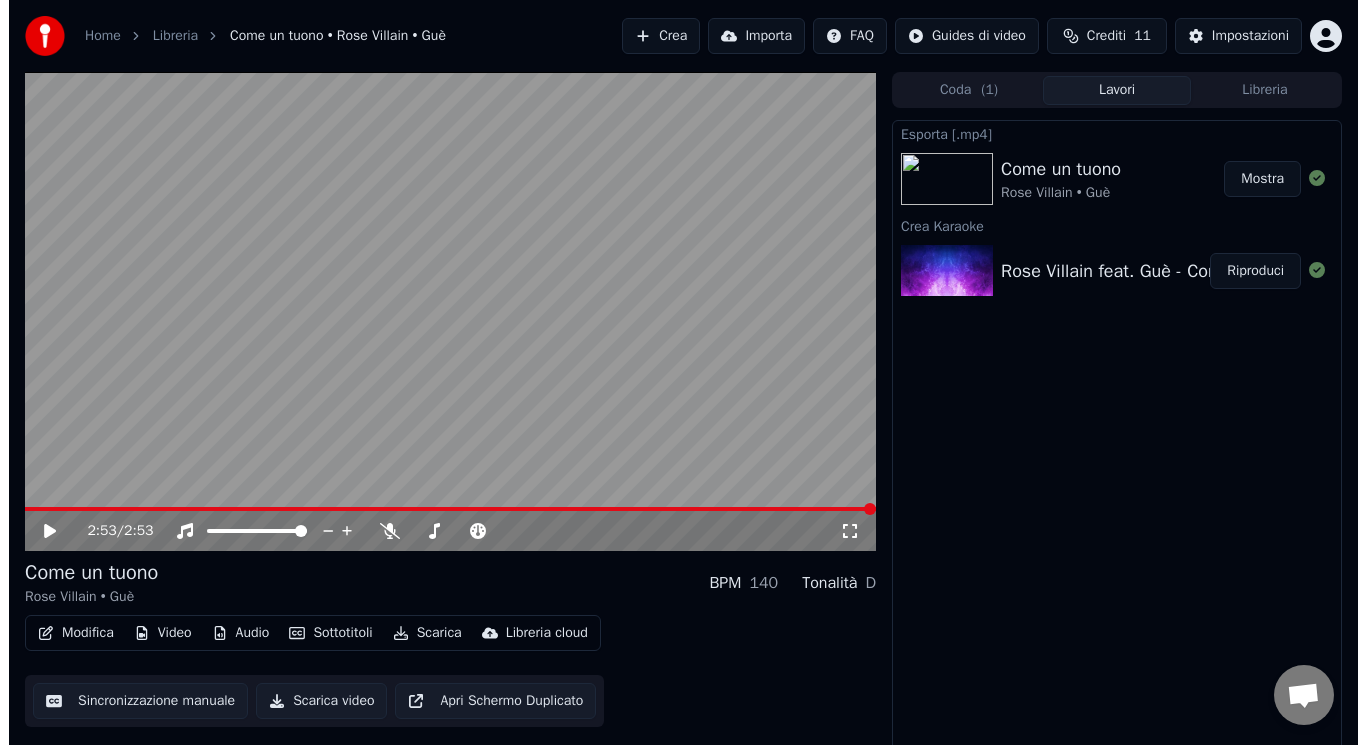 scroll, scrollTop: 0, scrollLeft: 0, axis: both 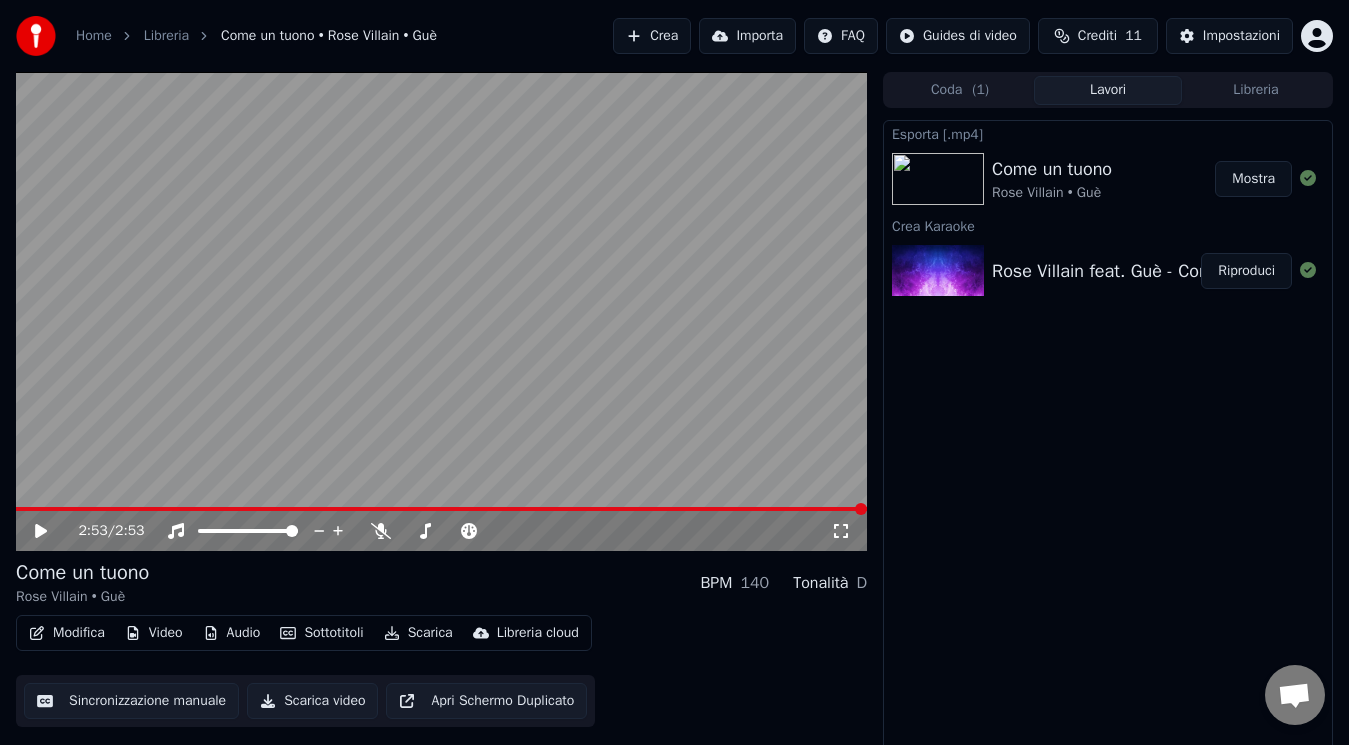 click on "Mostra" at bounding box center (1253, 179) 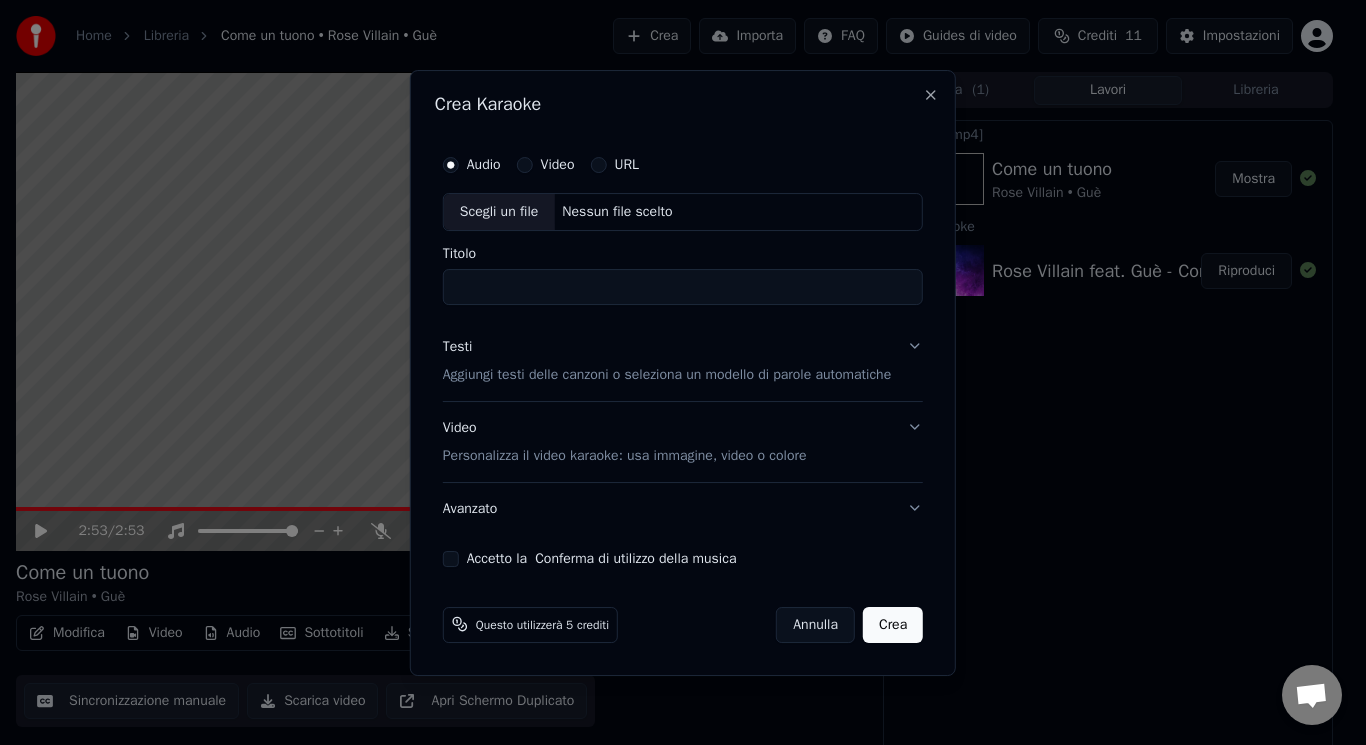 click on "Scegli un file" at bounding box center [499, 212] 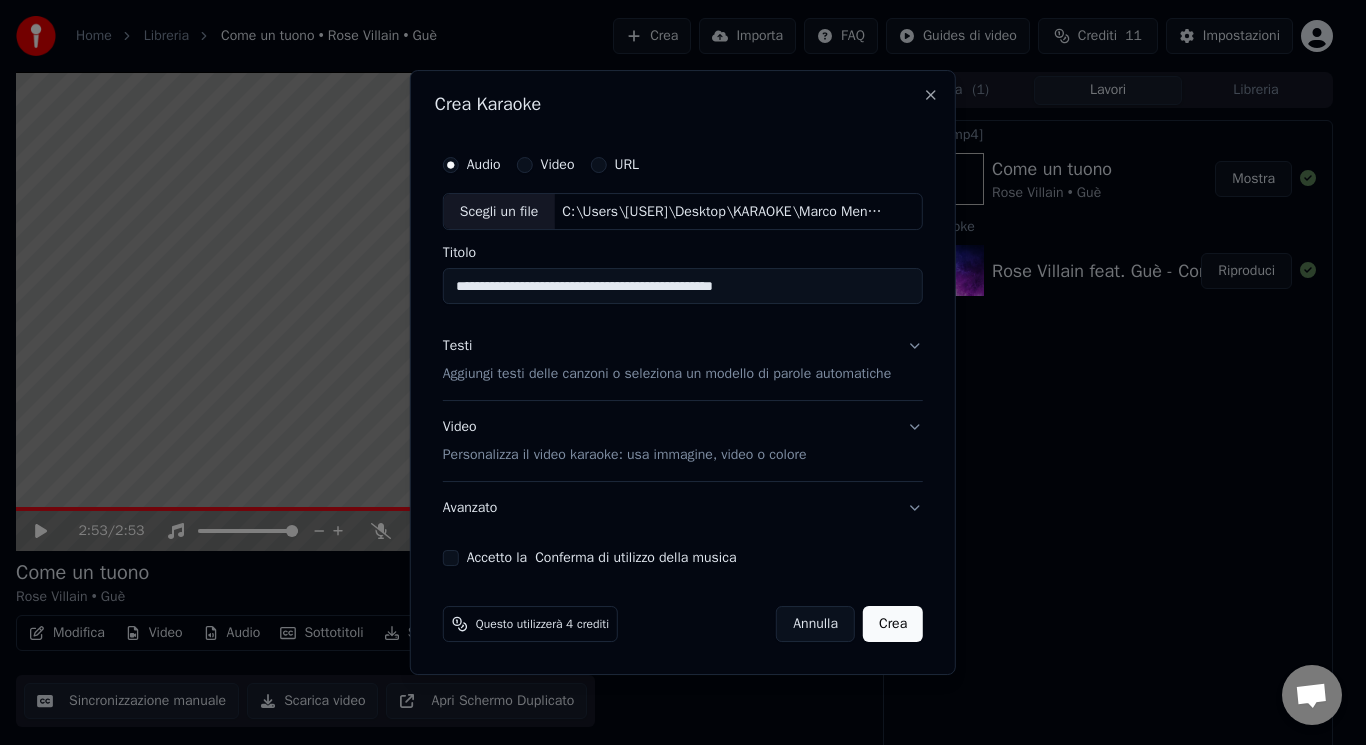 click on "**********" at bounding box center (683, 287) 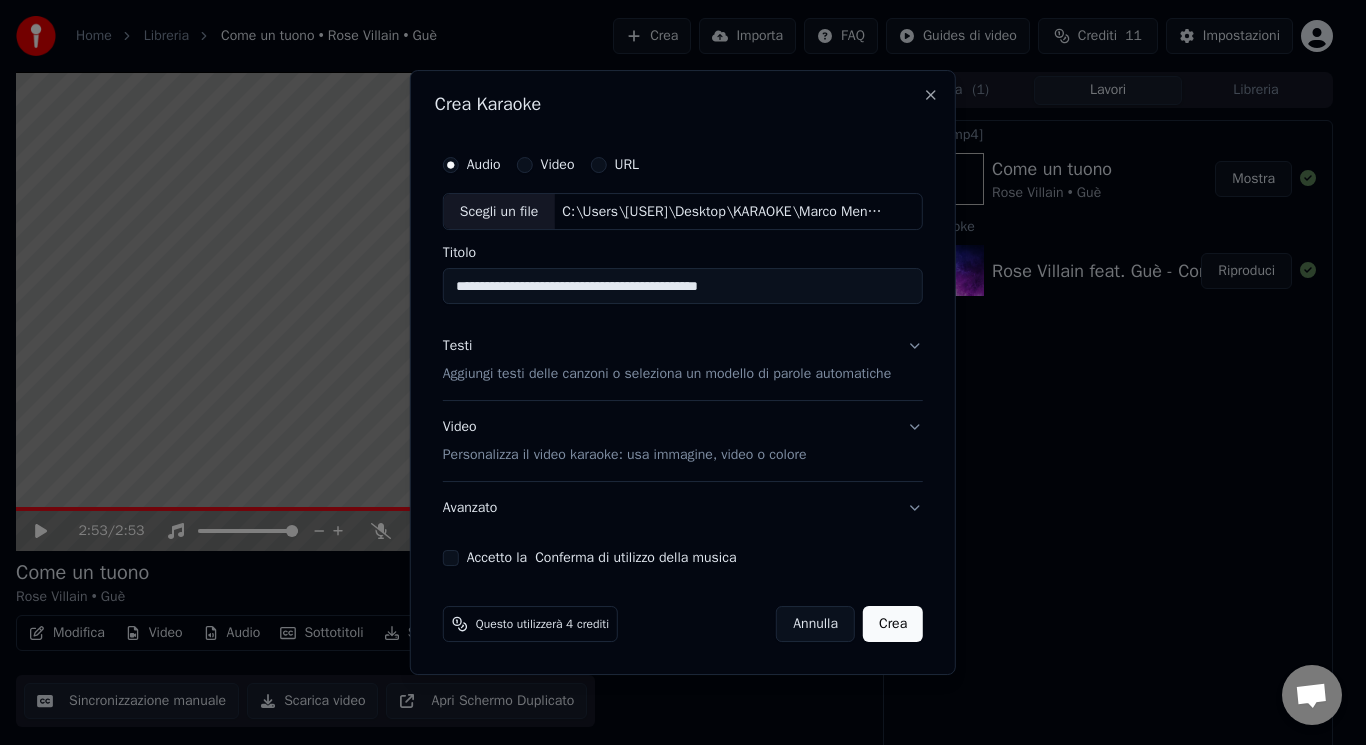 type on "**********" 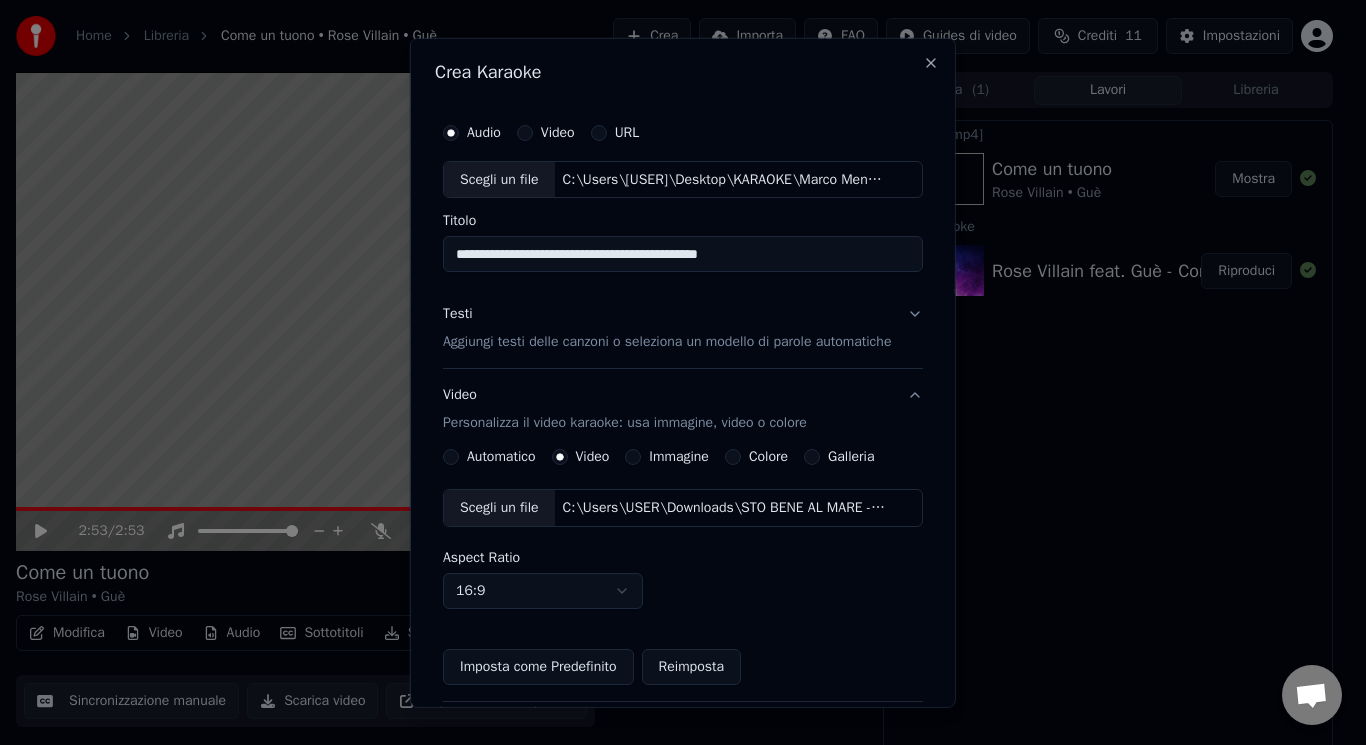 click on "Aggiungi testi delle canzoni o seleziona un modello di parole automatiche" at bounding box center (667, 342) 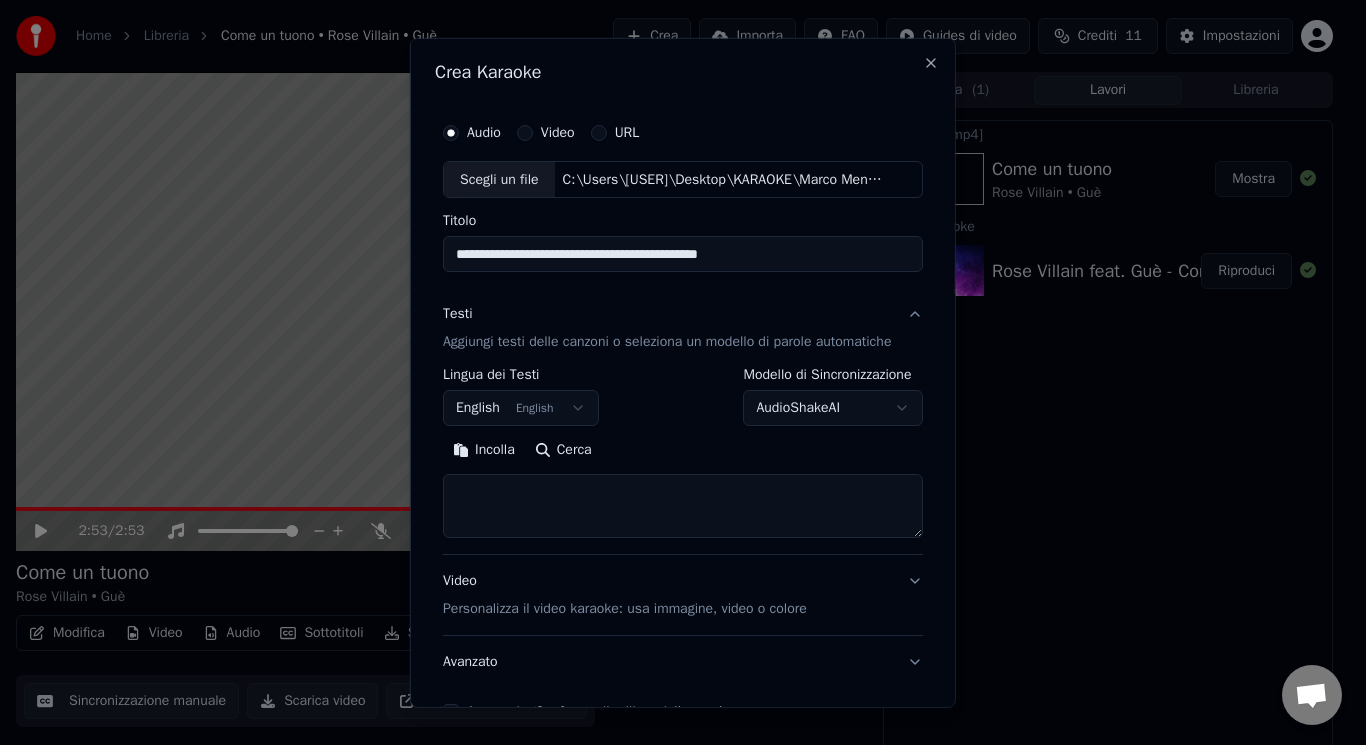 click at bounding box center (683, 506) 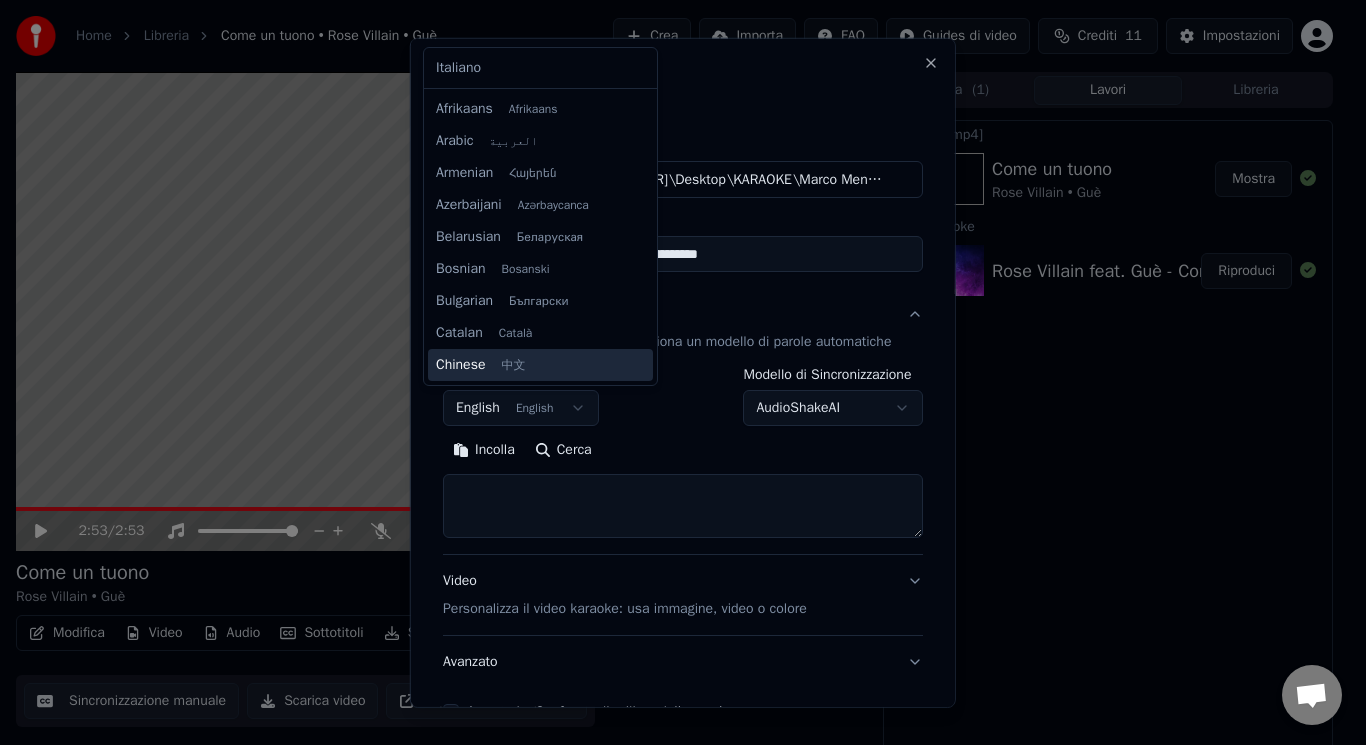 scroll, scrollTop: 160, scrollLeft: 0, axis: vertical 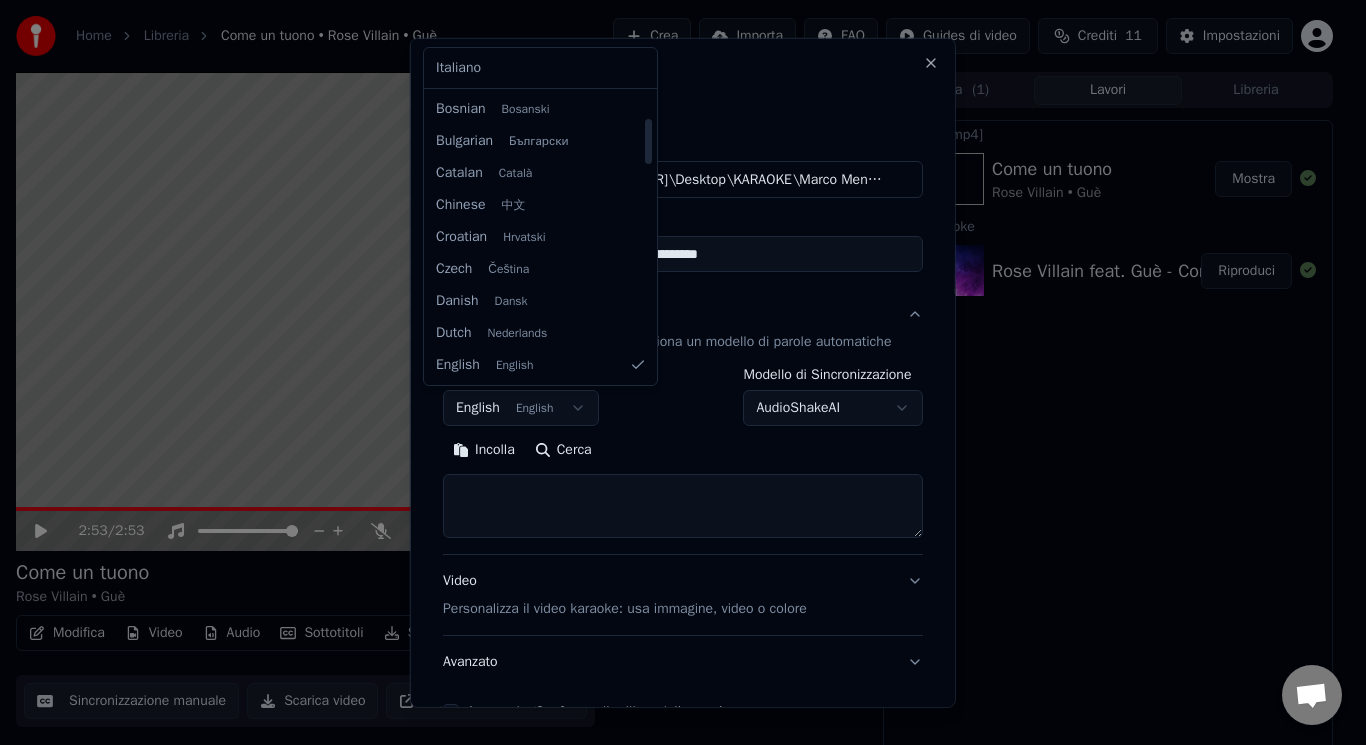 select on "**" 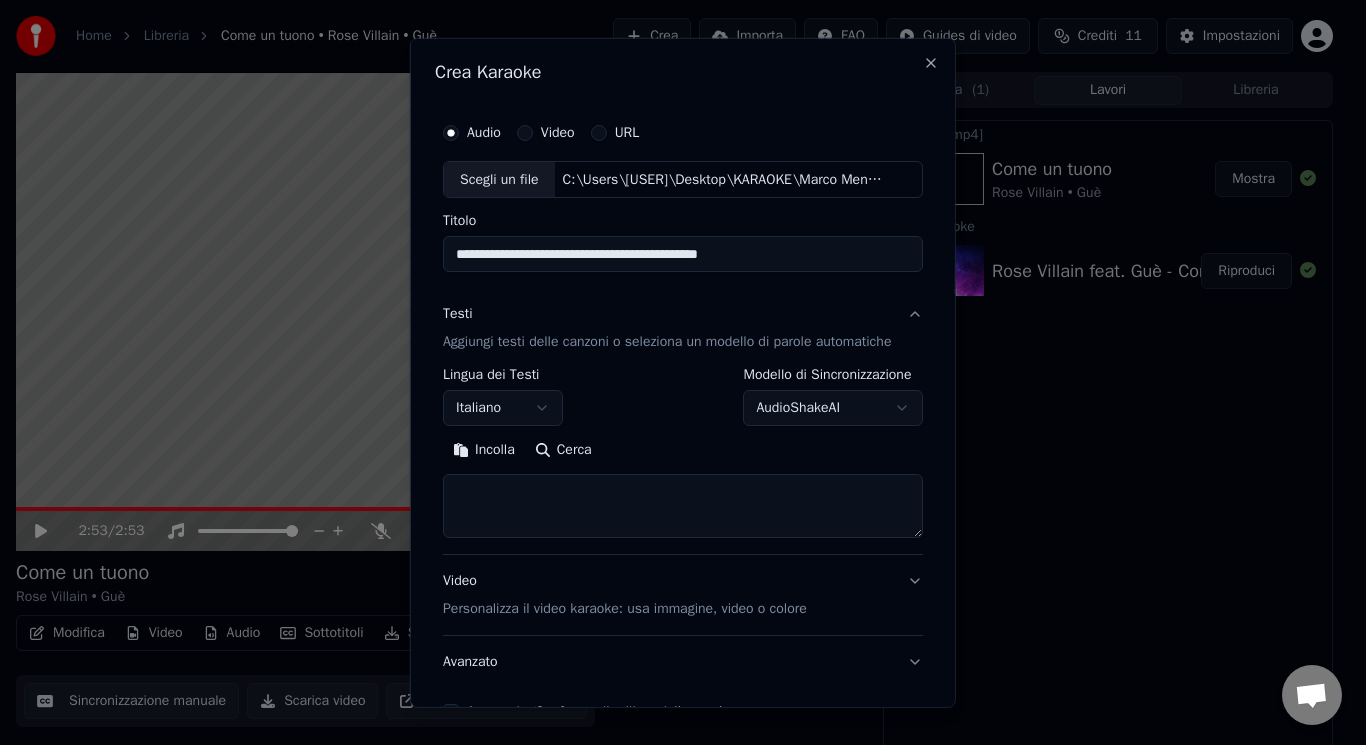 click at bounding box center [683, 506] 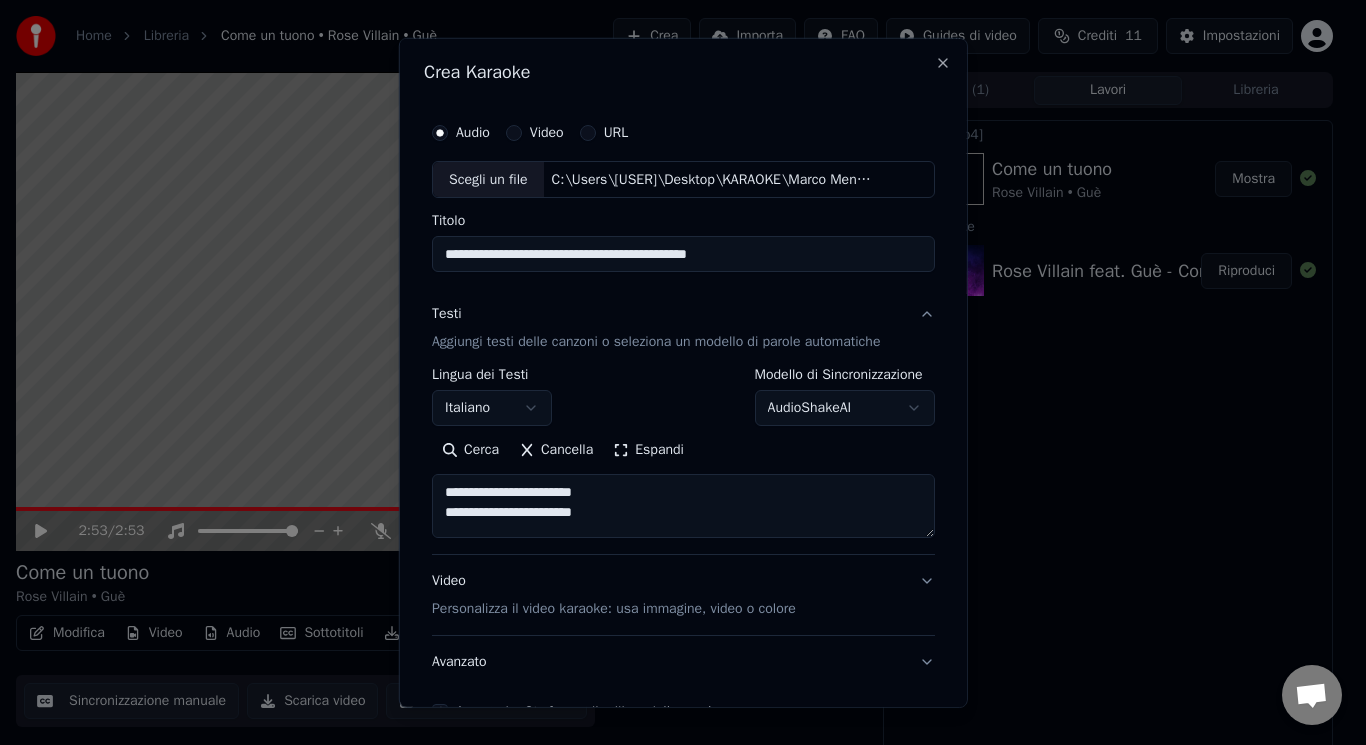 scroll, scrollTop: 40, scrollLeft: 0, axis: vertical 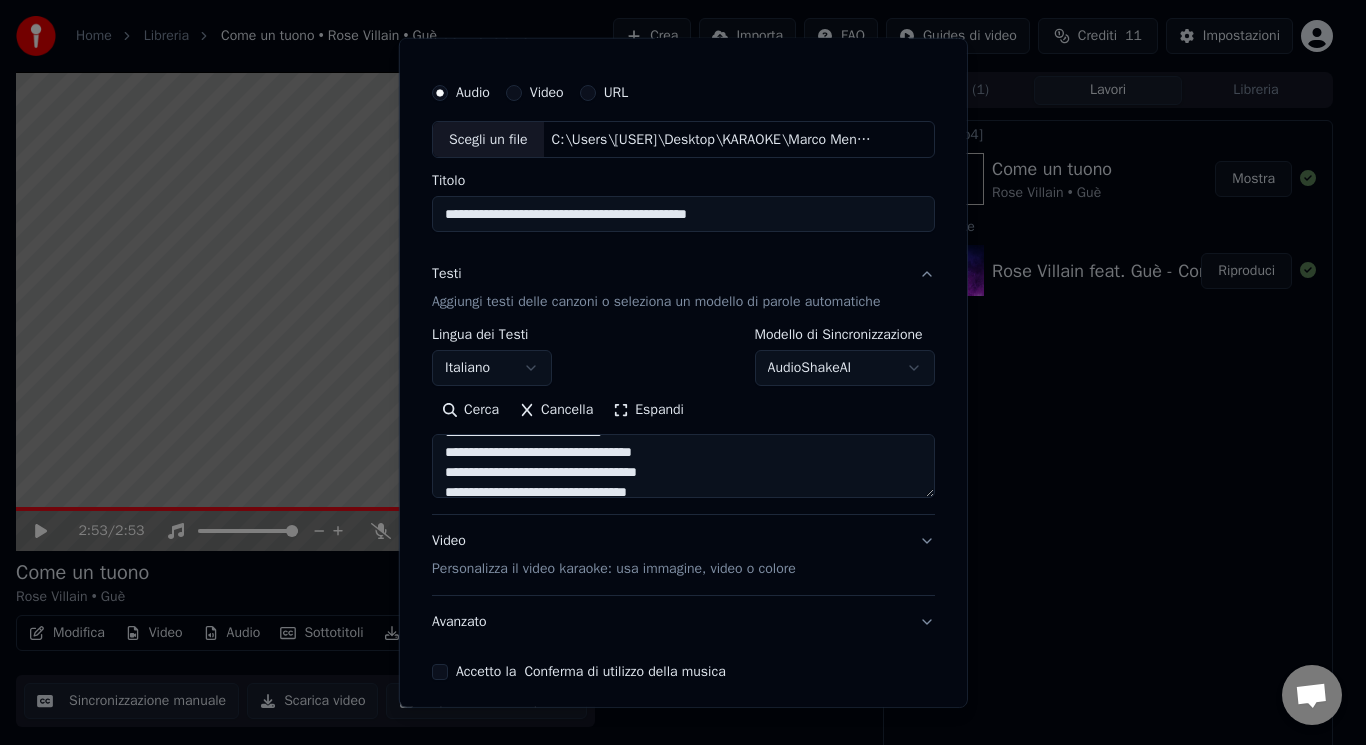click on "Espandi" at bounding box center [648, 410] 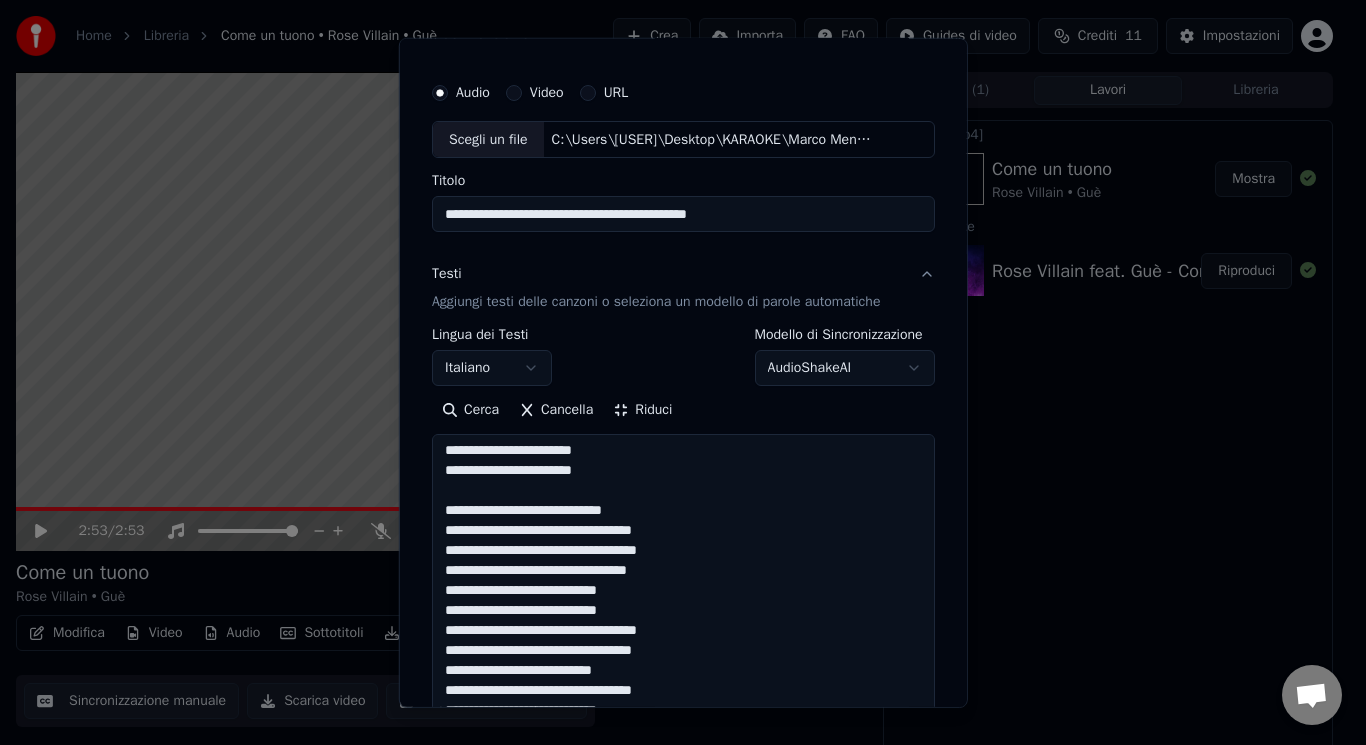 scroll, scrollTop: 2, scrollLeft: 0, axis: vertical 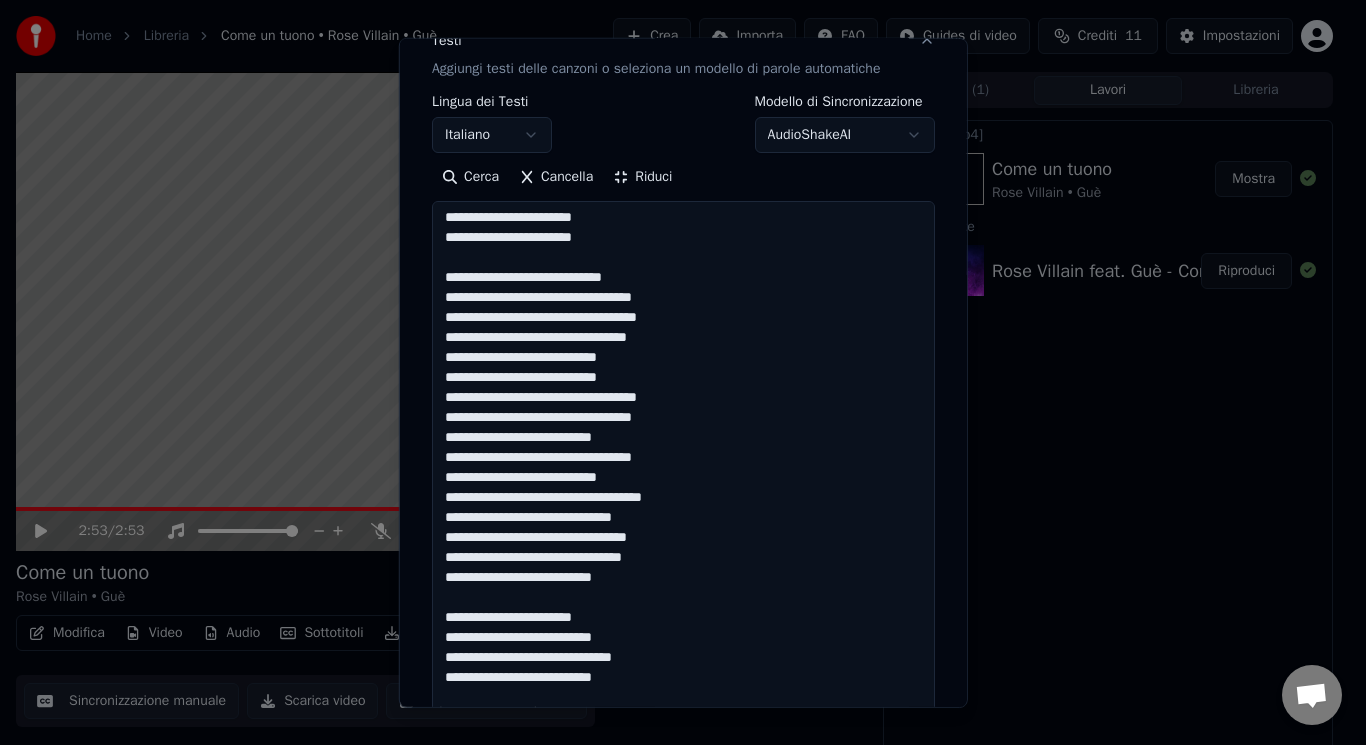 click at bounding box center [683, 788] 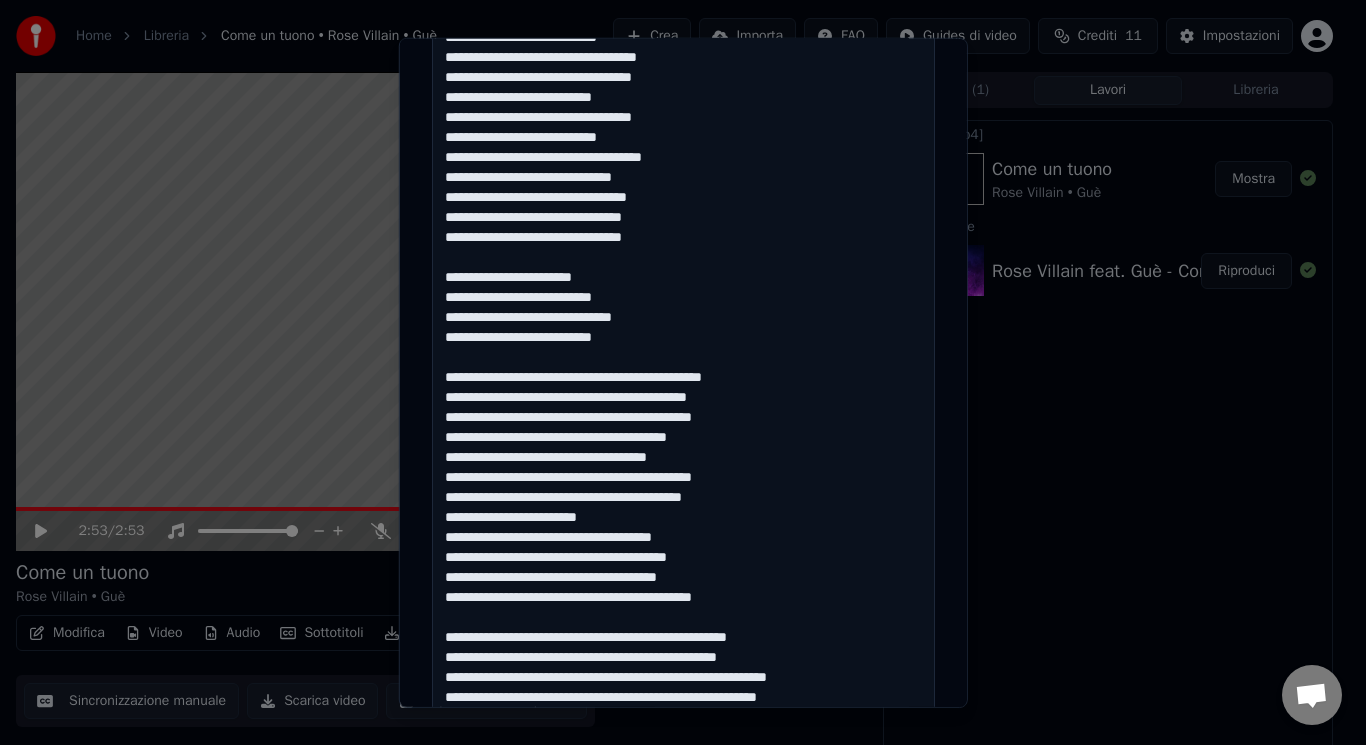 scroll, scrollTop: 633, scrollLeft: 0, axis: vertical 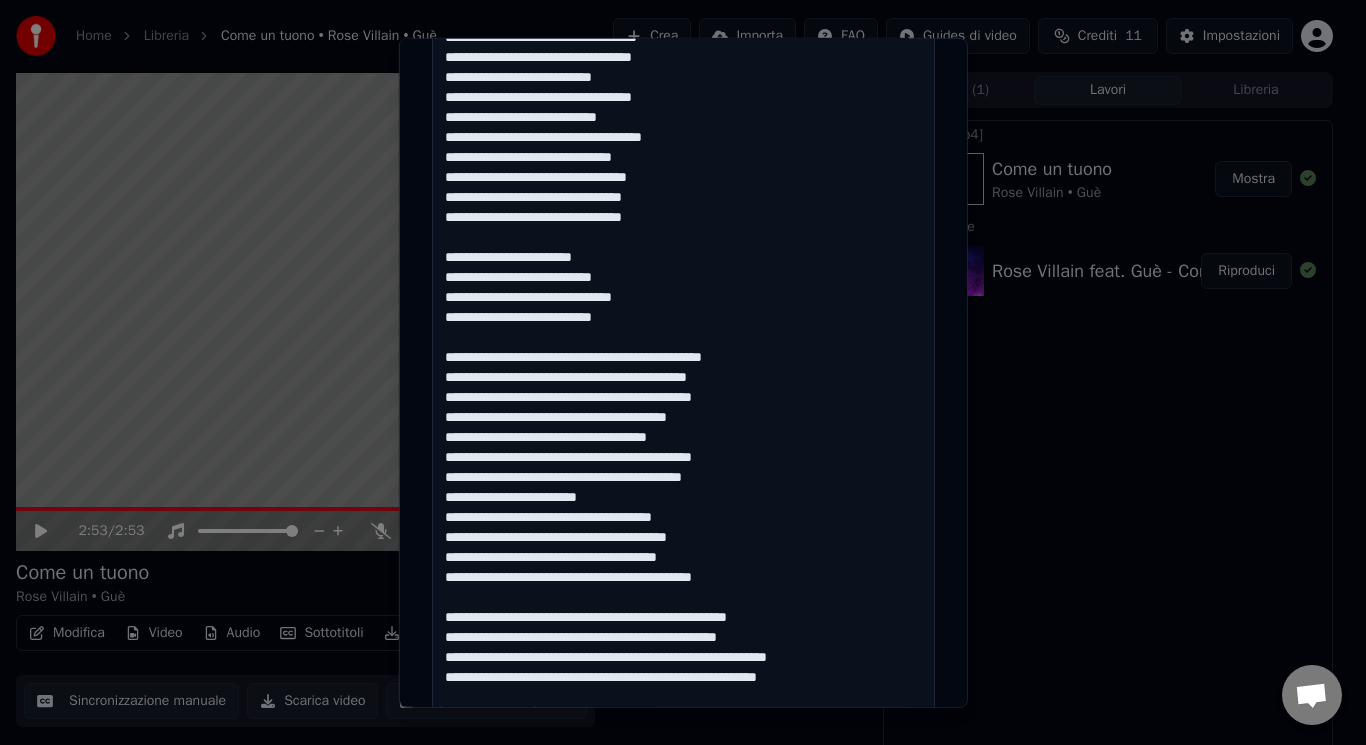 drag, startPoint x: 543, startPoint y: 615, endPoint x: 657, endPoint y: 625, distance: 114.43776 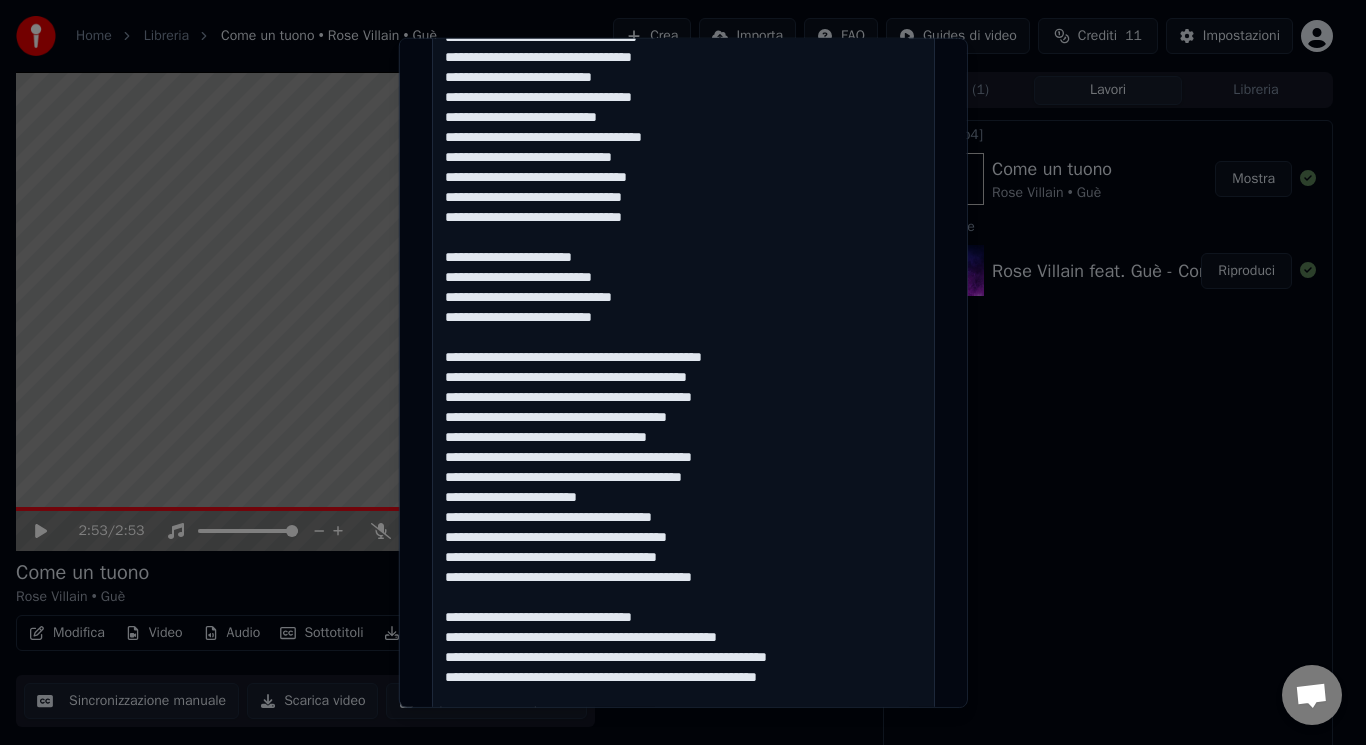 drag, startPoint x: 678, startPoint y: 616, endPoint x: 598, endPoint y: 623, distance: 80.305664 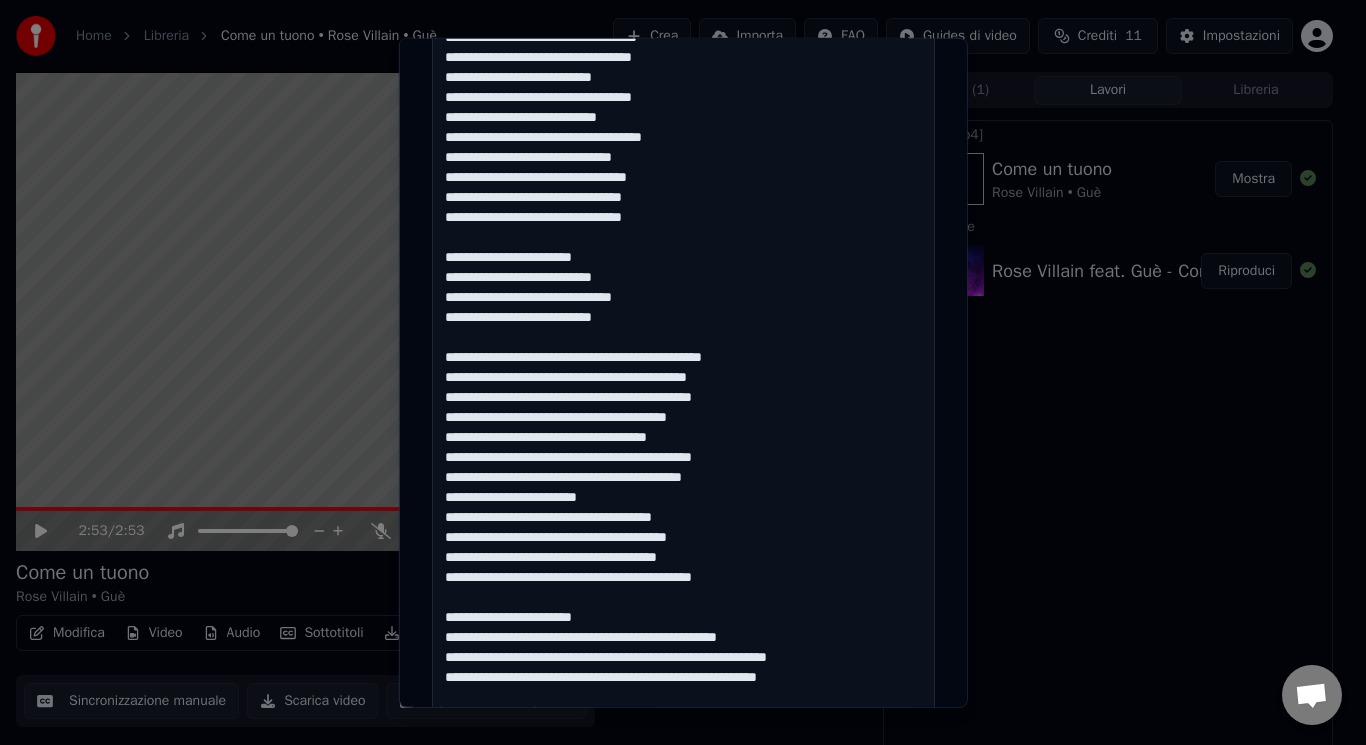 drag, startPoint x: 510, startPoint y: 640, endPoint x: 591, endPoint y: 643, distance: 81.055534 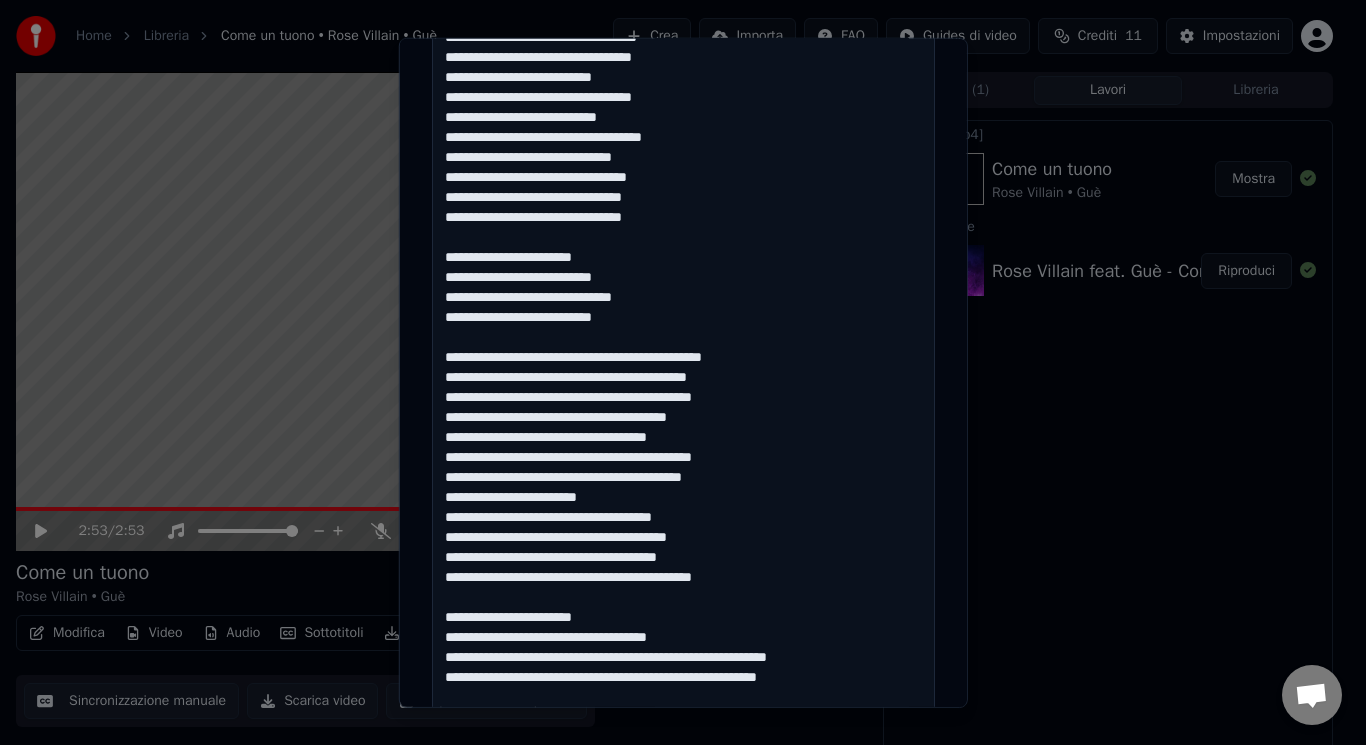 drag, startPoint x: 708, startPoint y: 640, endPoint x: 624, endPoint y: 641, distance: 84.00595 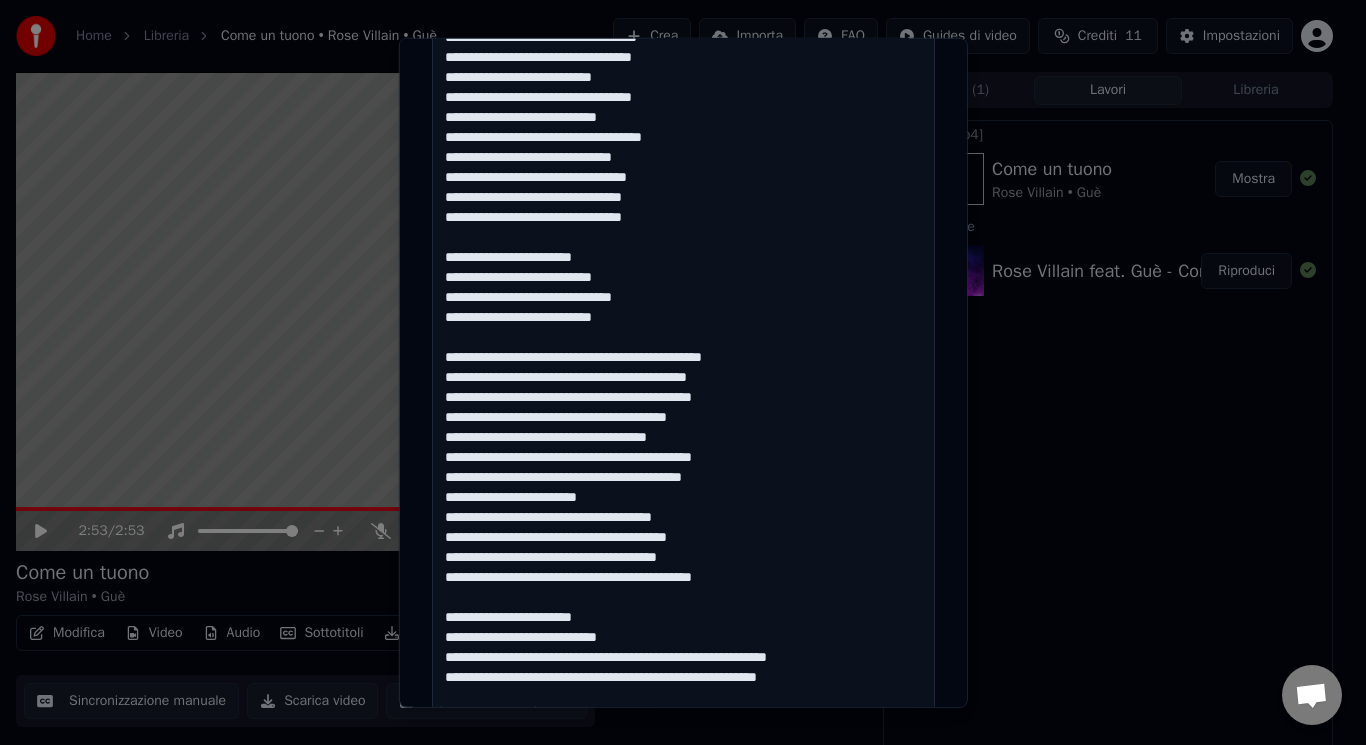 drag, startPoint x: 540, startPoint y: 658, endPoint x: 656, endPoint y: 663, distance: 116.10771 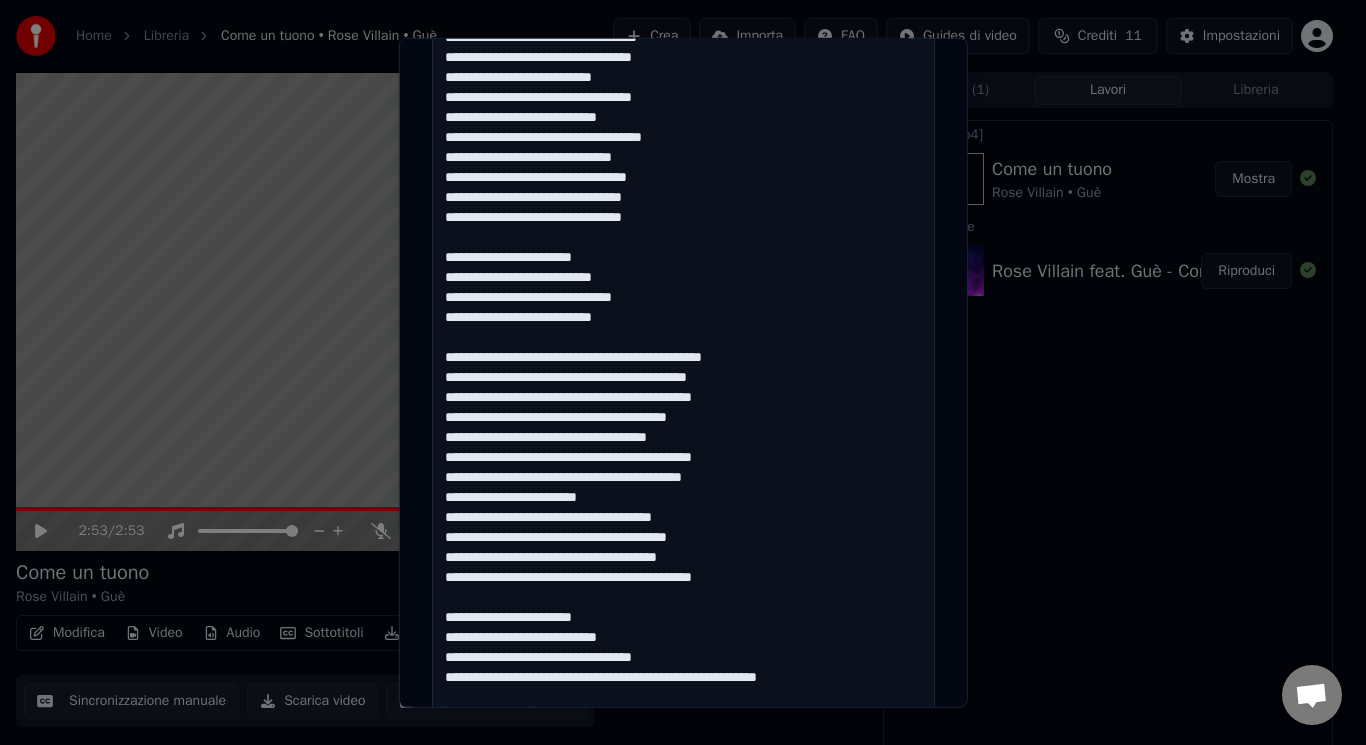 drag, startPoint x: 672, startPoint y: 650, endPoint x: 595, endPoint y: 657, distance: 77.31753 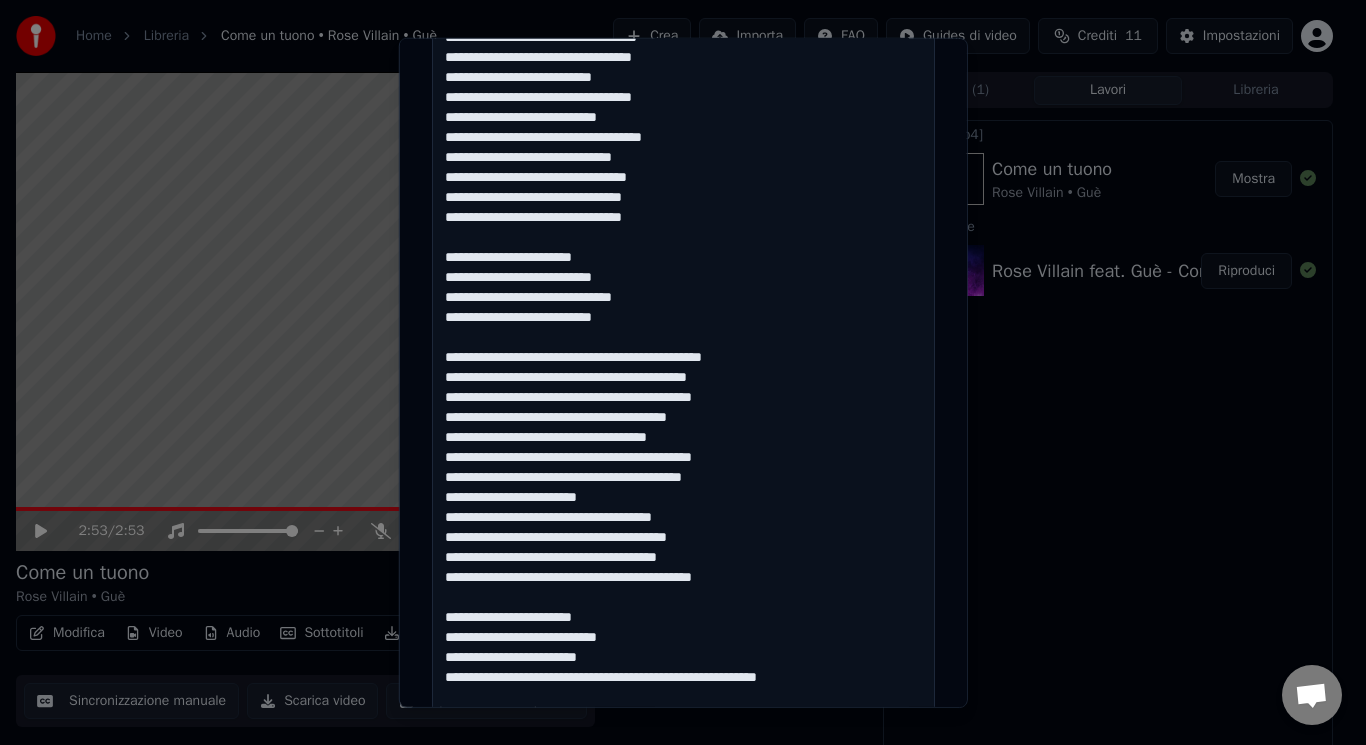 drag, startPoint x: 511, startPoint y: 685, endPoint x: 590, endPoint y: 685, distance: 79 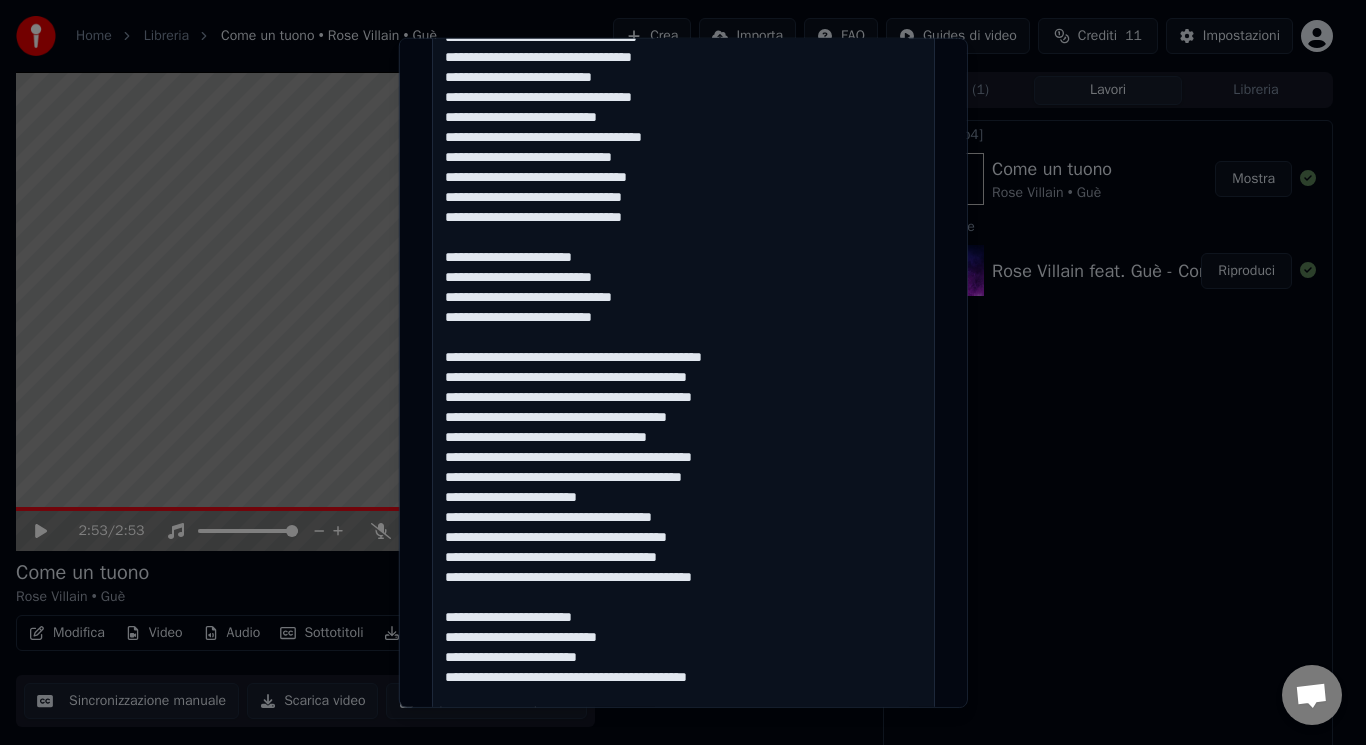 drag, startPoint x: 743, startPoint y: 680, endPoint x: 619, endPoint y: 680, distance: 124 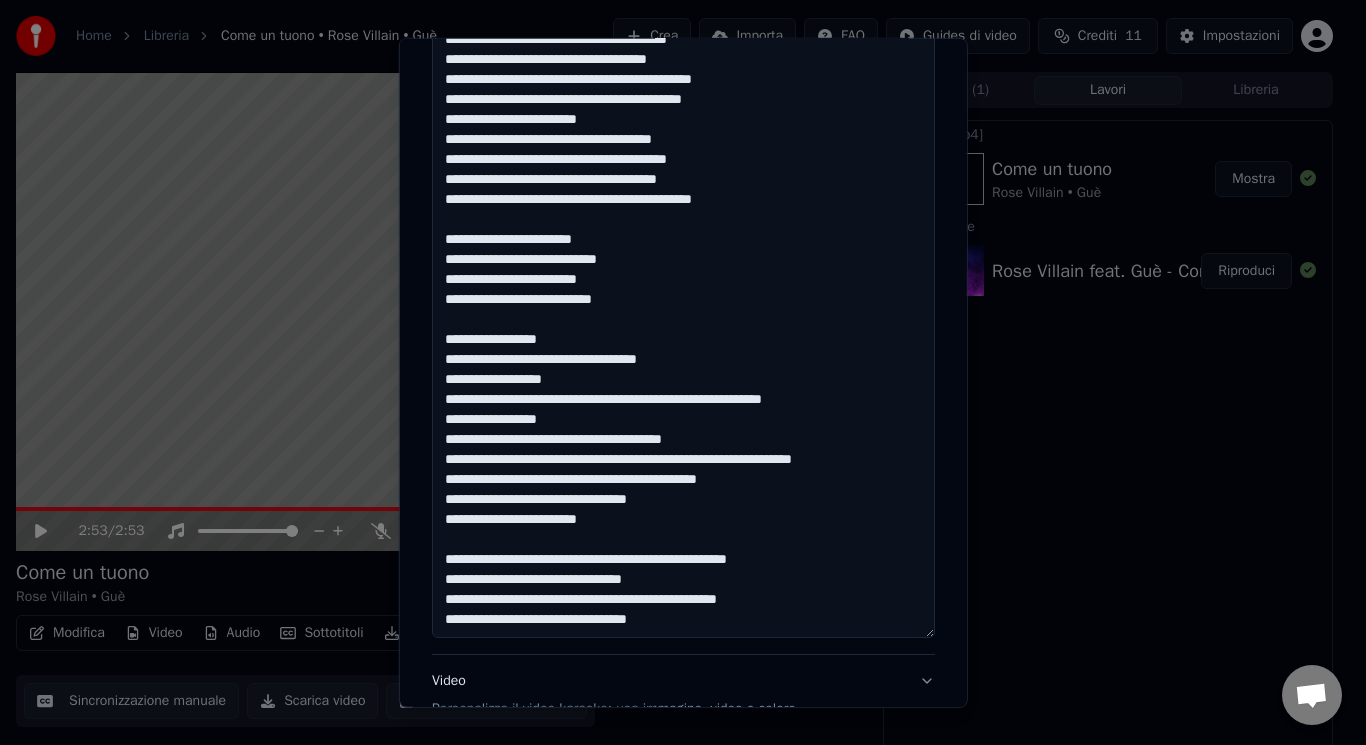 scroll, scrollTop: 1017, scrollLeft: 0, axis: vertical 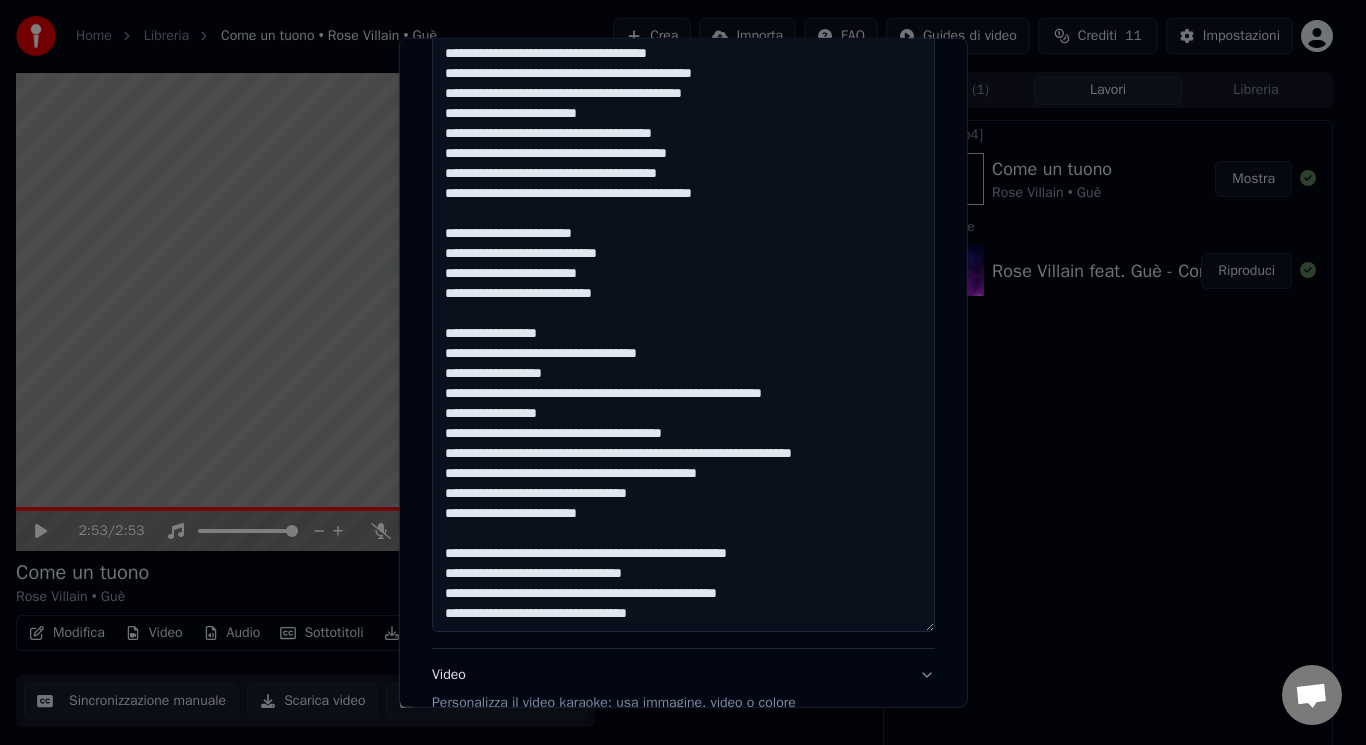 drag, startPoint x: 546, startPoint y: 414, endPoint x: 384, endPoint y: 410, distance: 162.04938 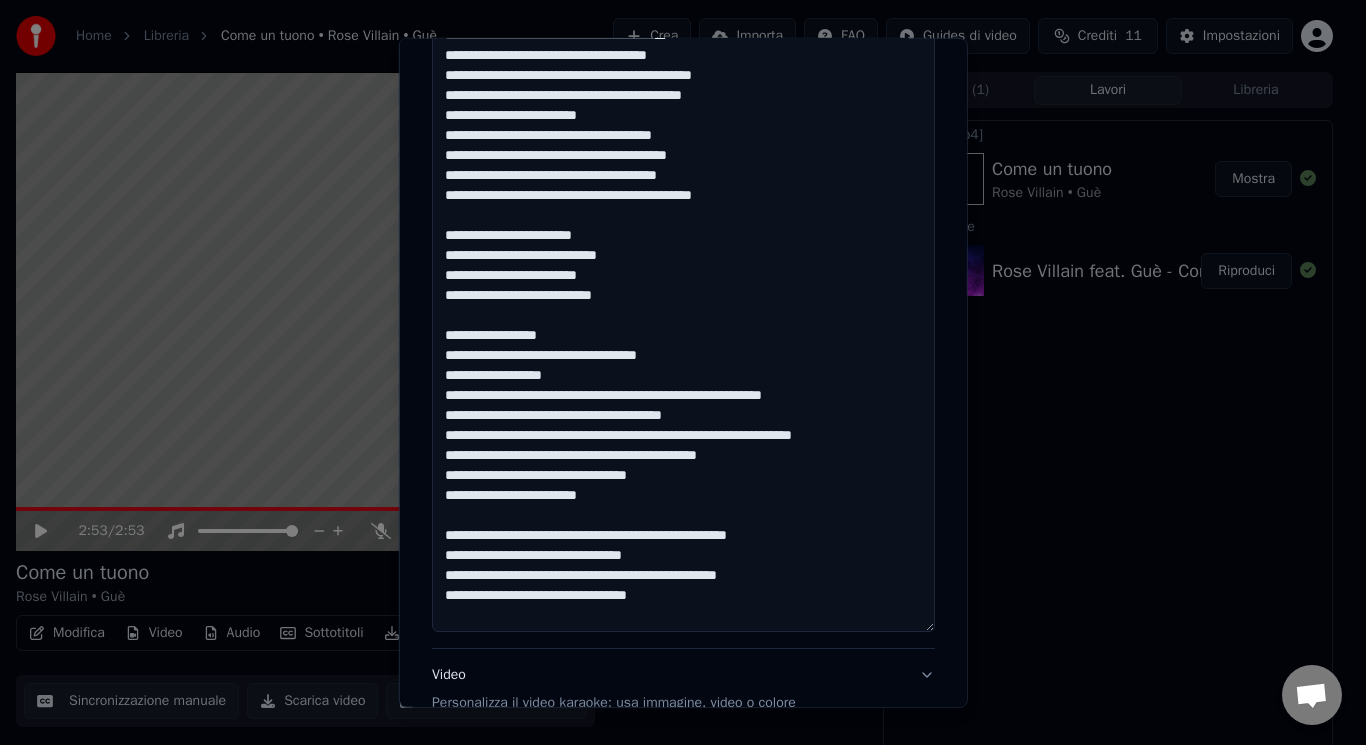scroll, scrollTop: 0, scrollLeft: 0, axis: both 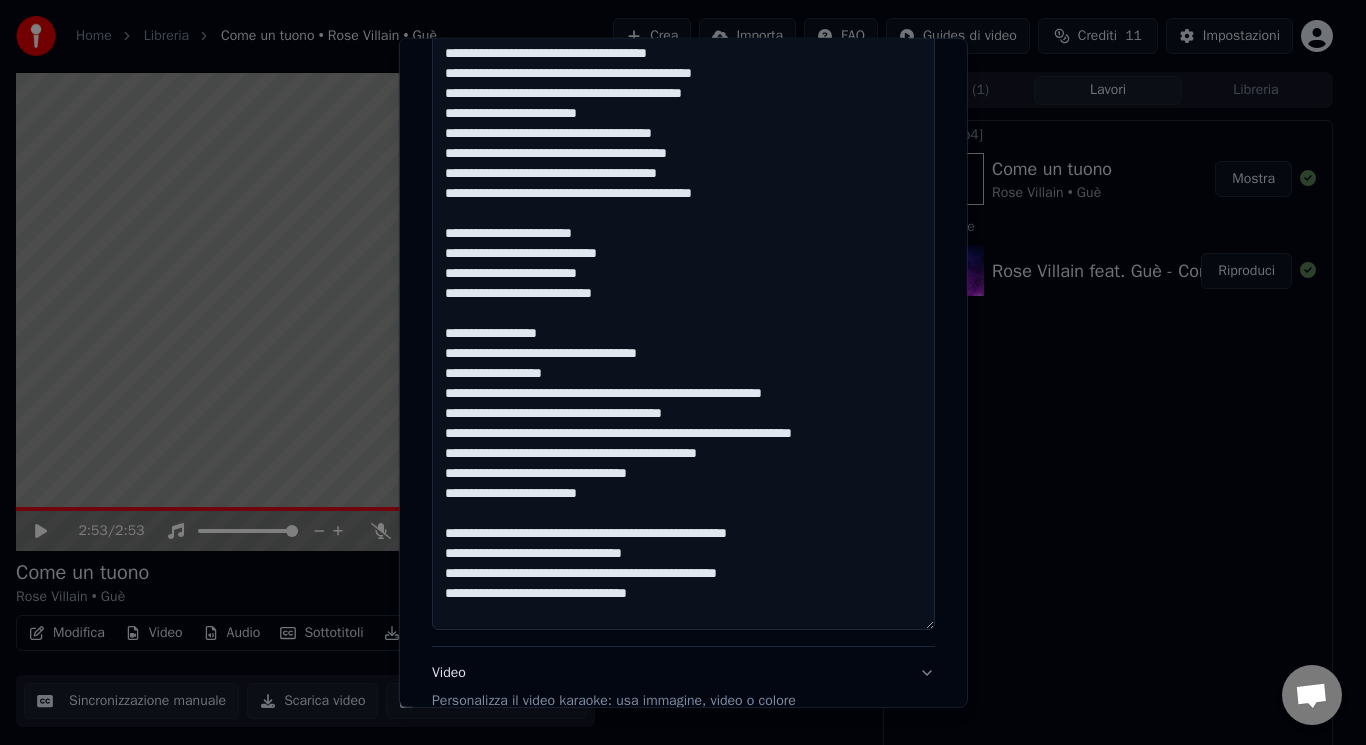 drag, startPoint x: 863, startPoint y: 430, endPoint x: 745, endPoint y: 429, distance: 118.004234 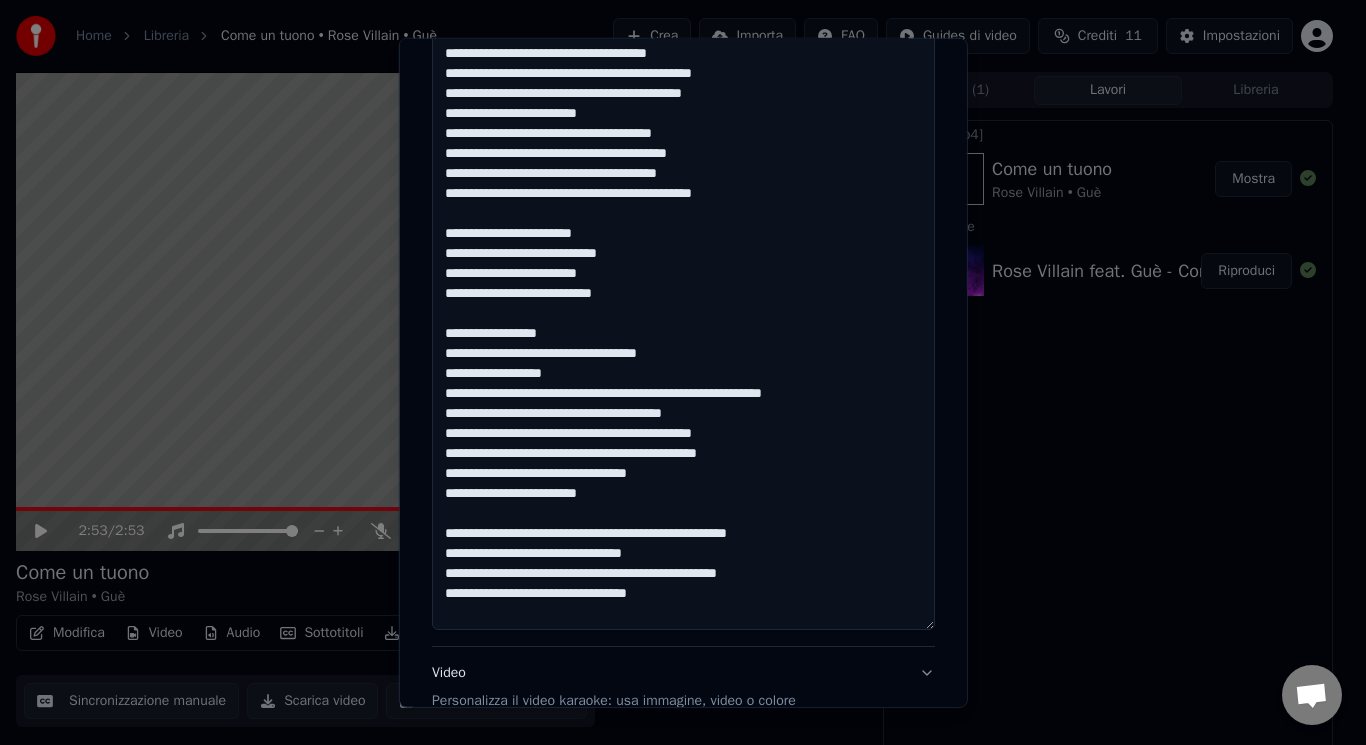 drag, startPoint x: 765, startPoint y: 471, endPoint x: 678, endPoint y: 459, distance: 87.823685 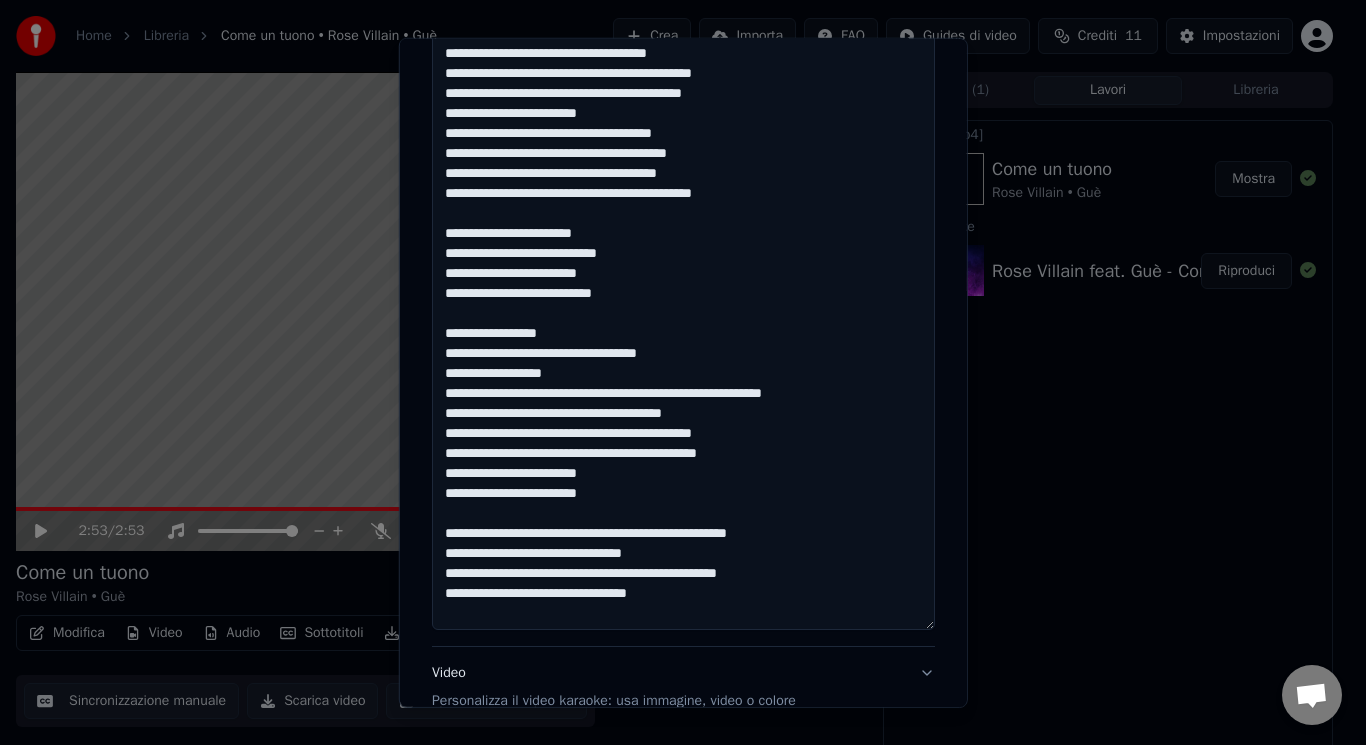drag, startPoint x: 617, startPoint y: 475, endPoint x: 537, endPoint y: 477, distance: 80.024994 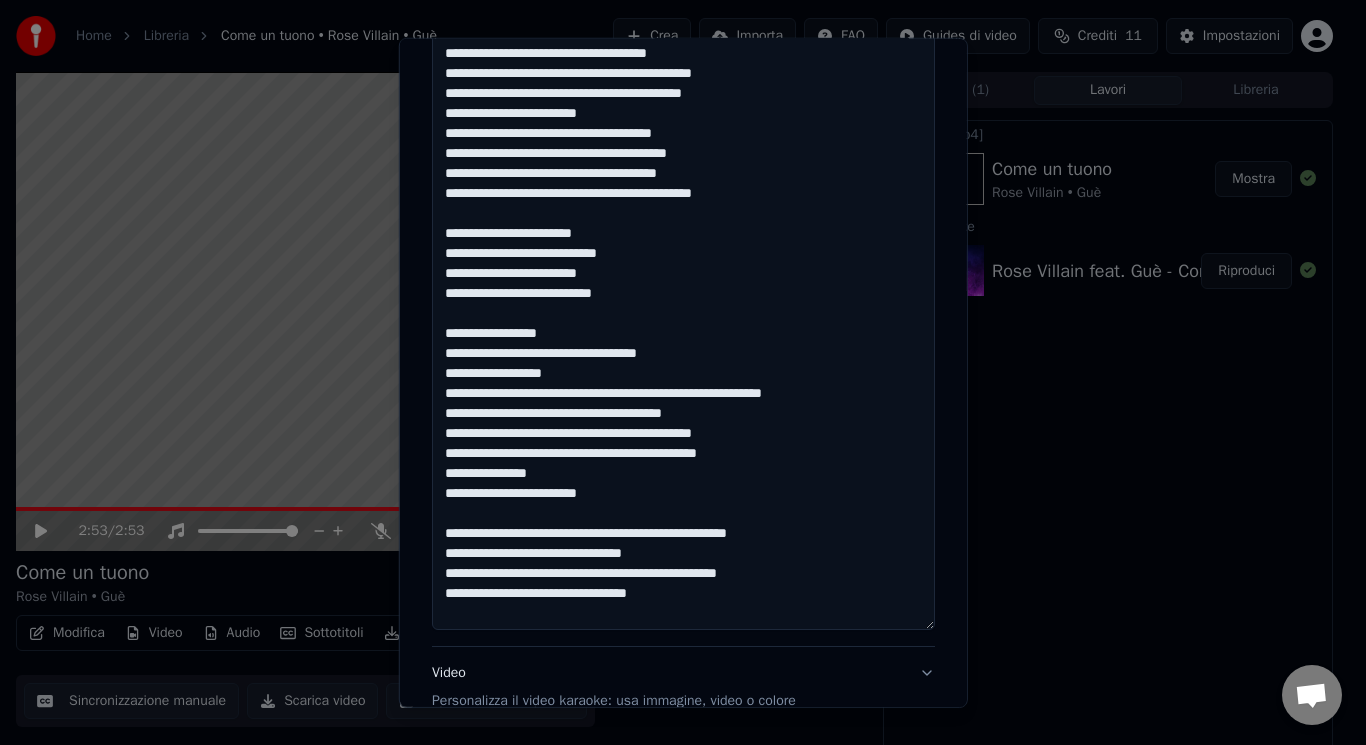 drag, startPoint x: 487, startPoint y: 496, endPoint x: 627, endPoint y: 497, distance: 140.00357 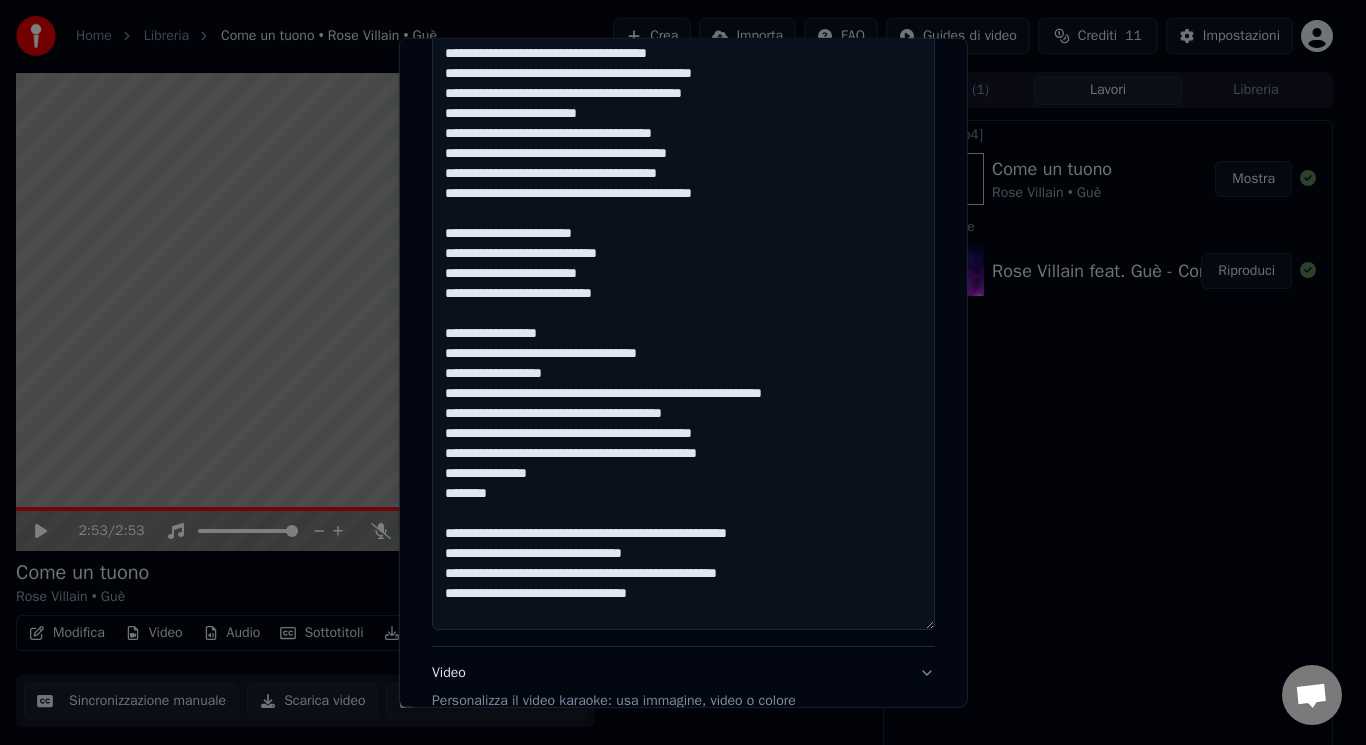 drag, startPoint x: 544, startPoint y: 535, endPoint x: 664, endPoint y: 533, distance: 120.01666 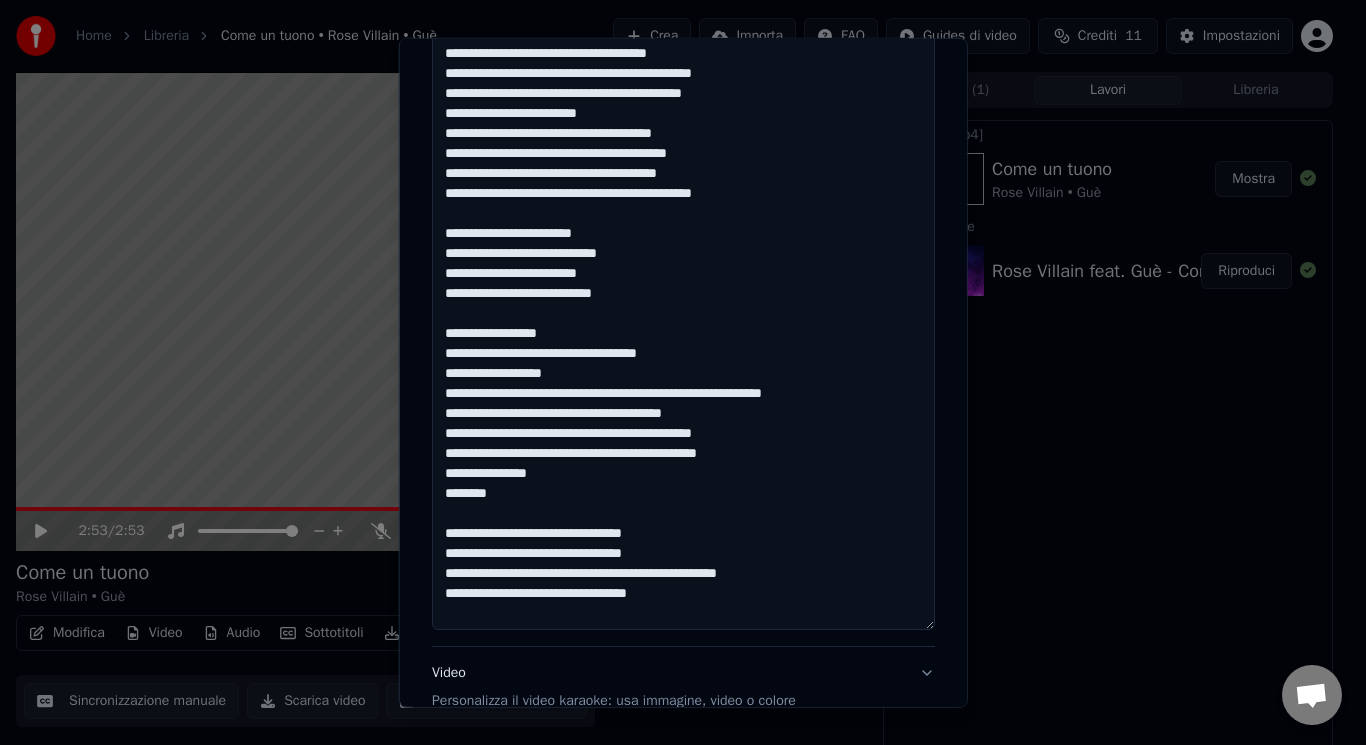 drag, startPoint x: 678, startPoint y: 534, endPoint x: 594, endPoint y: 539, distance: 84.14868 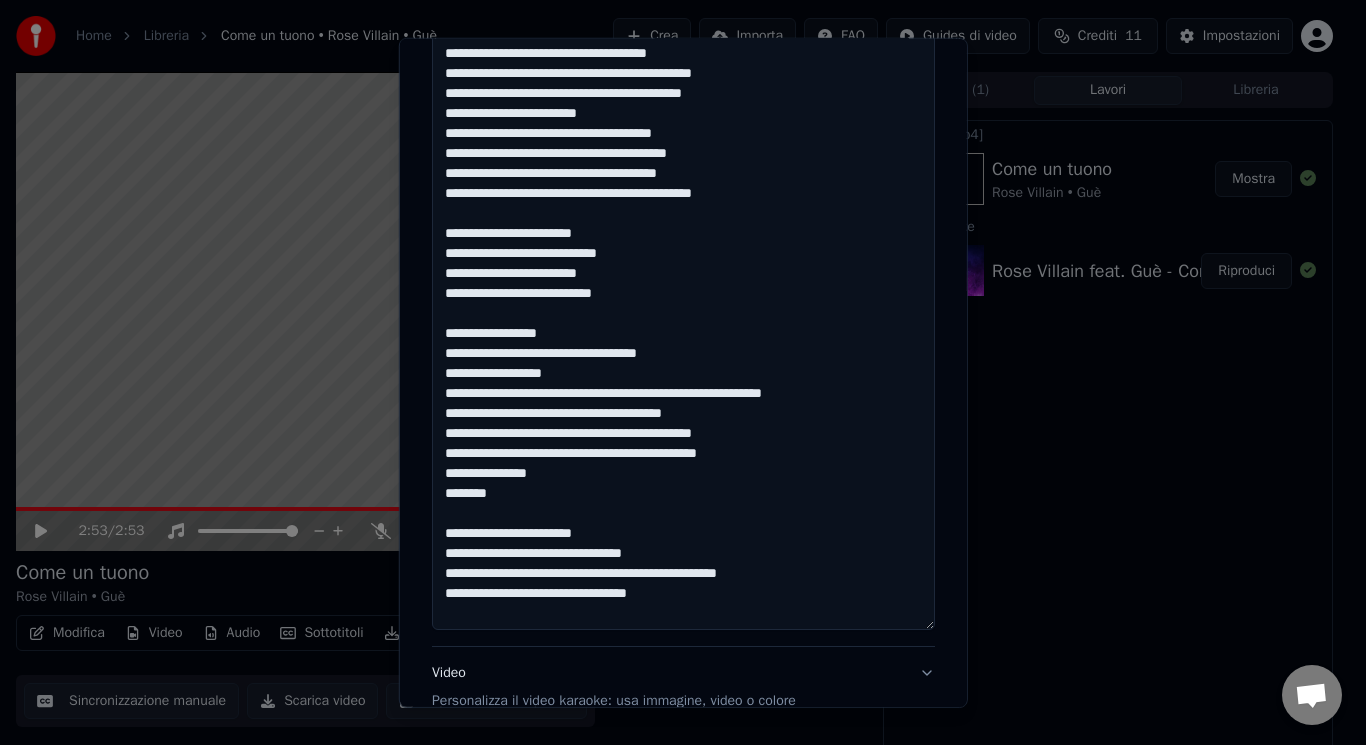 drag, startPoint x: 487, startPoint y: 555, endPoint x: 543, endPoint y: 559, distance: 56.142673 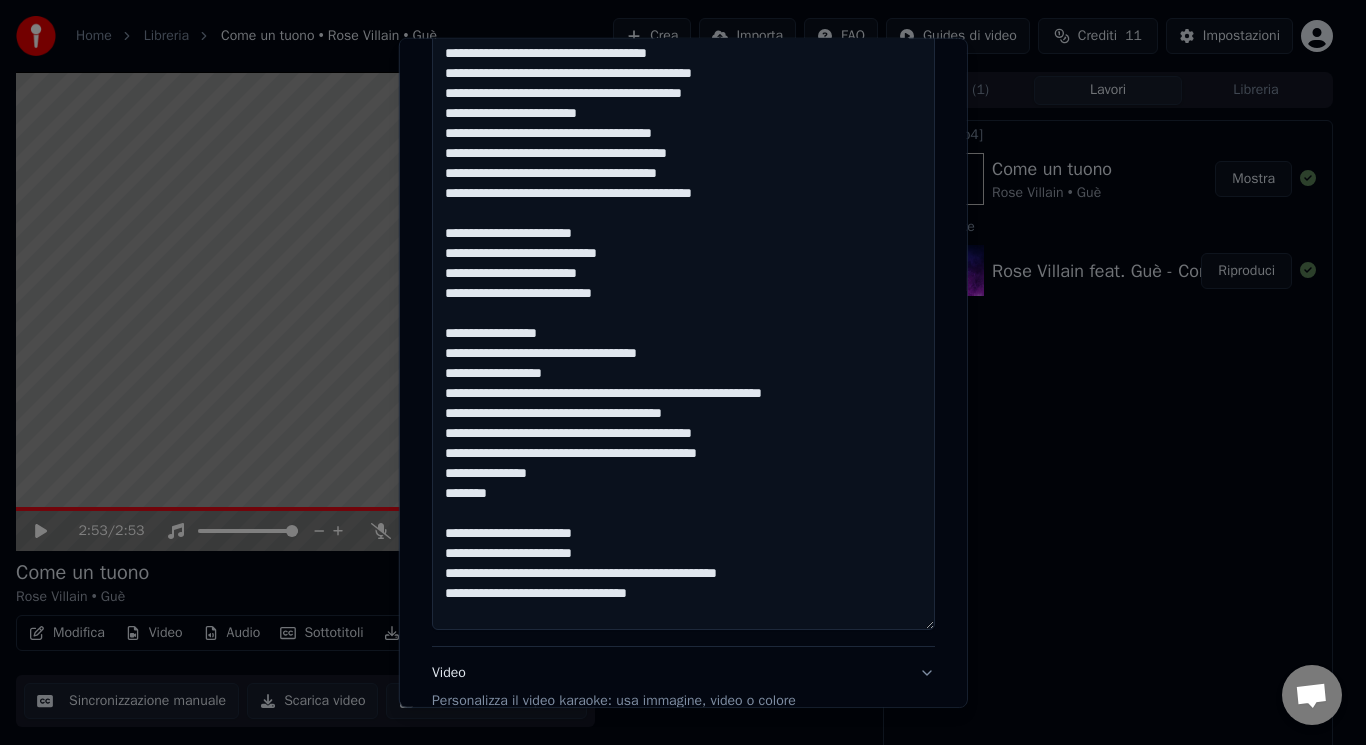 drag, startPoint x: 542, startPoint y: 576, endPoint x: 654, endPoint y: 581, distance: 112.11155 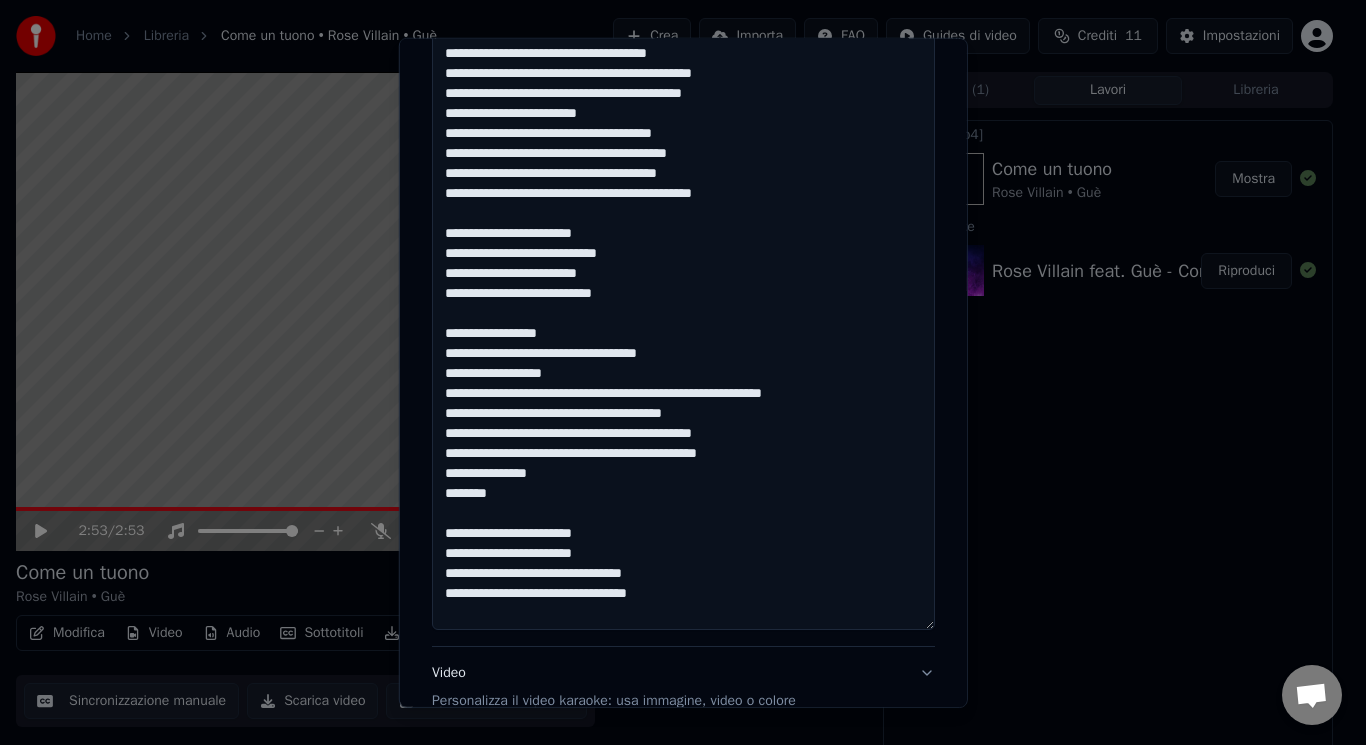 drag, startPoint x: 667, startPoint y: 574, endPoint x: 593, endPoint y: 575, distance: 74.00676 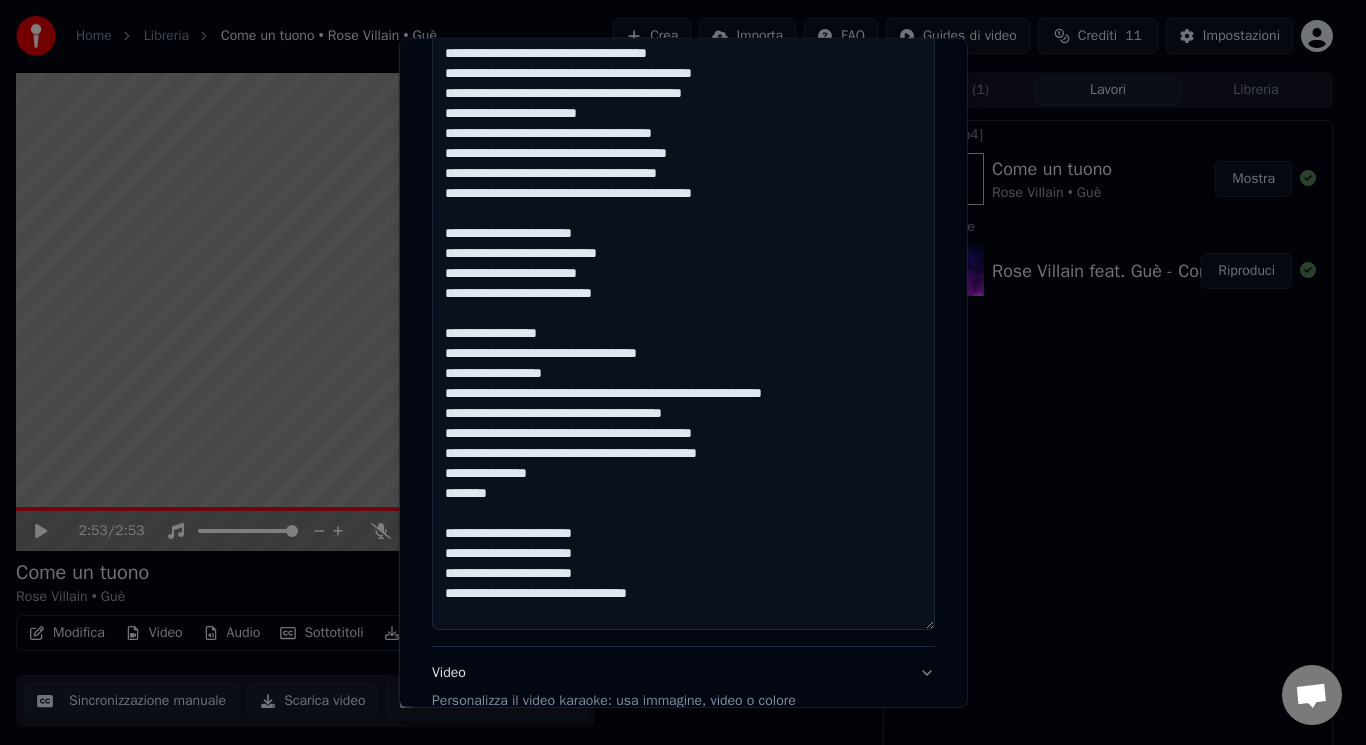 drag, startPoint x: 488, startPoint y: 599, endPoint x: 543, endPoint y: 599, distance: 55 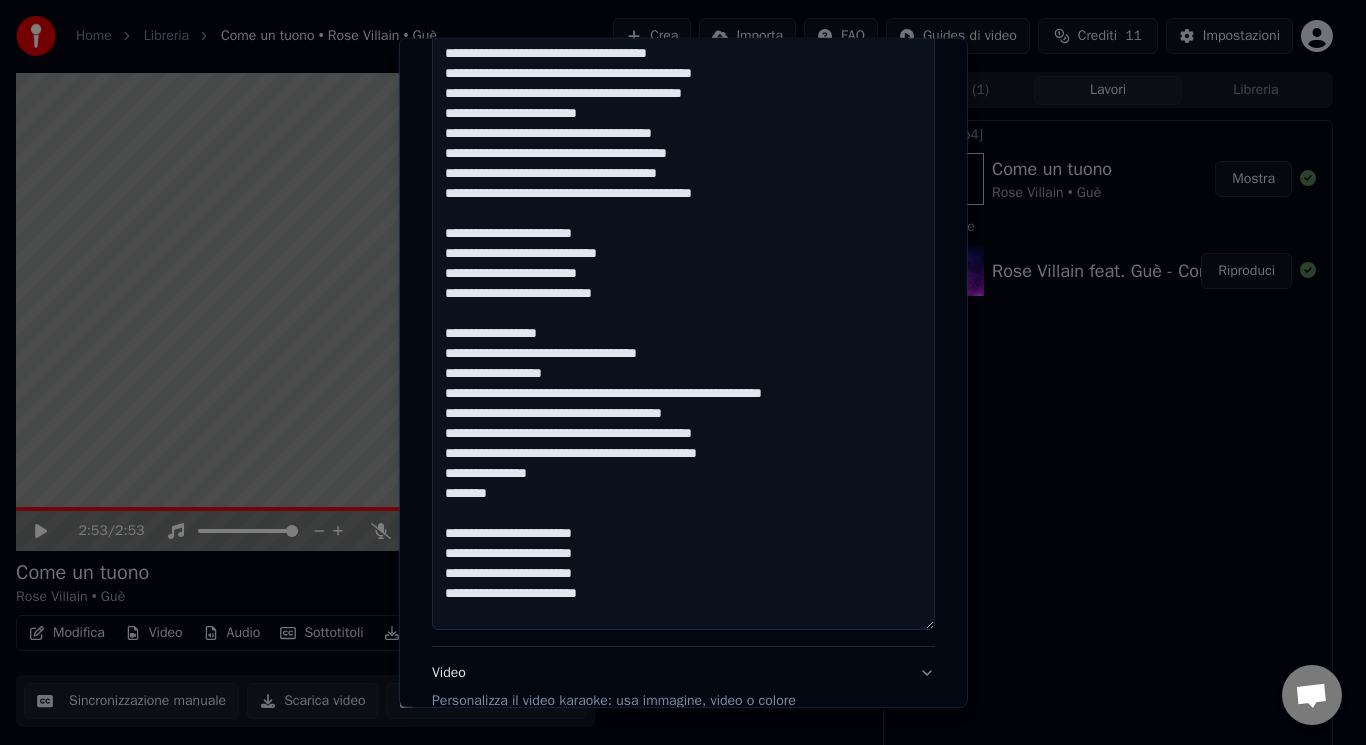 type on "**********" 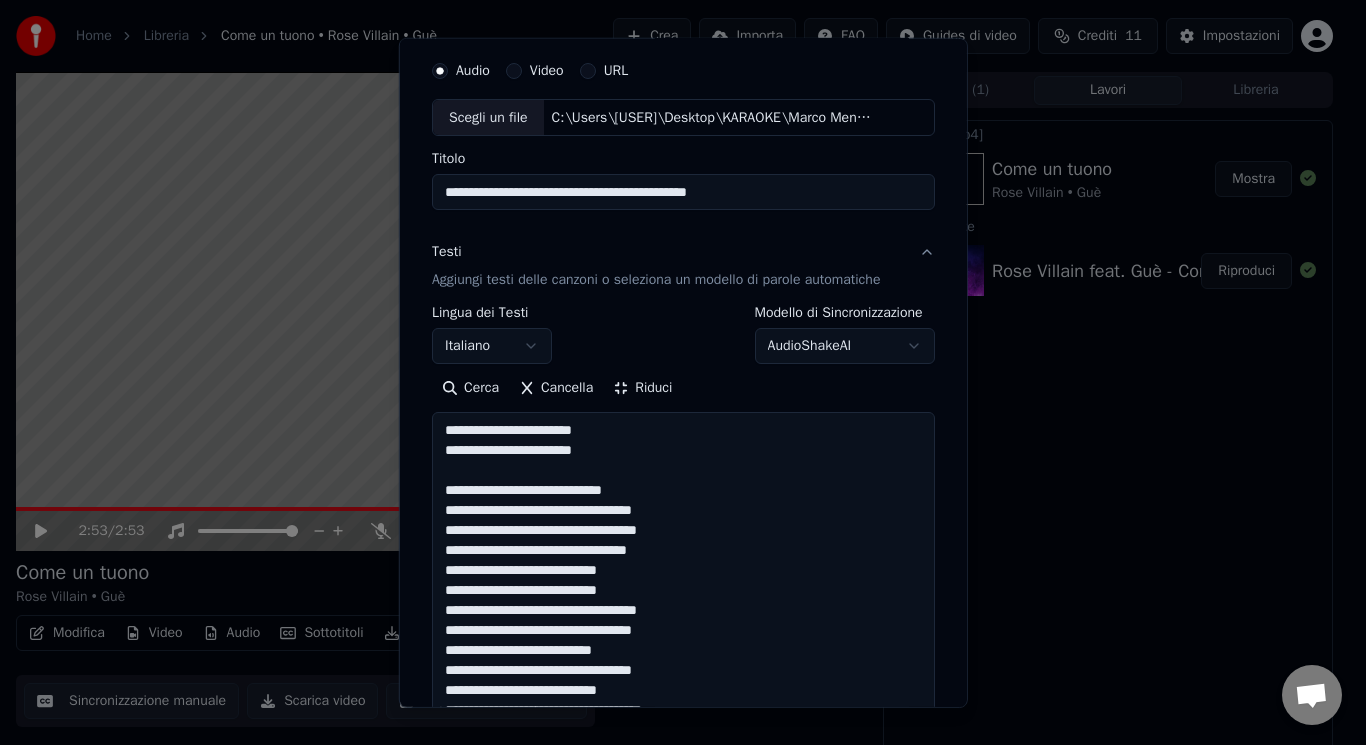 scroll, scrollTop: 47, scrollLeft: 0, axis: vertical 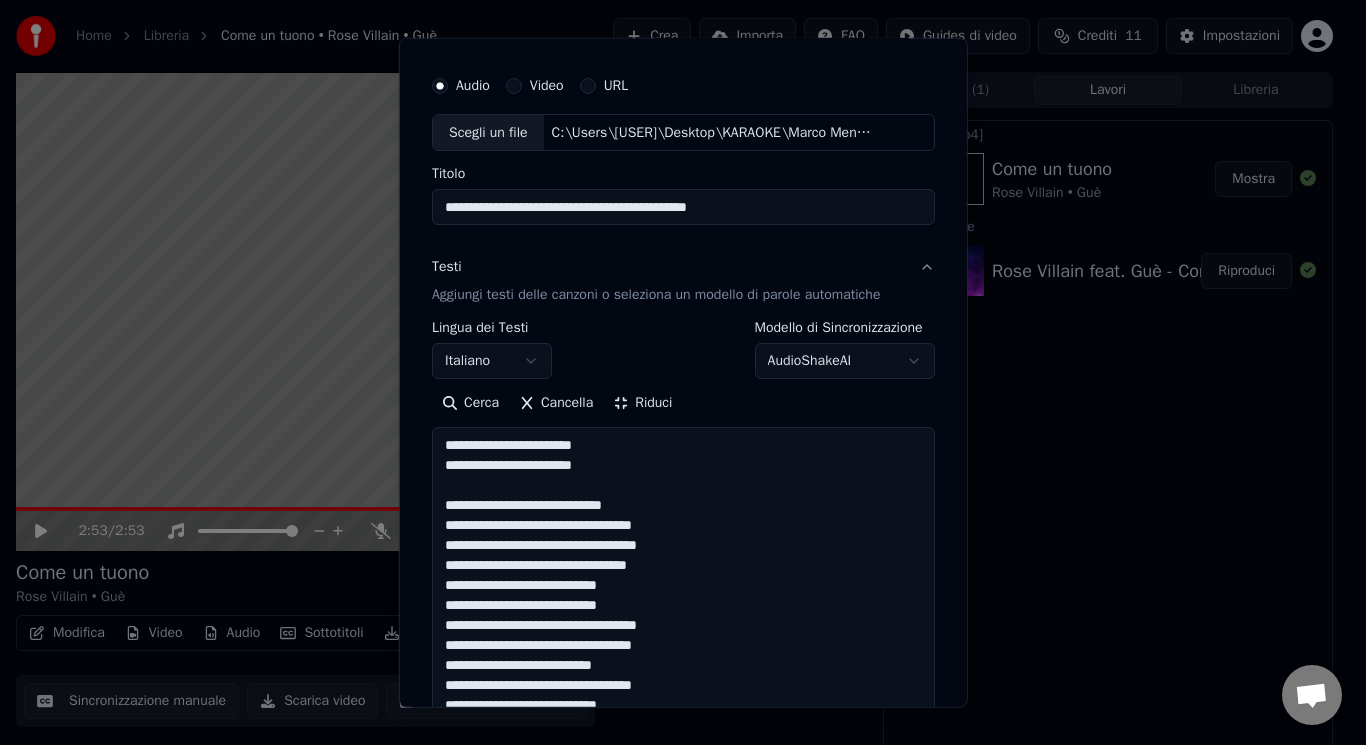 click on "Riduci" at bounding box center [642, 403] 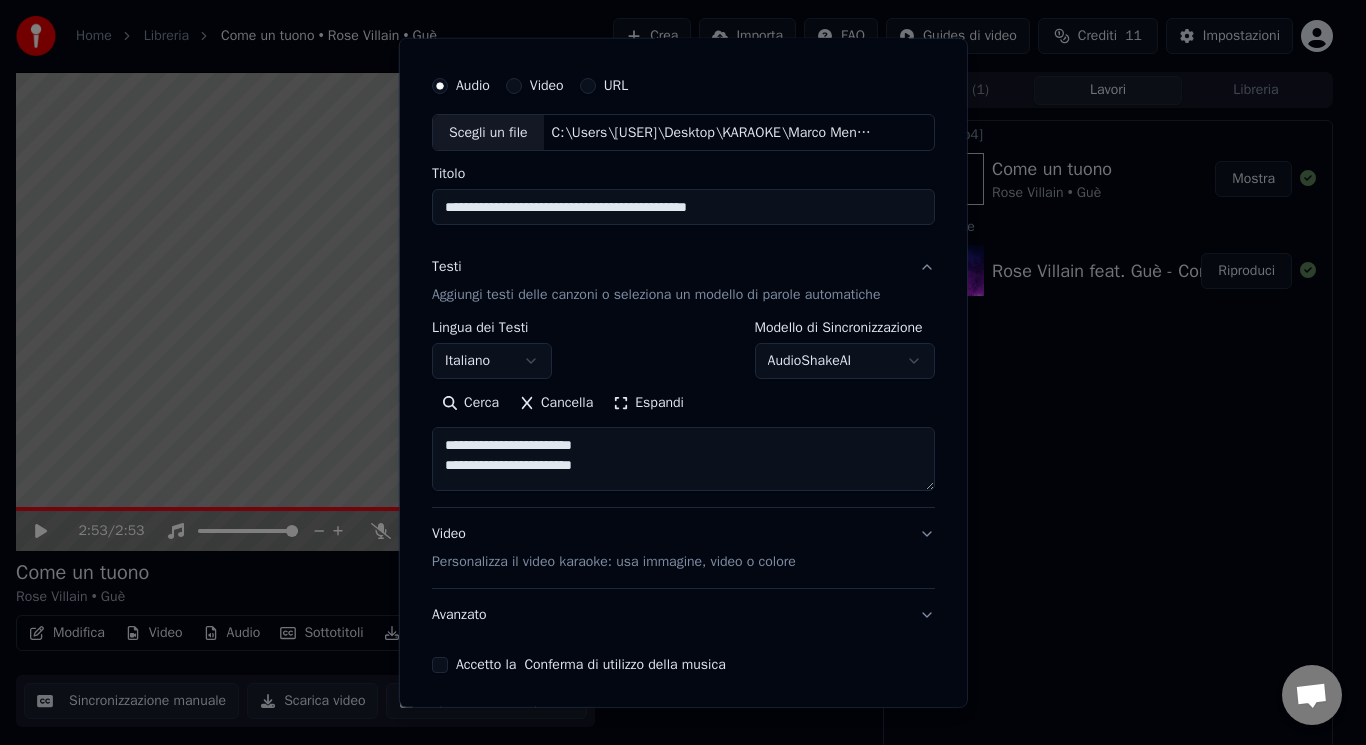 click on "Accetto la   Conferma di utilizzo della musica" at bounding box center (440, 665) 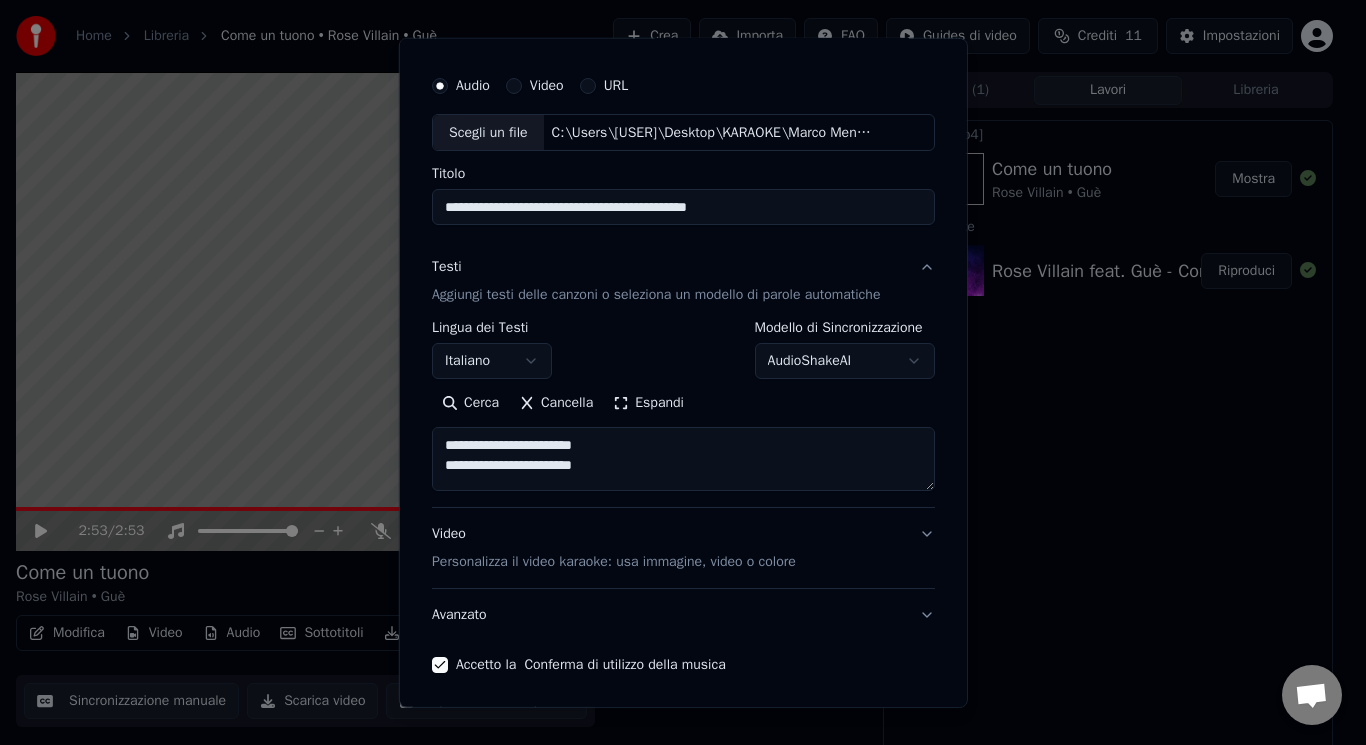 click on "Personalizza il video karaoke: usa immagine, video o colore" at bounding box center [614, 562] 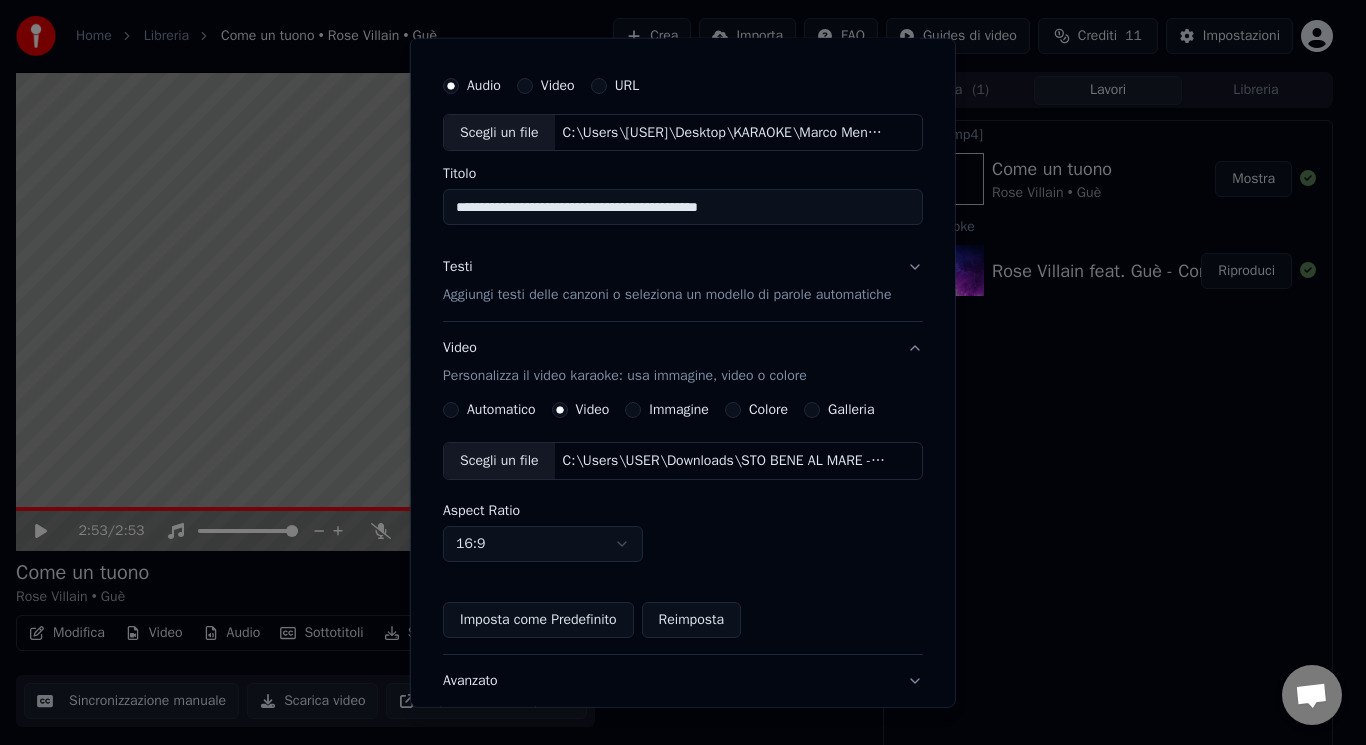 click on "Scegli un file" at bounding box center (499, 461) 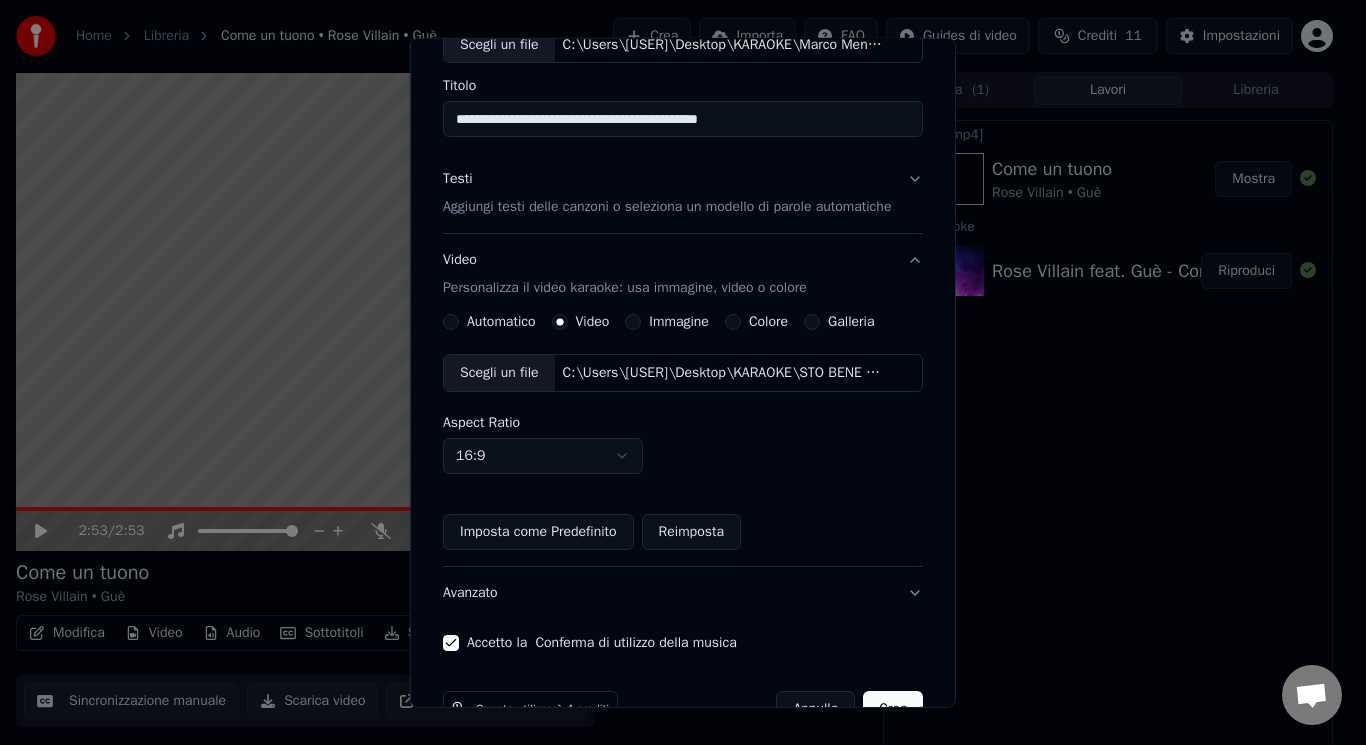 scroll, scrollTop: 187, scrollLeft: 0, axis: vertical 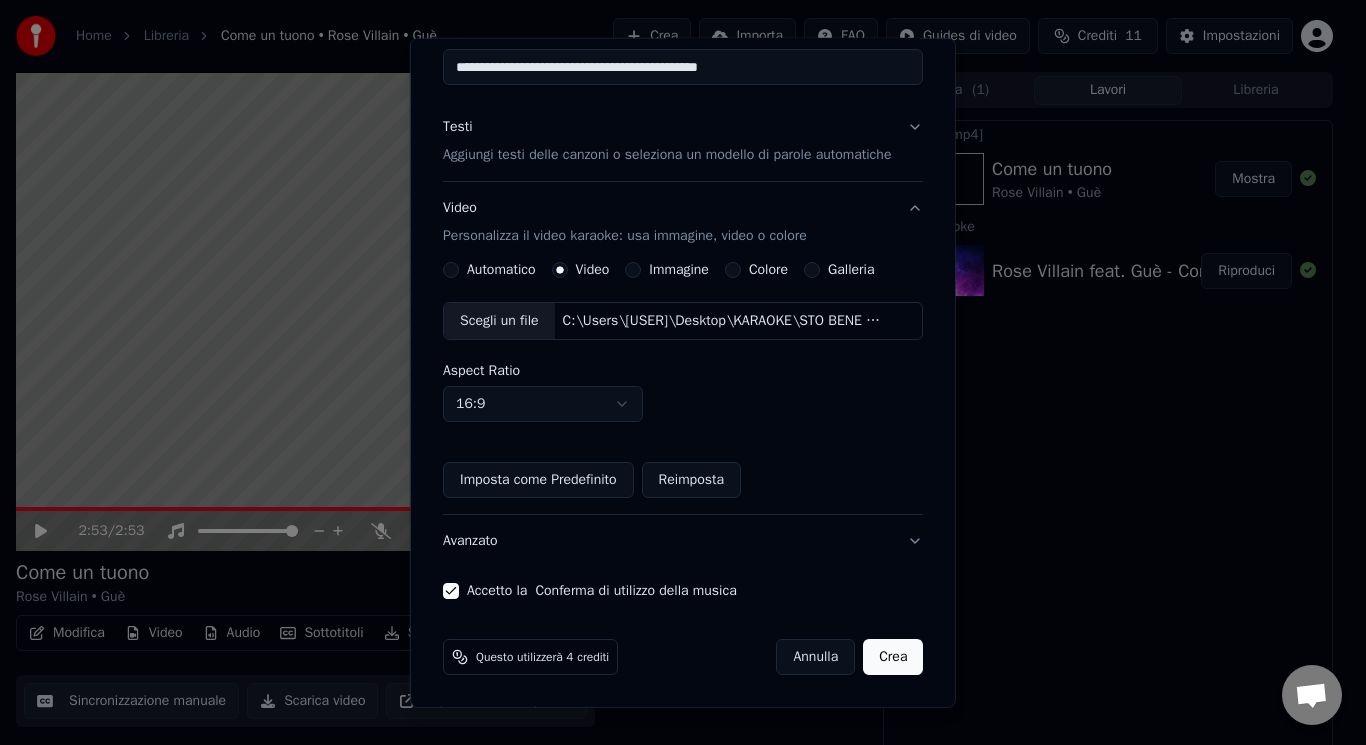 click on "Crea" at bounding box center [893, 657] 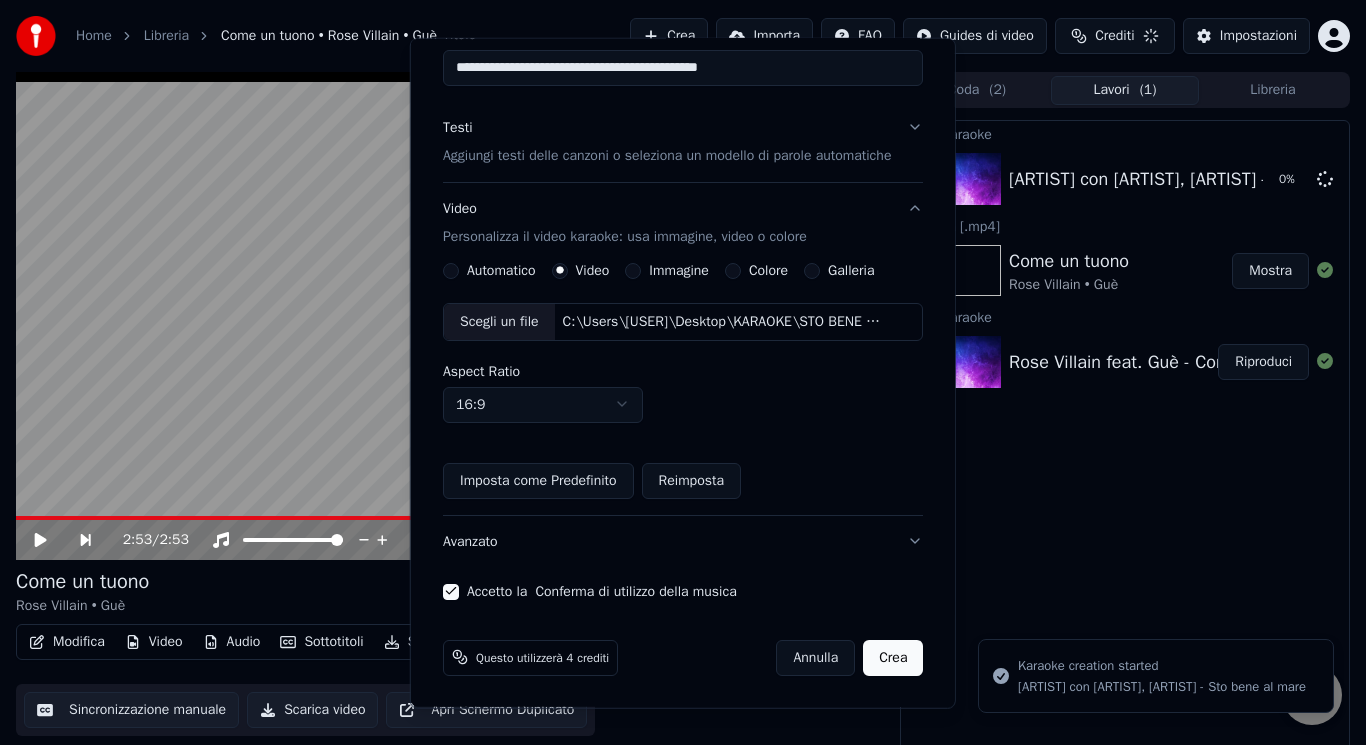 type 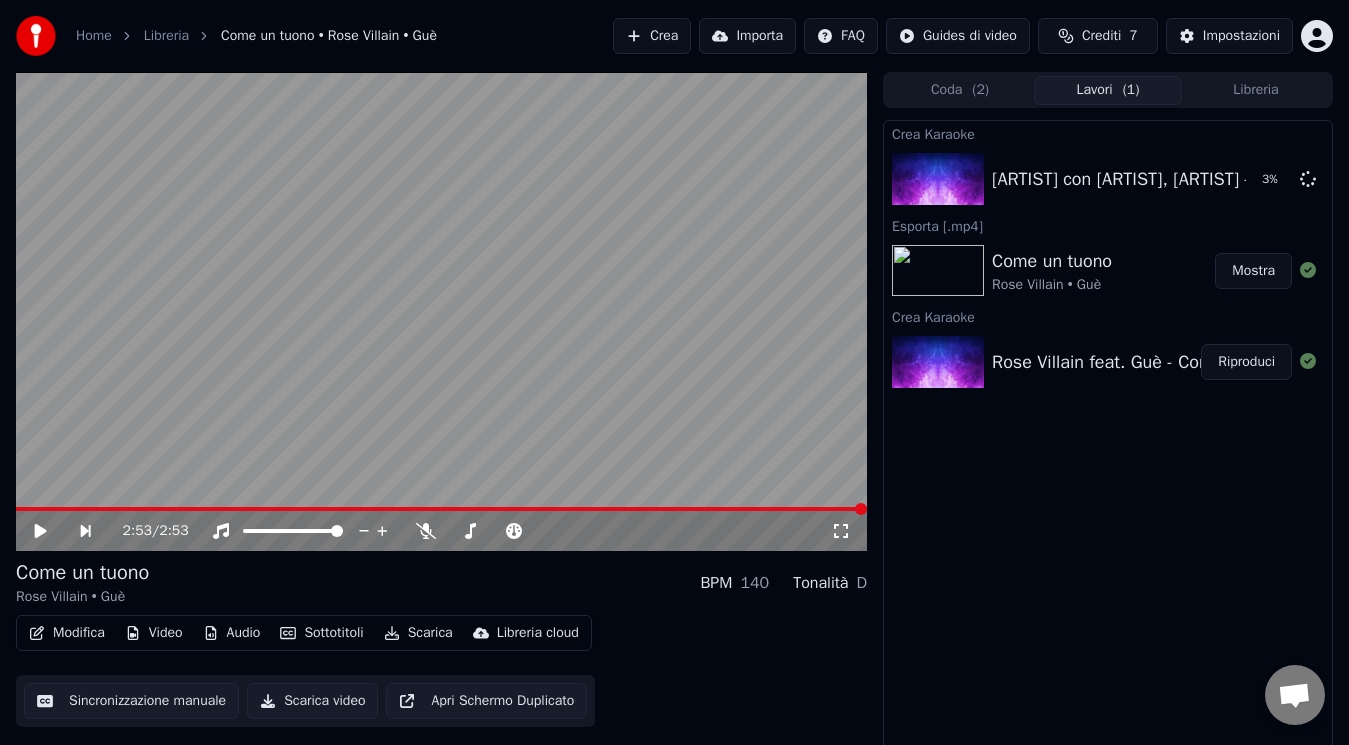 click on "Crea Karaoke [PERSON] con Sayf, Rkomi - Sto bene al mare 3 % Esporta [.mp4] Come un tuono Rose Villain • Guè Mostra Crea Karaoke Rose Villain feat. Guè - Come un tuono Riproduci" at bounding box center (1108, 436) 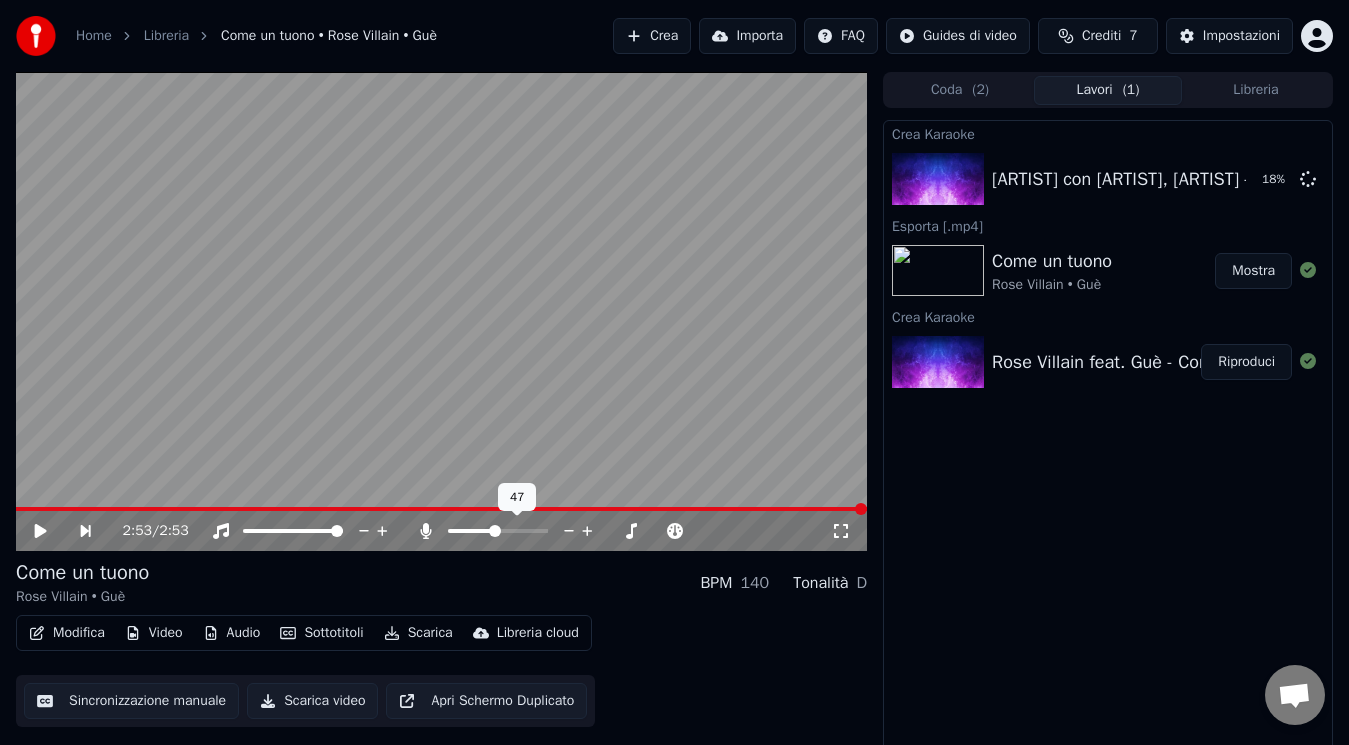 click at bounding box center [498, 531] 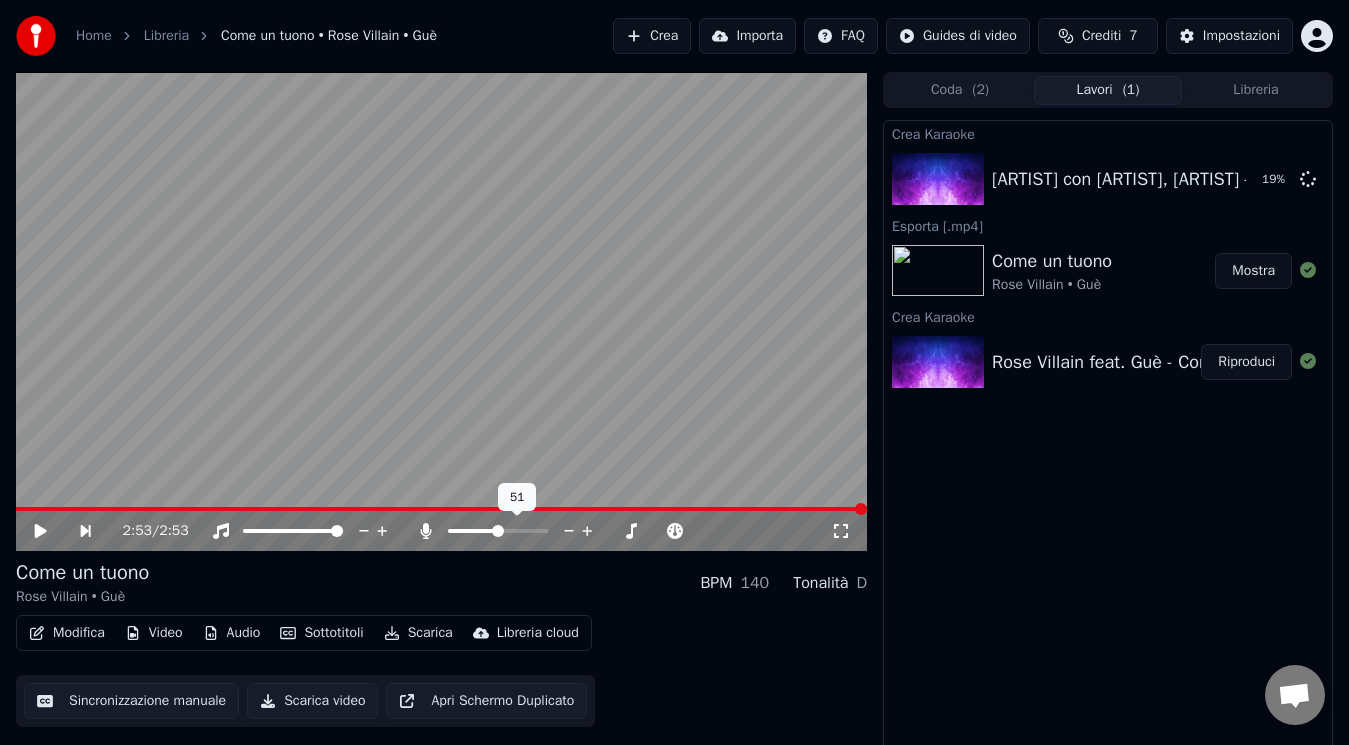 click at bounding box center [498, 531] 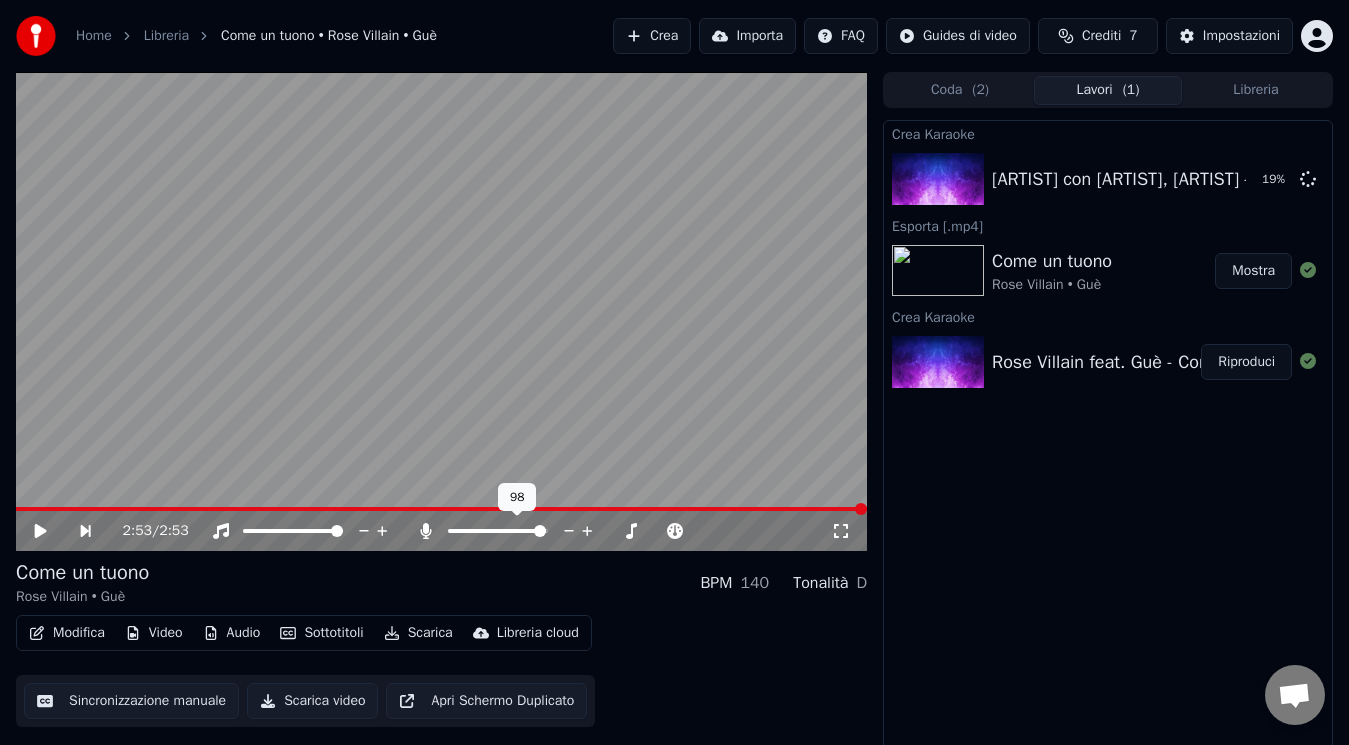 click at bounding box center (540, 531) 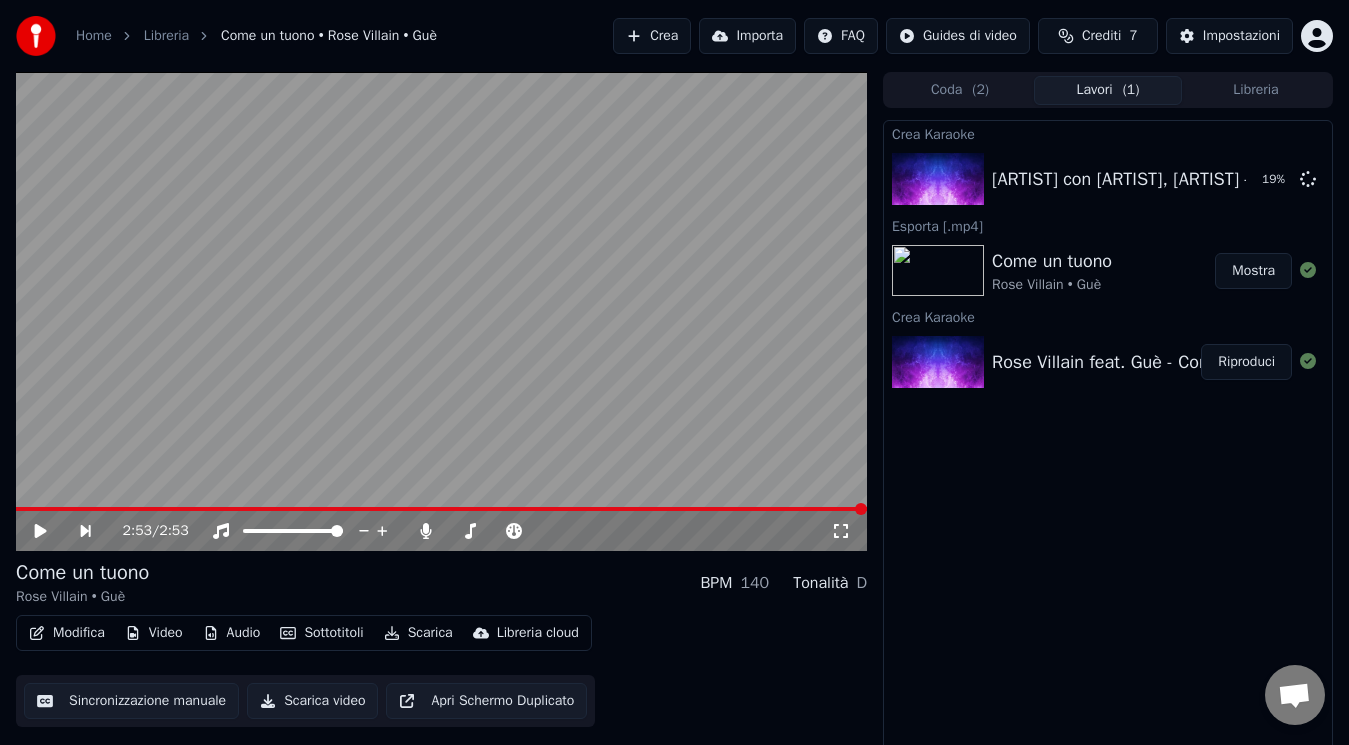 click 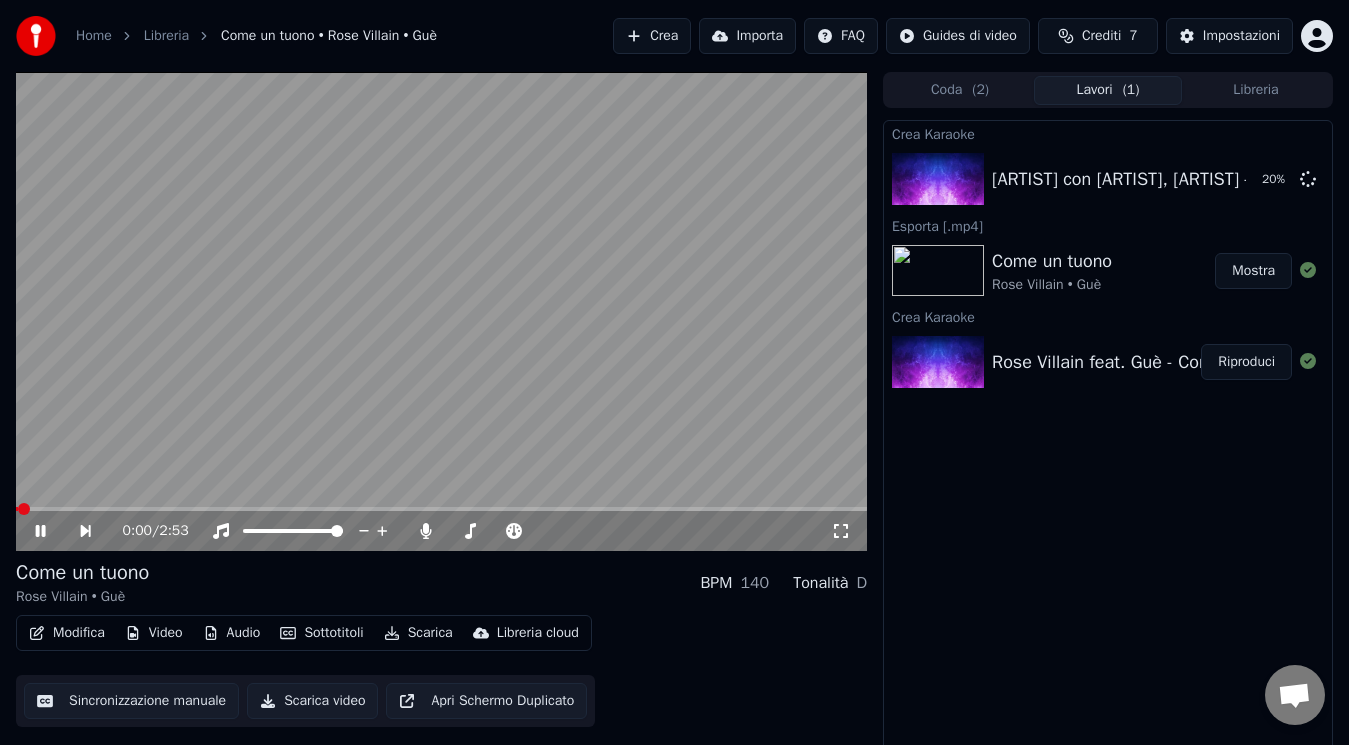 click 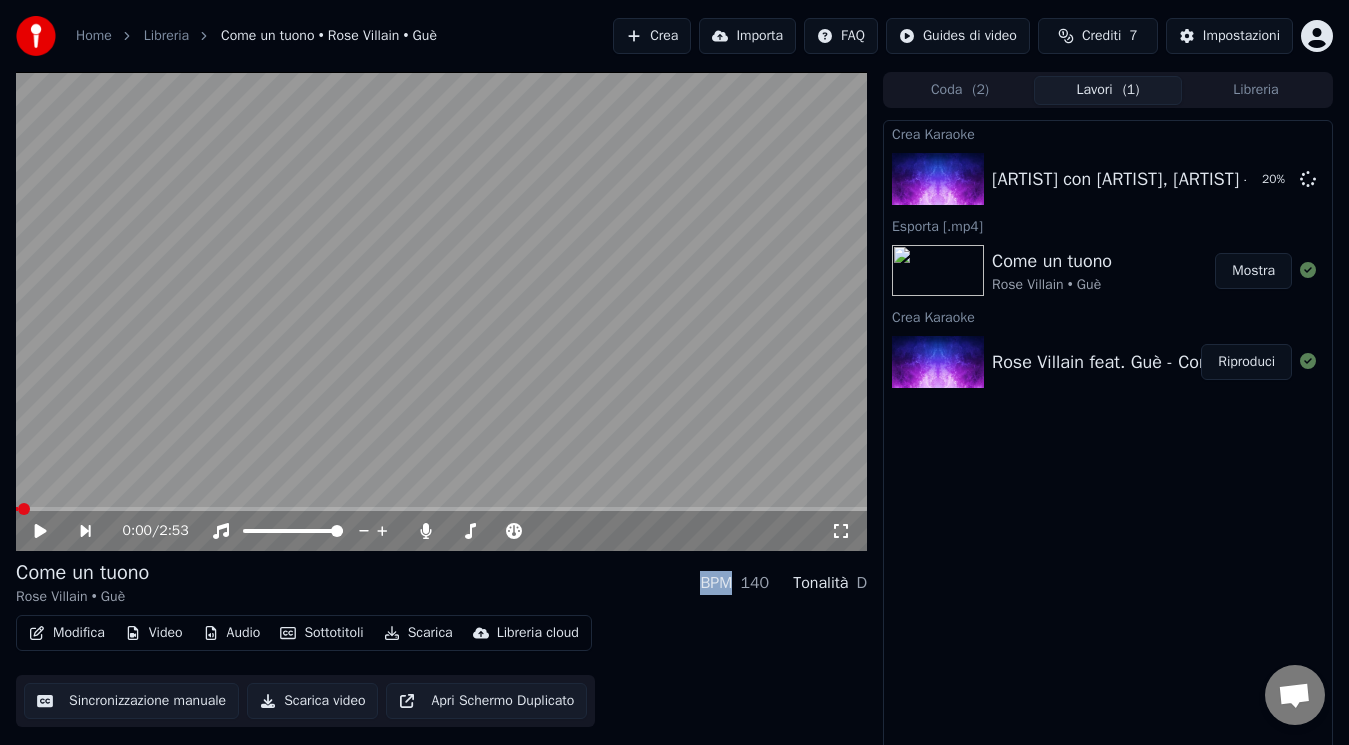 click 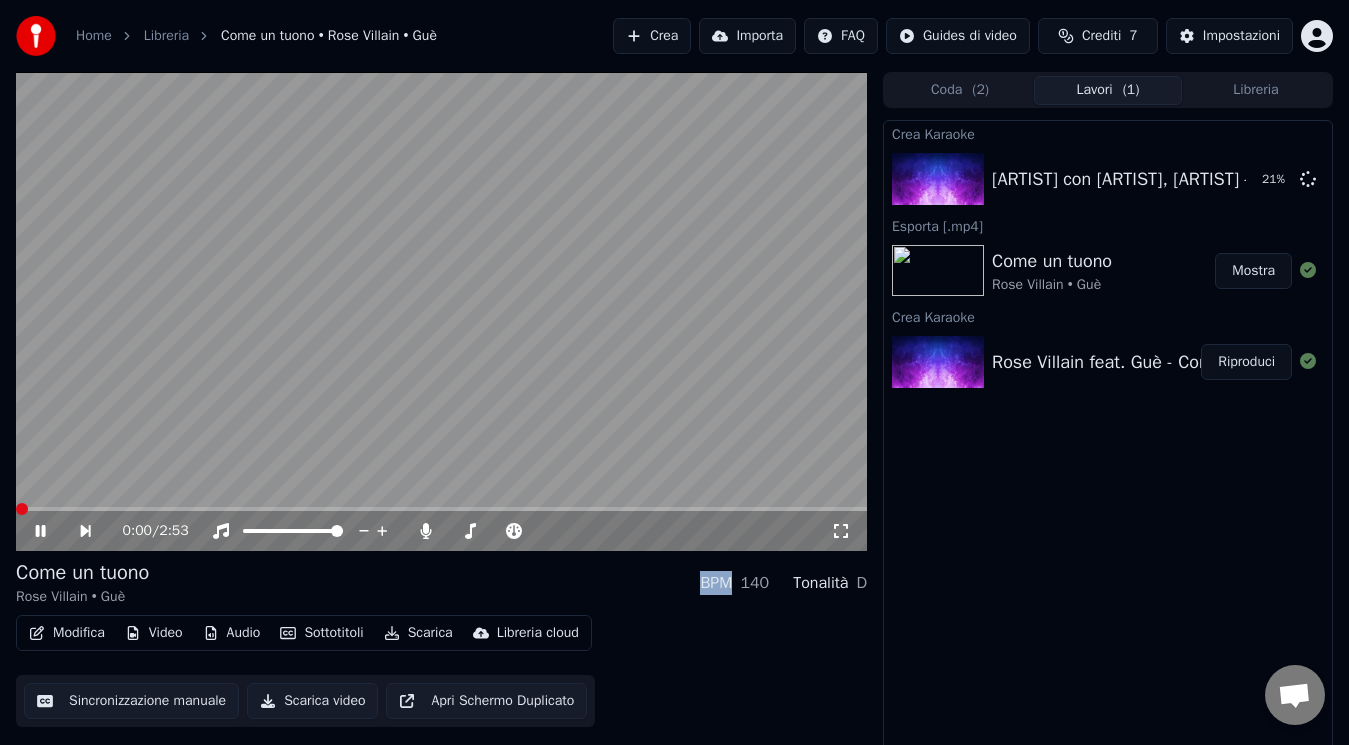 click at bounding box center [16, 509] 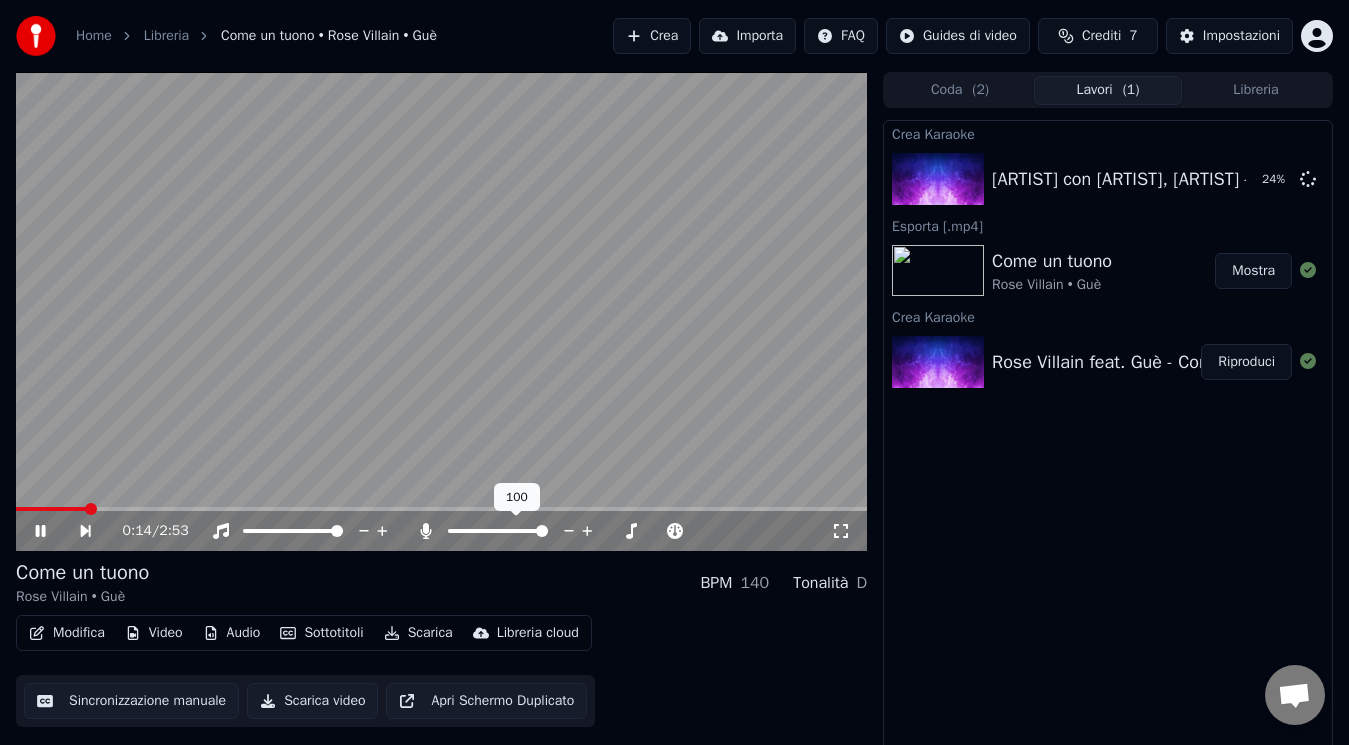 click 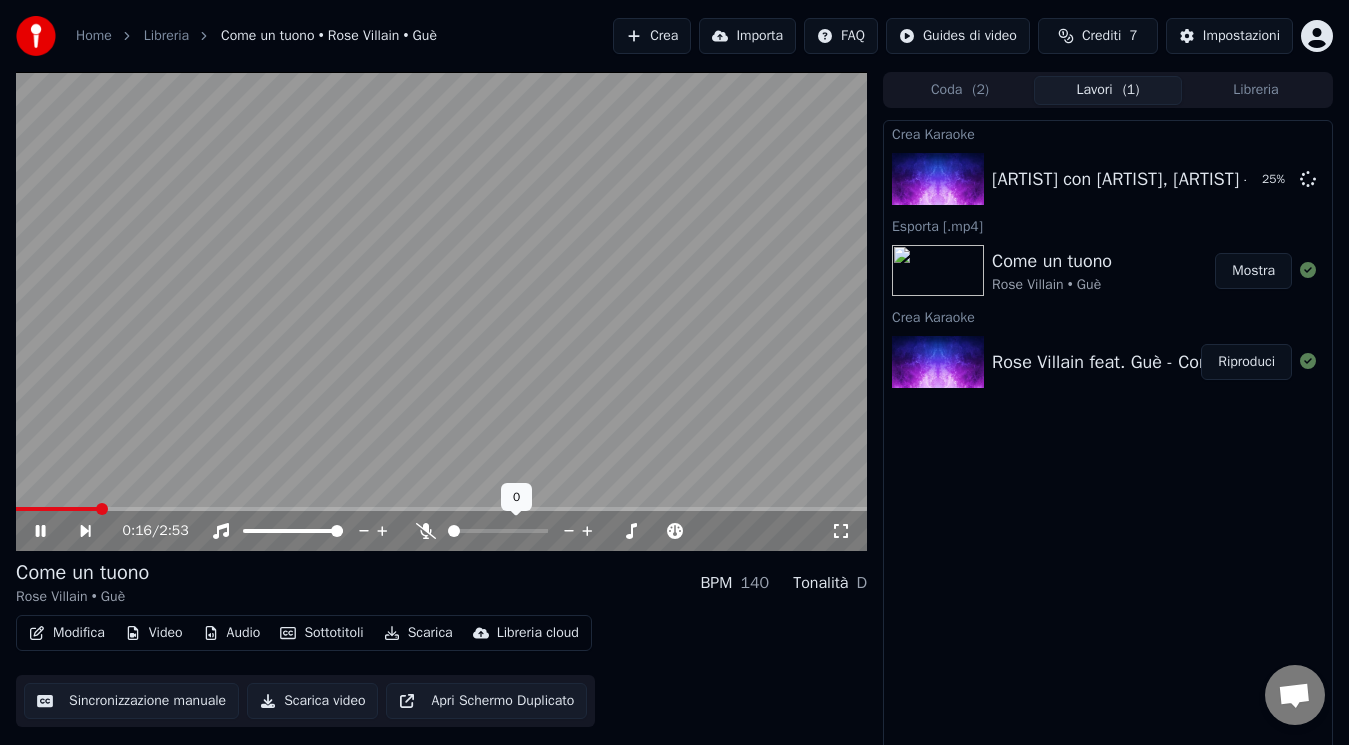 click 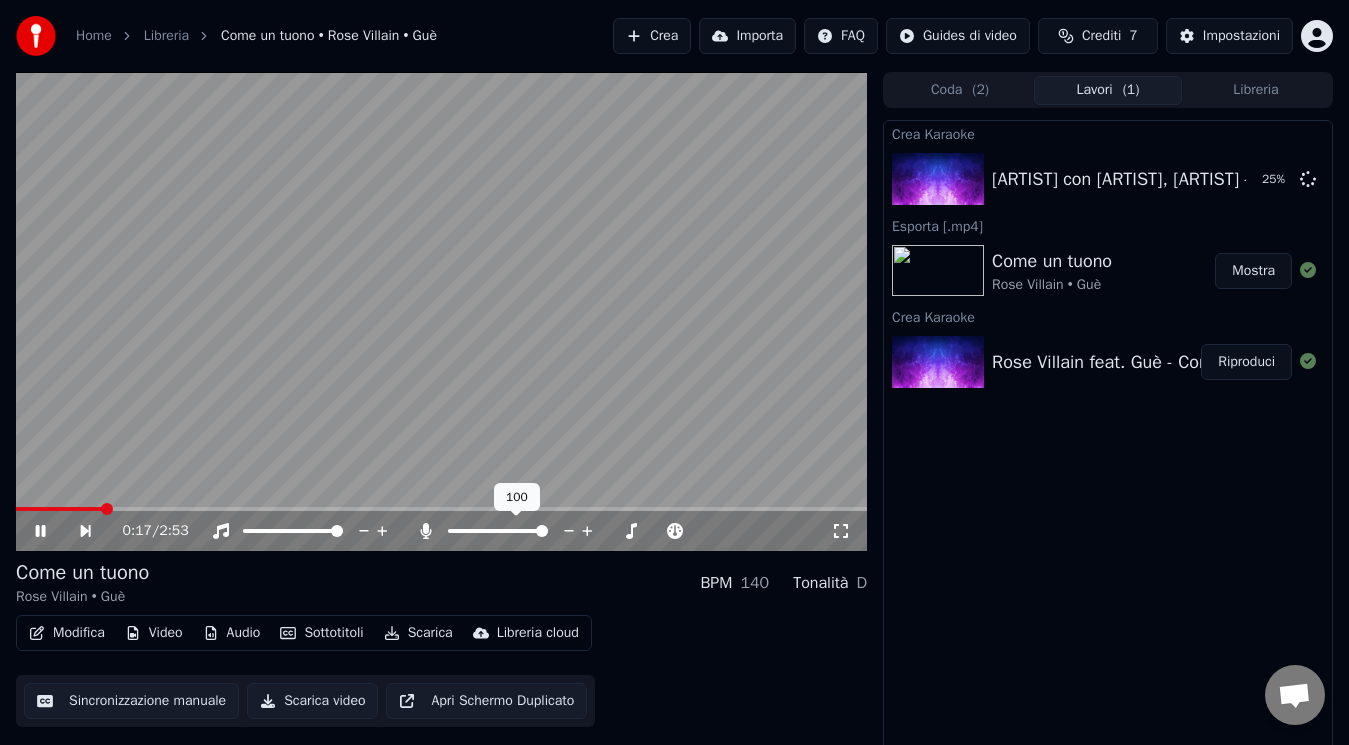 click 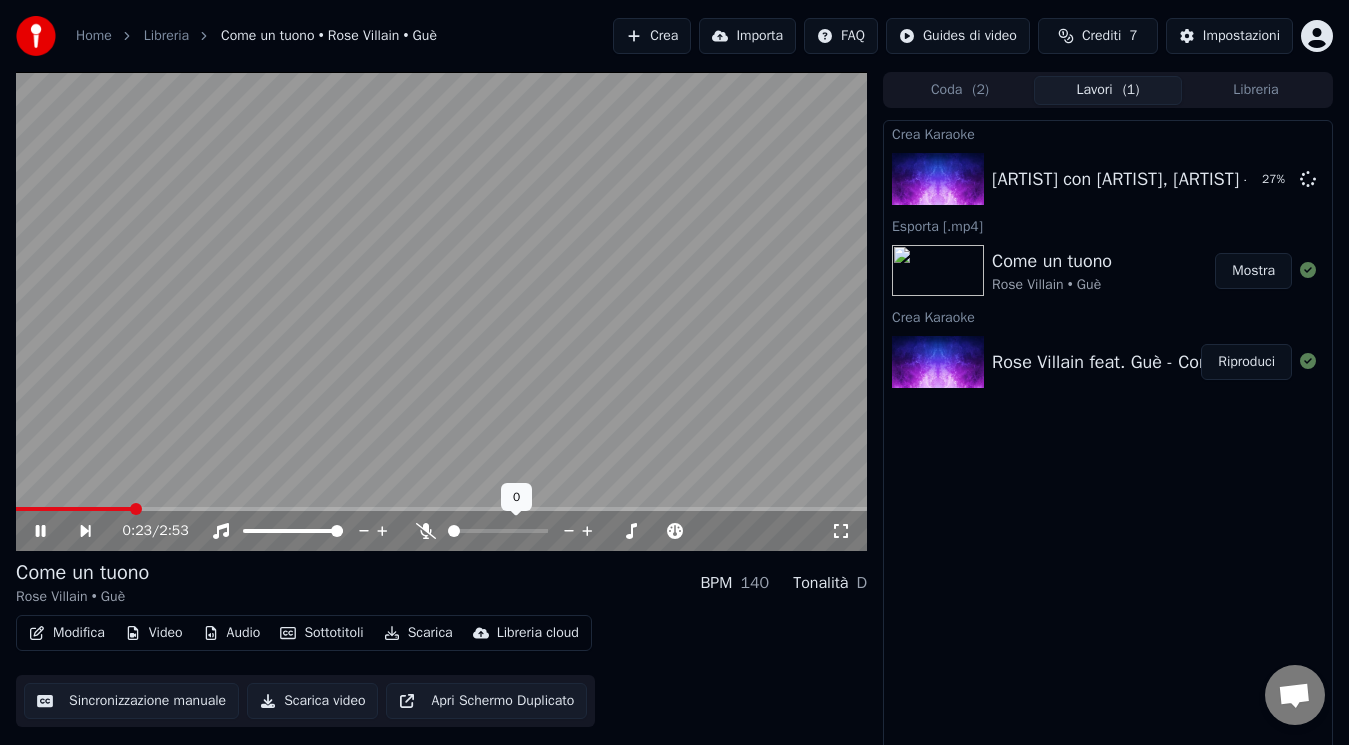 click 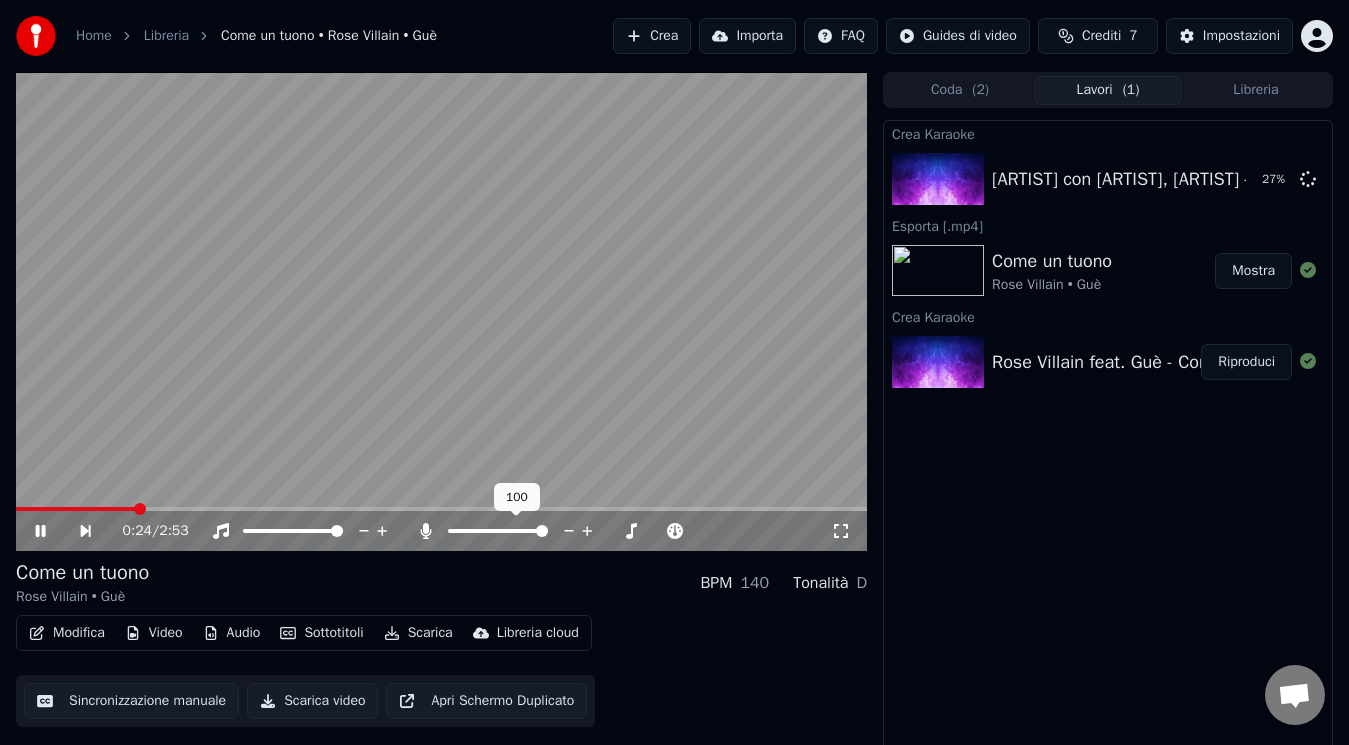 click 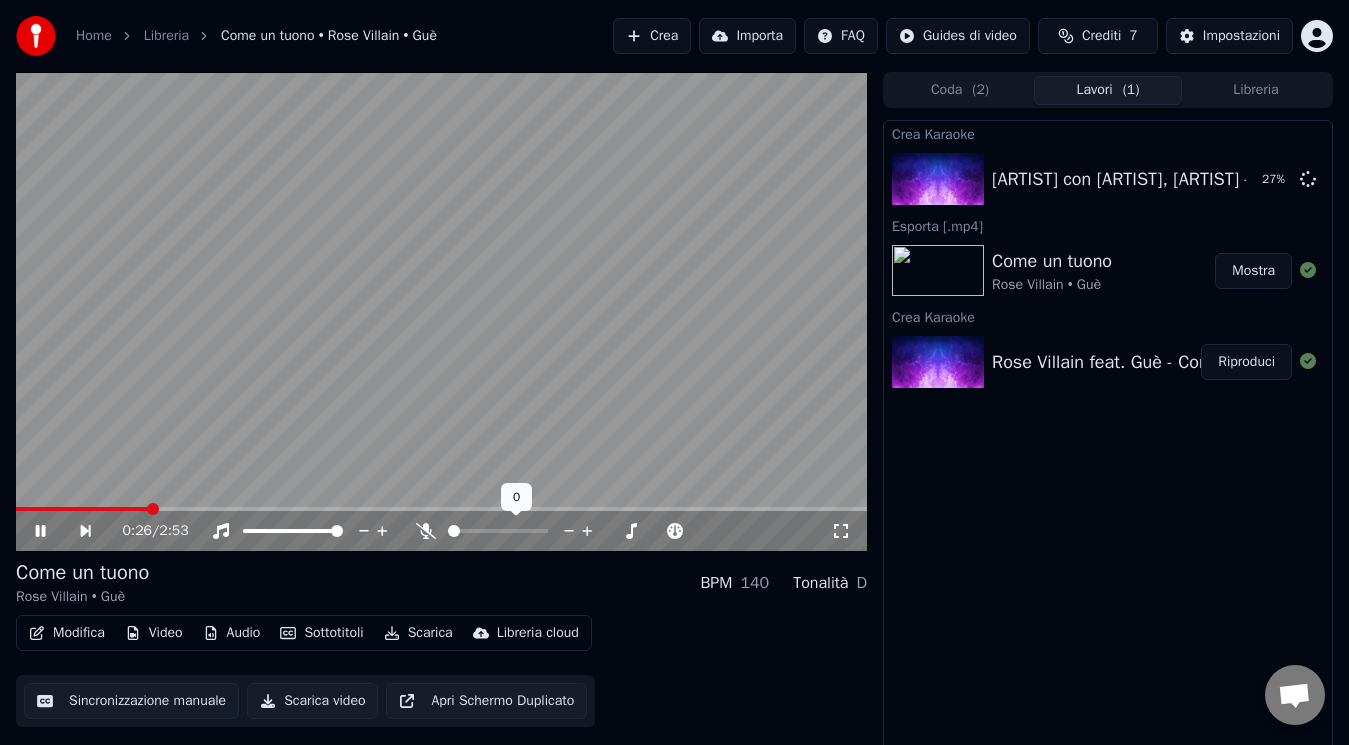 click 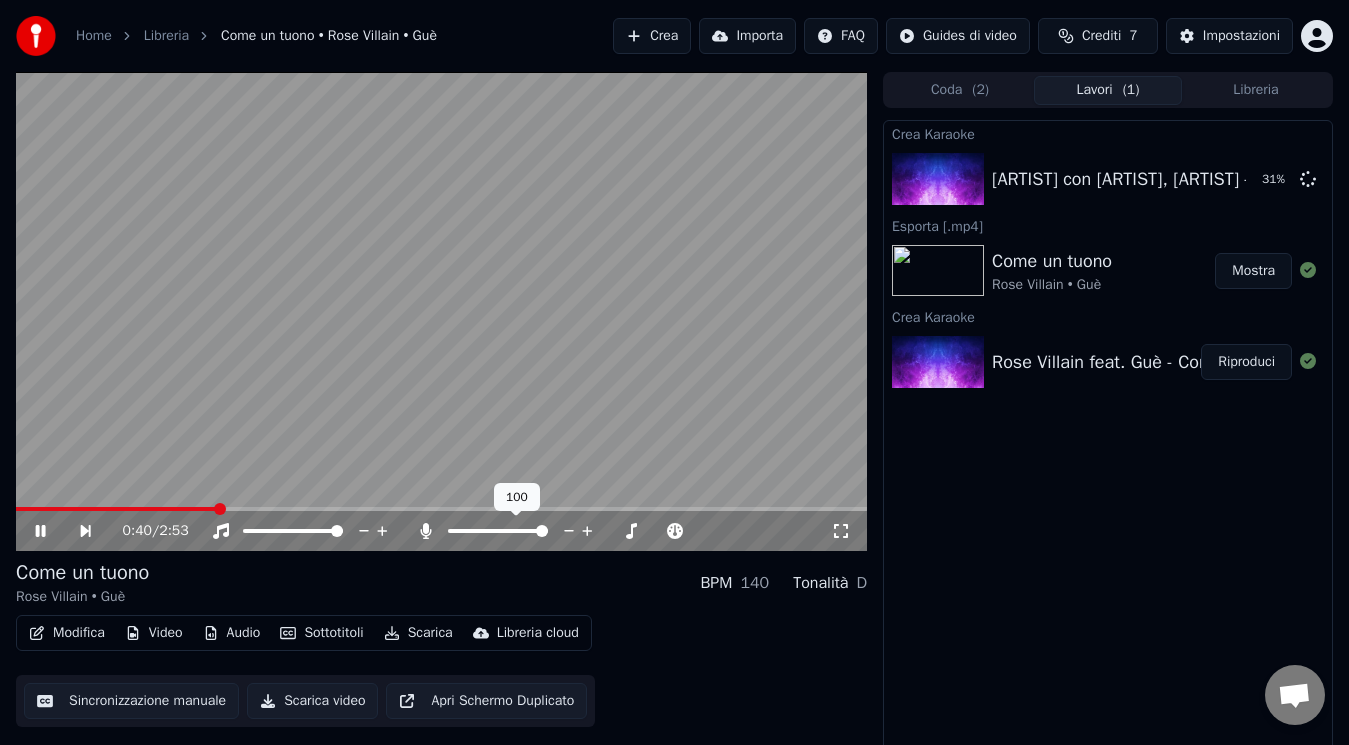 click 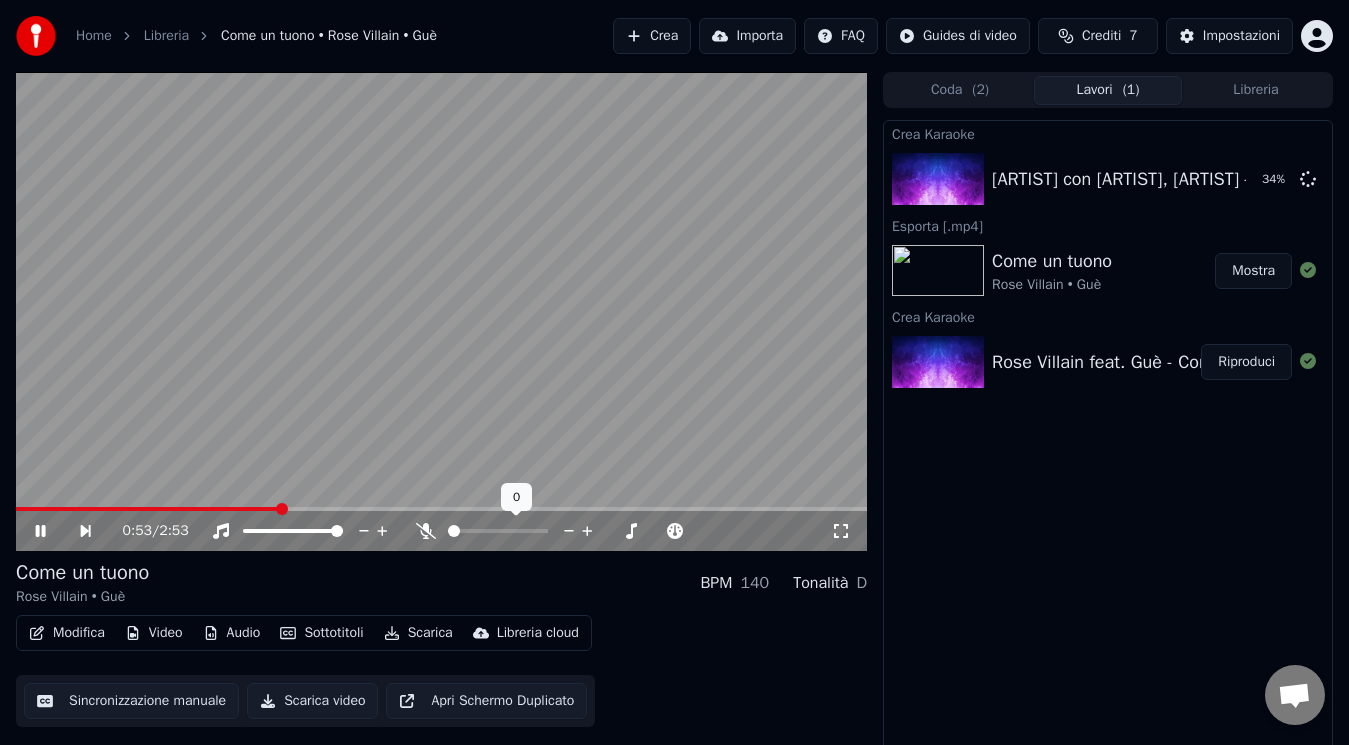 click 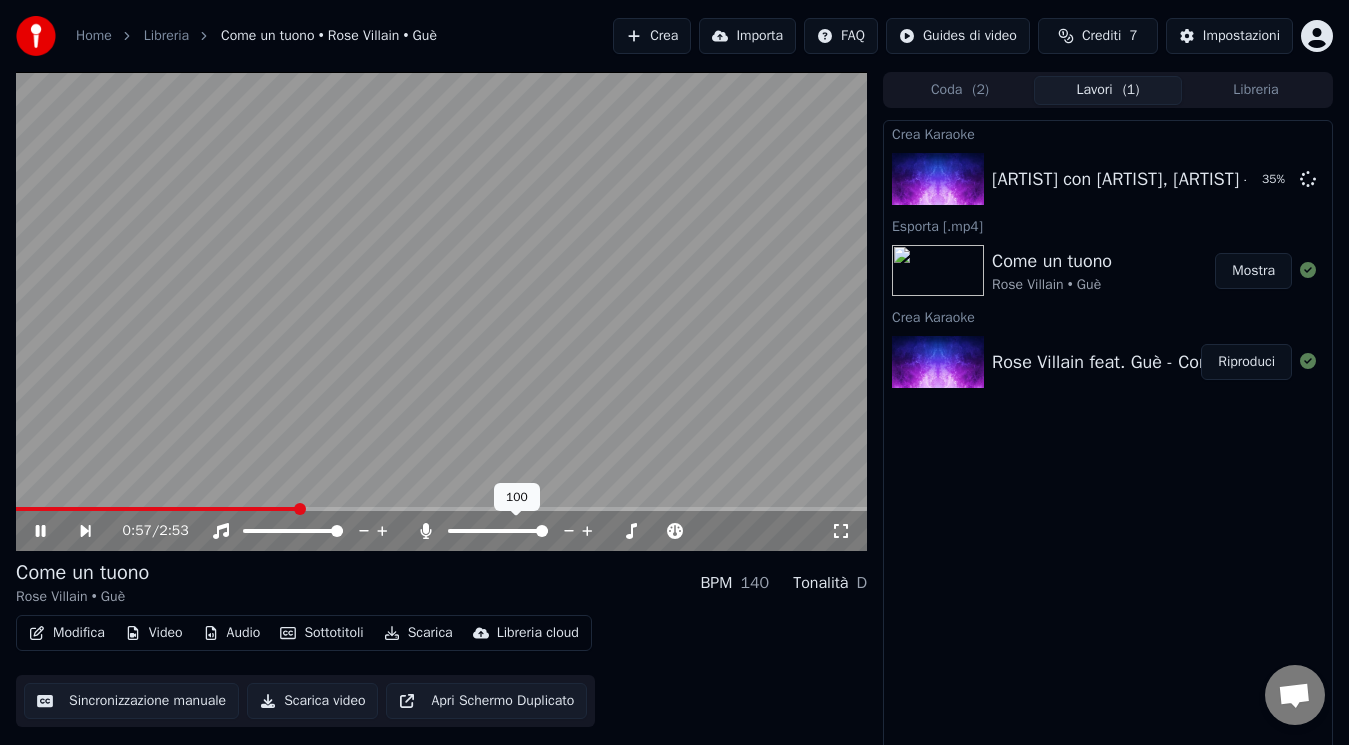 click 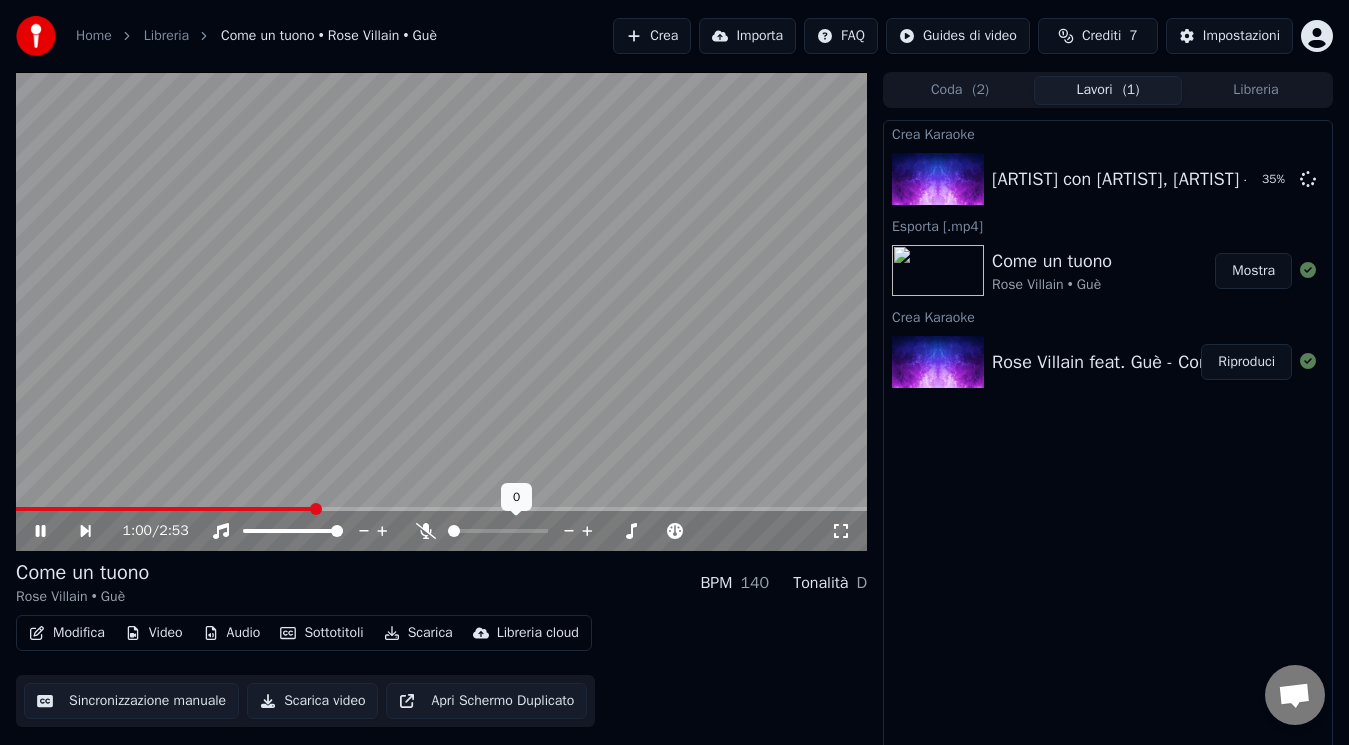 click 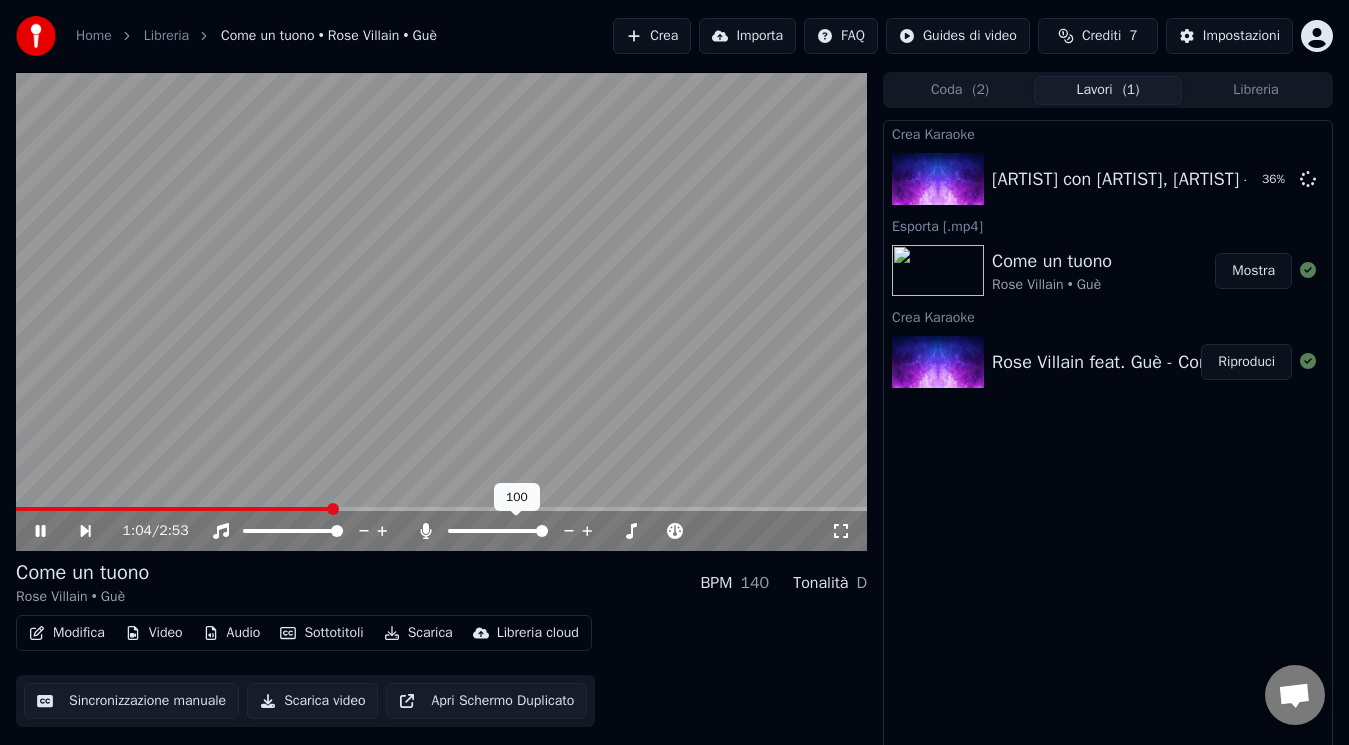 click 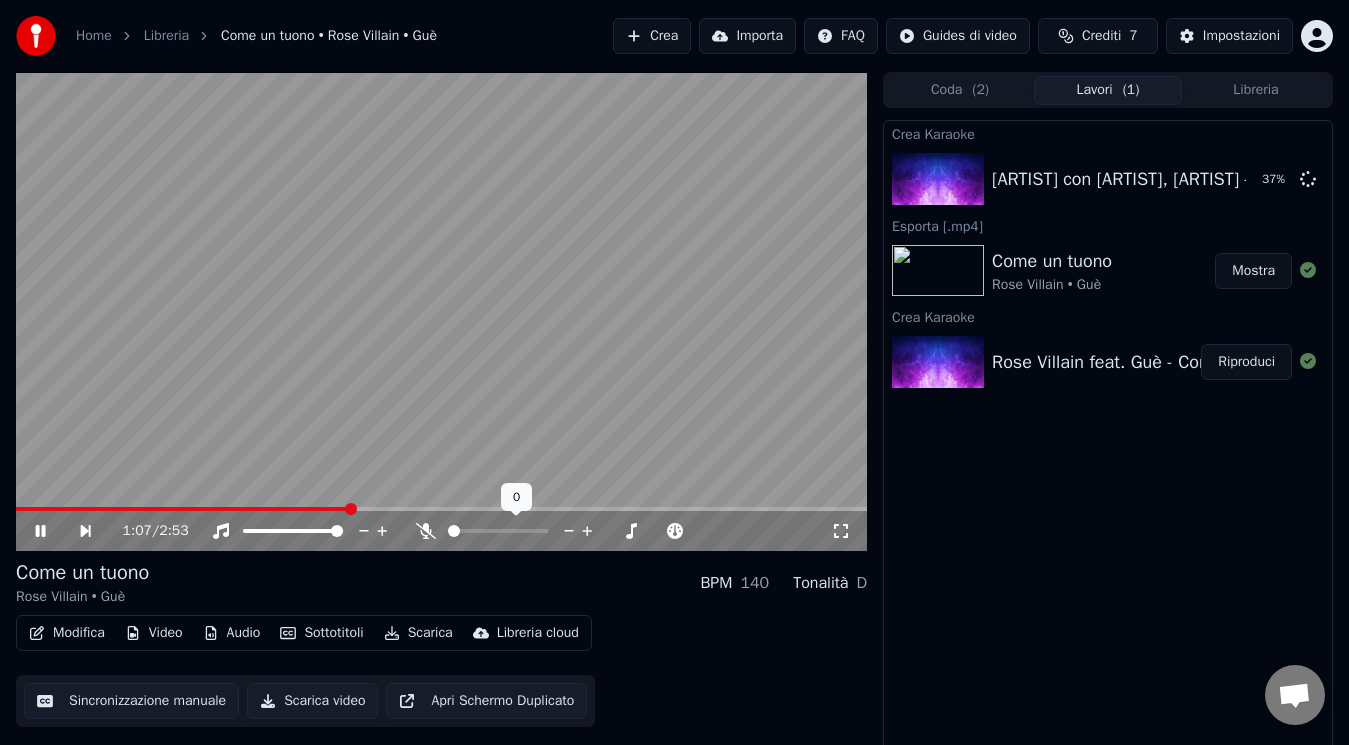 click 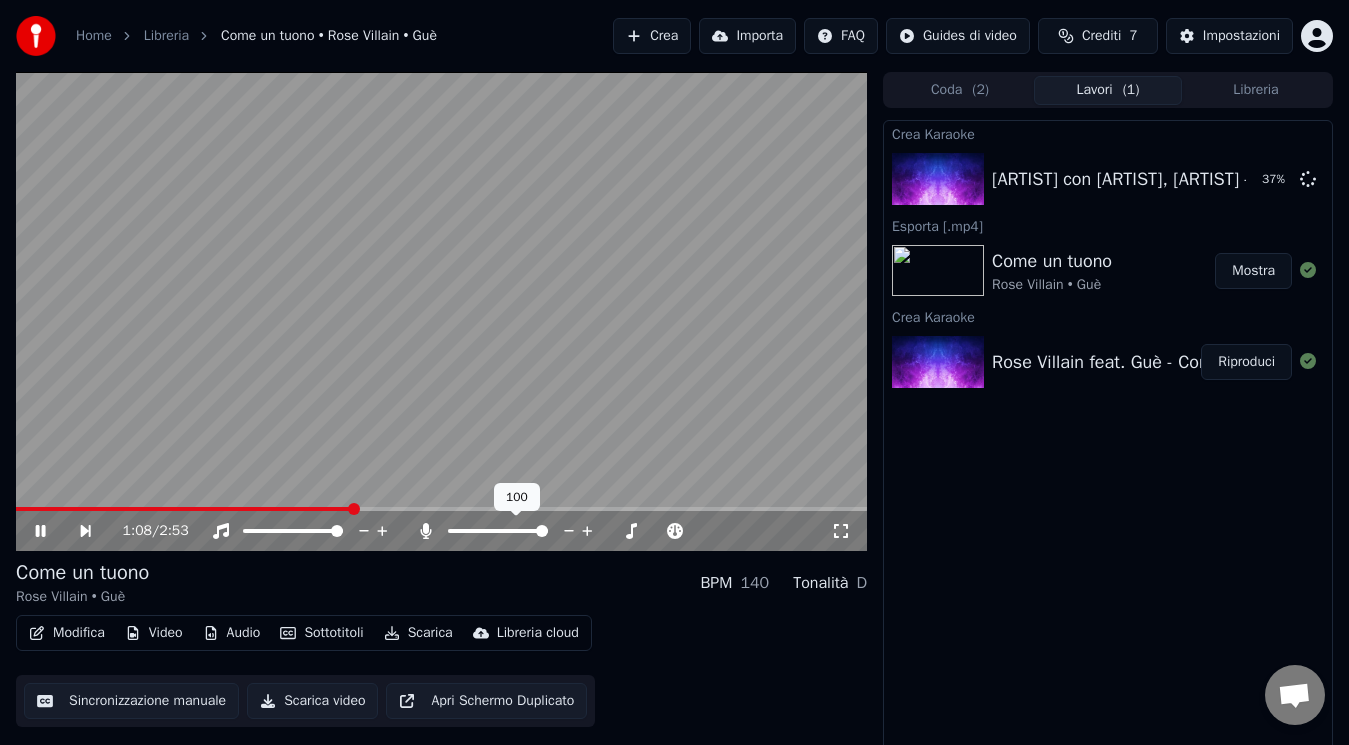click 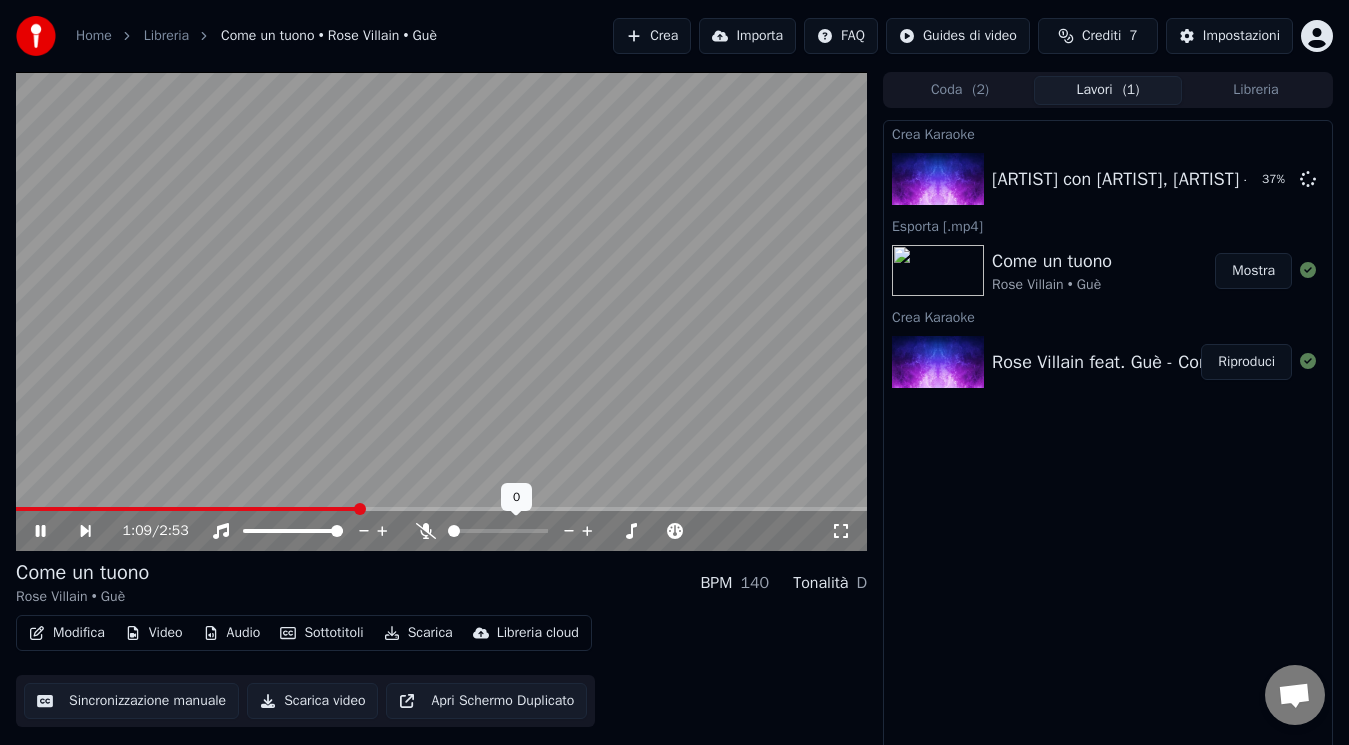 click 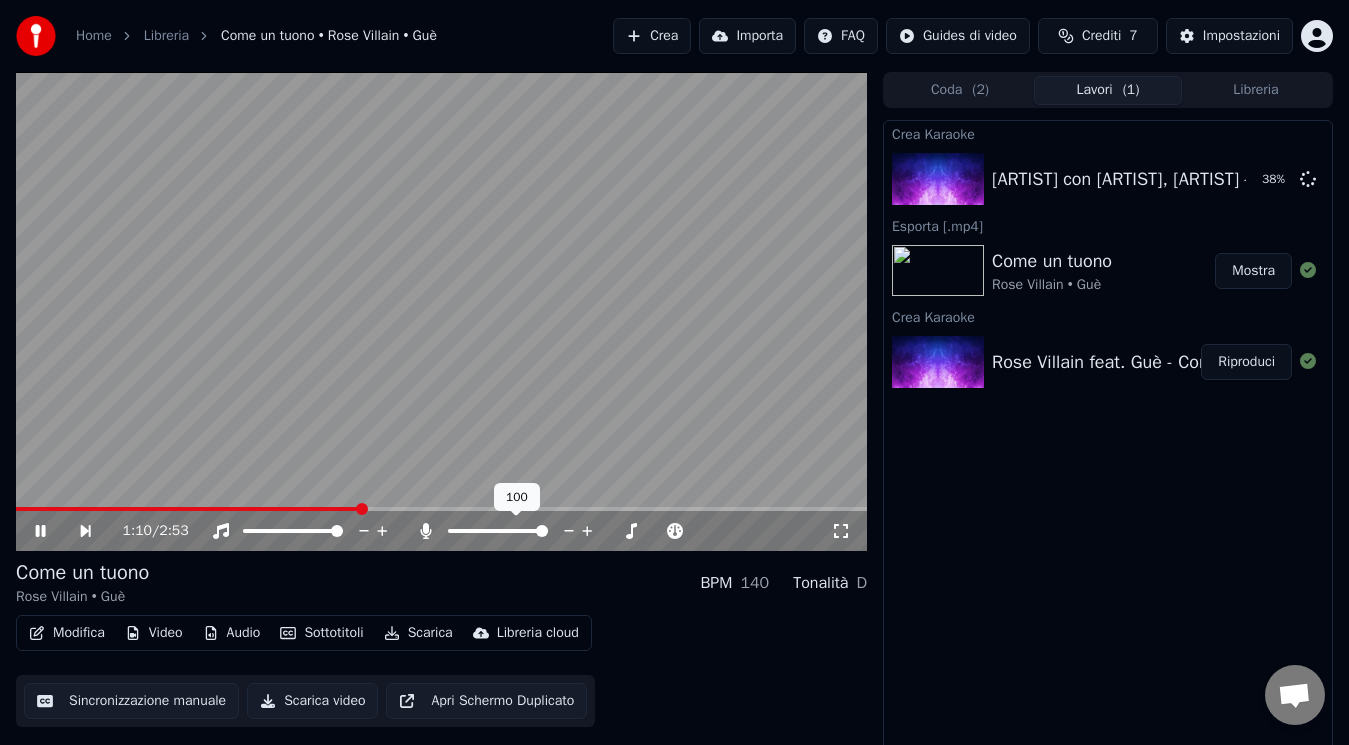 click 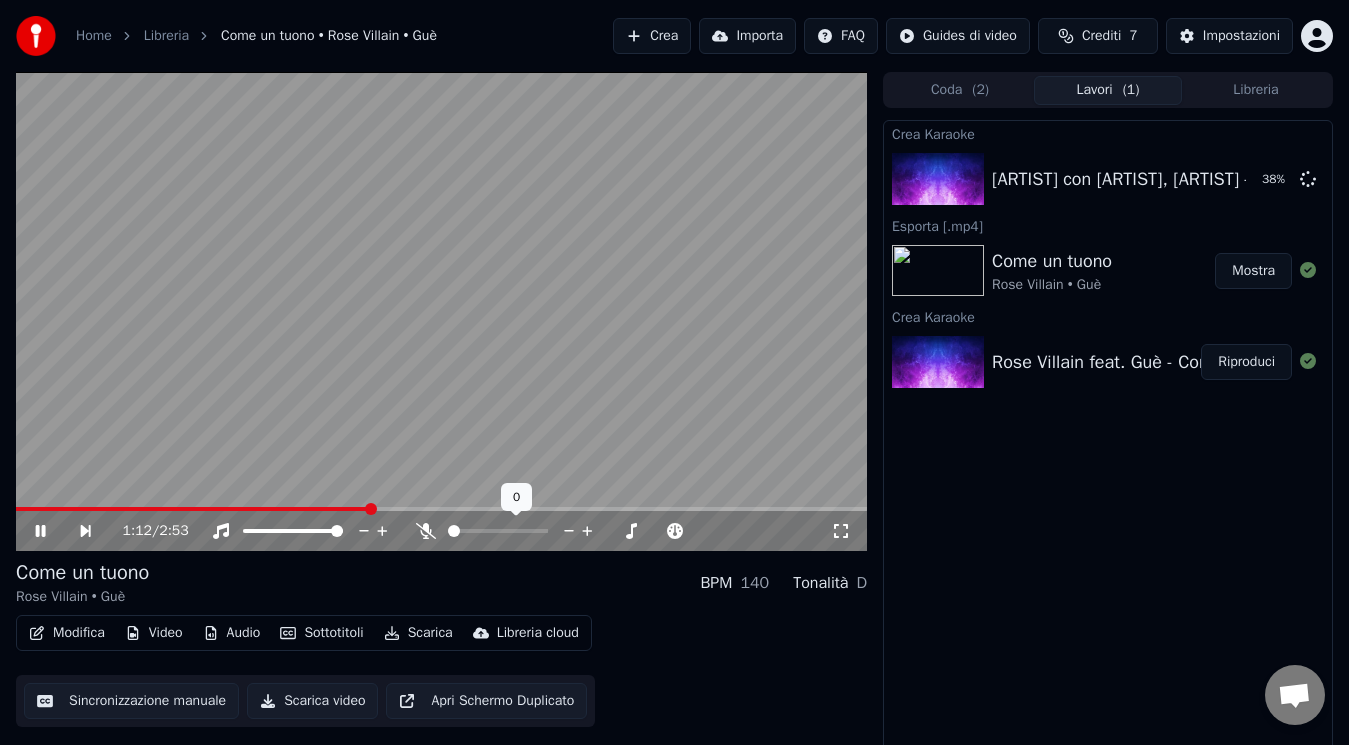 click 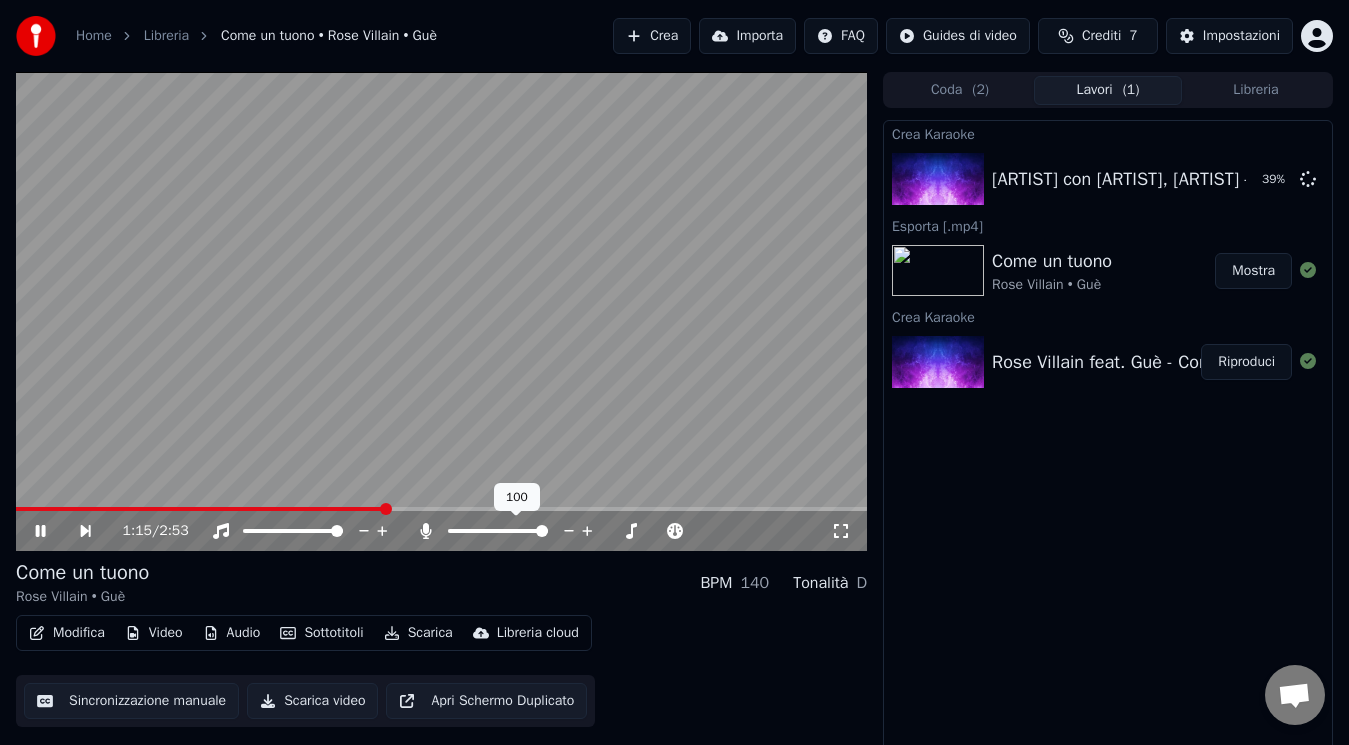 click 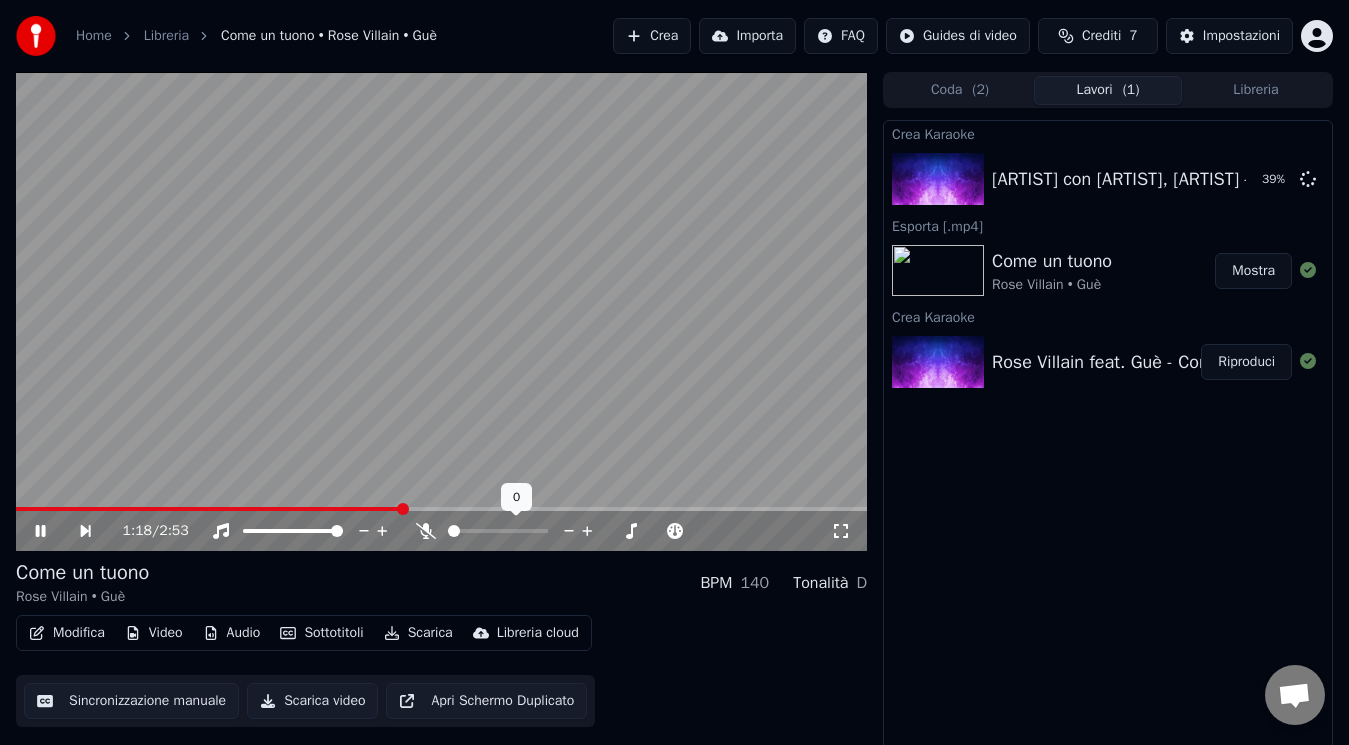 click 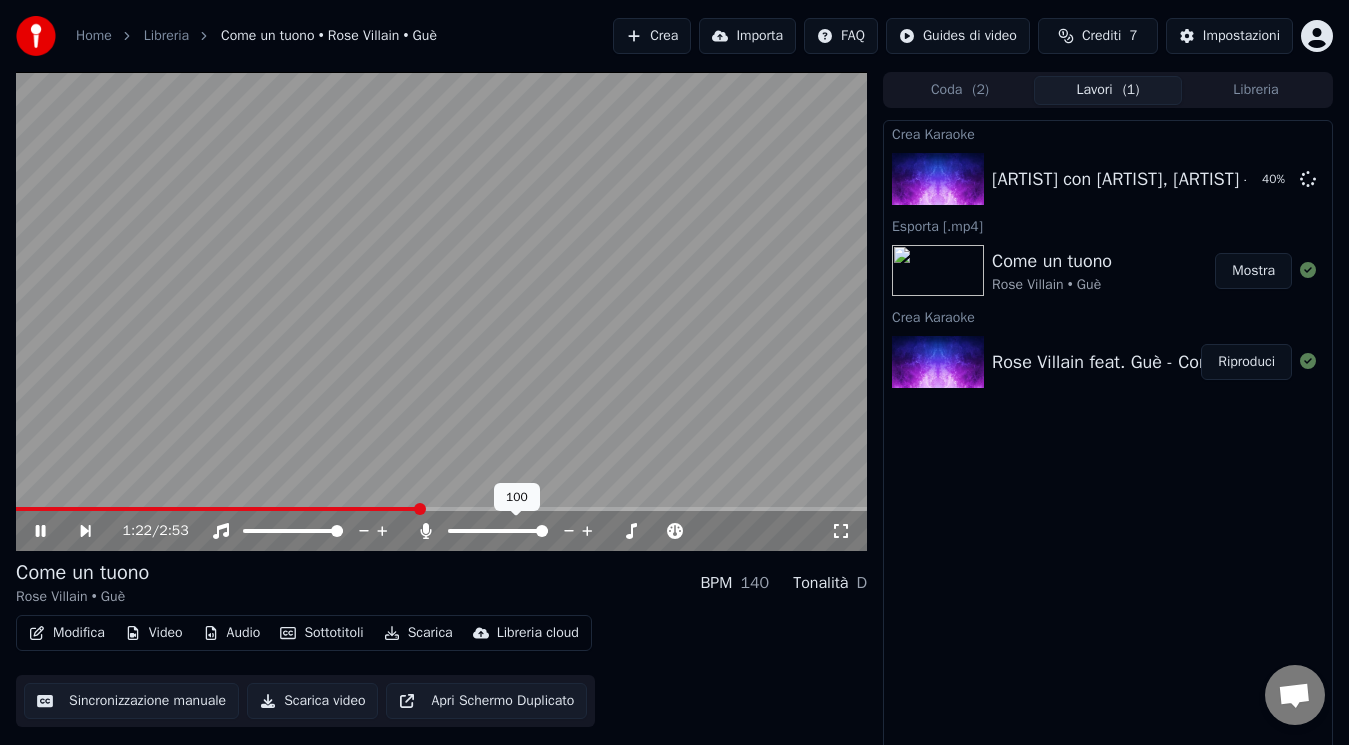 click 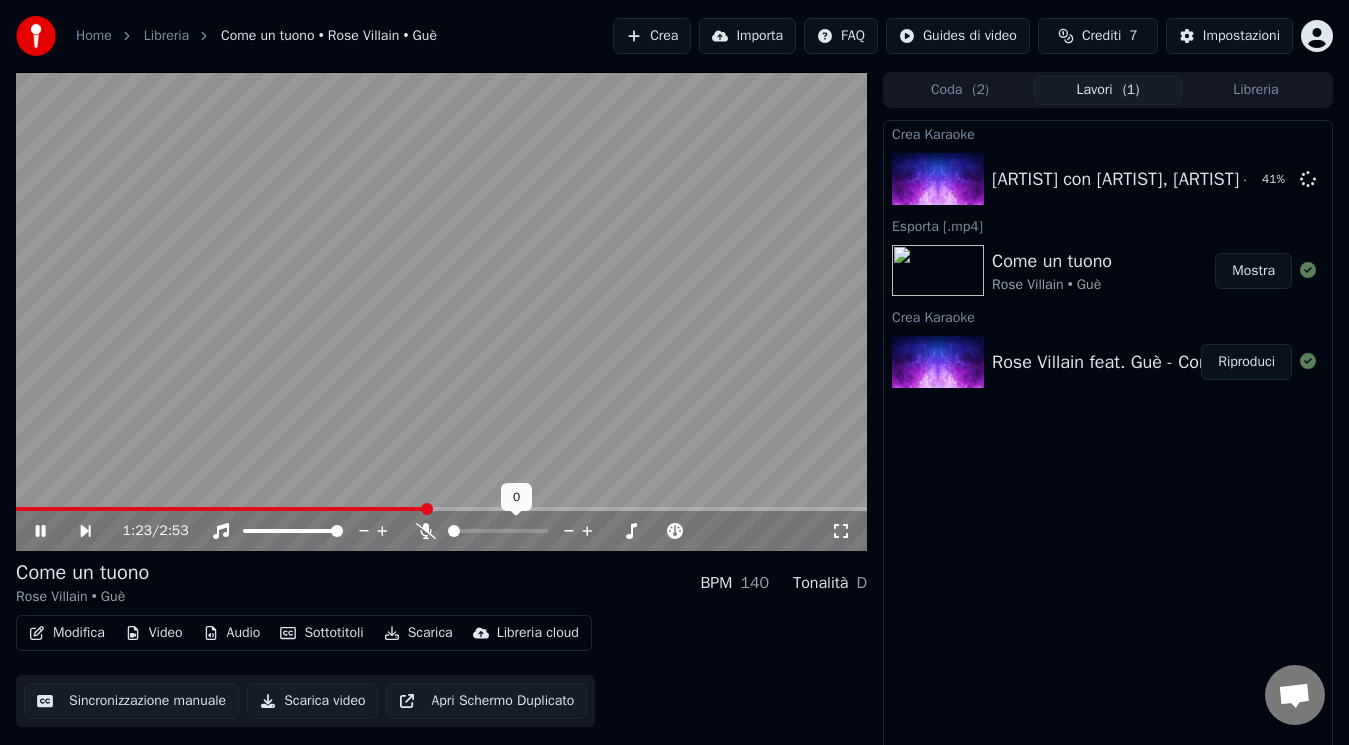 click 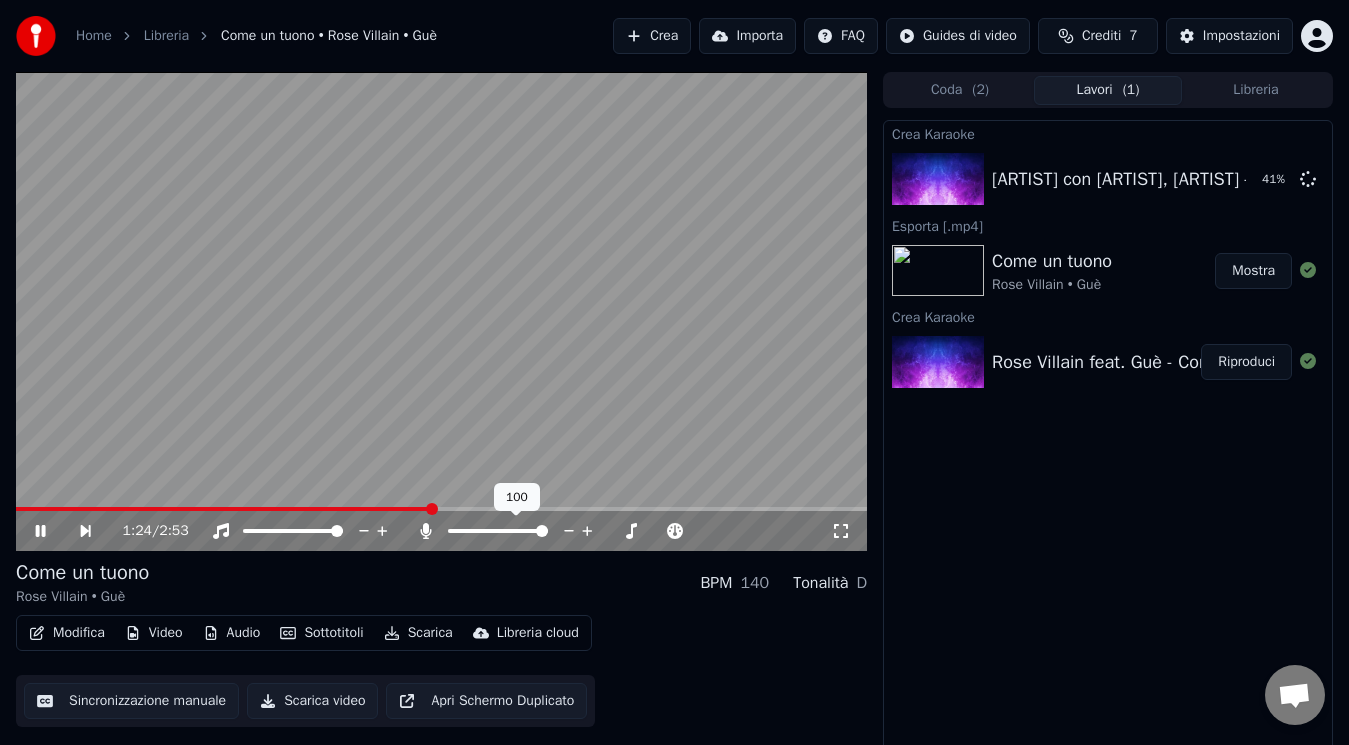 click 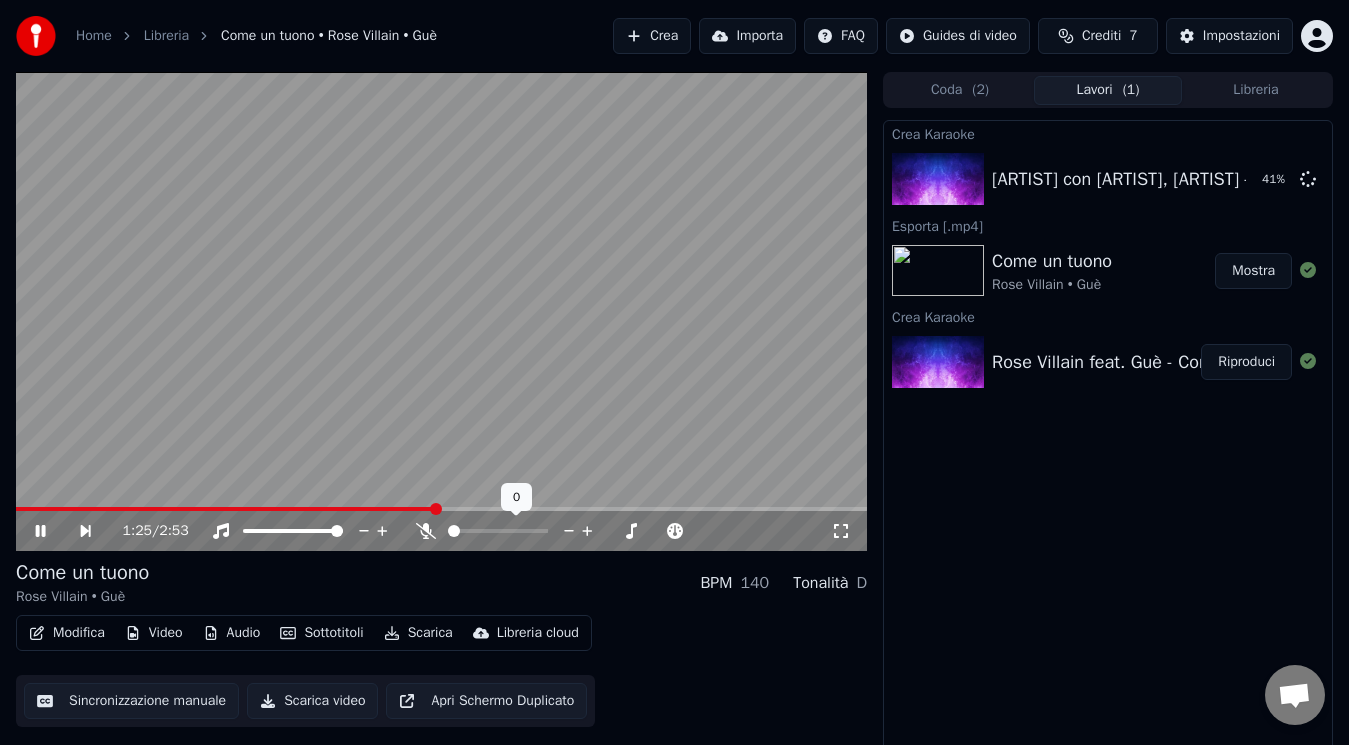 click 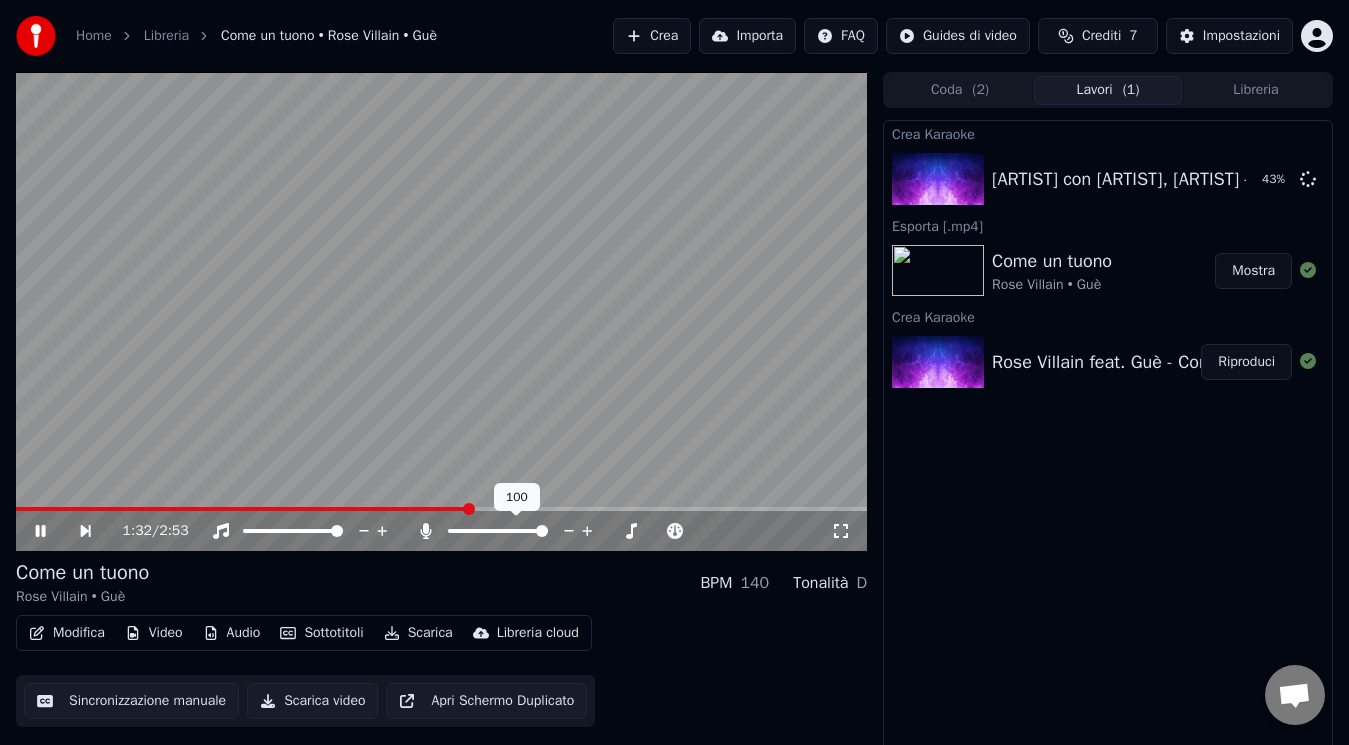 click 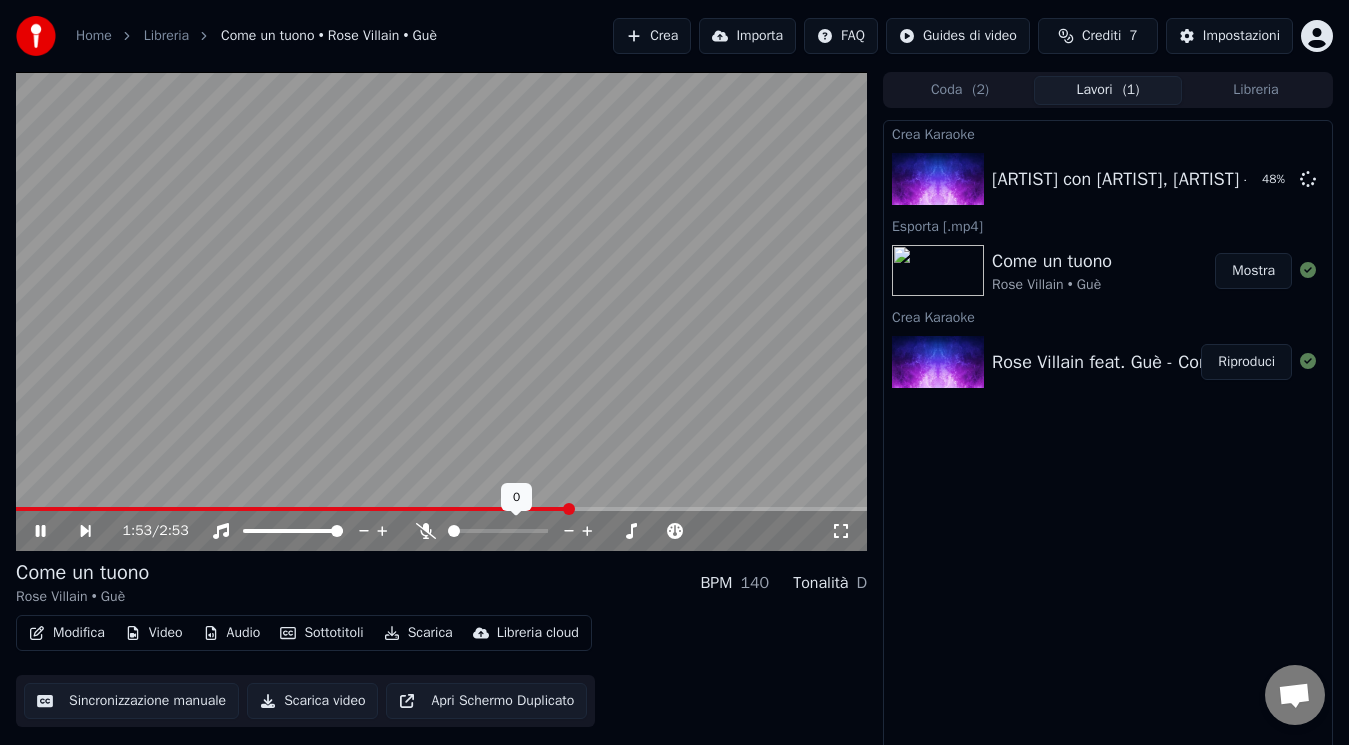 click 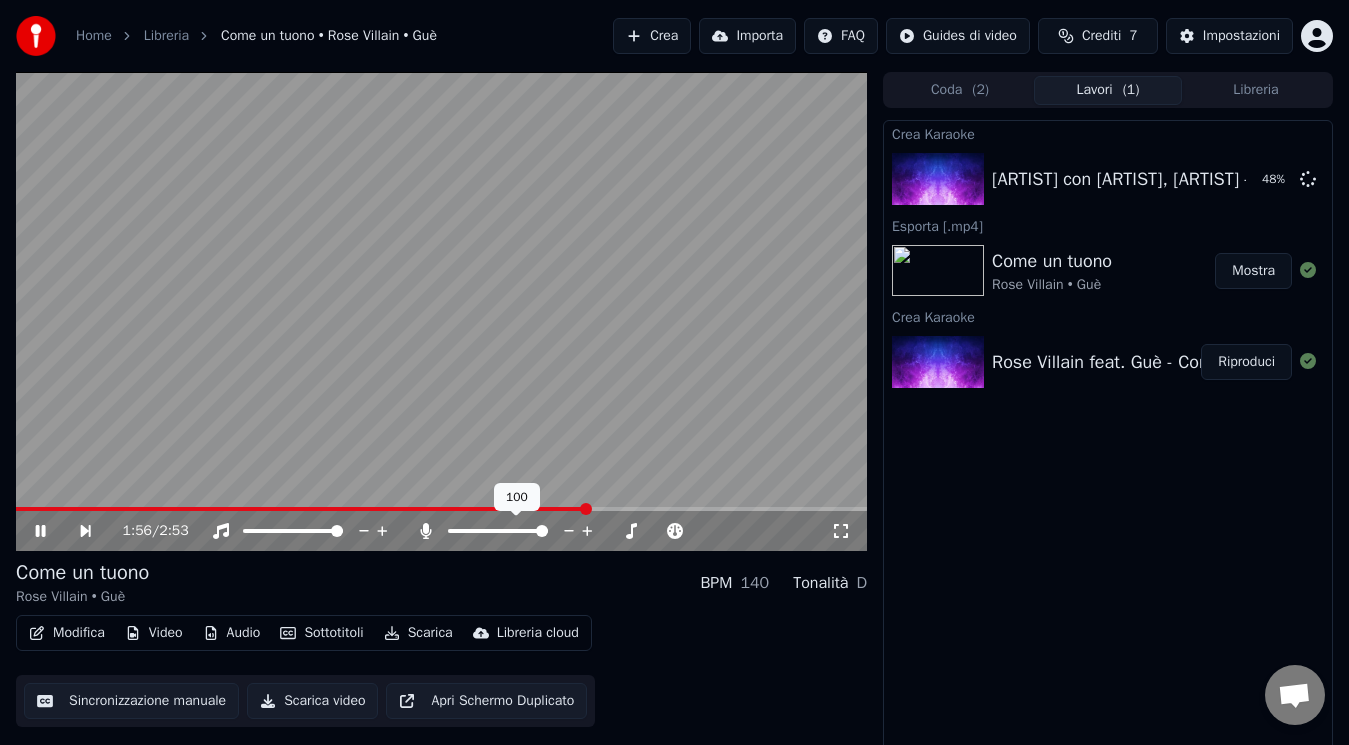 click 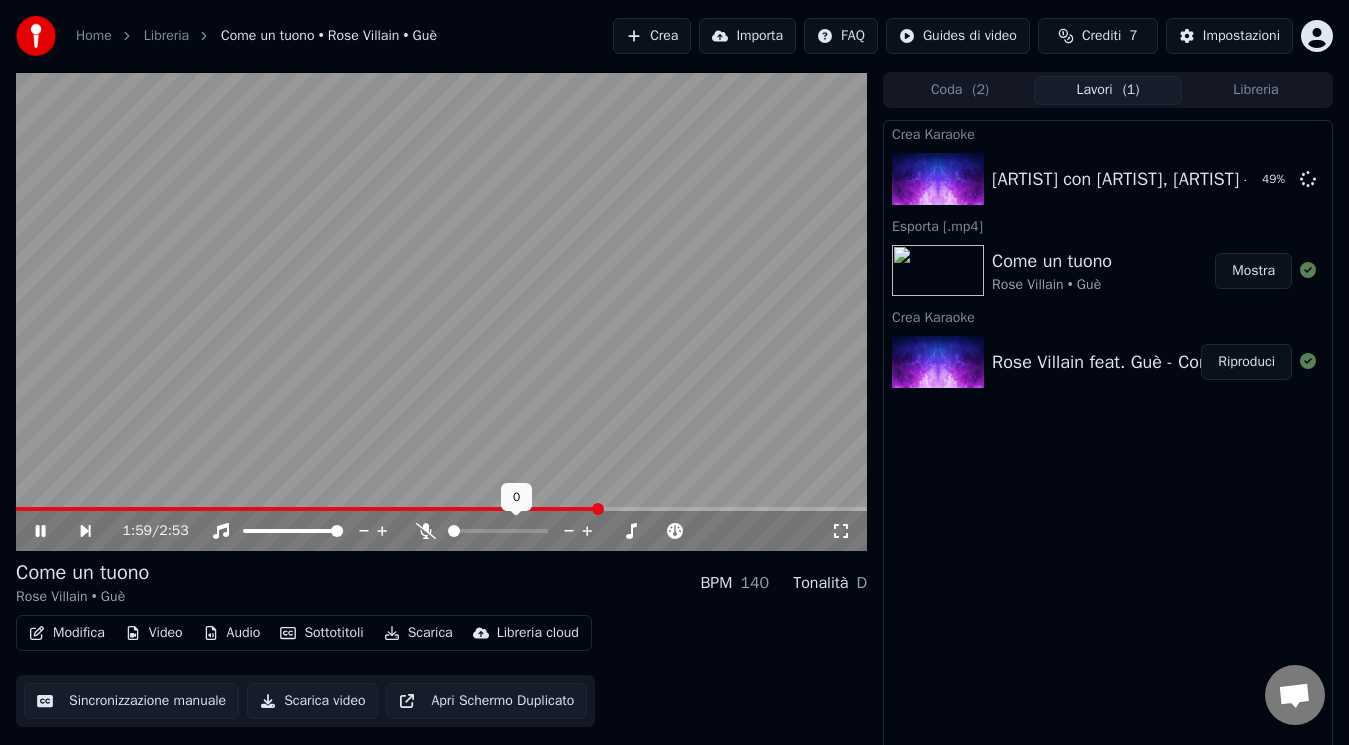 click 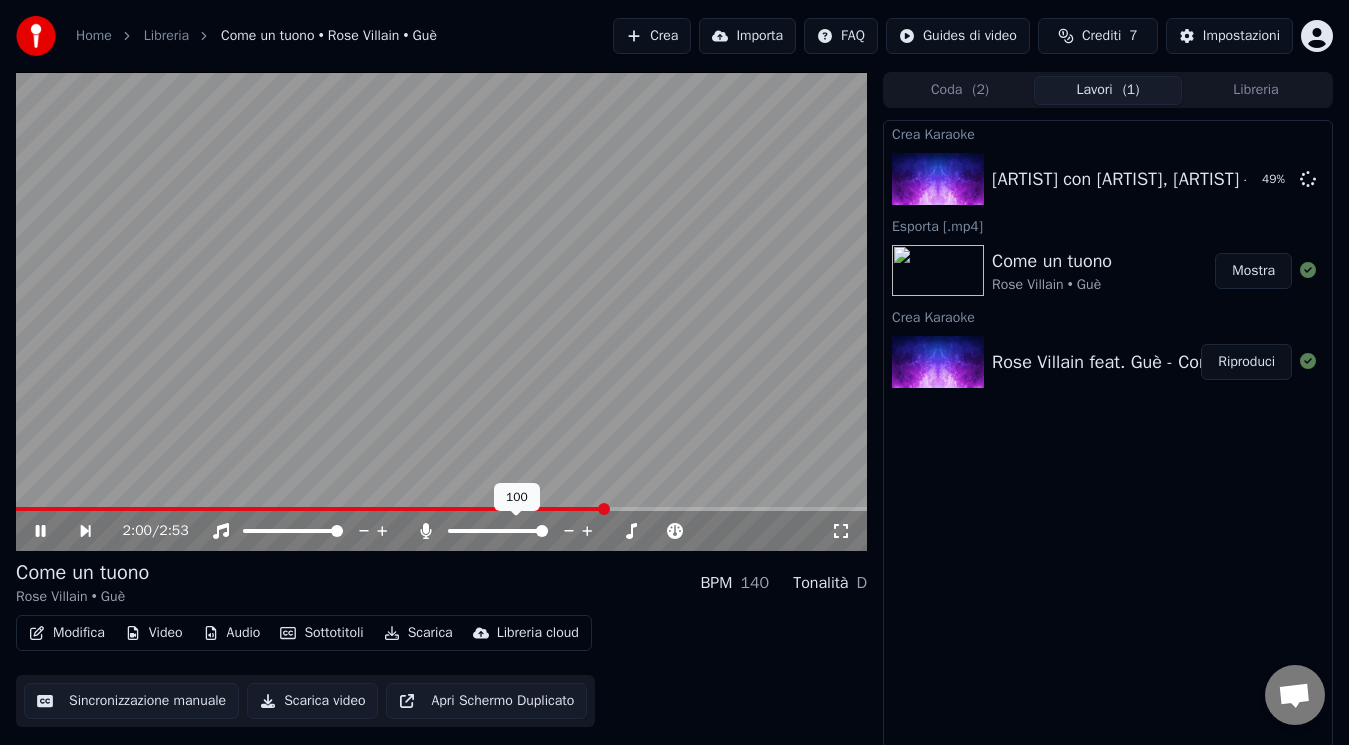click 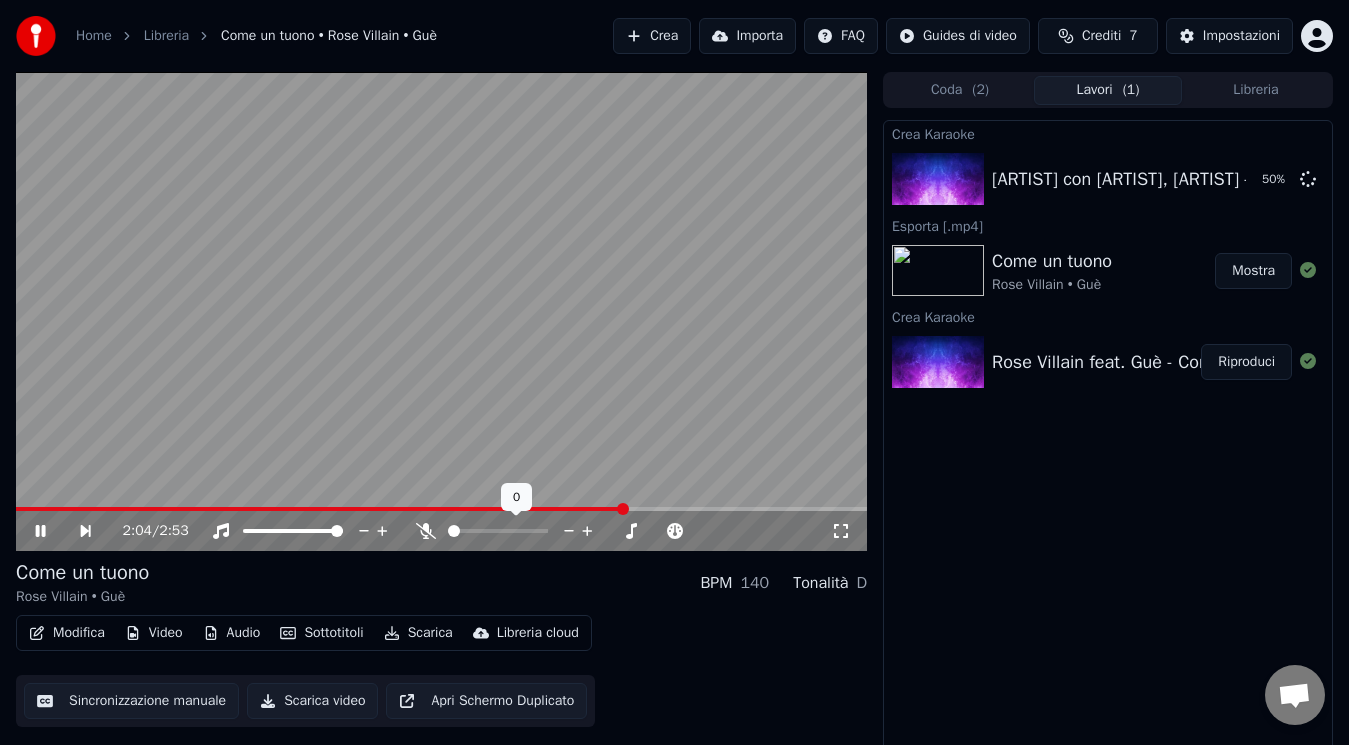 click 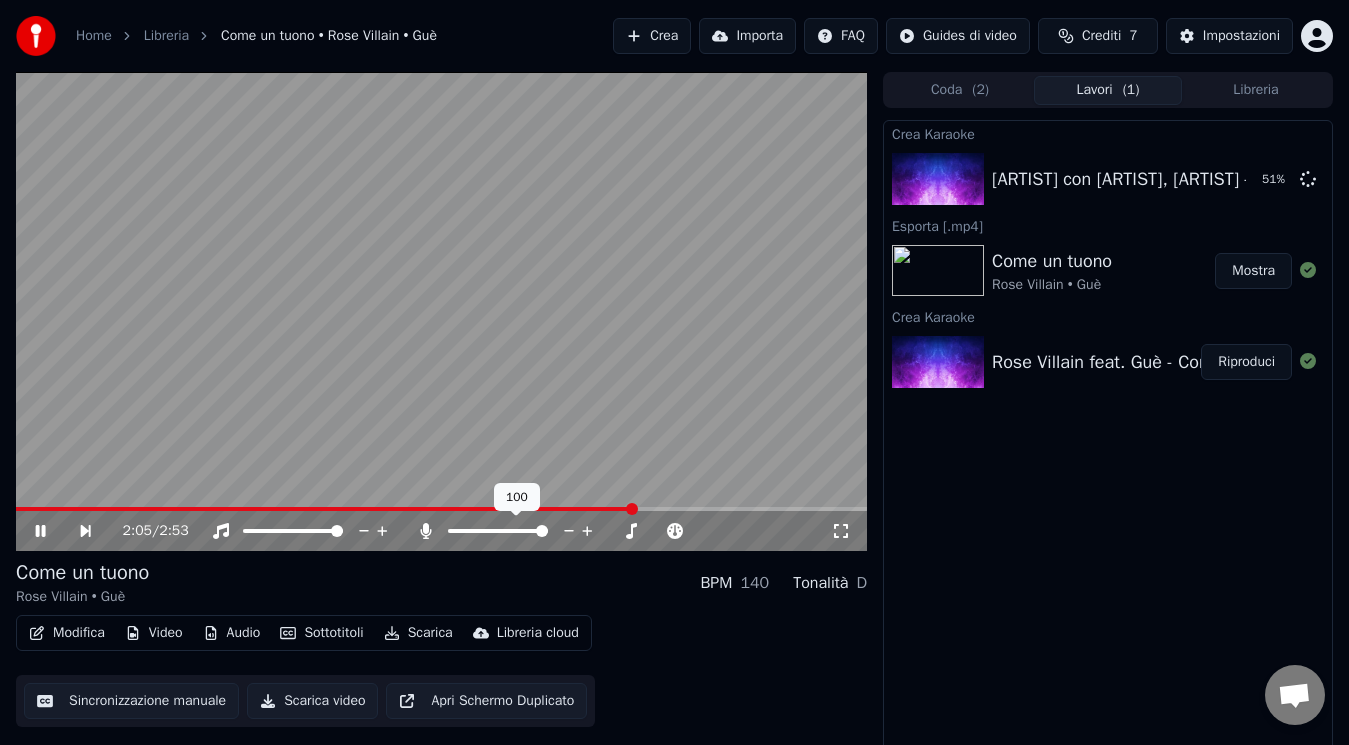 click 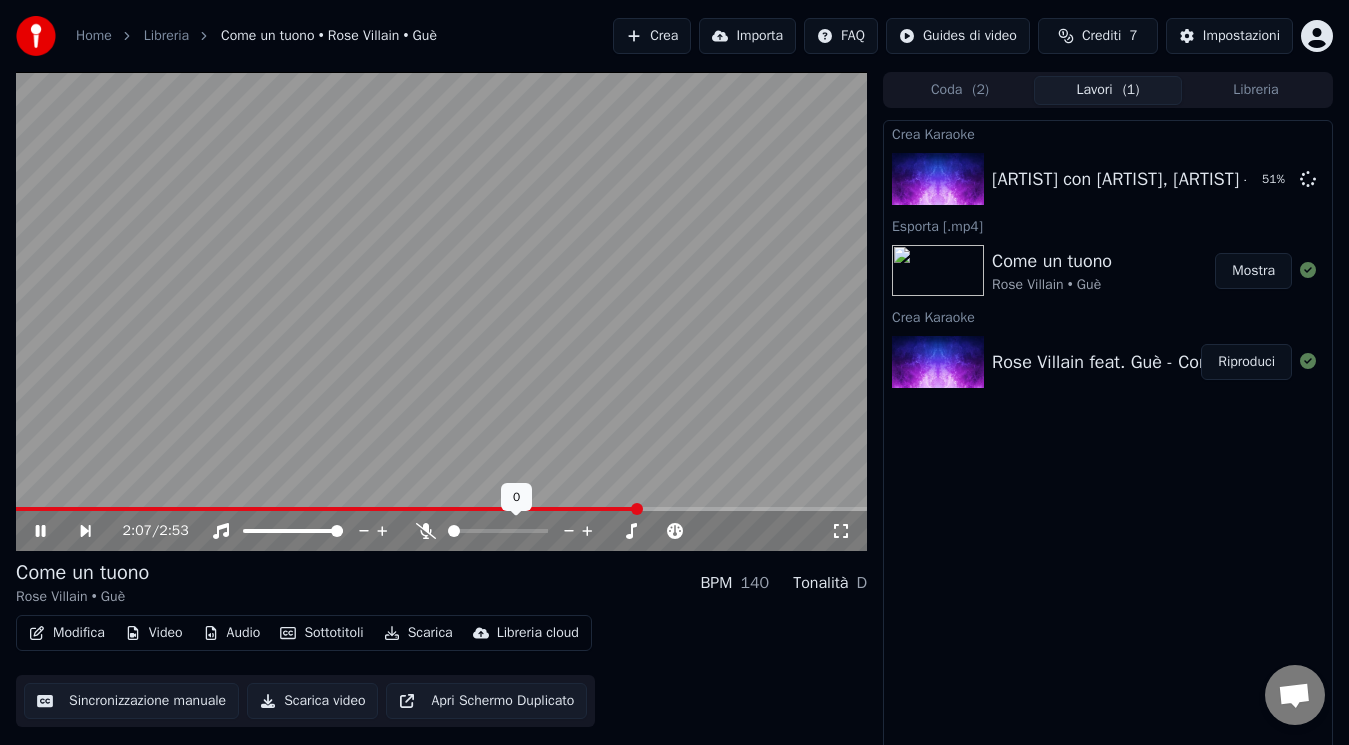 click 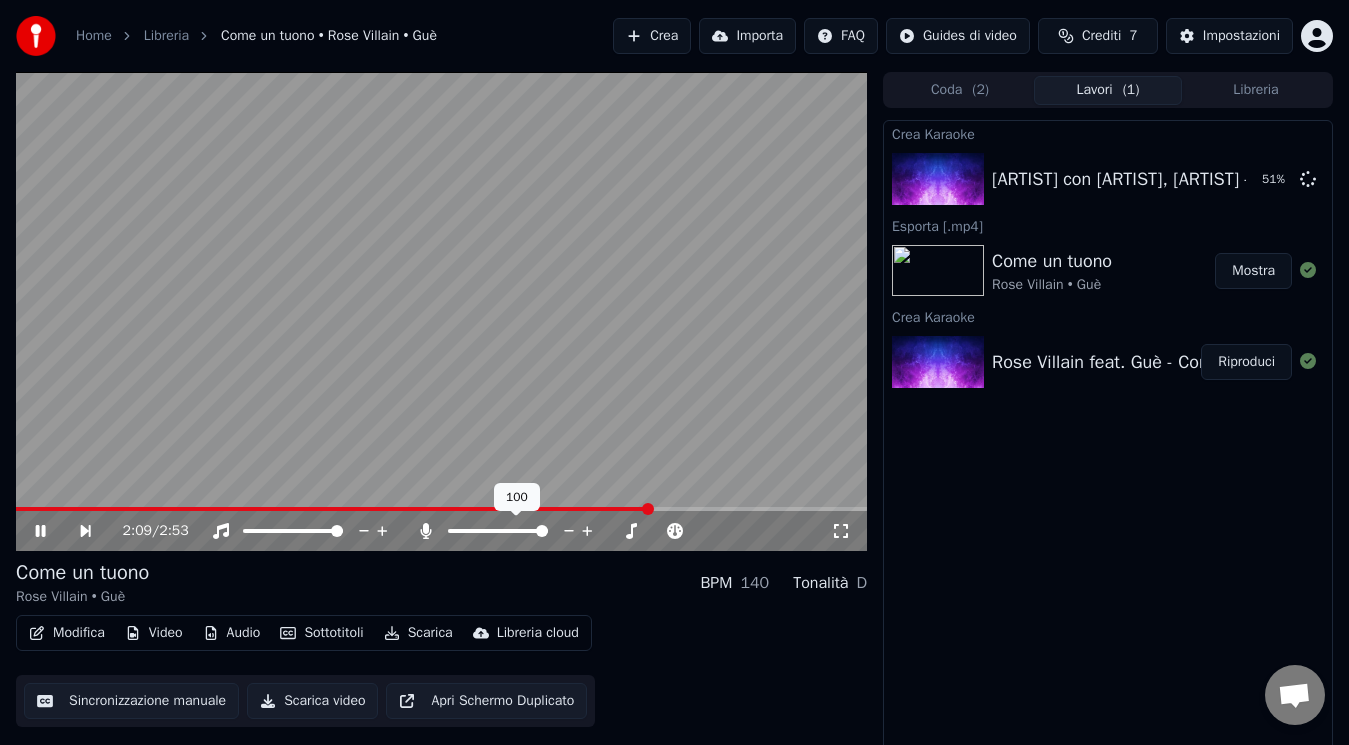 click 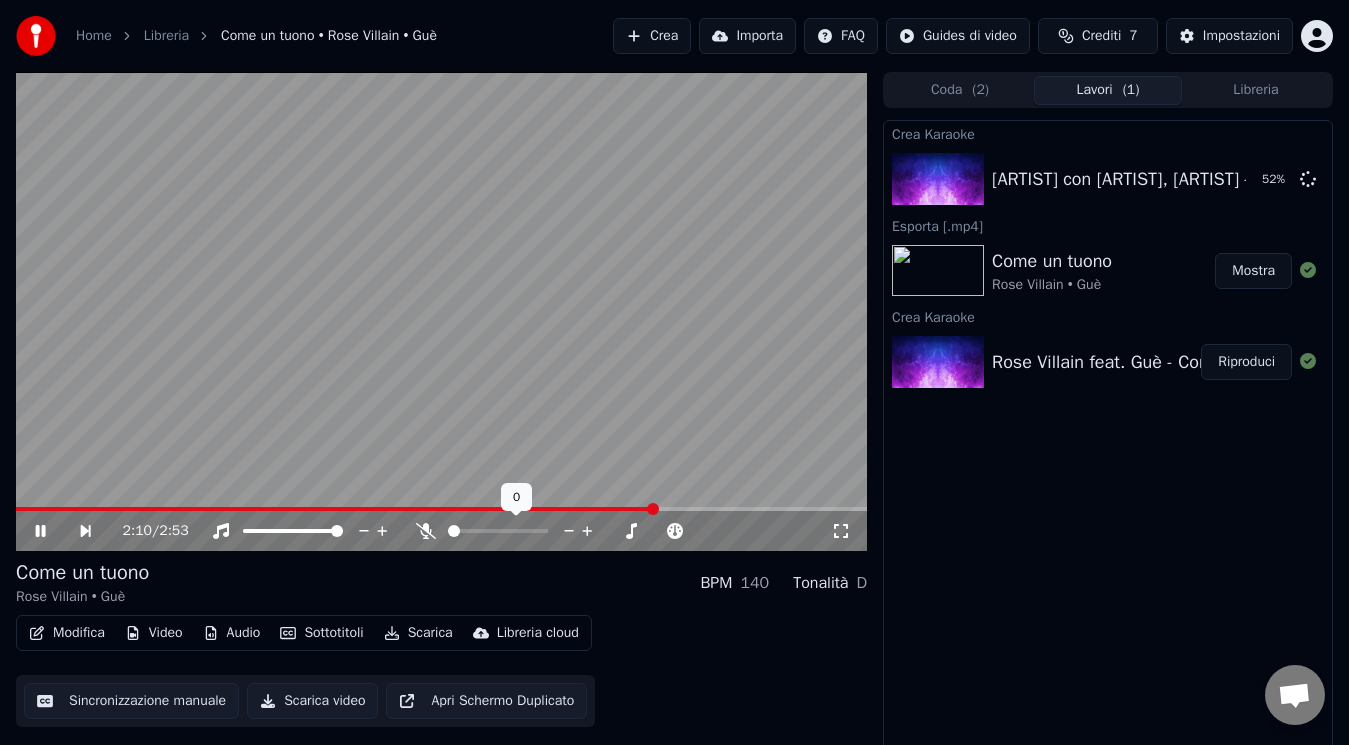 click 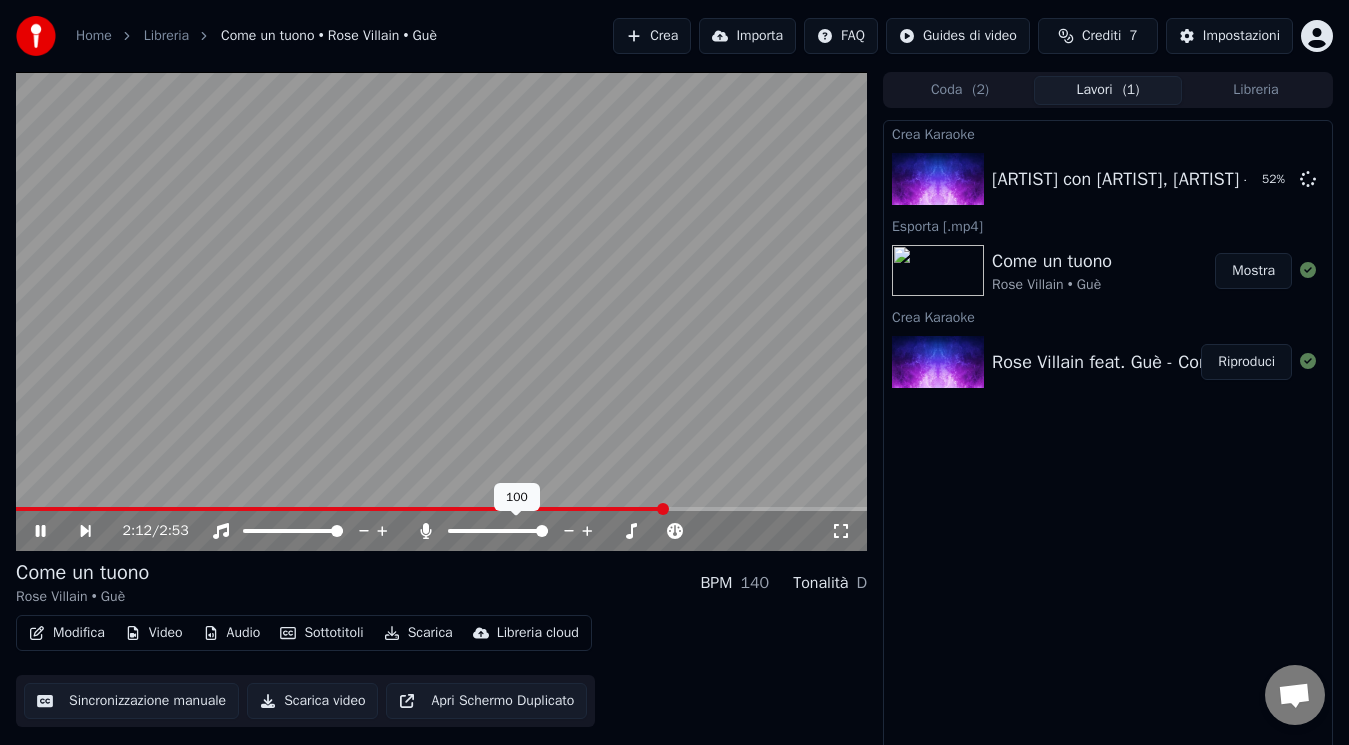 click 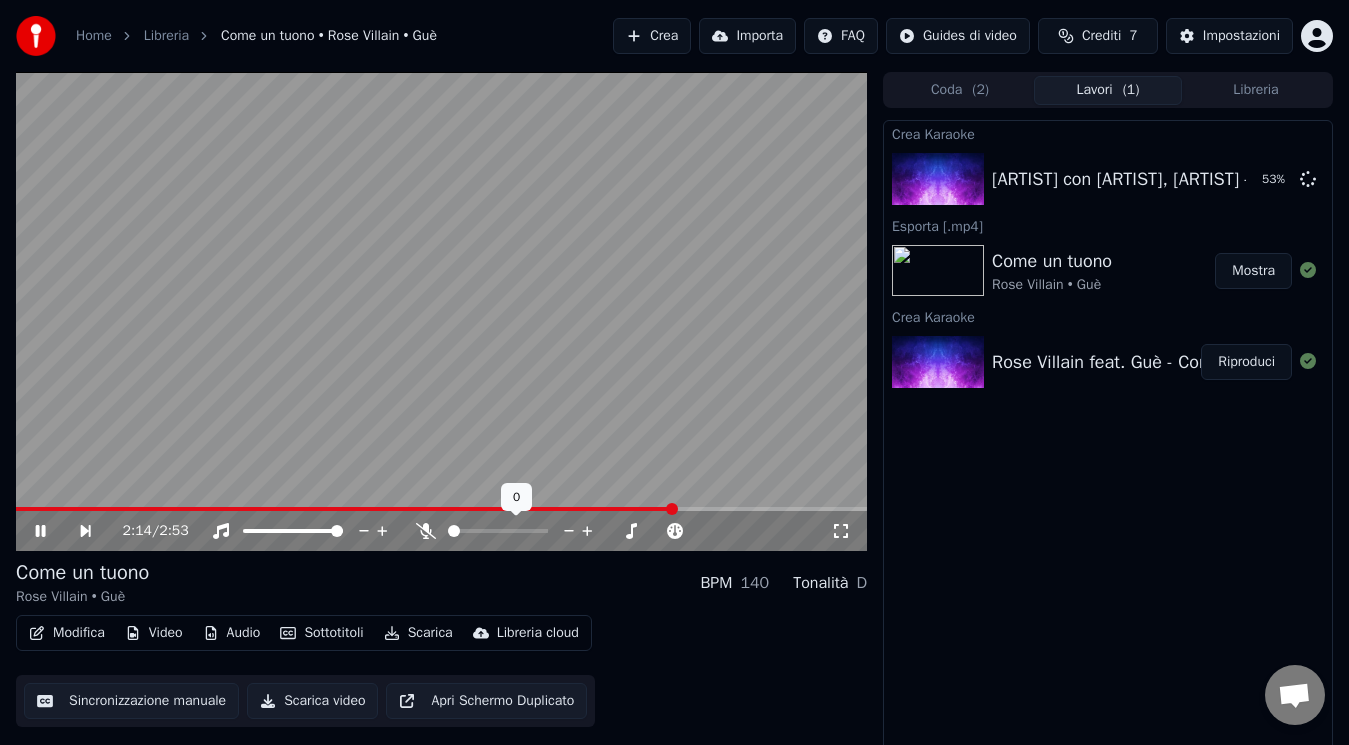 click 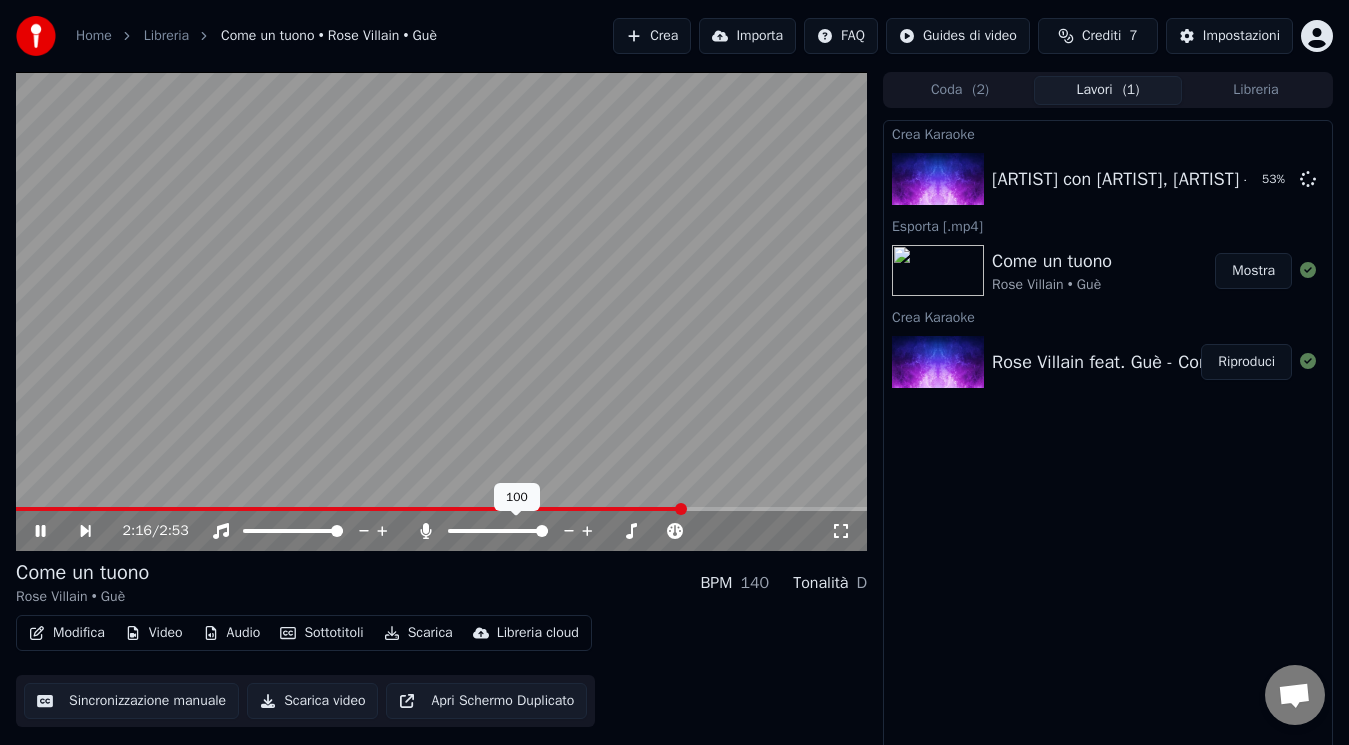 click 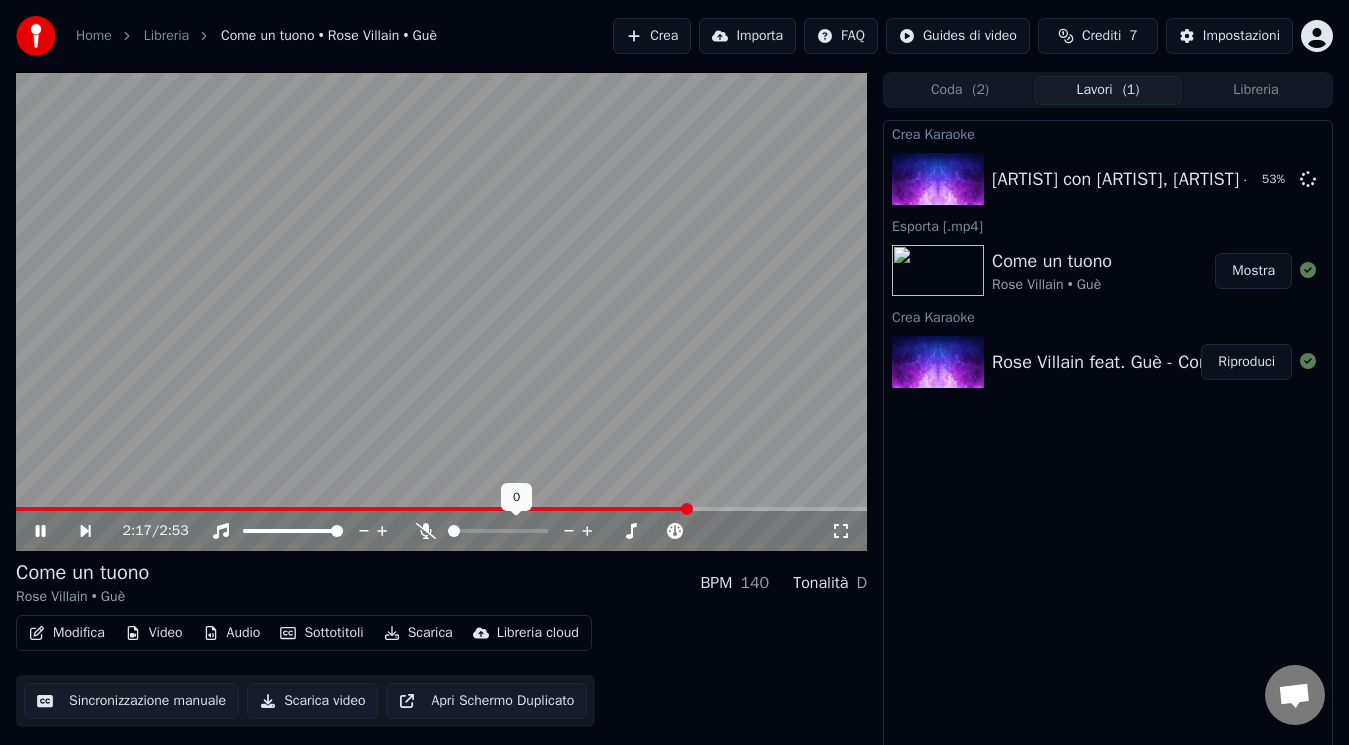 click 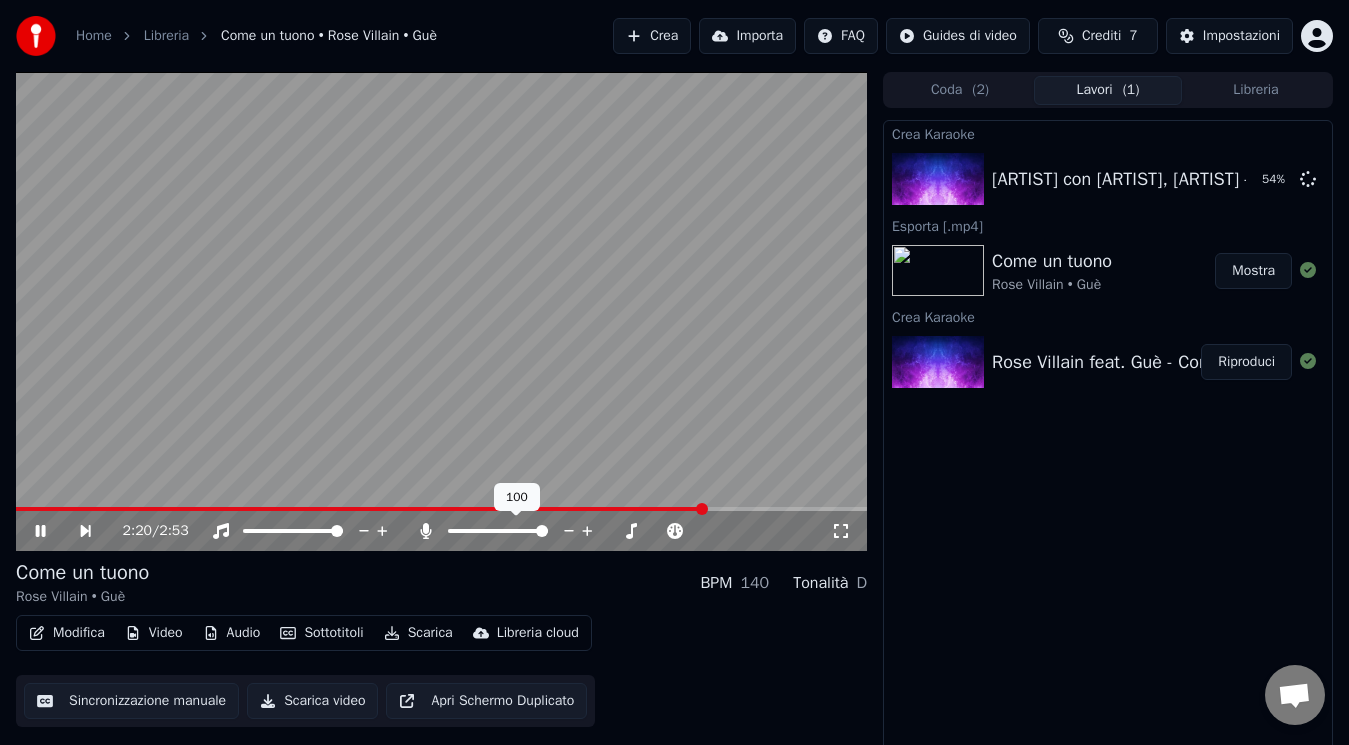 click 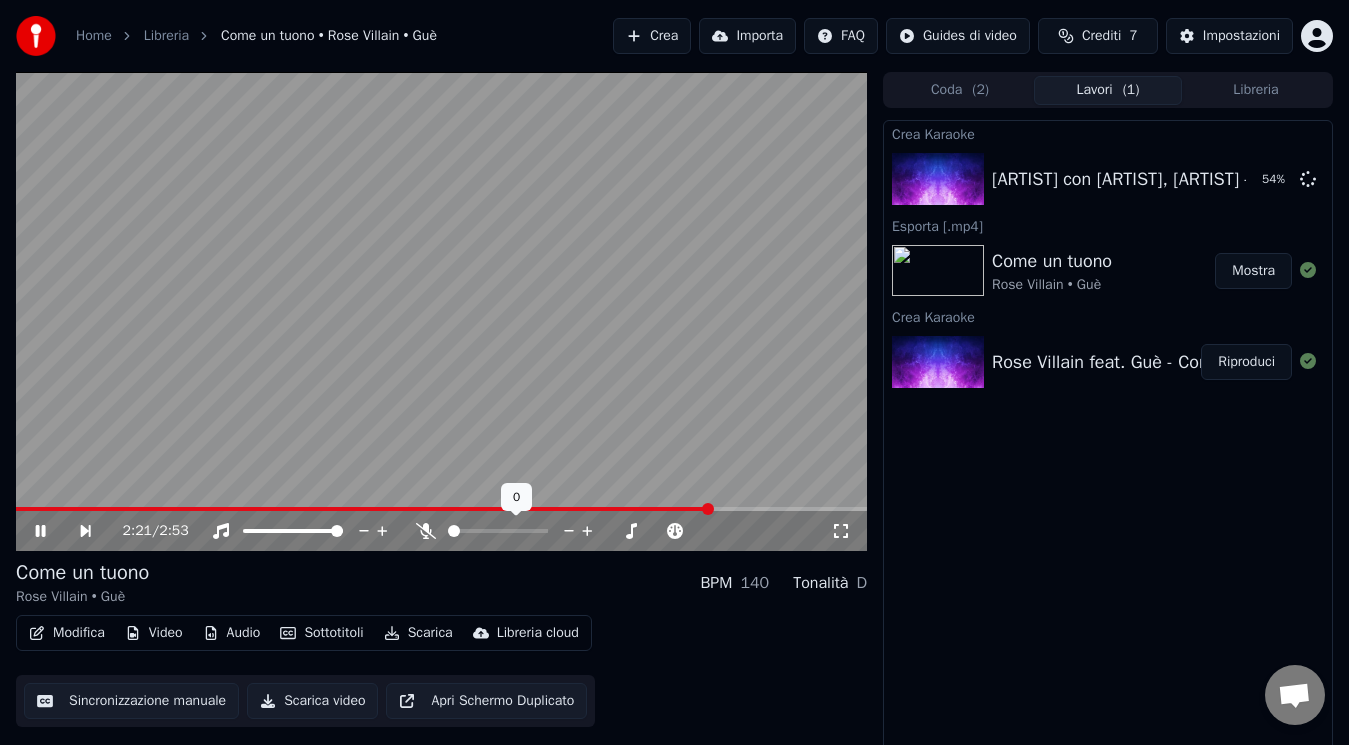 click 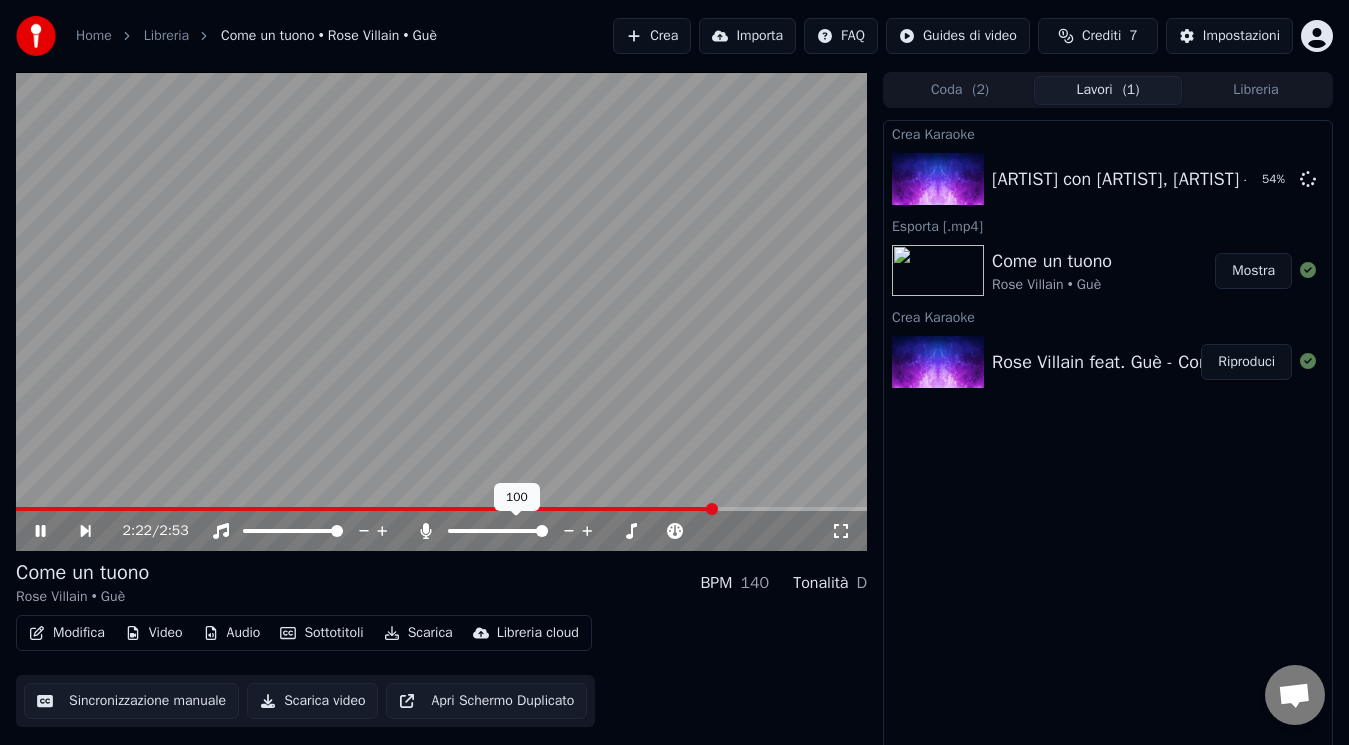 click 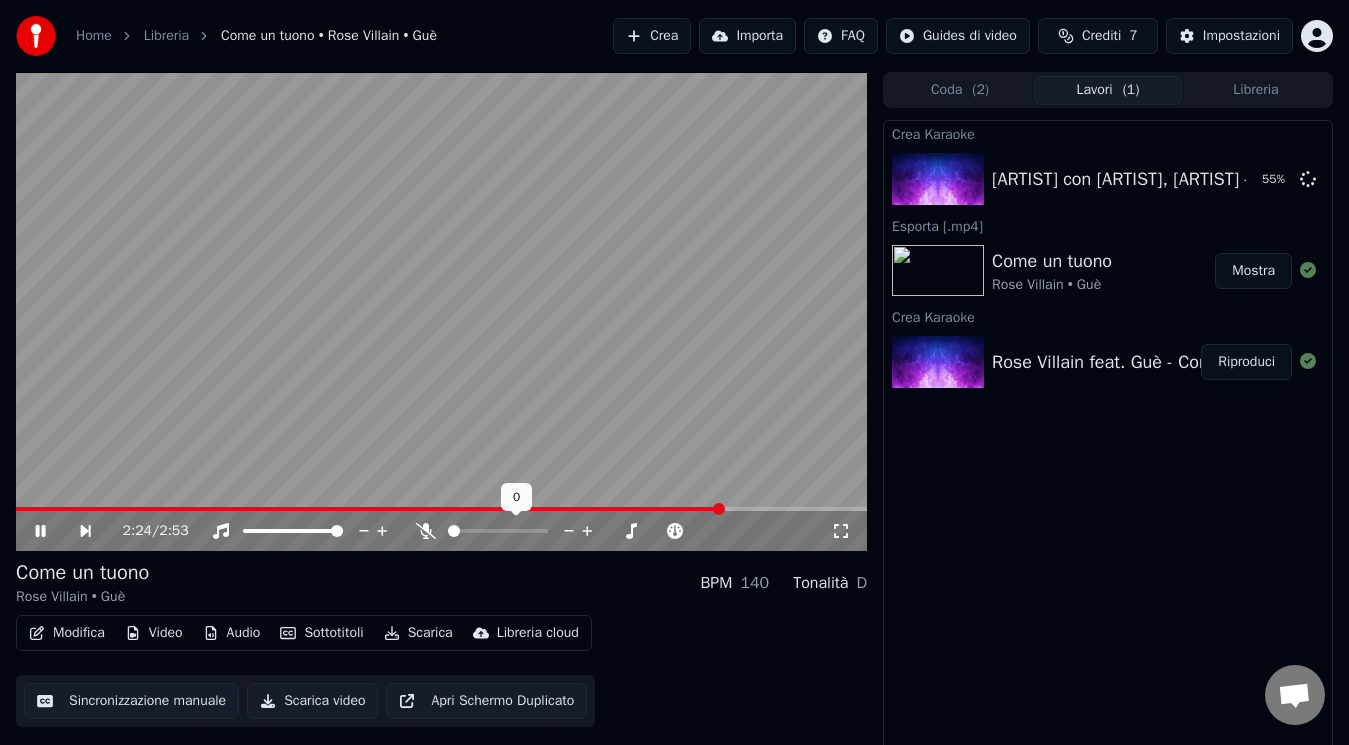 click 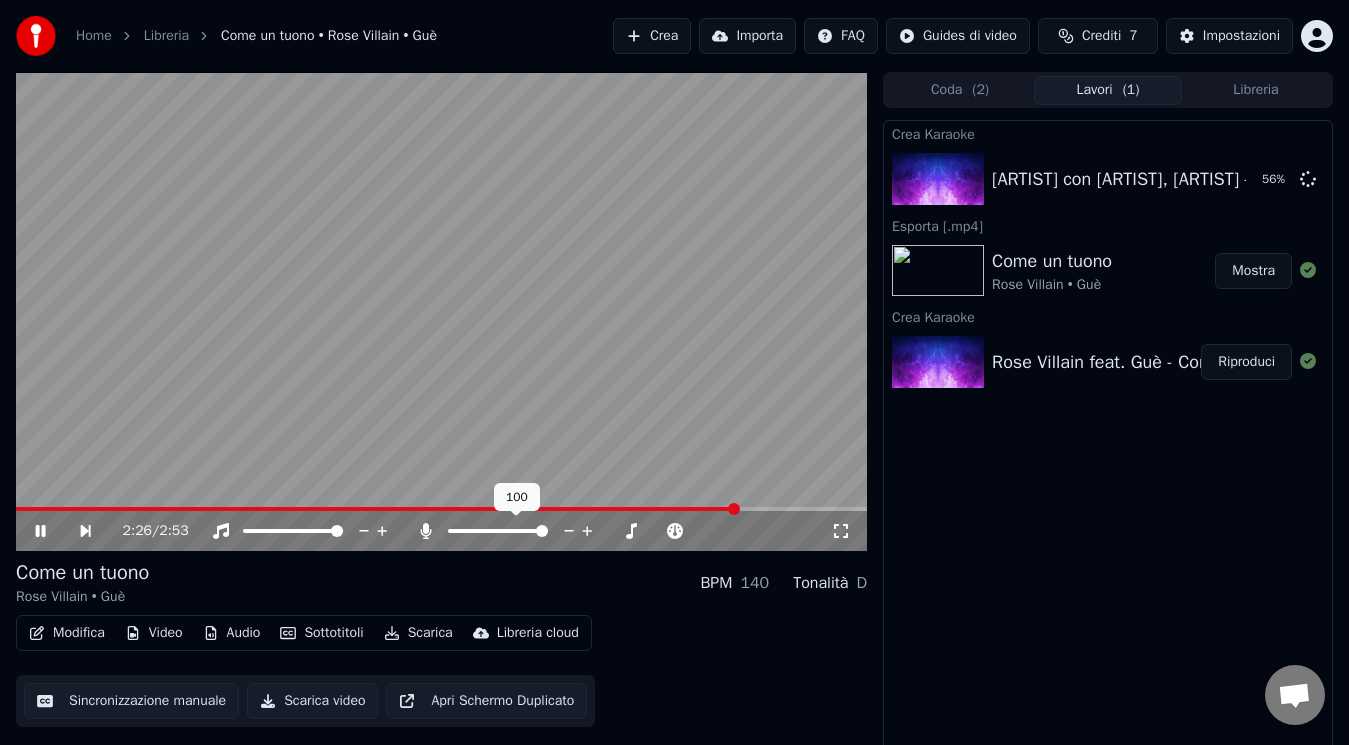 click 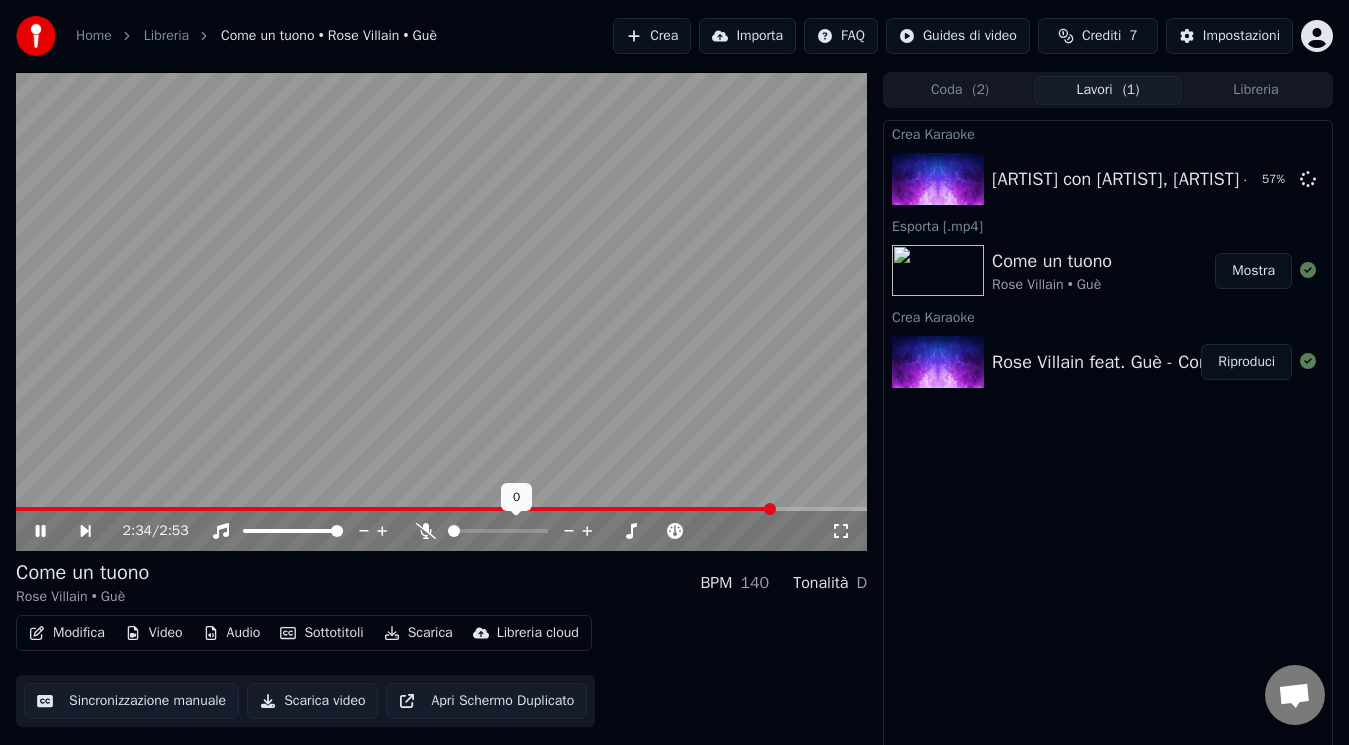 click 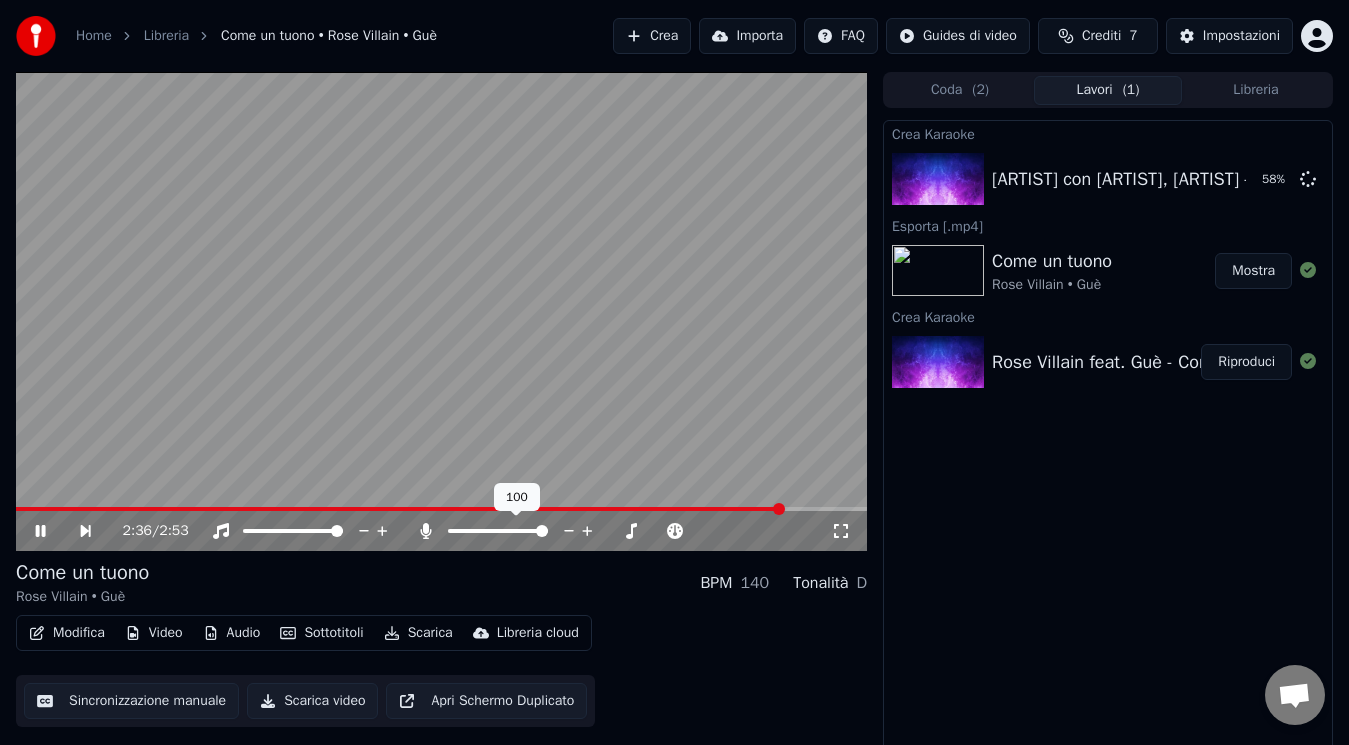 click 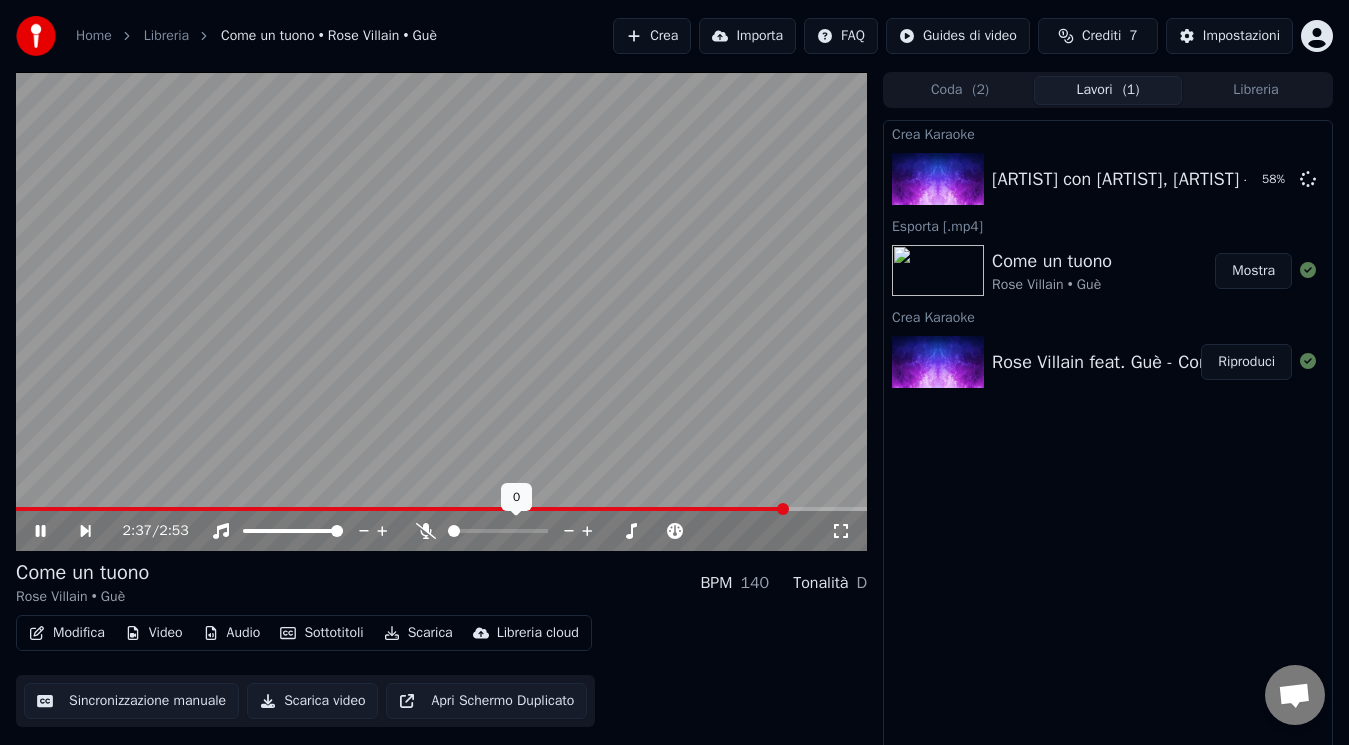 click 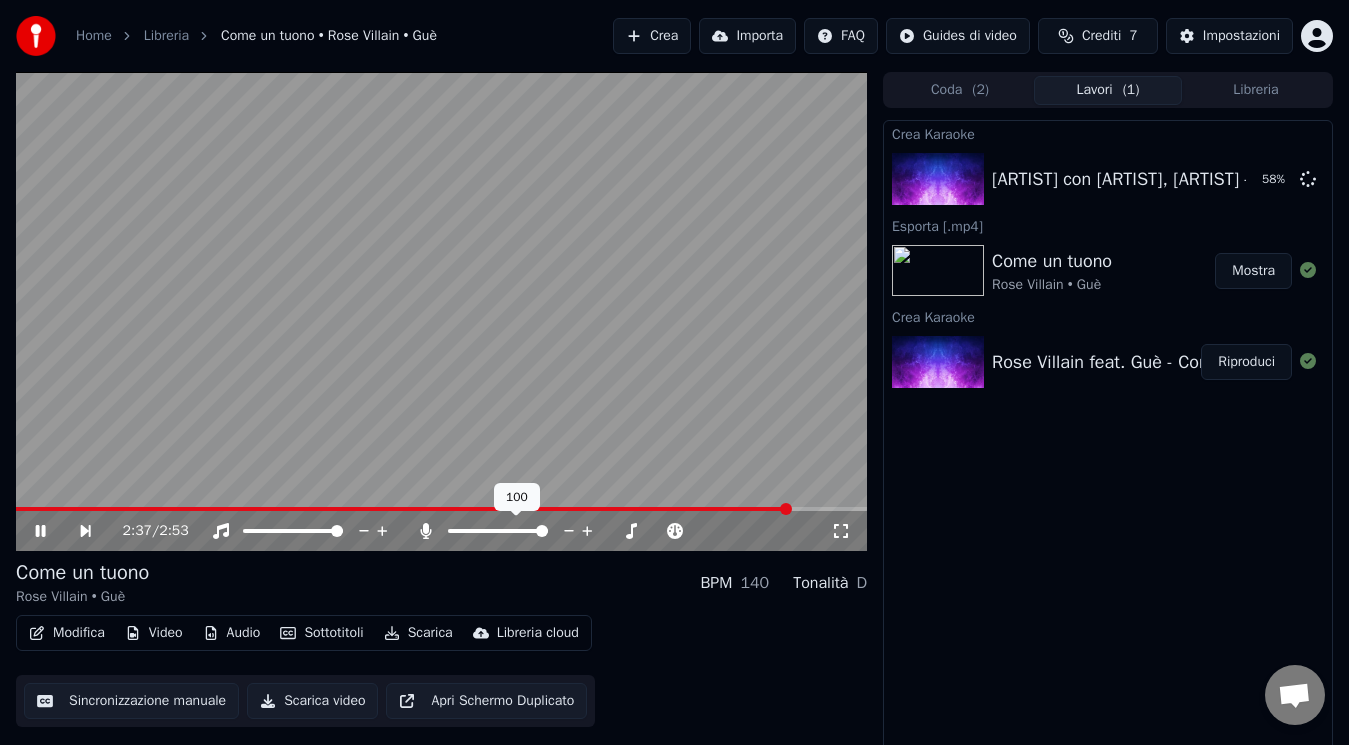 click 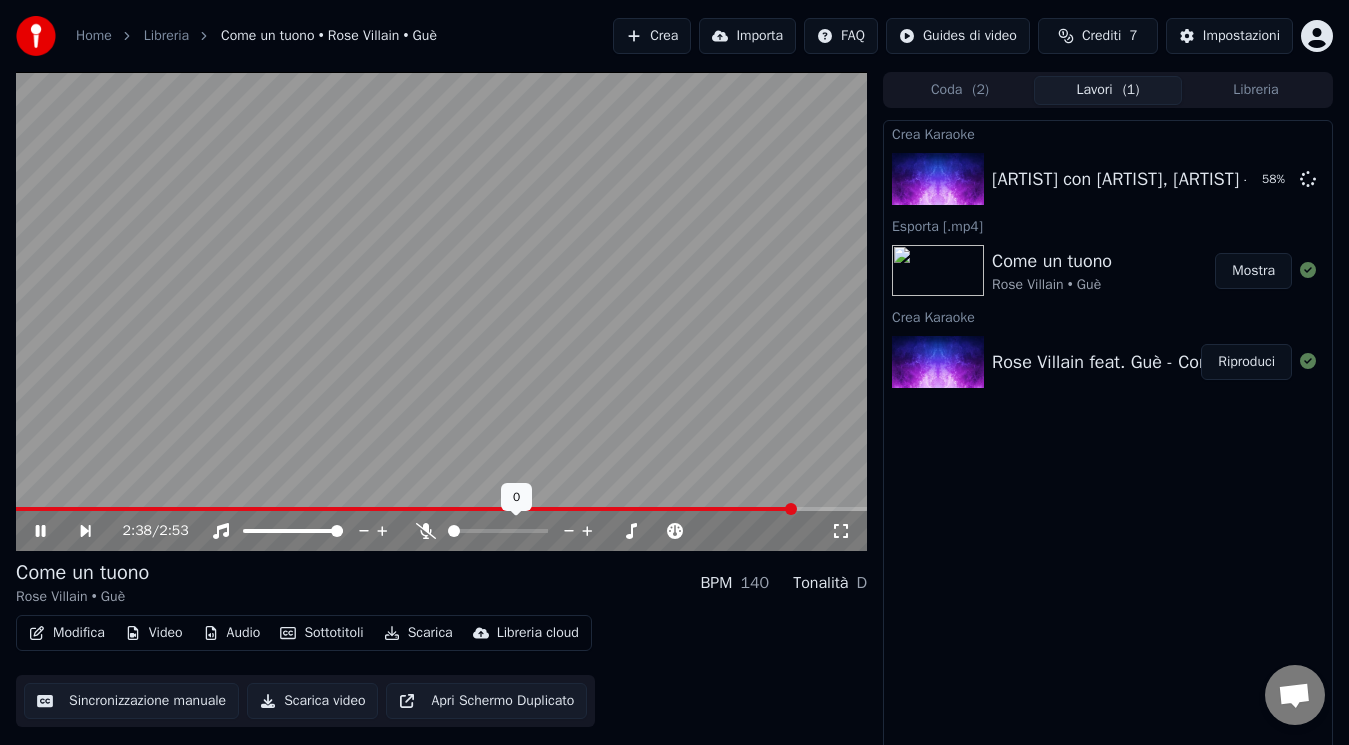 click 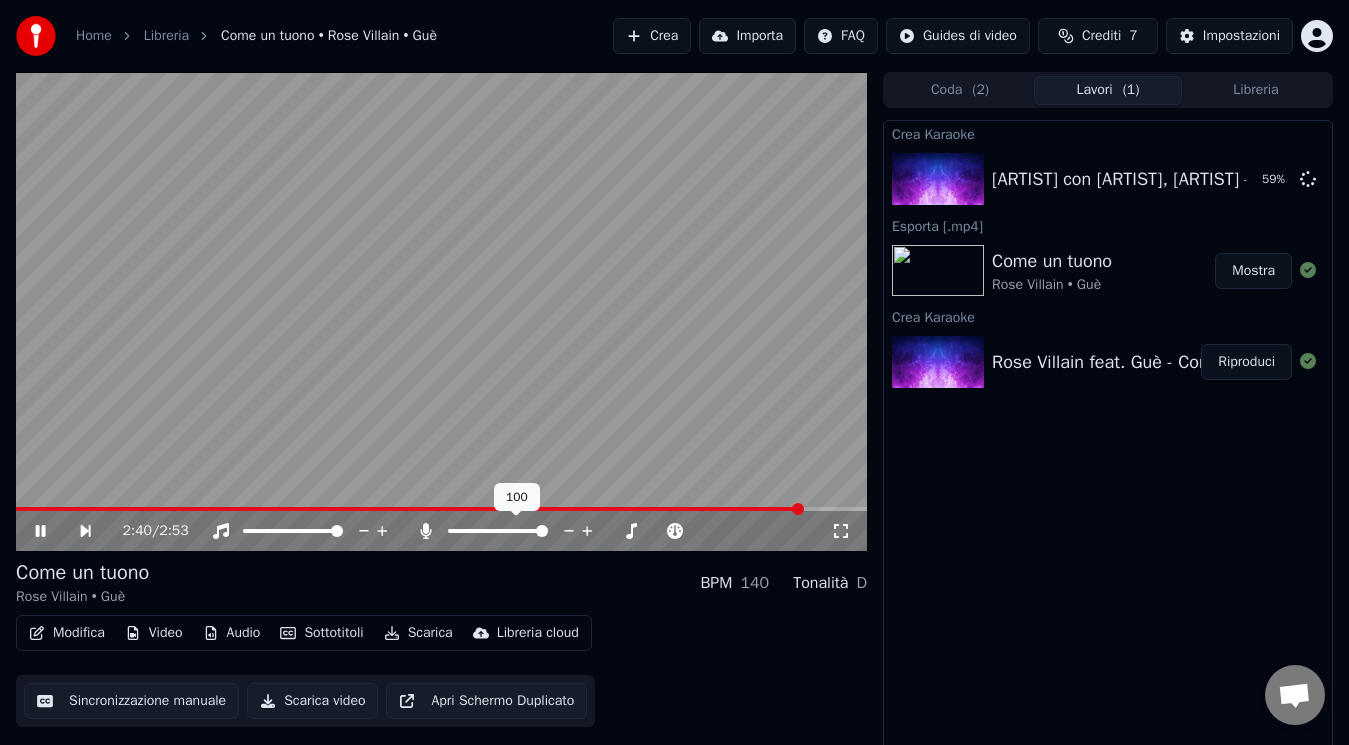 click 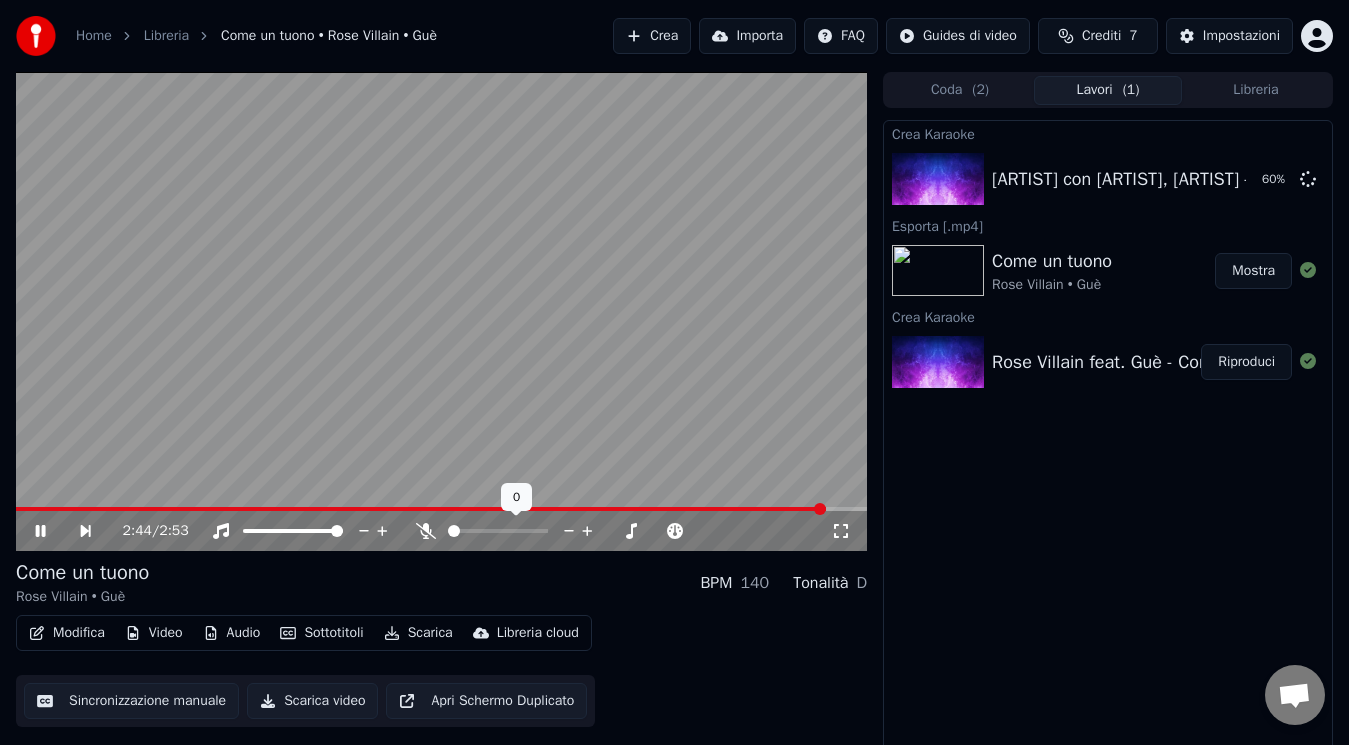 click 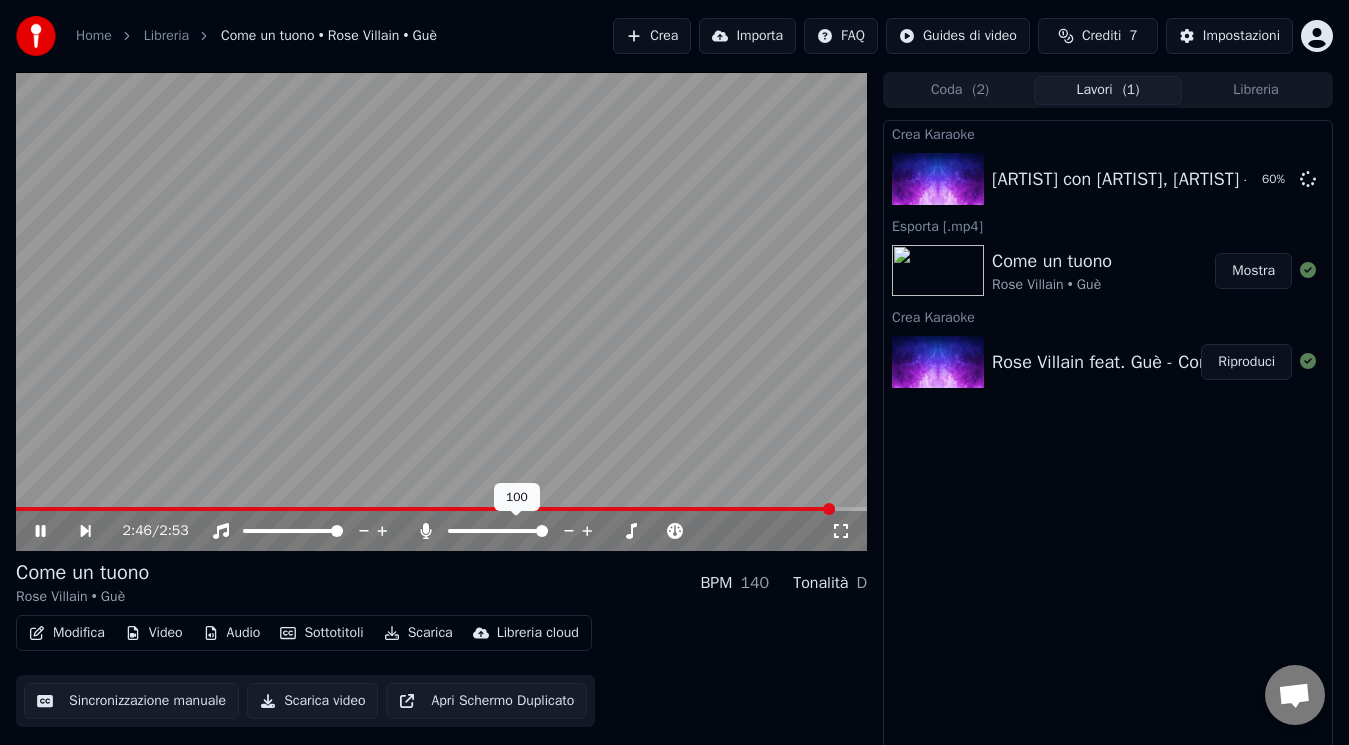 click 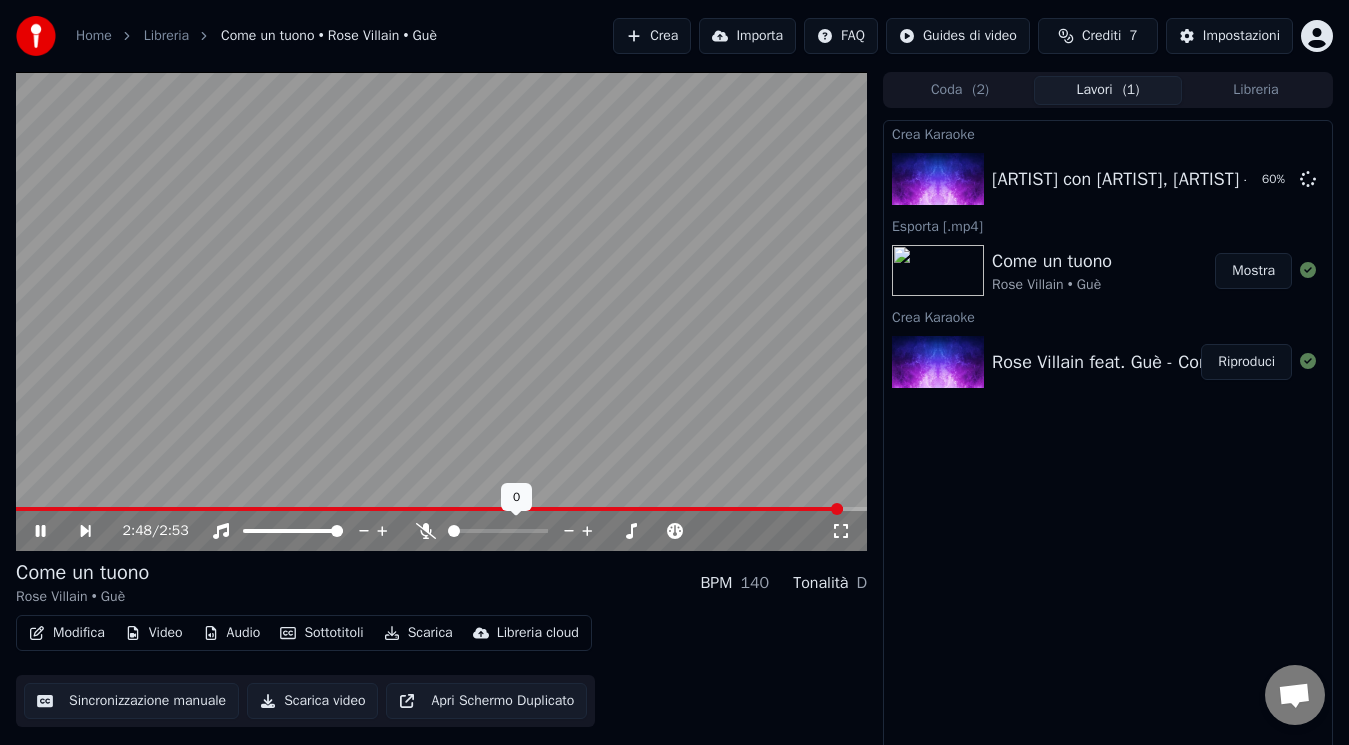 click 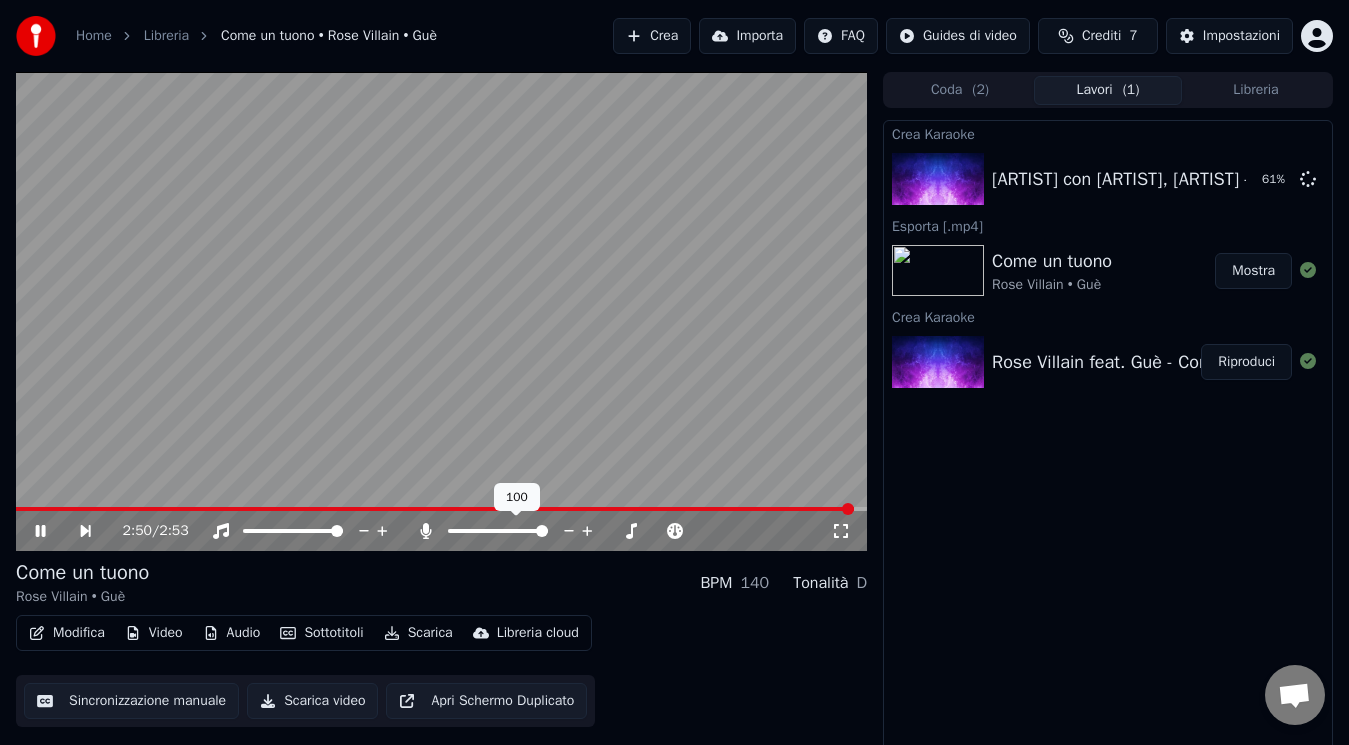click 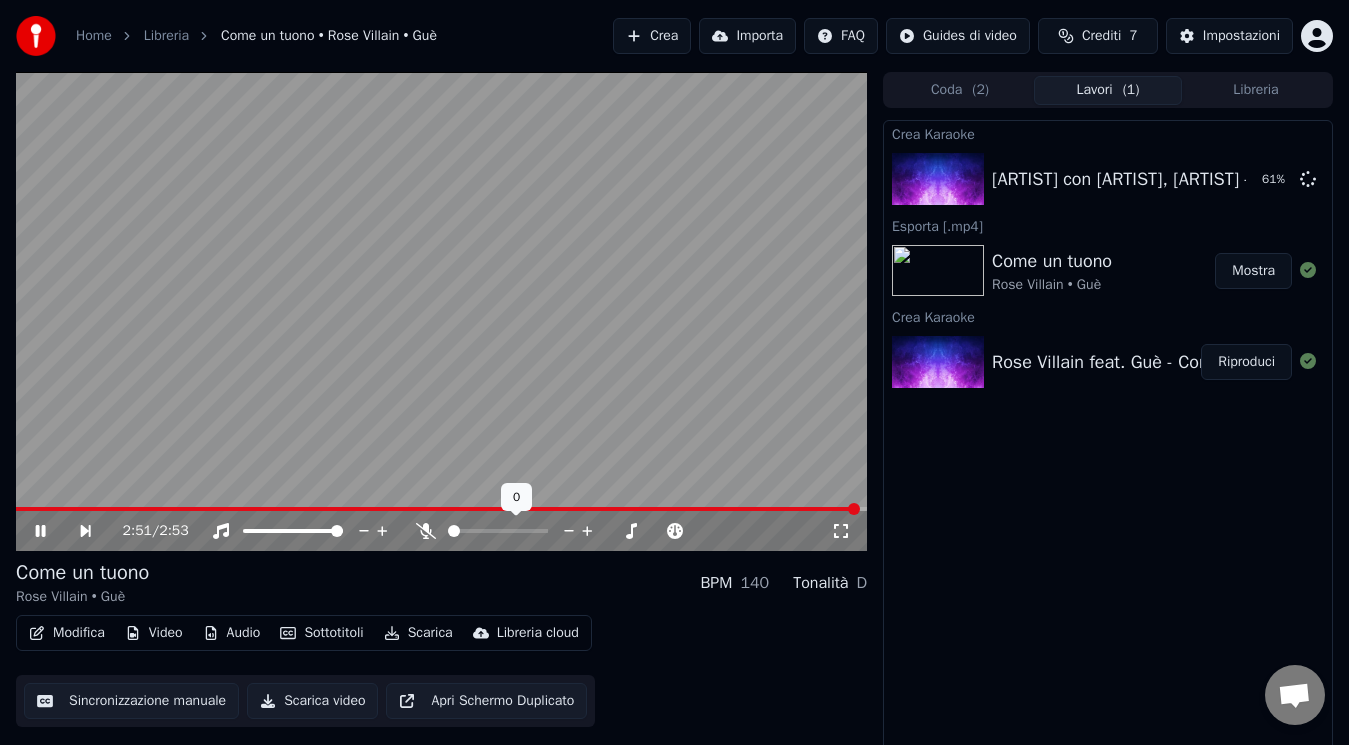 click 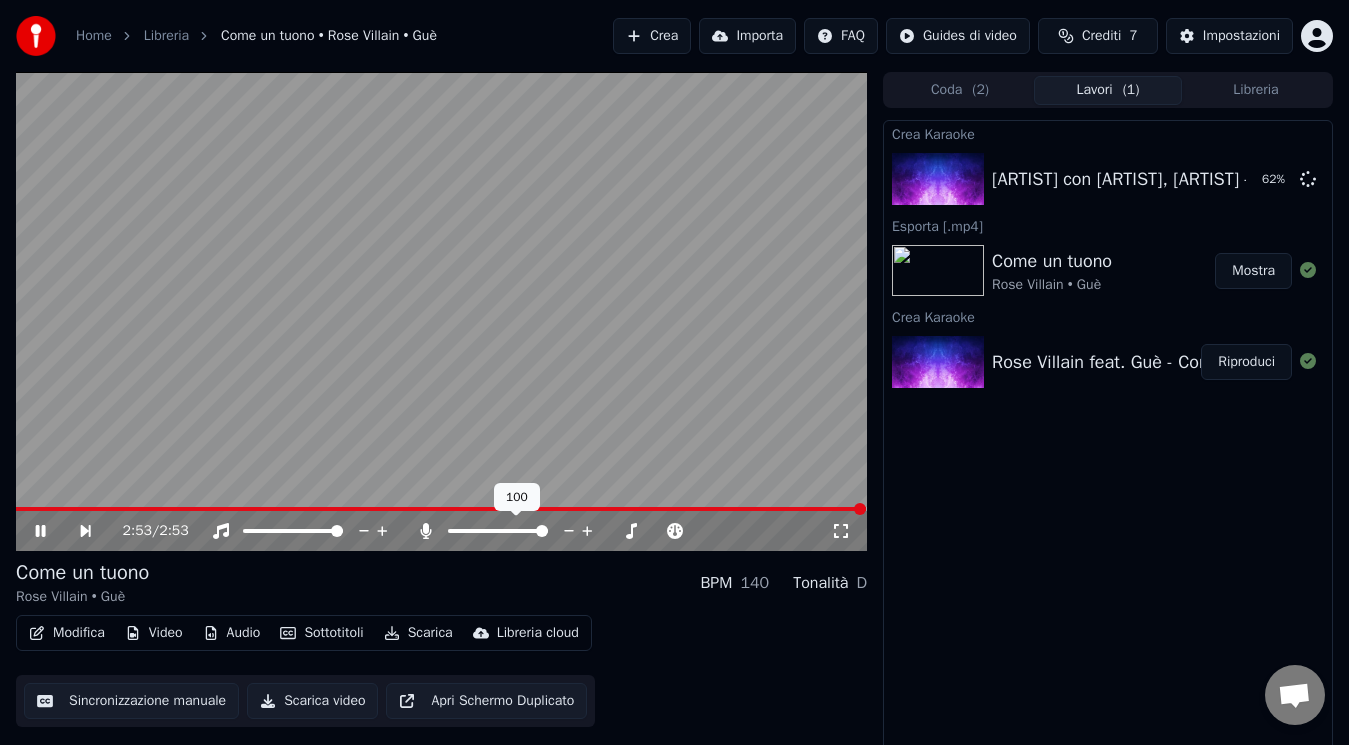 click 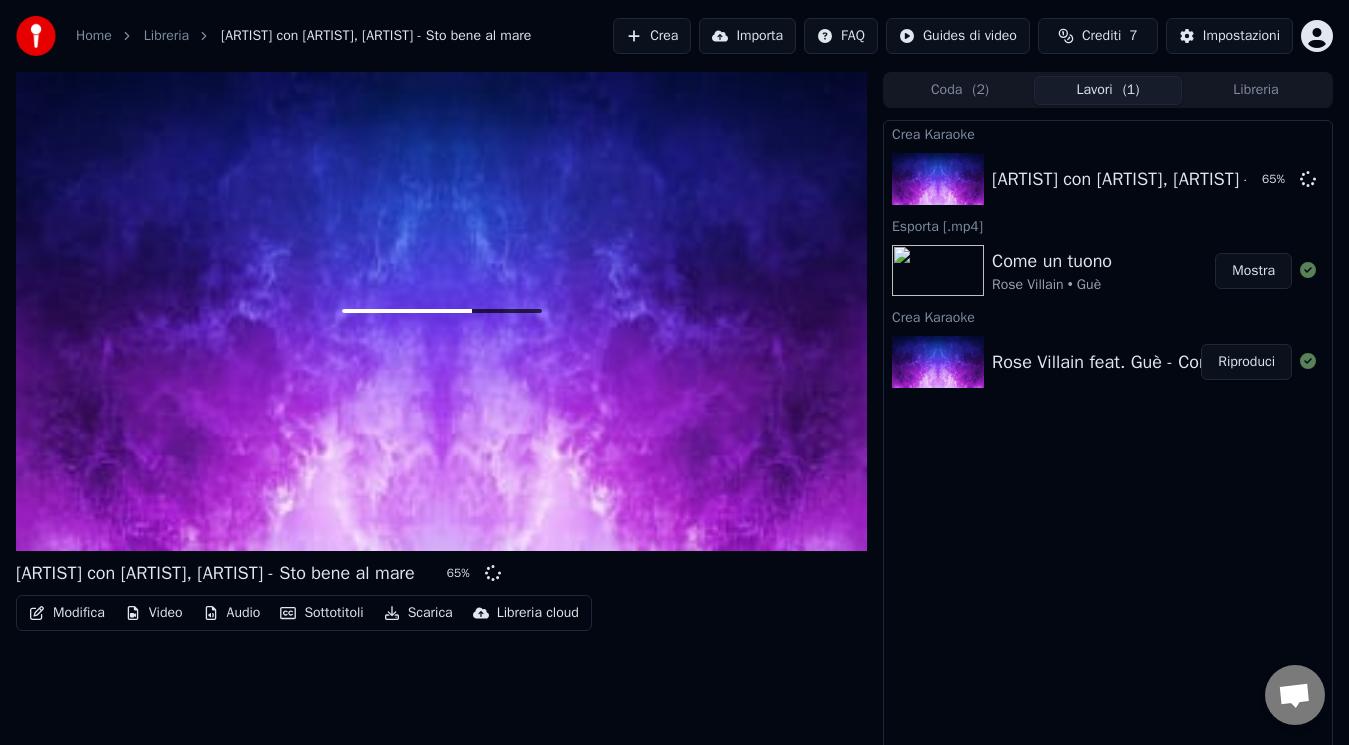click at bounding box center (441, 311) 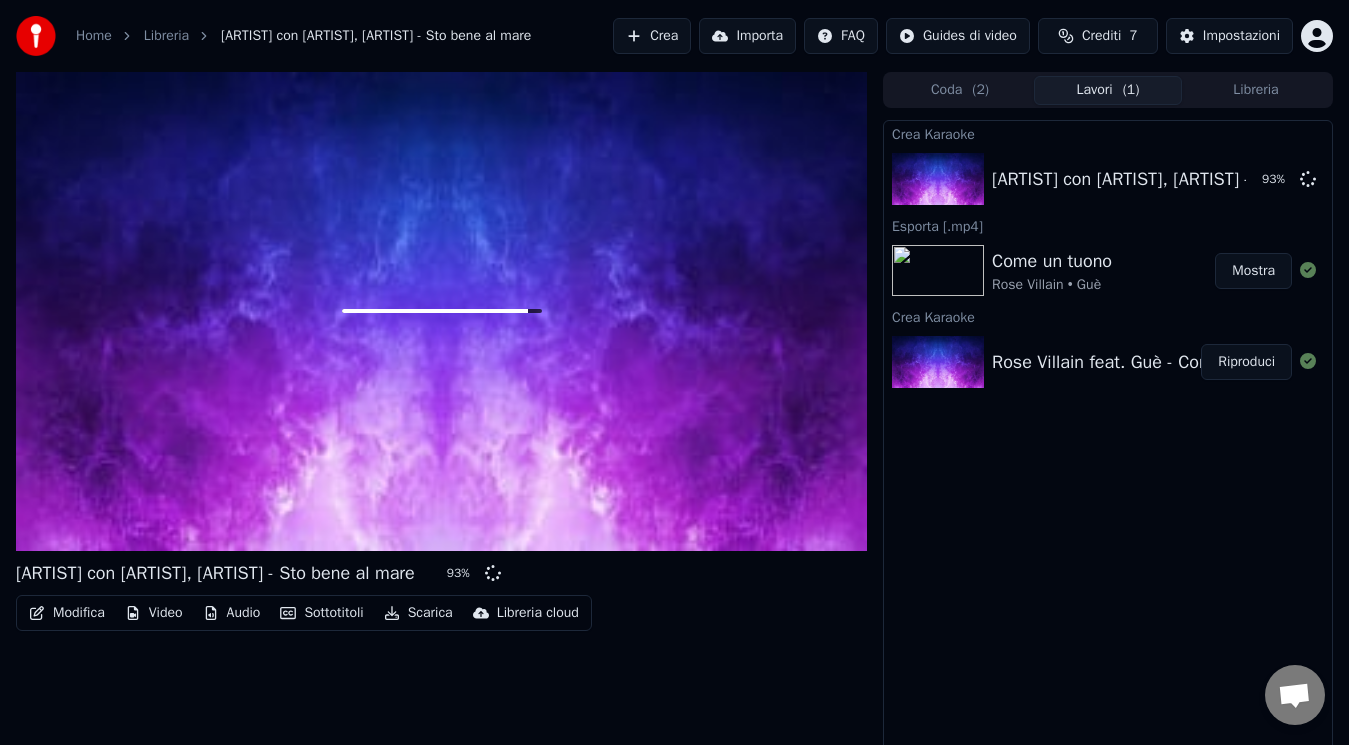 drag, startPoint x: 424, startPoint y: 574, endPoint x: 82, endPoint y: 570, distance: 342.02338 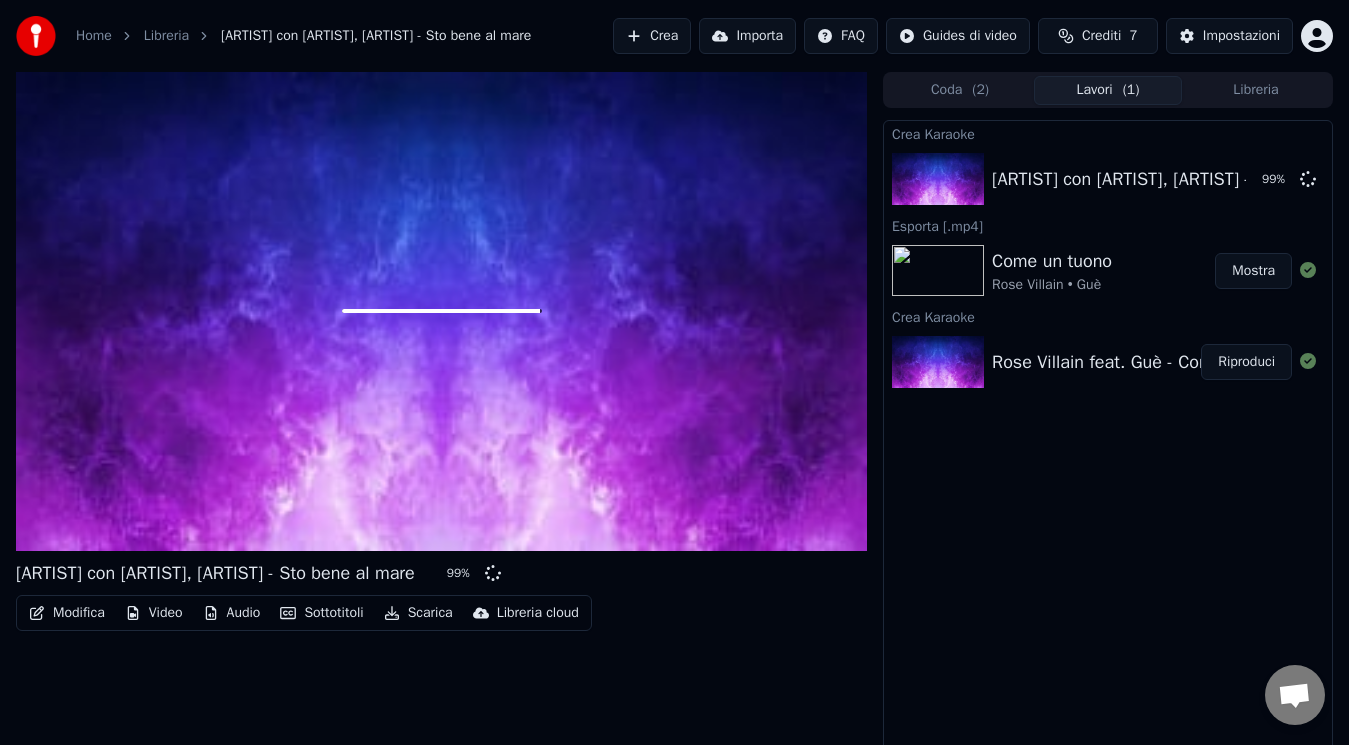 click on "Crea Karaoke [PERSON] con Sayf, Rkomi - Sto bene al mare 99 % Esporta [.mp4] Come un tuono Rose Villain • Guè Mostra Crea Karaoke Rose Villain feat. Guè - Come un tuono Riproduci" at bounding box center (1108, 436) 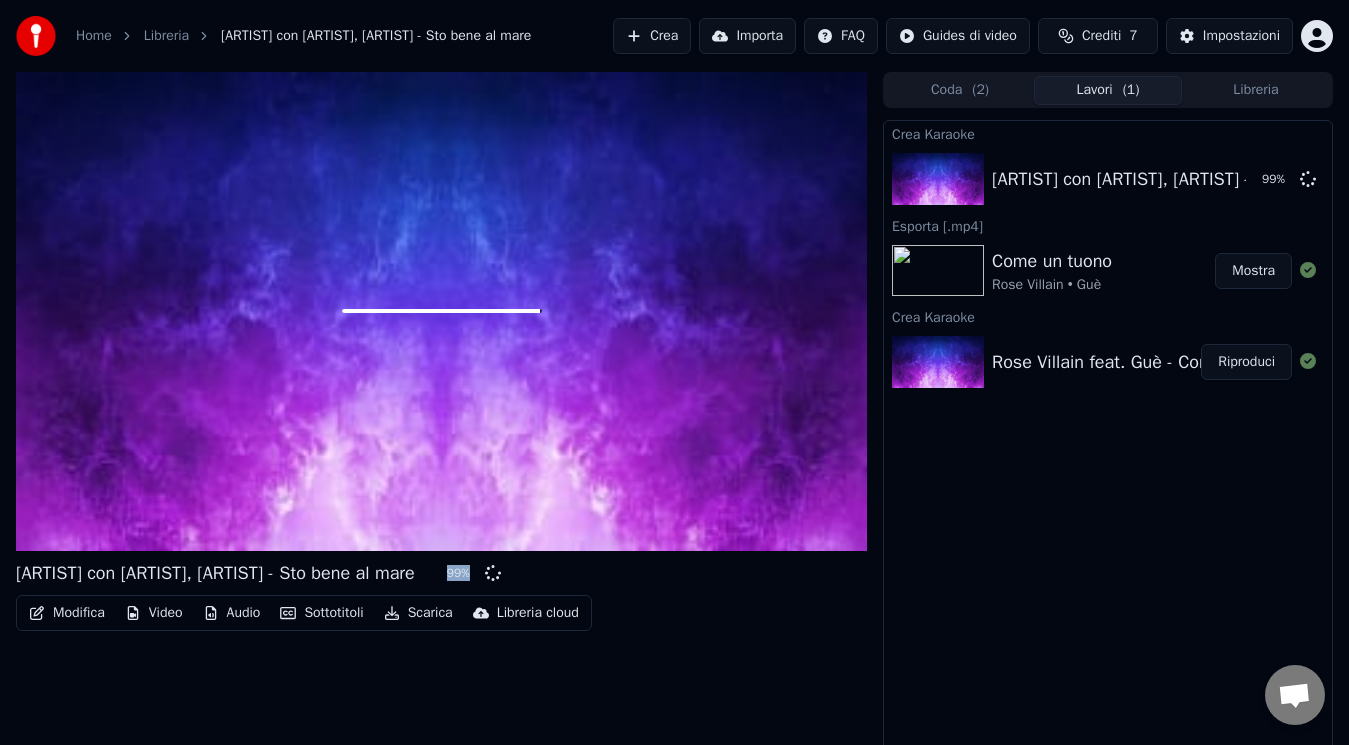 drag, startPoint x: 444, startPoint y: 571, endPoint x: 663, endPoint y: 563, distance: 219.14607 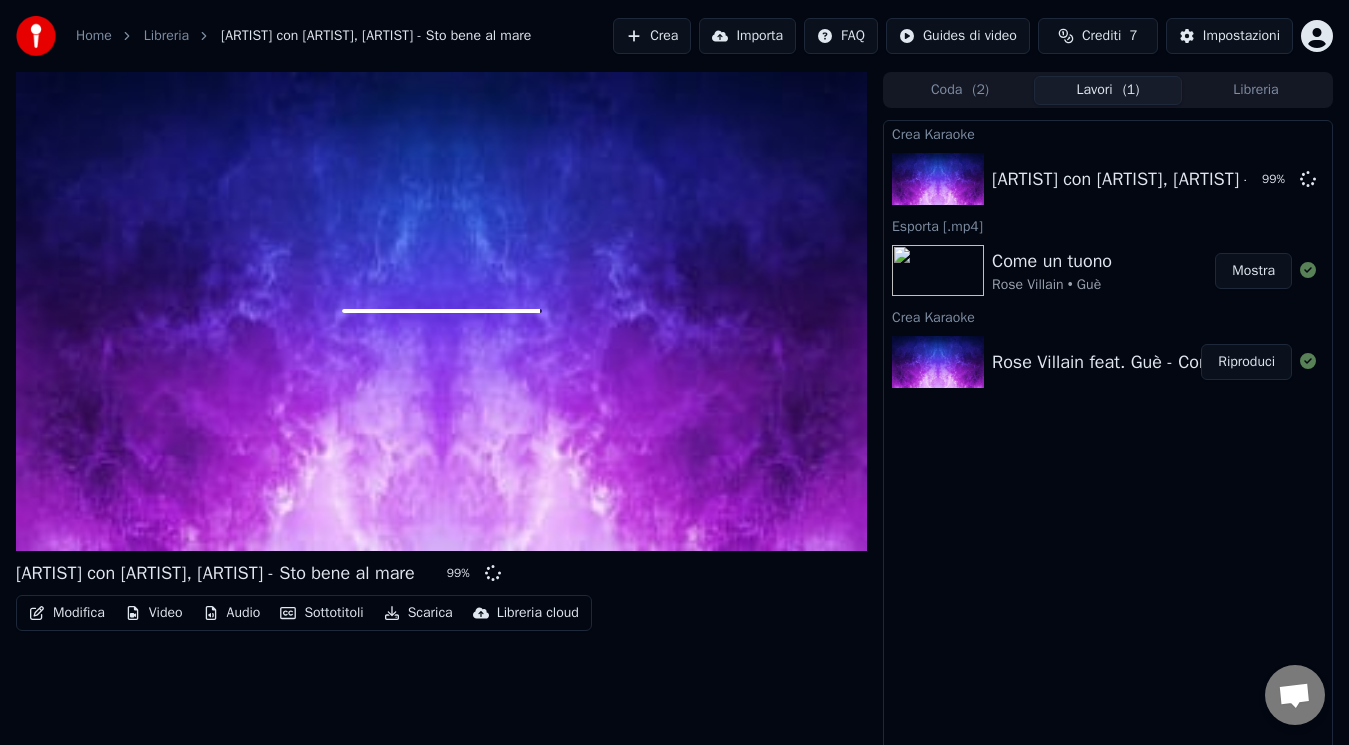 click on "[PERSON] con Sayf, Rkomi - Sto bene al mare 99 %" at bounding box center (441, 573) 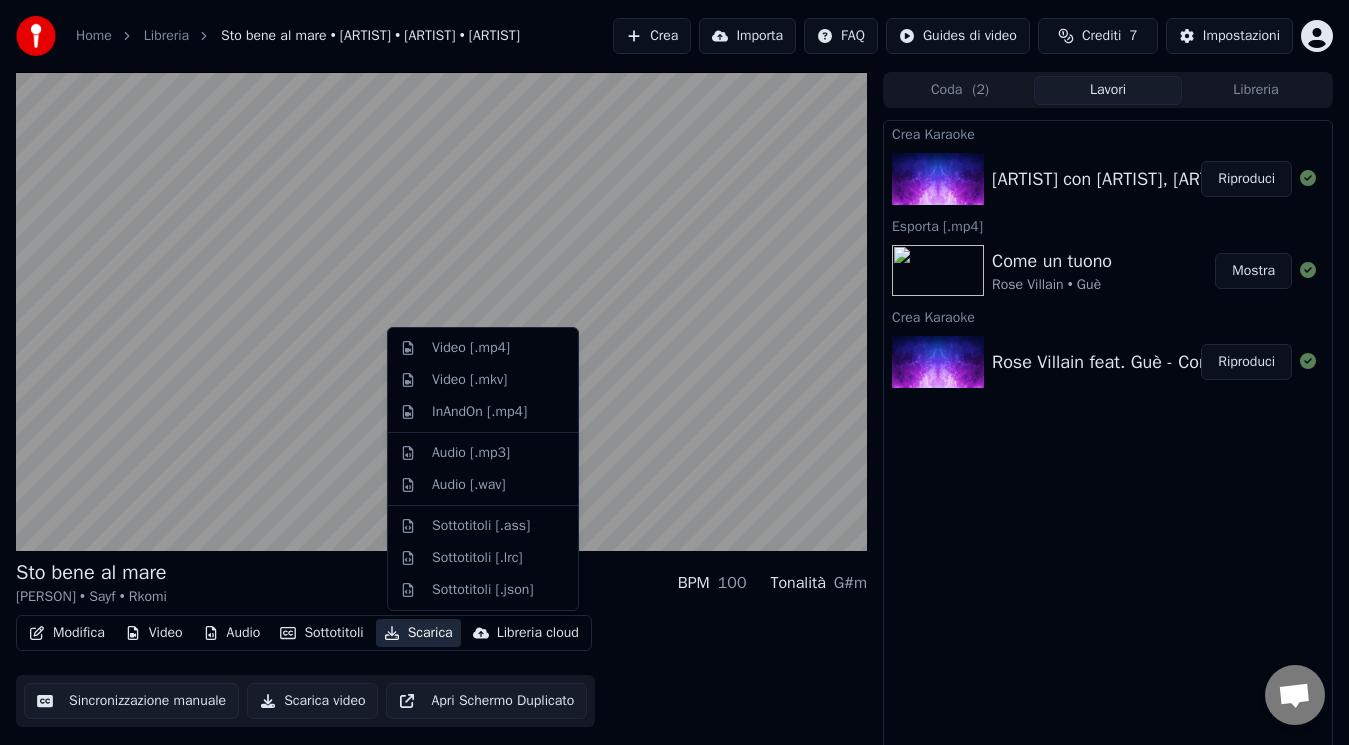 click on "Scarica" at bounding box center [418, 633] 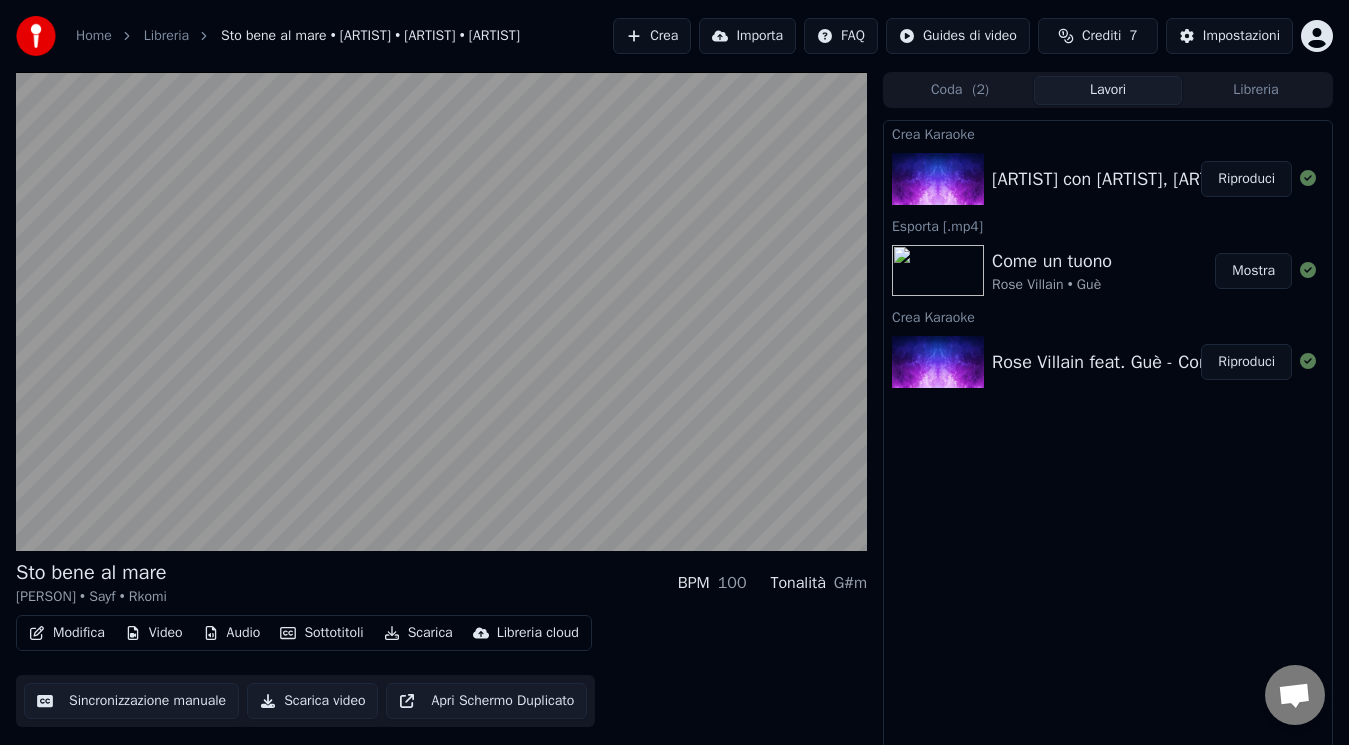 click on "Scarica video" at bounding box center (312, 701) 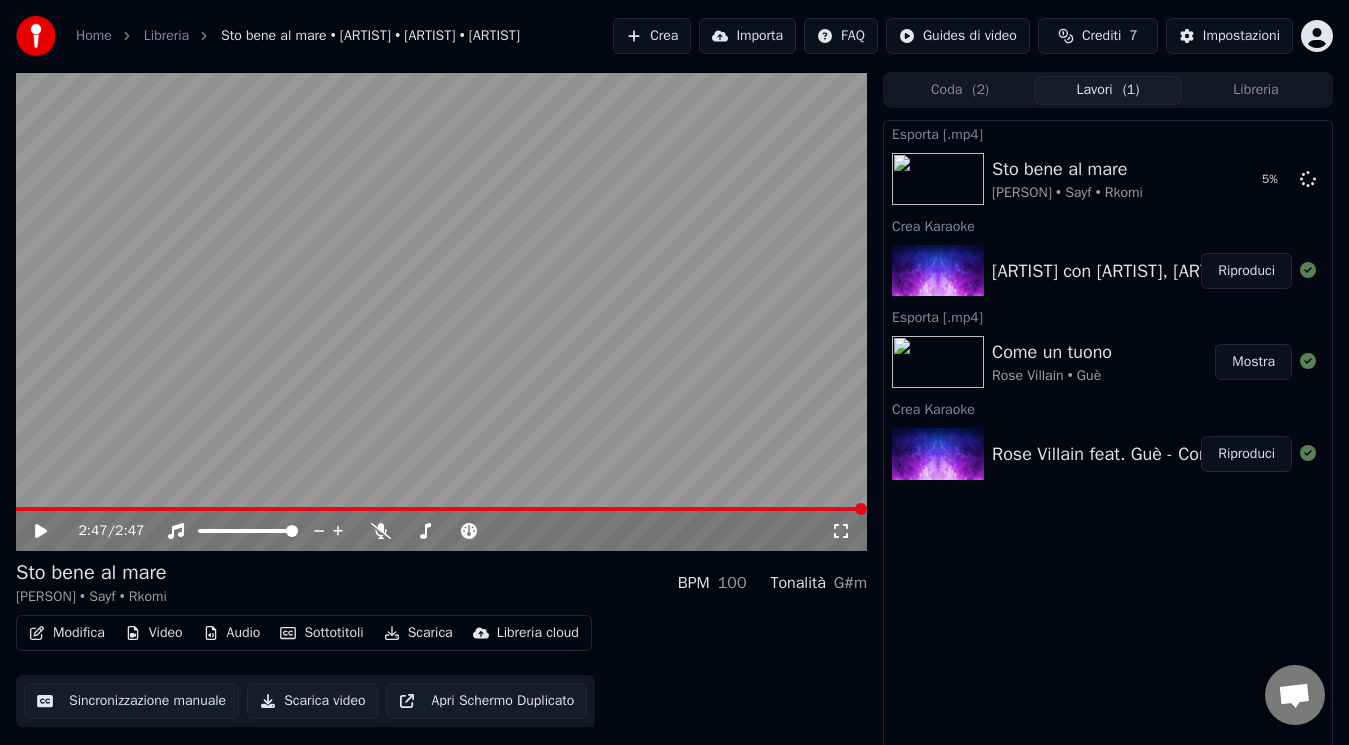 click on "Esporta [.mp4] Sto bene al mare [PERSON] • Sayf • Rkomi 5 % Crea Karaoke [PERSON] con Sayf, Rkomi - Sto bene al mare Riproduci Esporta [.mp4] Come un tuono Rose Villain • Guè Mostra Crea Karaoke Rose Villain feat. Guè - Come un tuono Riproduci" at bounding box center (1108, 436) 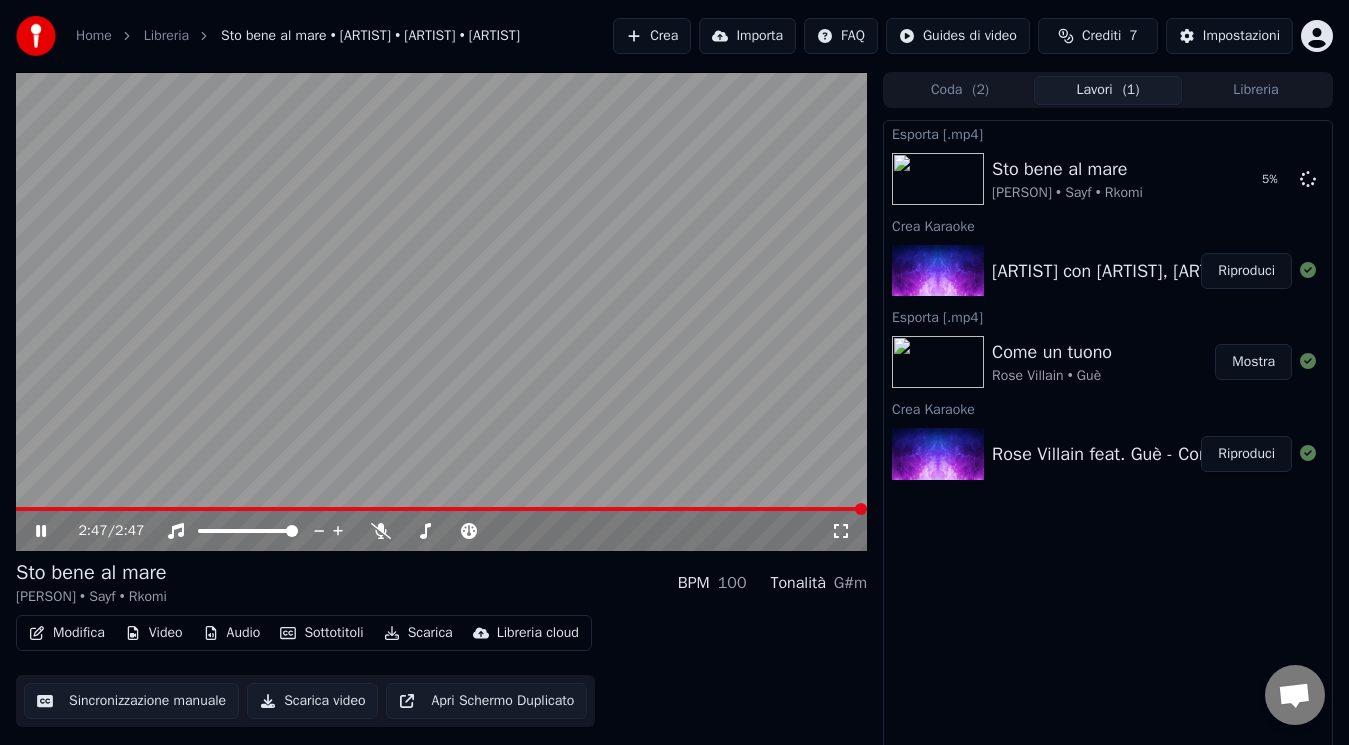 click 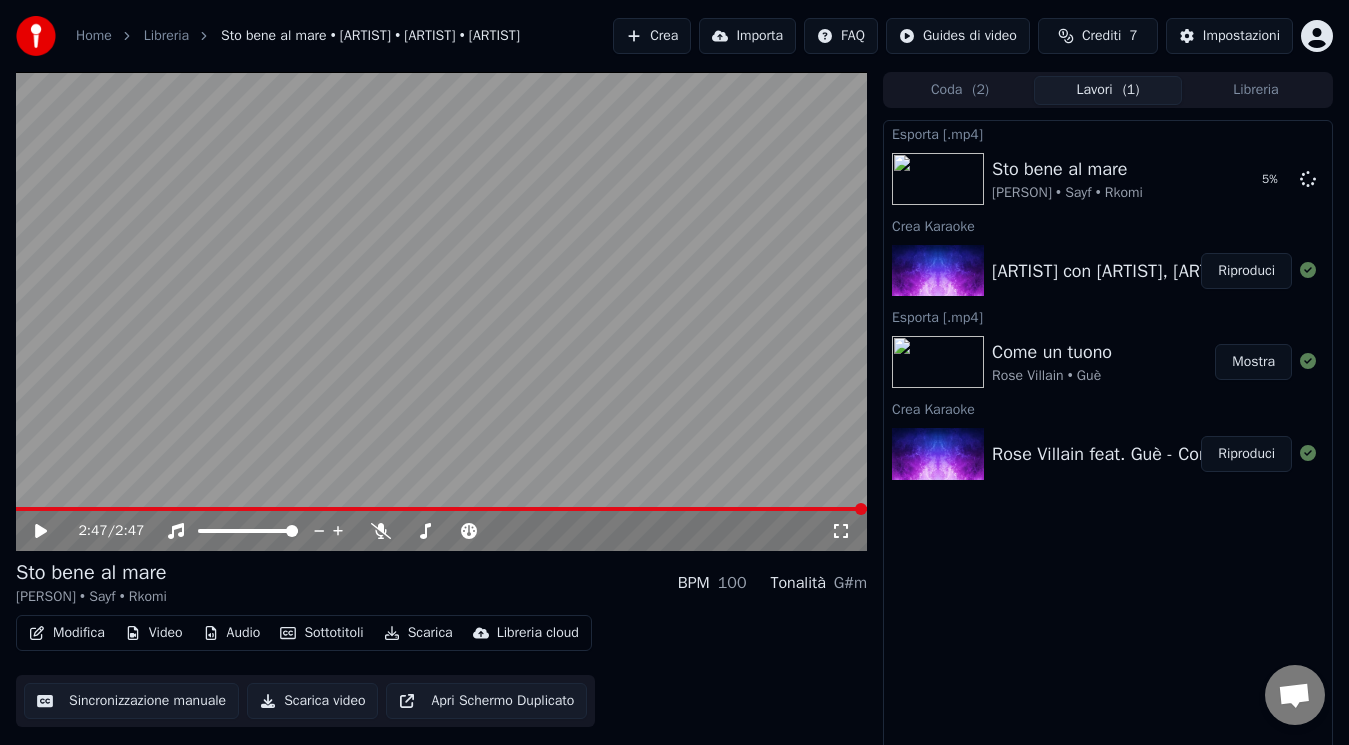 click at bounding box center (441, 311) 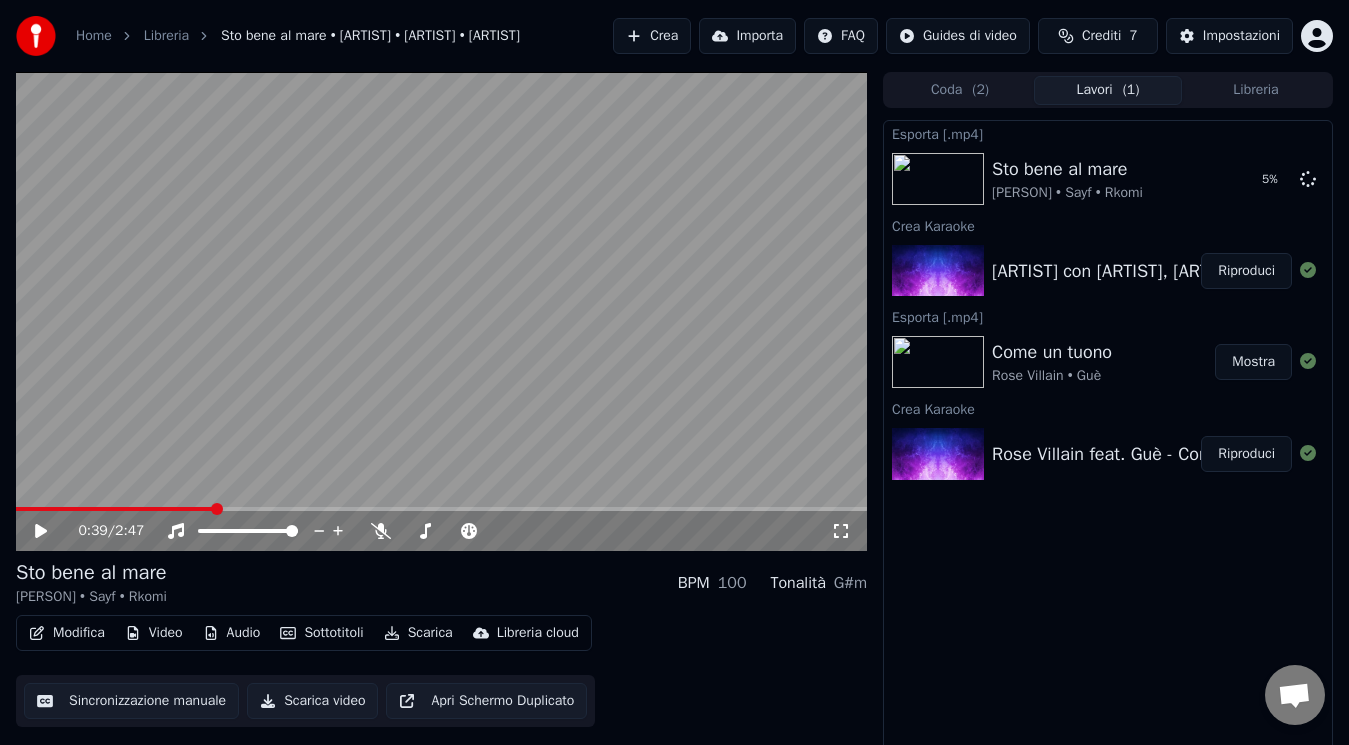 click at bounding box center (115, 509) 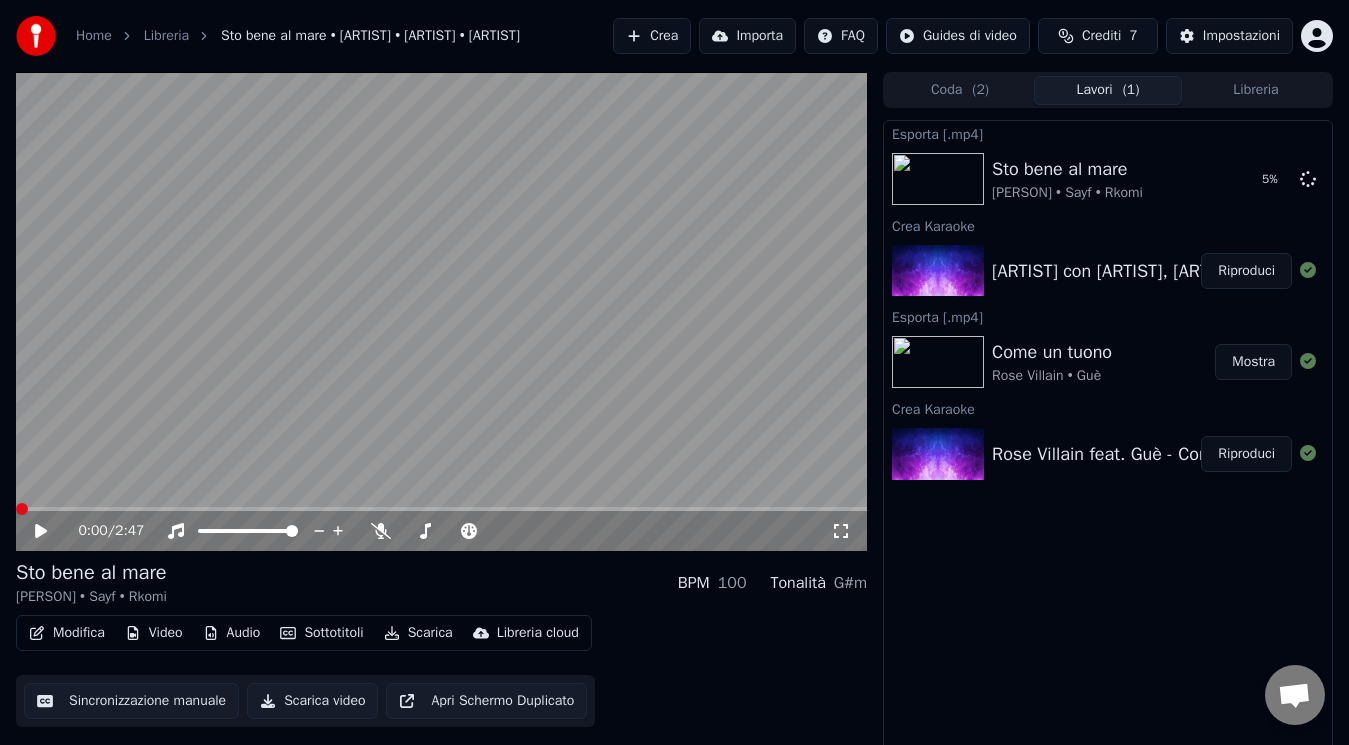 click 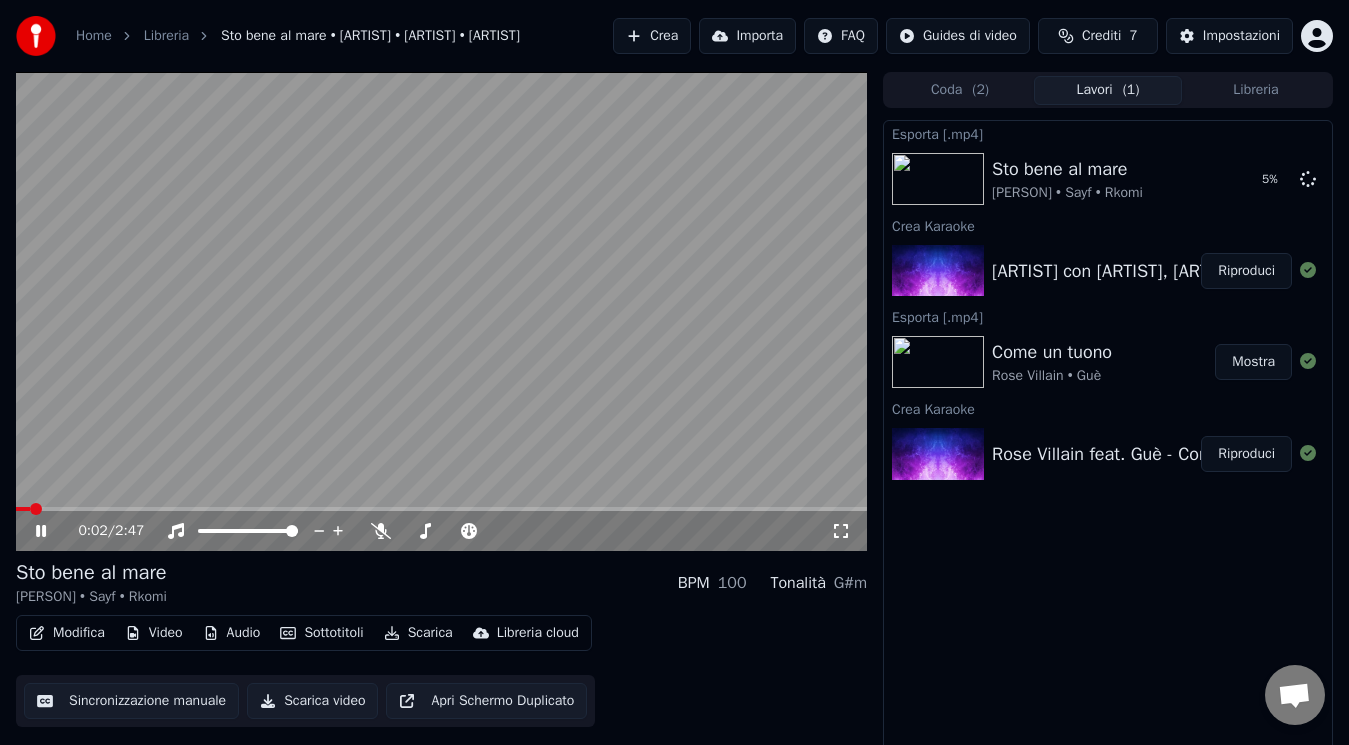 click 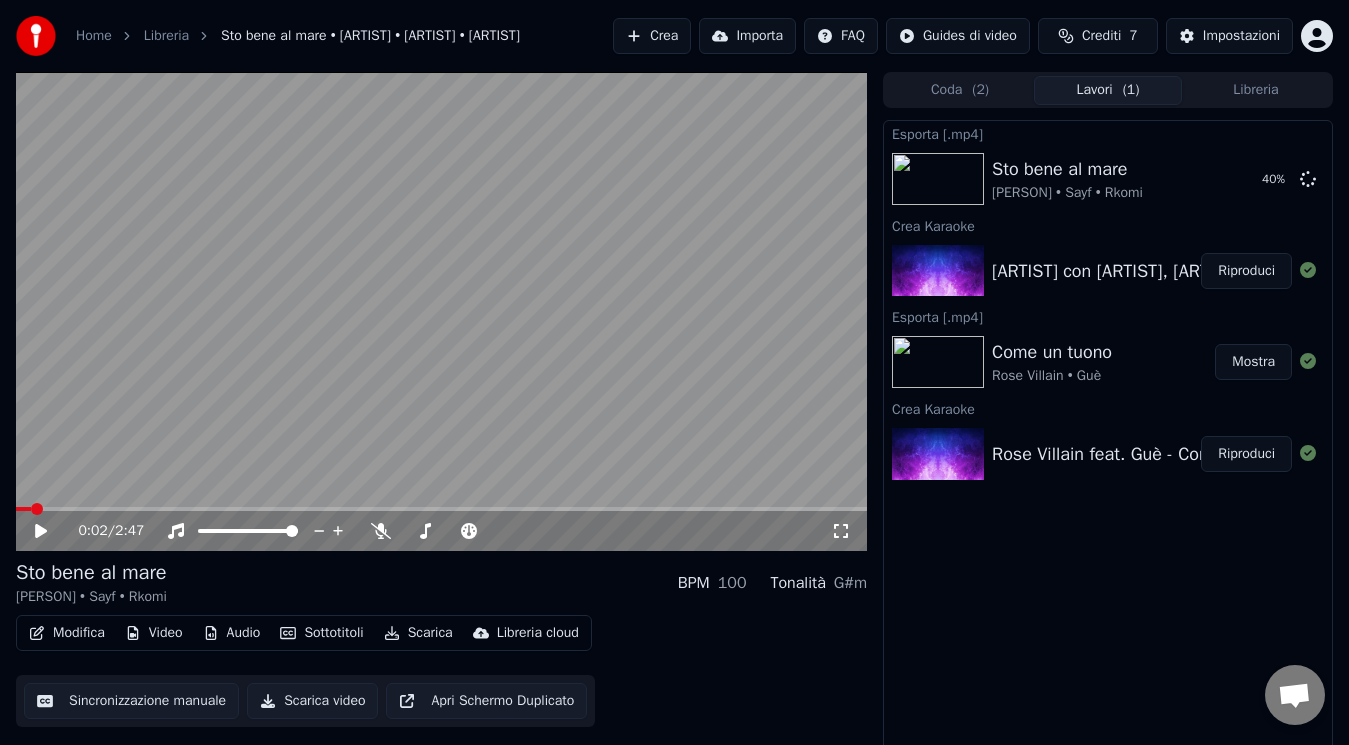 click on "Esporta [.mp4] Sto bene al mare [PERSON] • Sayf • Rkomi 40 % Crea Karaoke [PERSON] con Sayf, Rkomi - Sto bene al mare Riproduci Esporta [.mp4] Come un tuono Rose Villain • Guè Mostra Crea Karaoke Rose Villain feat. Guè - Come un tuono Riproduci" at bounding box center (1108, 436) 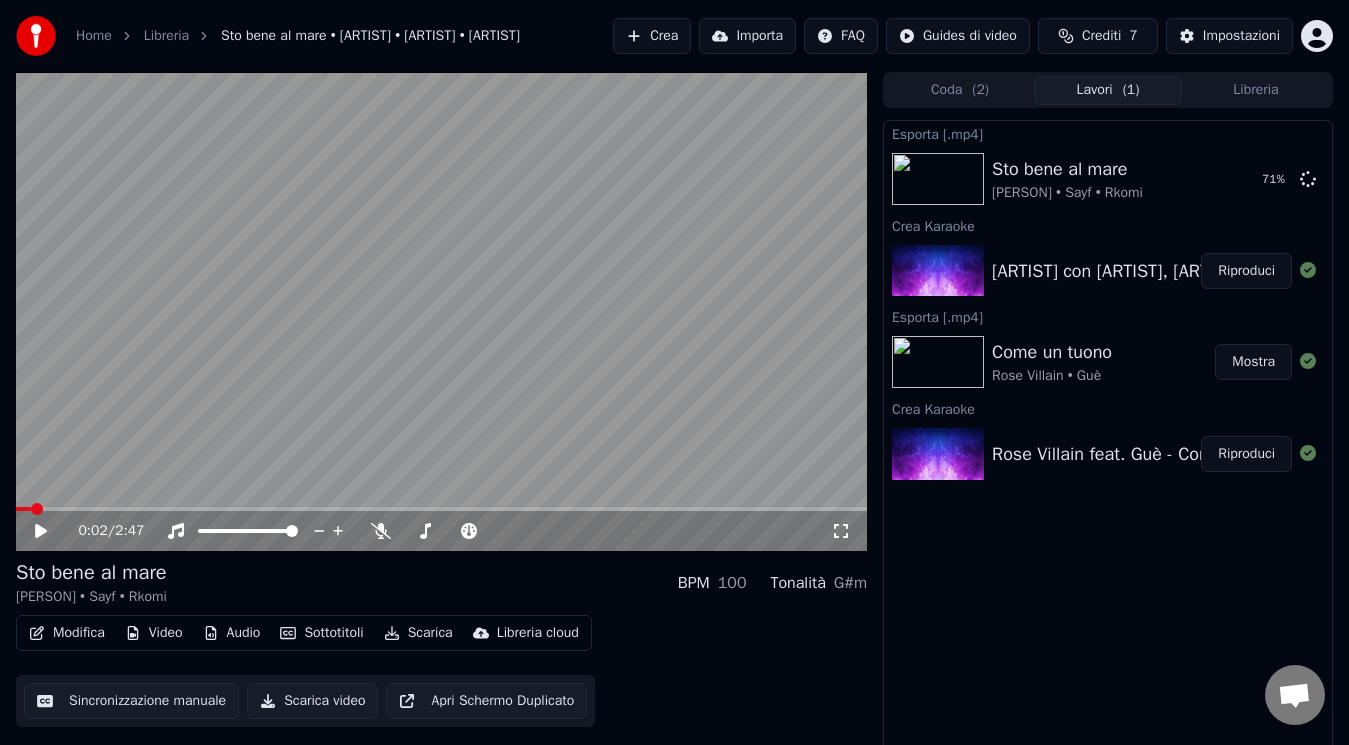 click on "Esporta [.mp4] Sto bene al mare [PERSON] • Sayf • Rkomi 71 % Crea Karaoke [PERSON] con Sayf, Rkomi - Sto bene al mare Riproduci Esporta [.mp4] Come un tuono Rose Villain • Guè Mostra Crea Karaoke Rose Villain feat. Guè - Come un tuono Riproduci" at bounding box center (1108, 436) 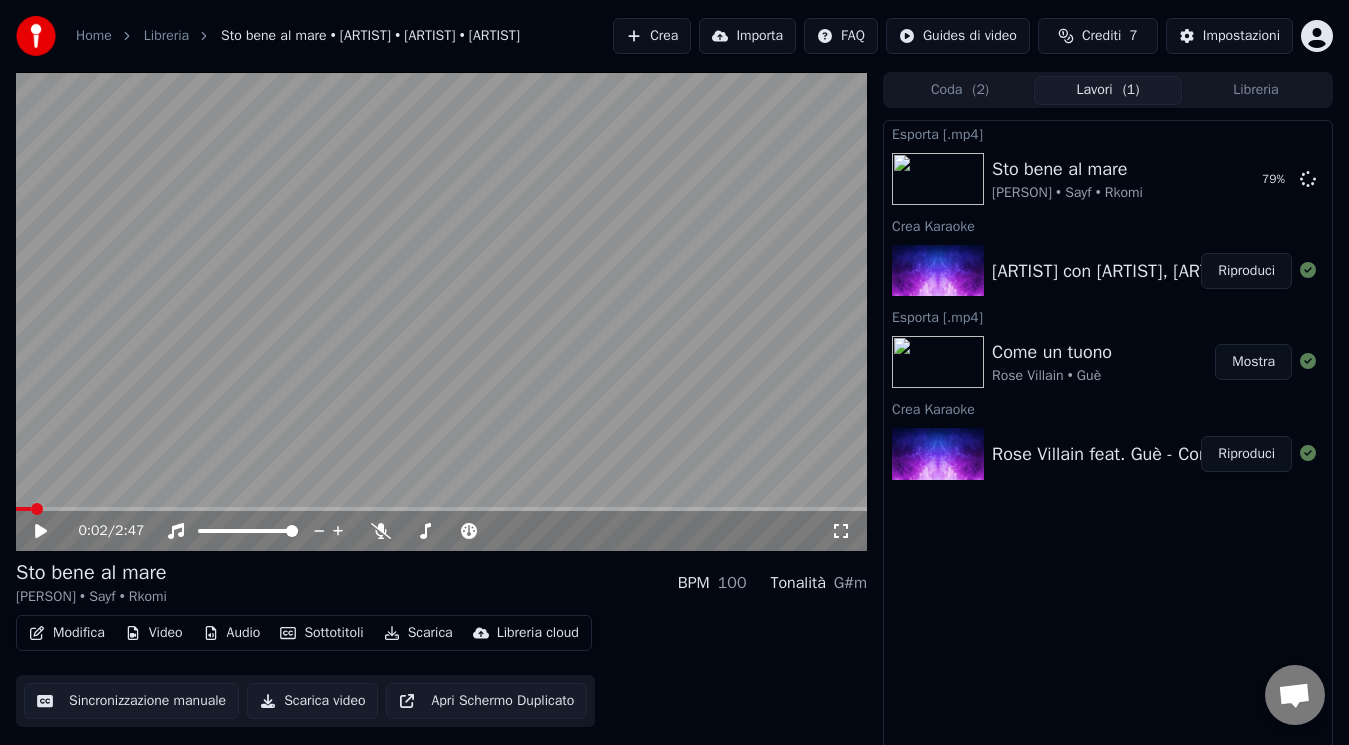 click on "Esporta [.mp4] Sto bene al mare [PERSON] • Sayf • Rkomi 79 % Crea Karaoke [PERSON] con Sayf, Rkomi - Sto bene al mare Riproduci Esporta [.mp4] Come un tuono Rose Villain • Guè Mostra Crea Karaoke Rose Villain feat. Guè - Come un tuono Riproduci" at bounding box center [1108, 436] 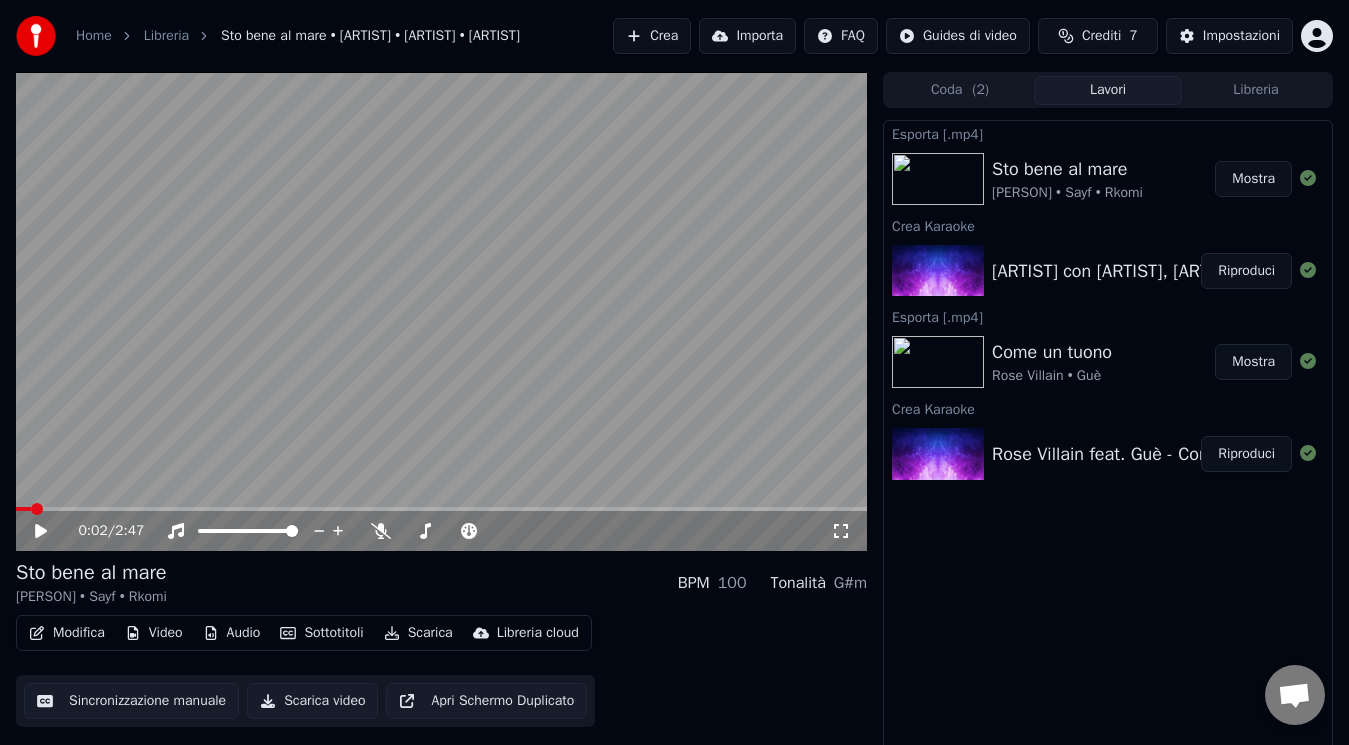 click on "Mostra" at bounding box center [1253, 179] 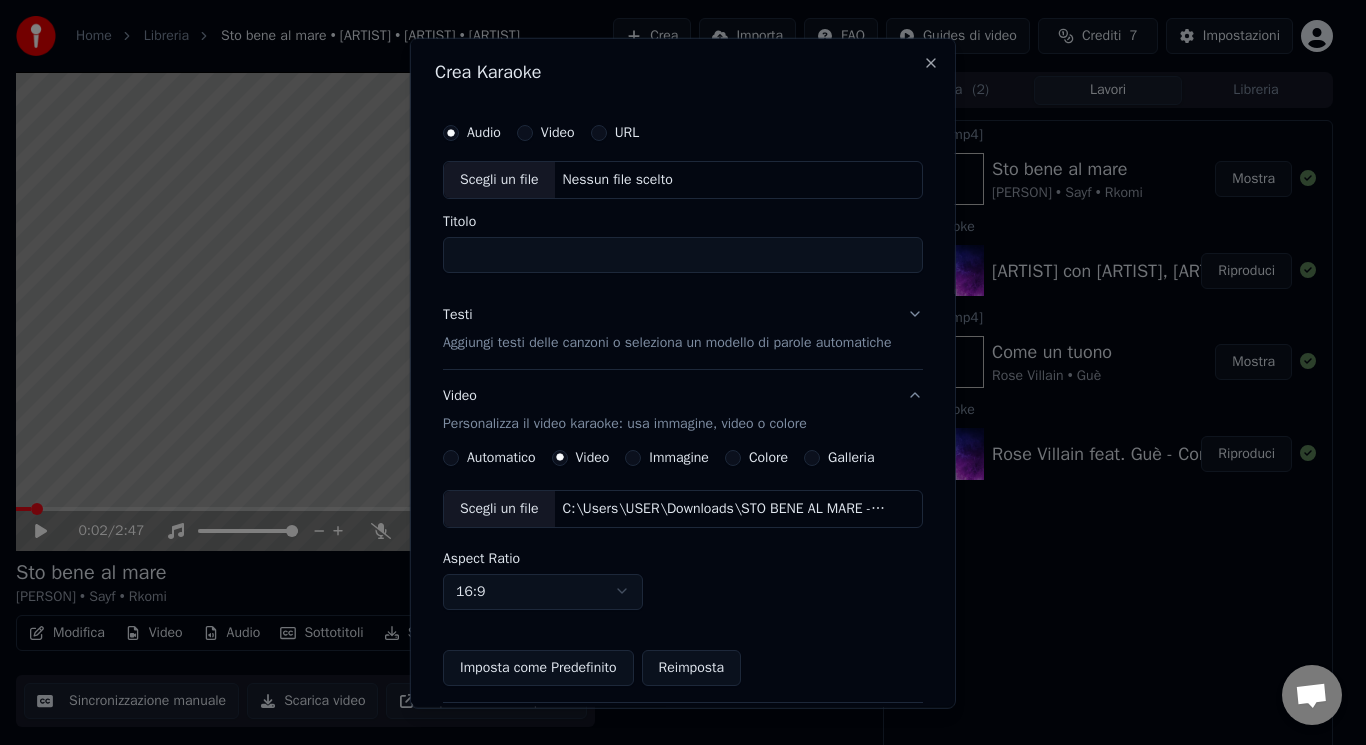 click on "Scegli un file" at bounding box center (499, 179) 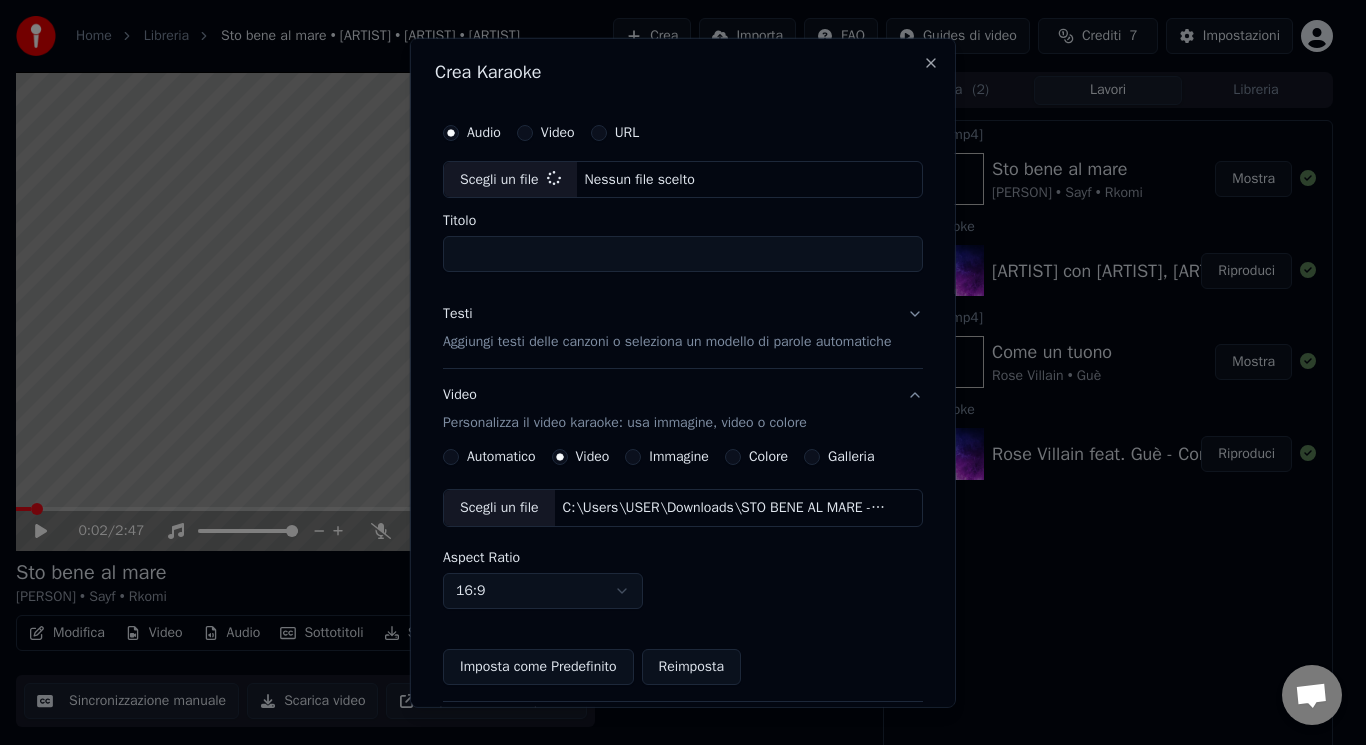 type on "**********" 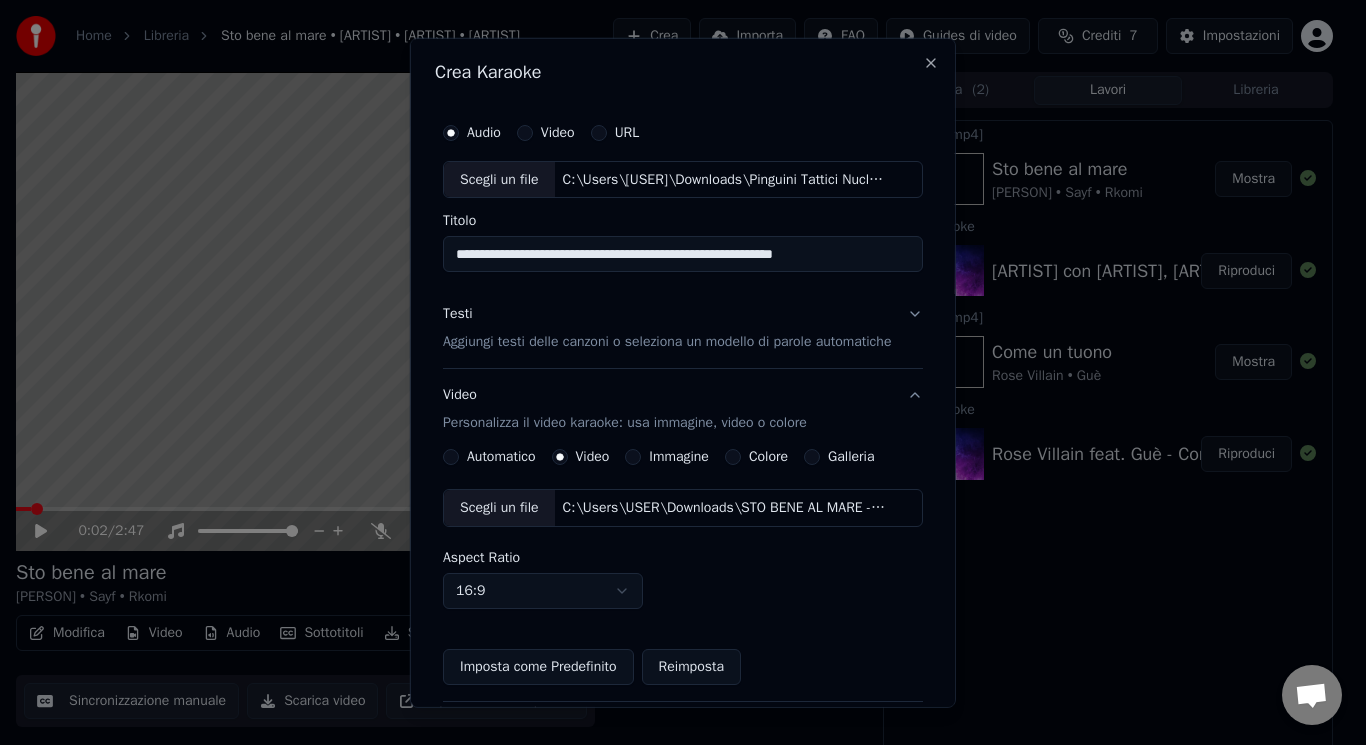 scroll, scrollTop: 187, scrollLeft: 0, axis: vertical 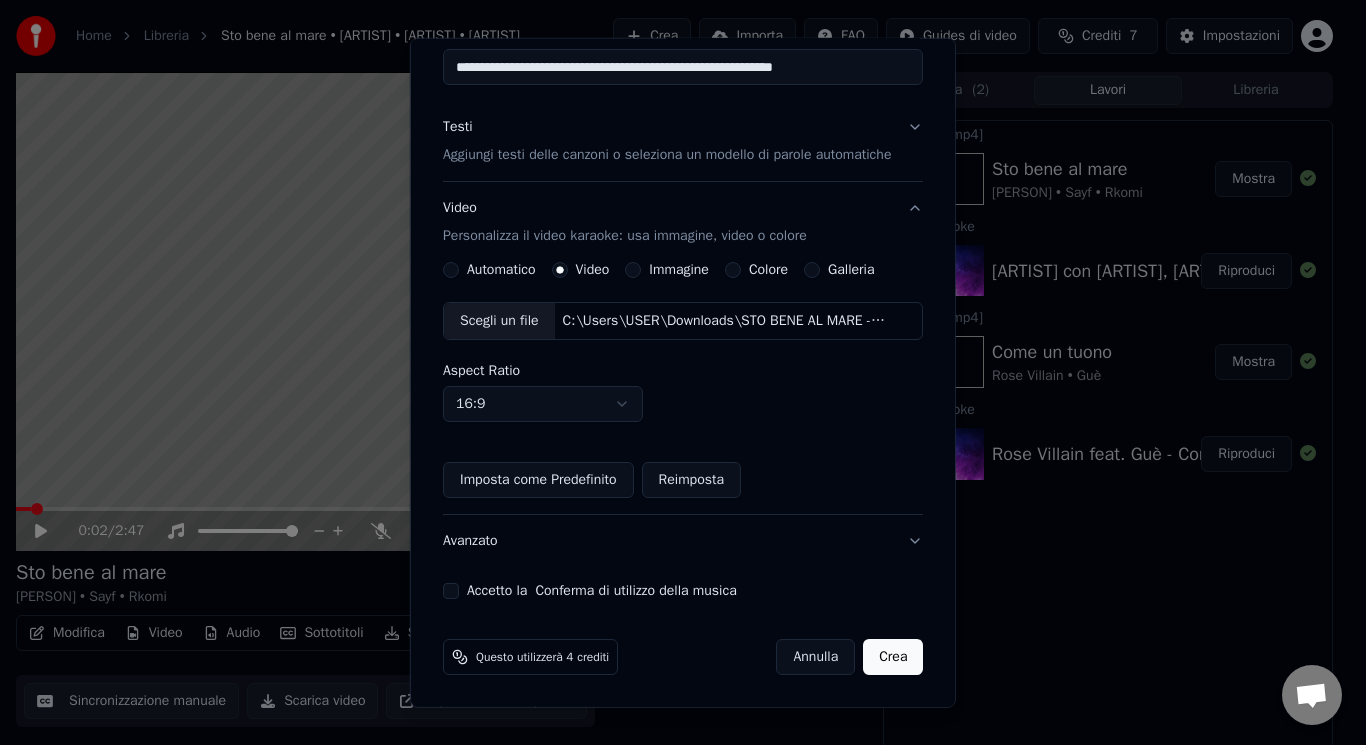 click on "**********" at bounding box center (683, 262) 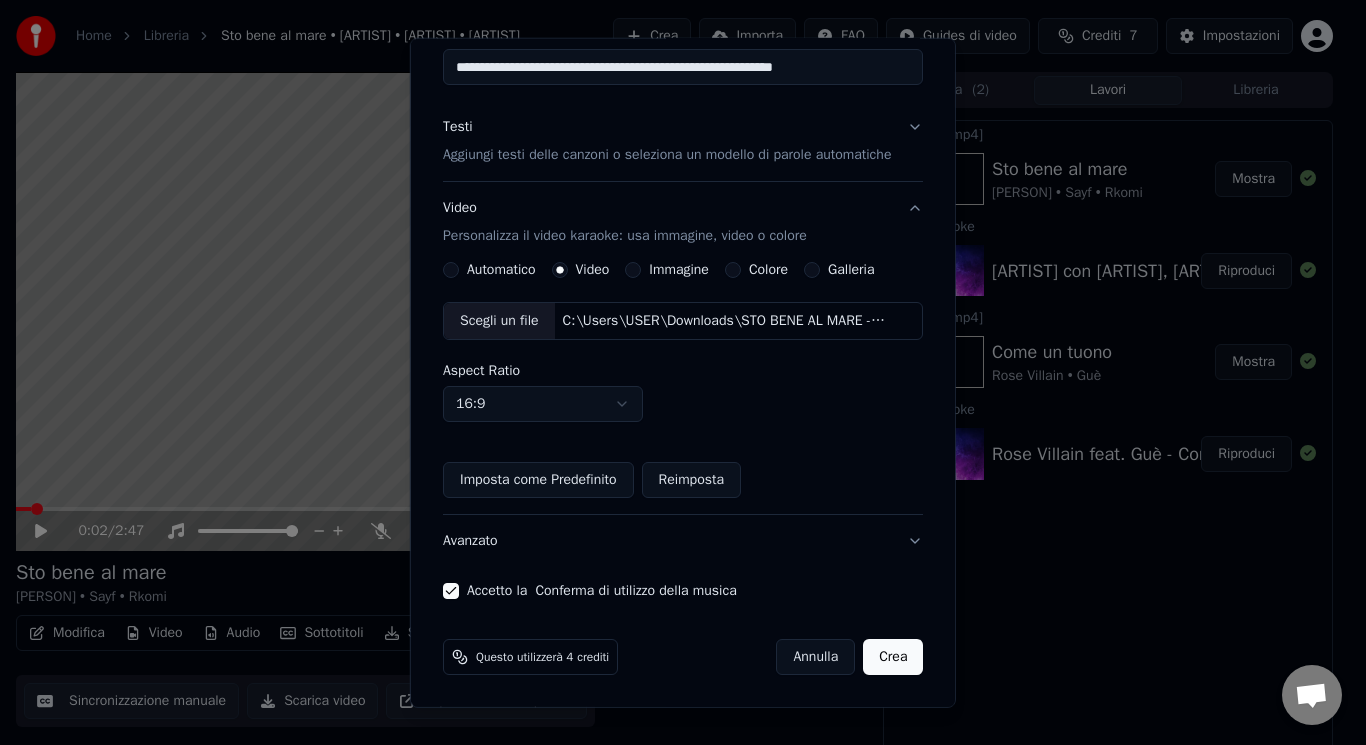 scroll, scrollTop: 36, scrollLeft: 0, axis: vertical 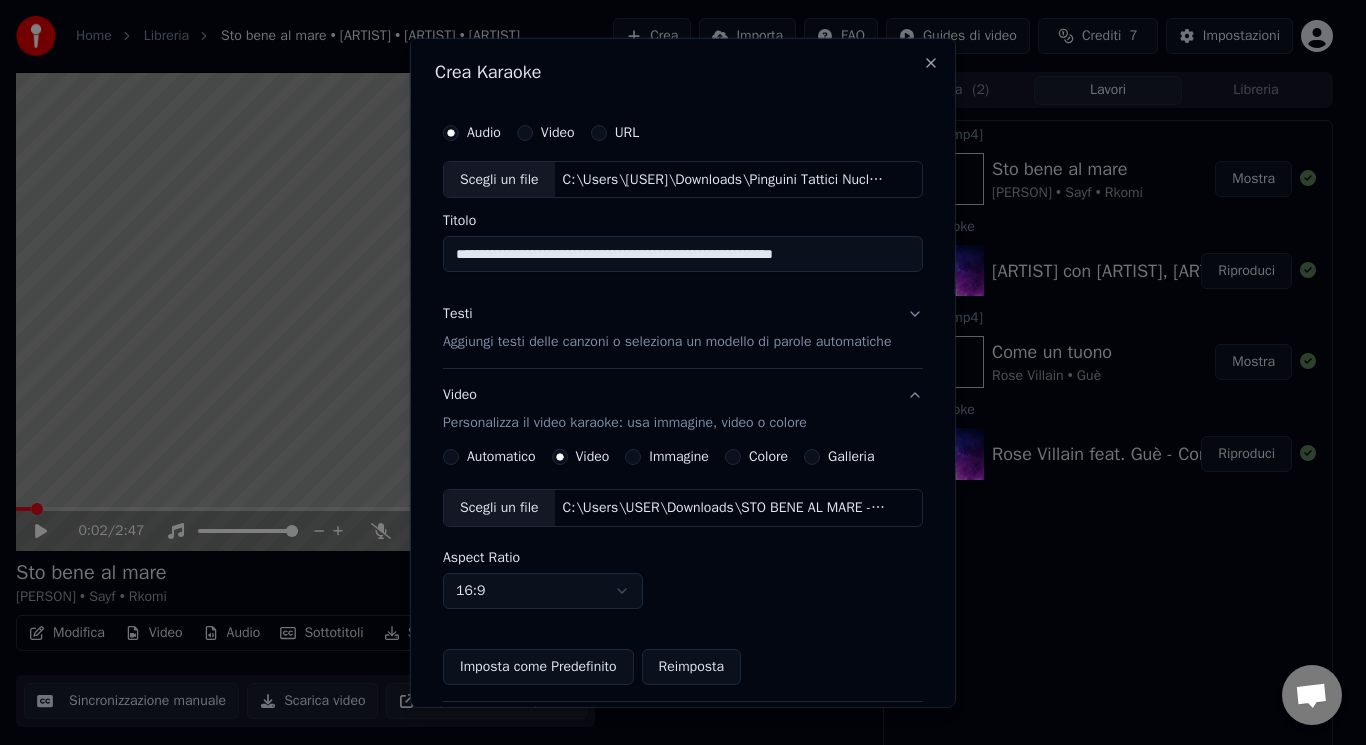 drag, startPoint x: 816, startPoint y: 233, endPoint x: 810, endPoint y: 253, distance: 20.880613 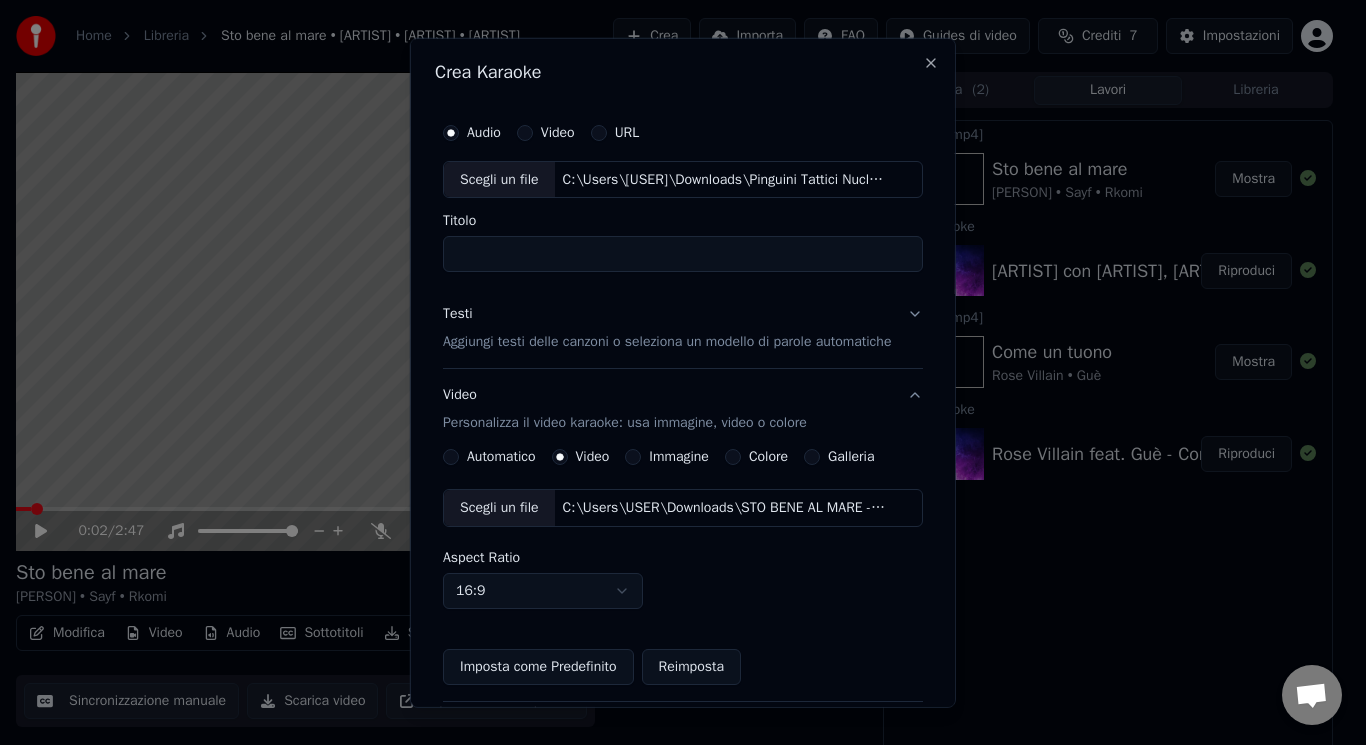 click on "Scegli un file" at bounding box center [499, 179] 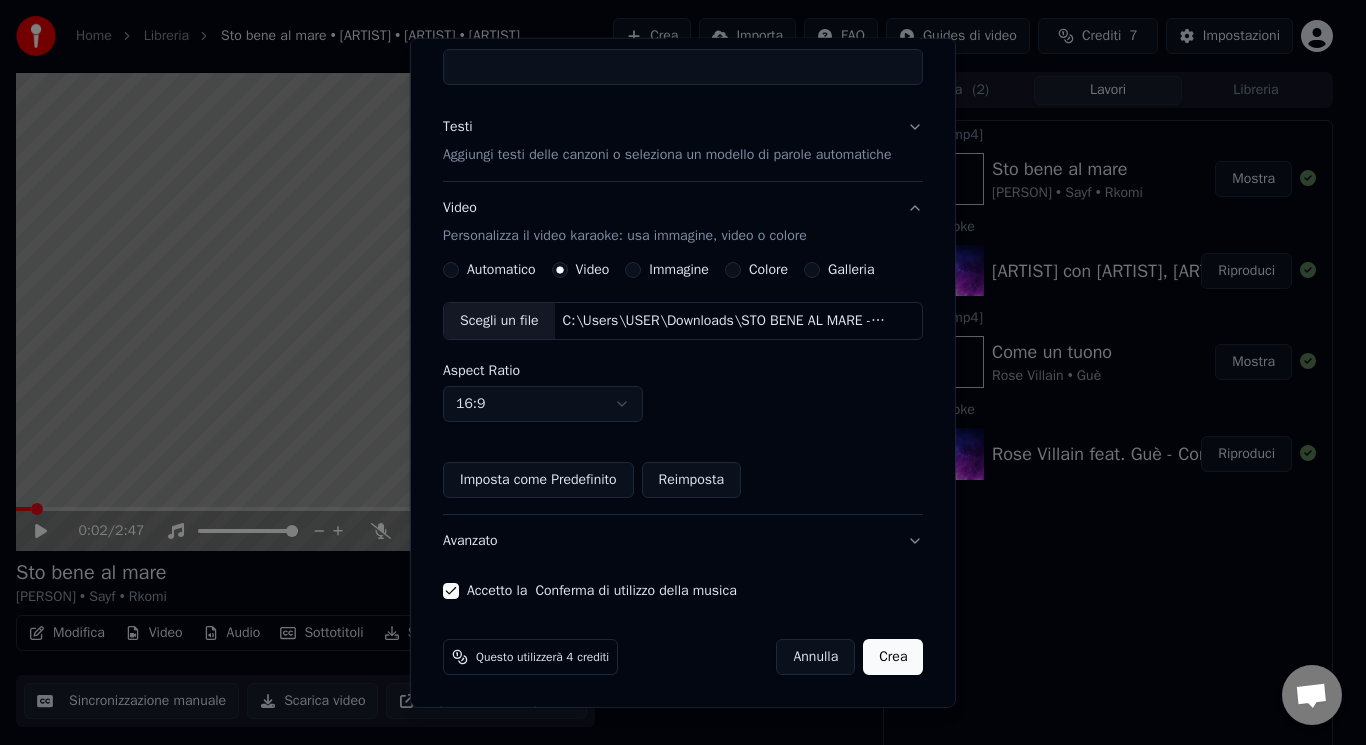 scroll, scrollTop: 112, scrollLeft: 0, axis: vertical 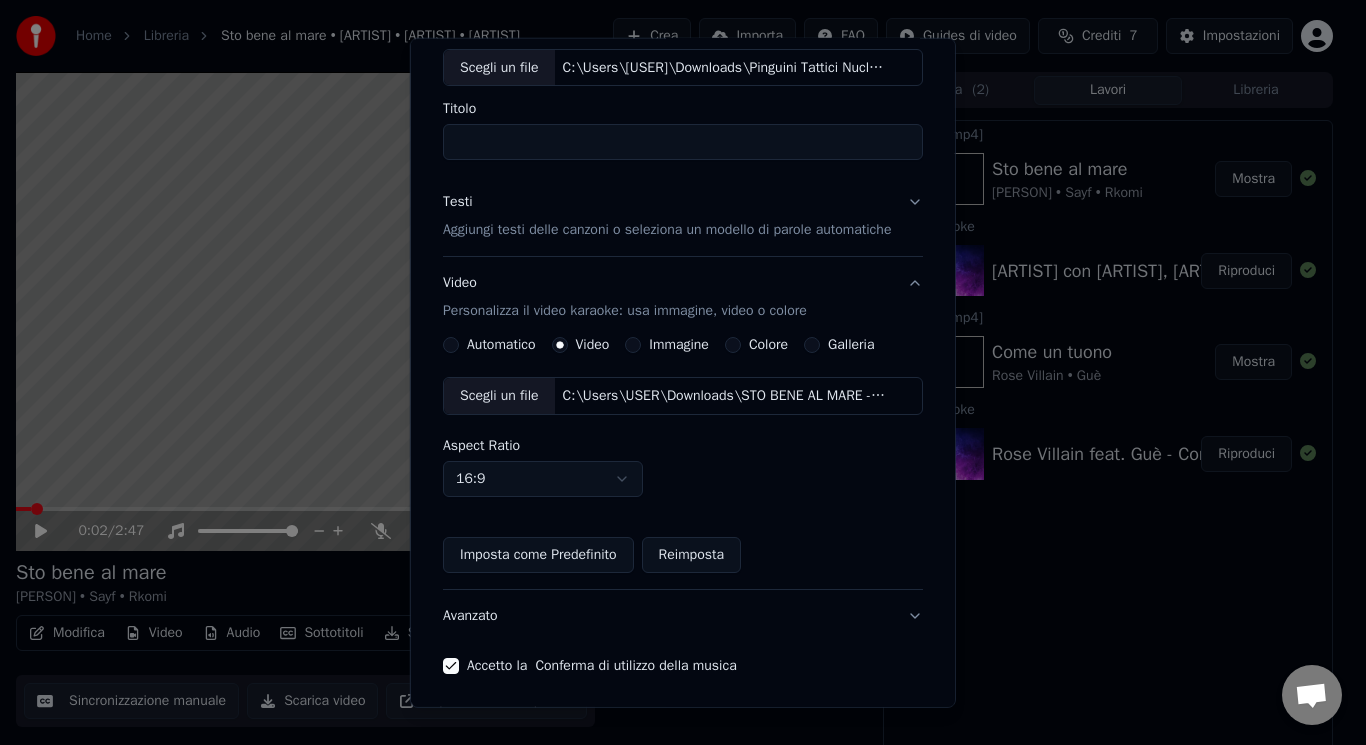 click on "Scegli un file" at bounding box center (499, 396) 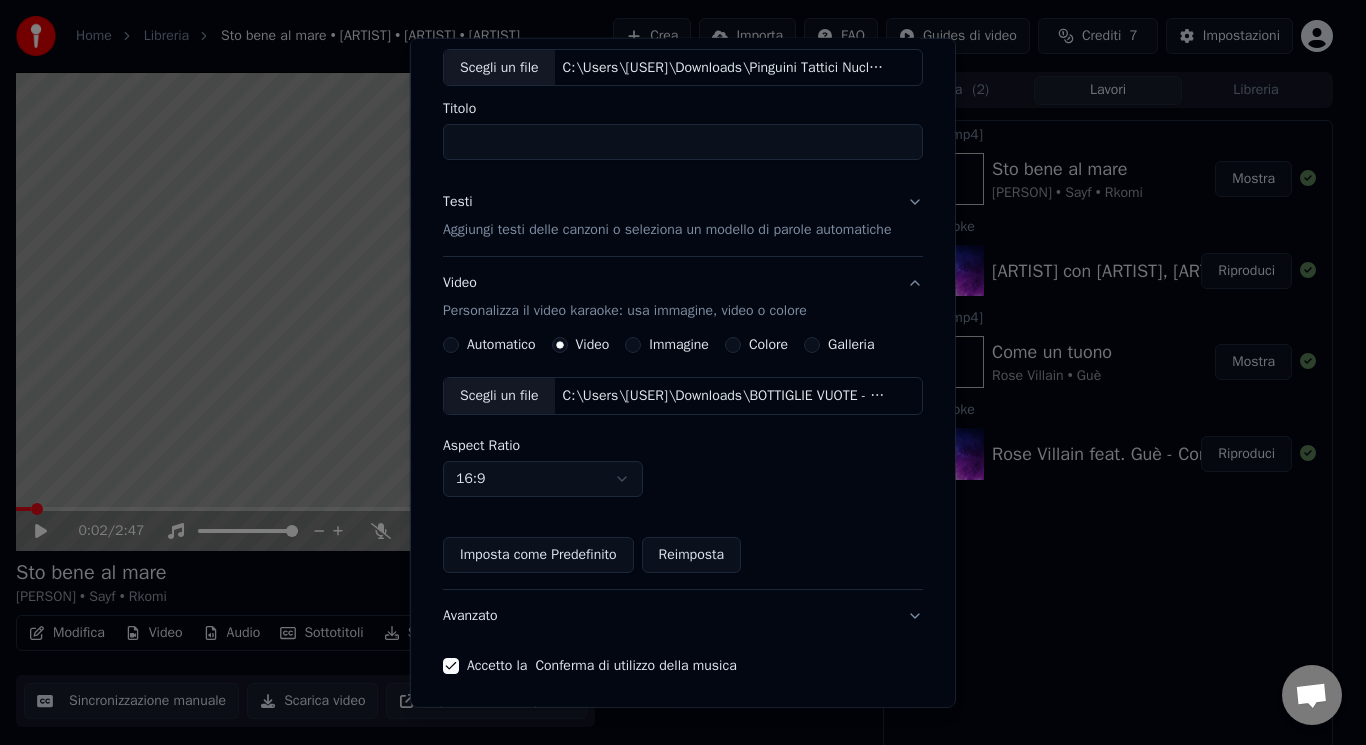 scroll, scrollTop: 0, scrollLeft: 0, axis: both 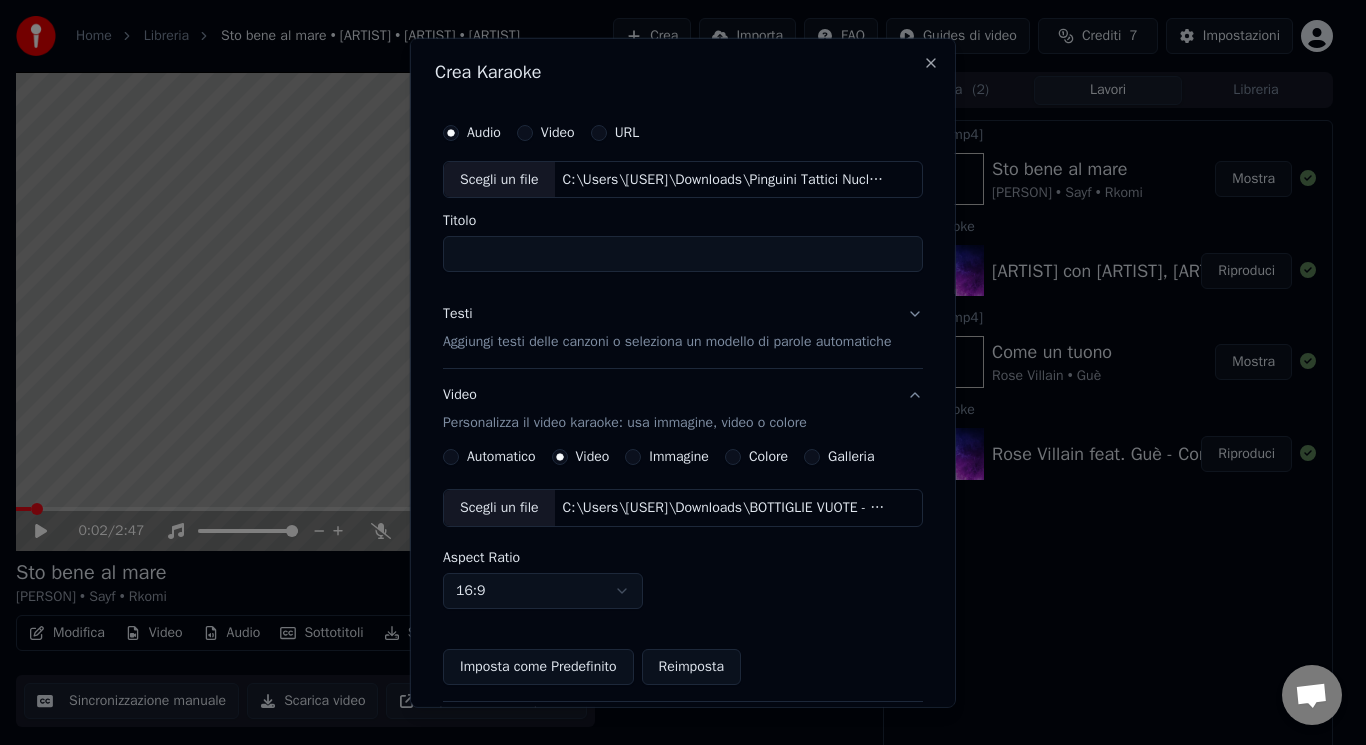 click on "Titolo" at bounding box center (683, 254) 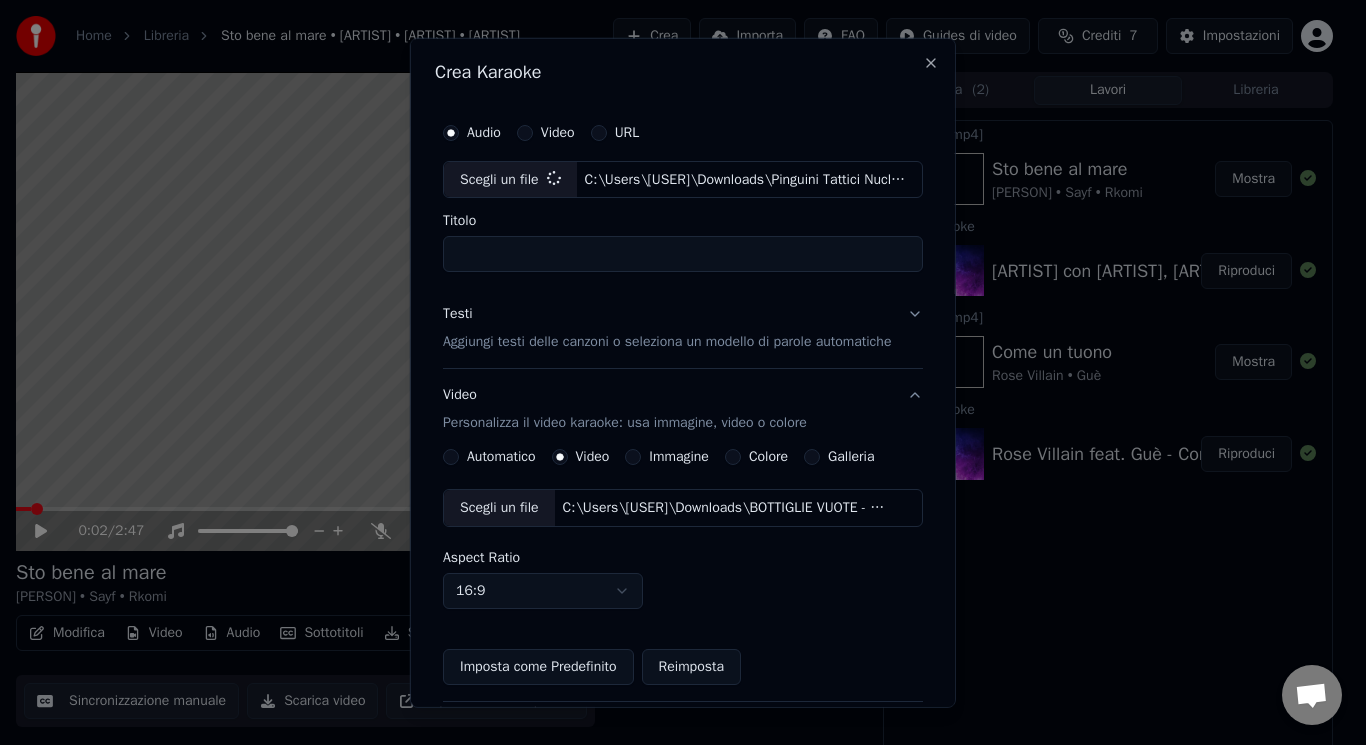 click on "Titolo" at bounding box center (683, 254) 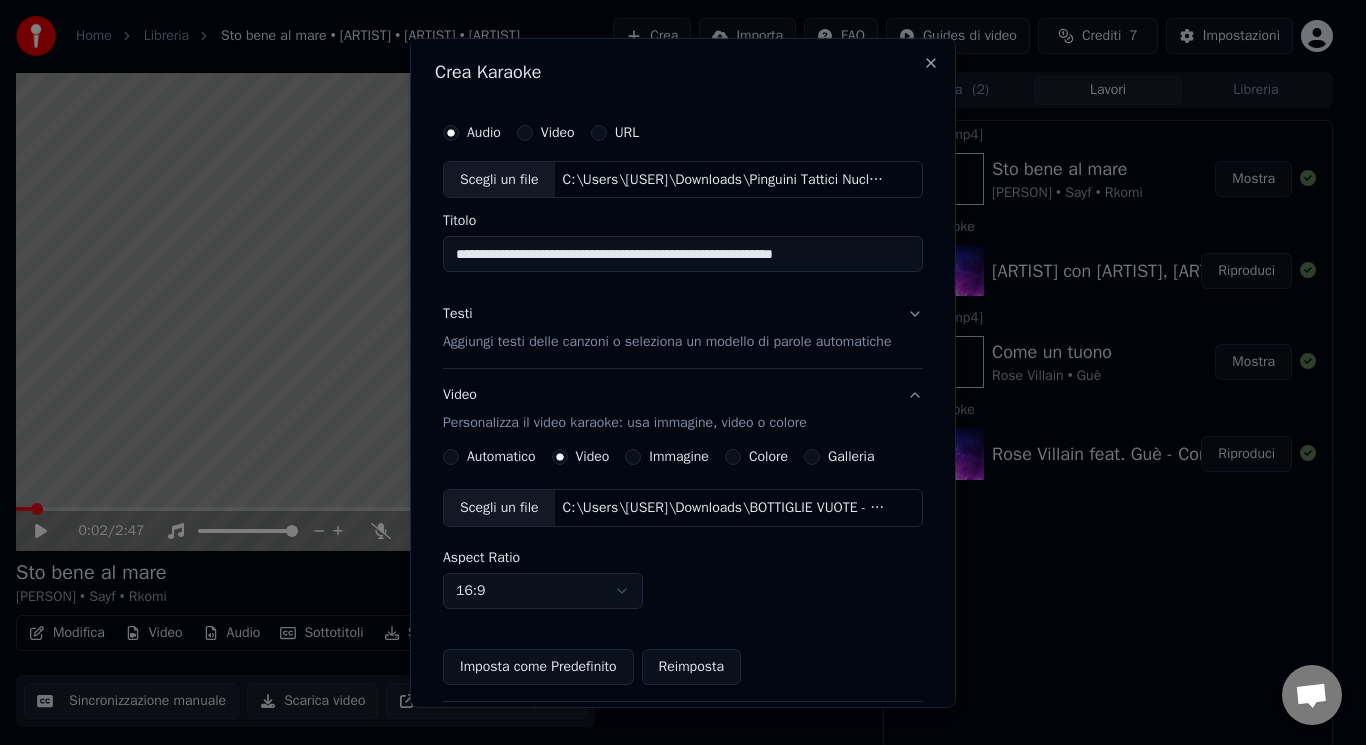 click on "**********" at bounding box center [683, 254] 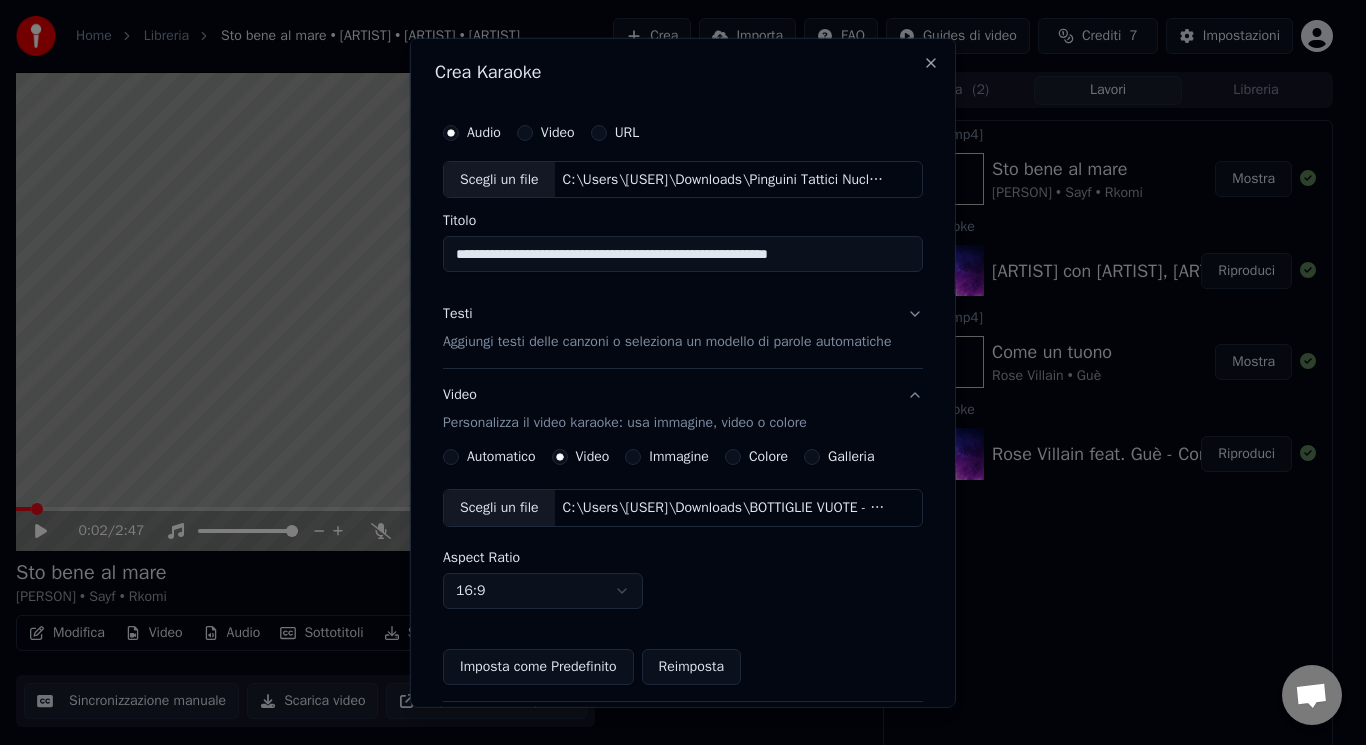 drag, startPoint x: 683, startPoint y: 256, endPoint x: 584, endPoint y: 261, distance: 99.12618 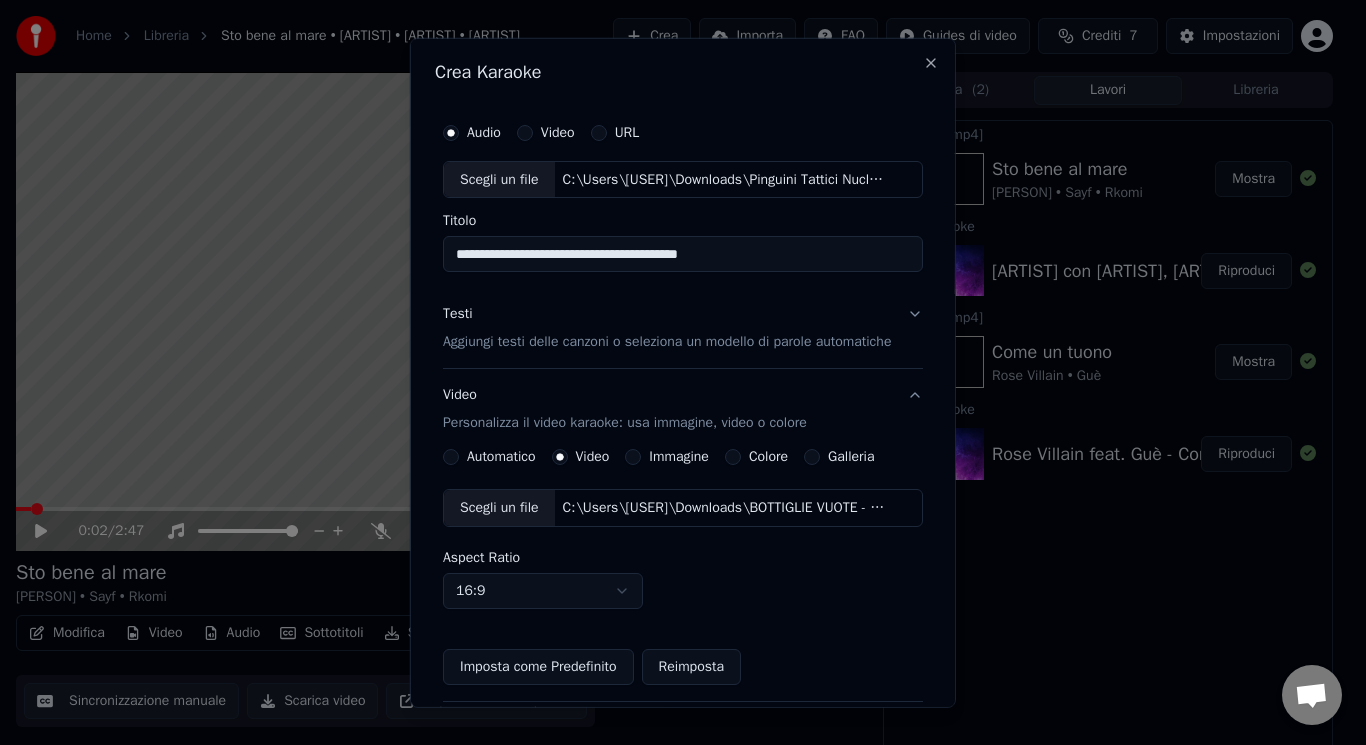 click on "**********" at bounding box center (683, 254) 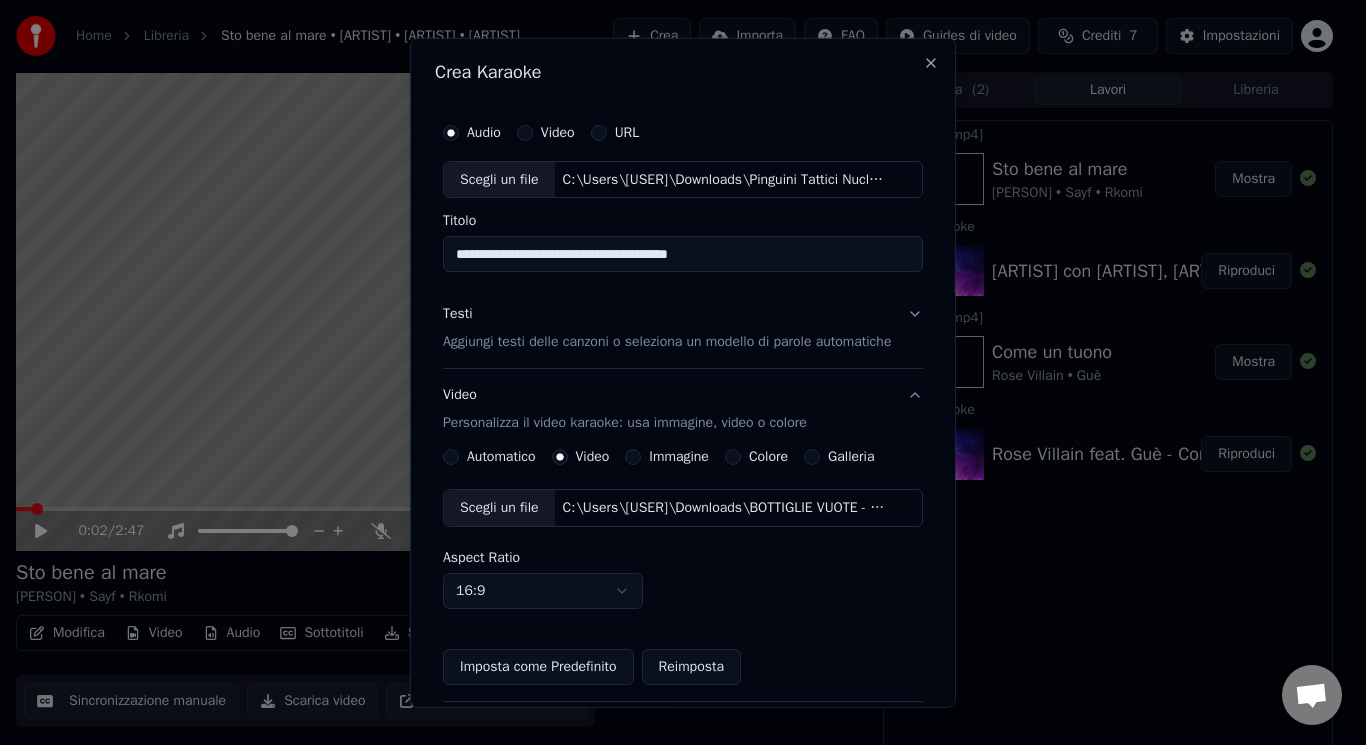 click on "**********" at bounding box center [683, 254] 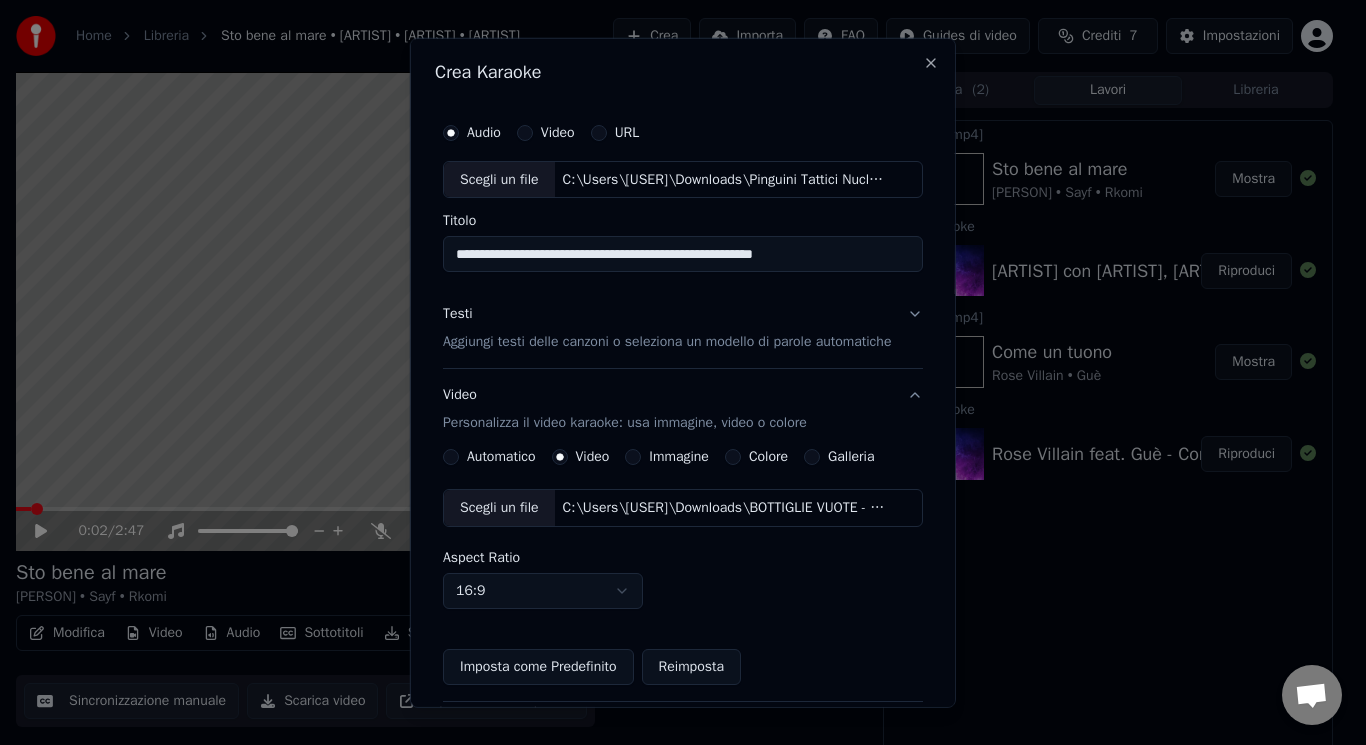 type on "**********" 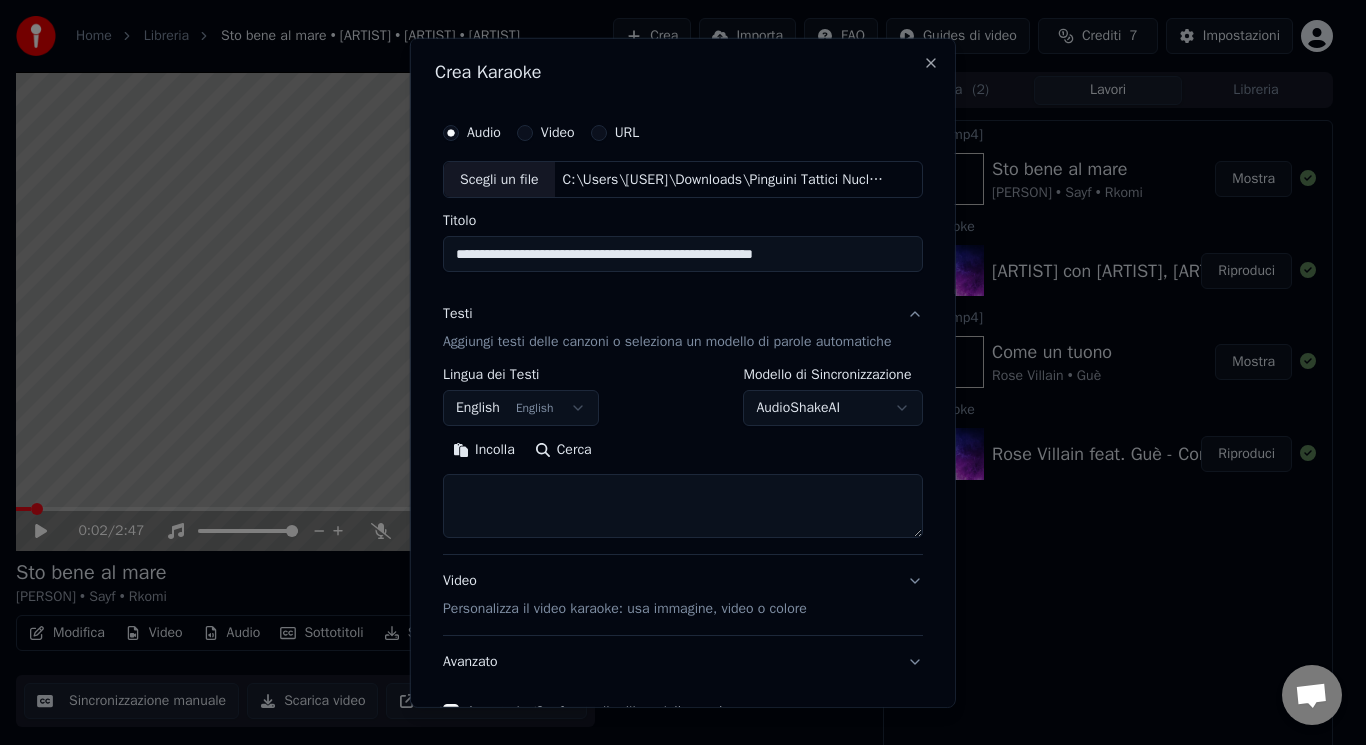 click at bounding box center (683, 506) 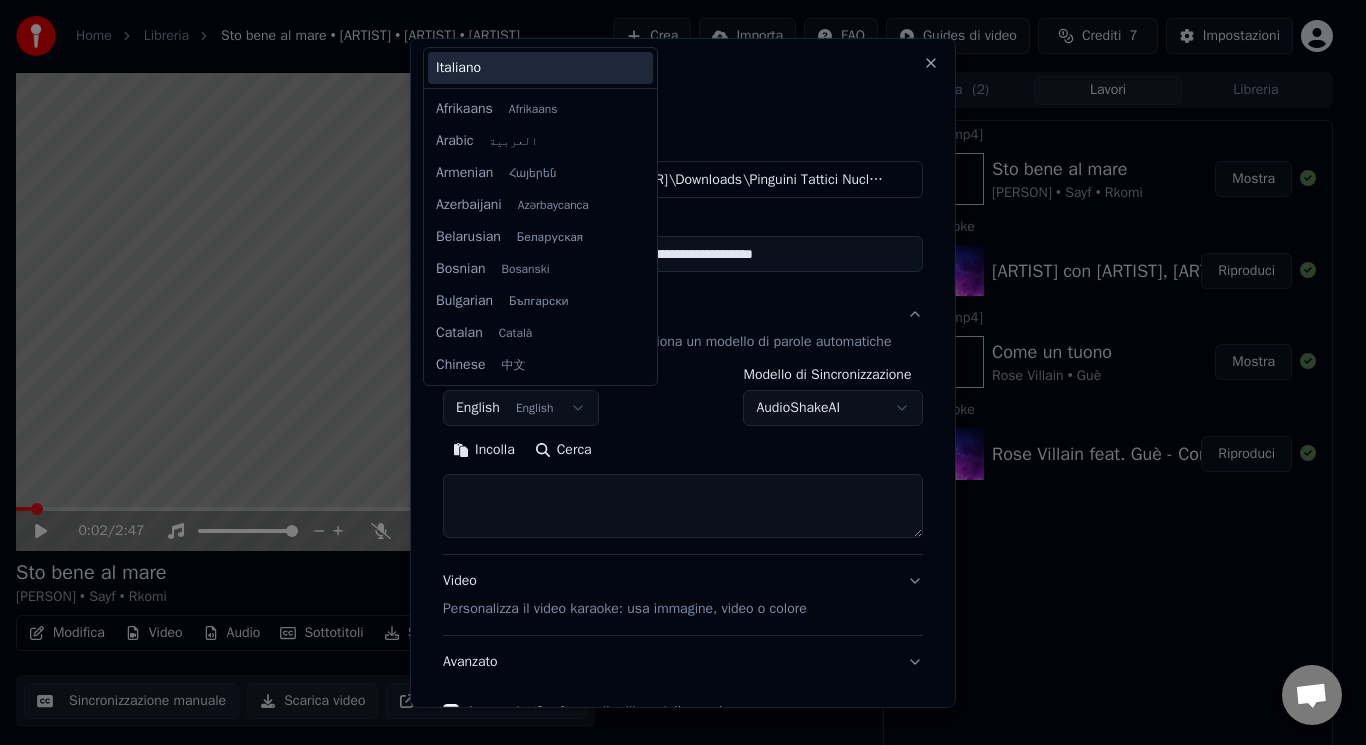 scroll, scrollTop: 160, scrollLeft: 0, axis: vertical 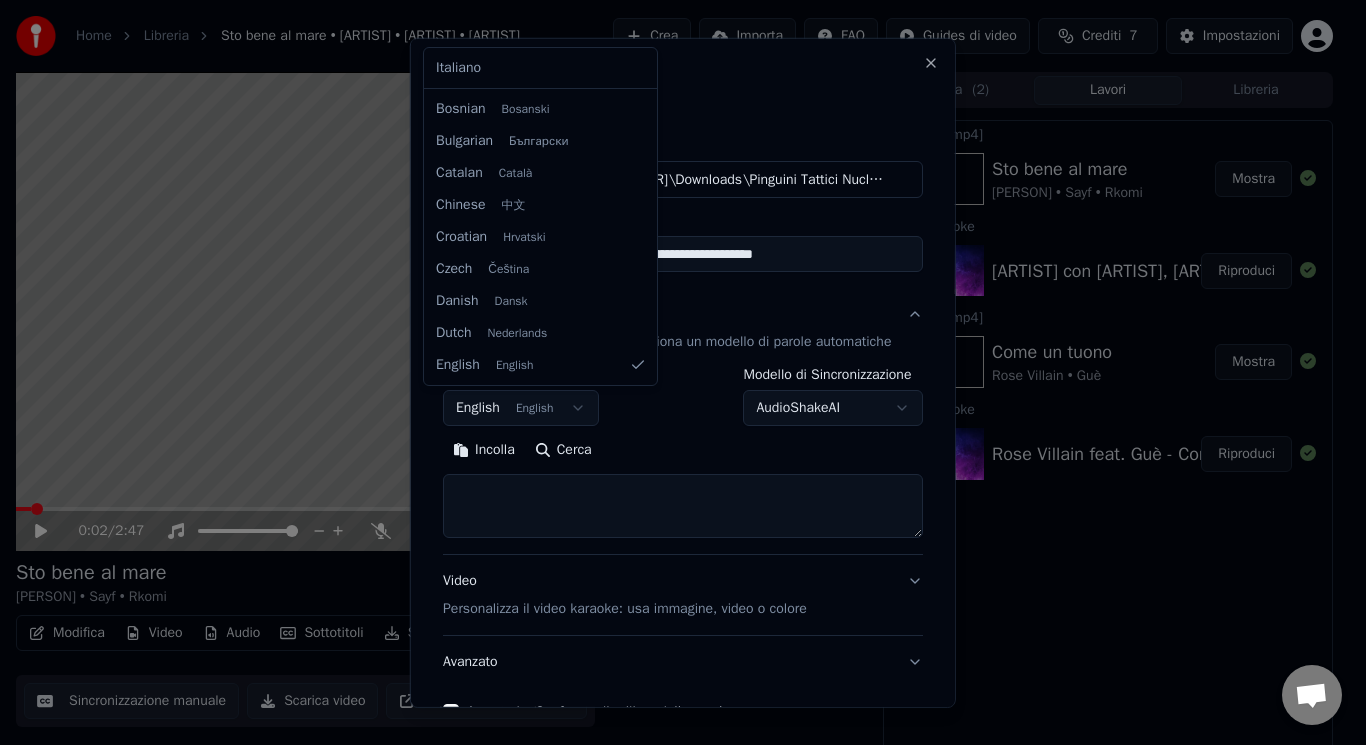 select on "**" 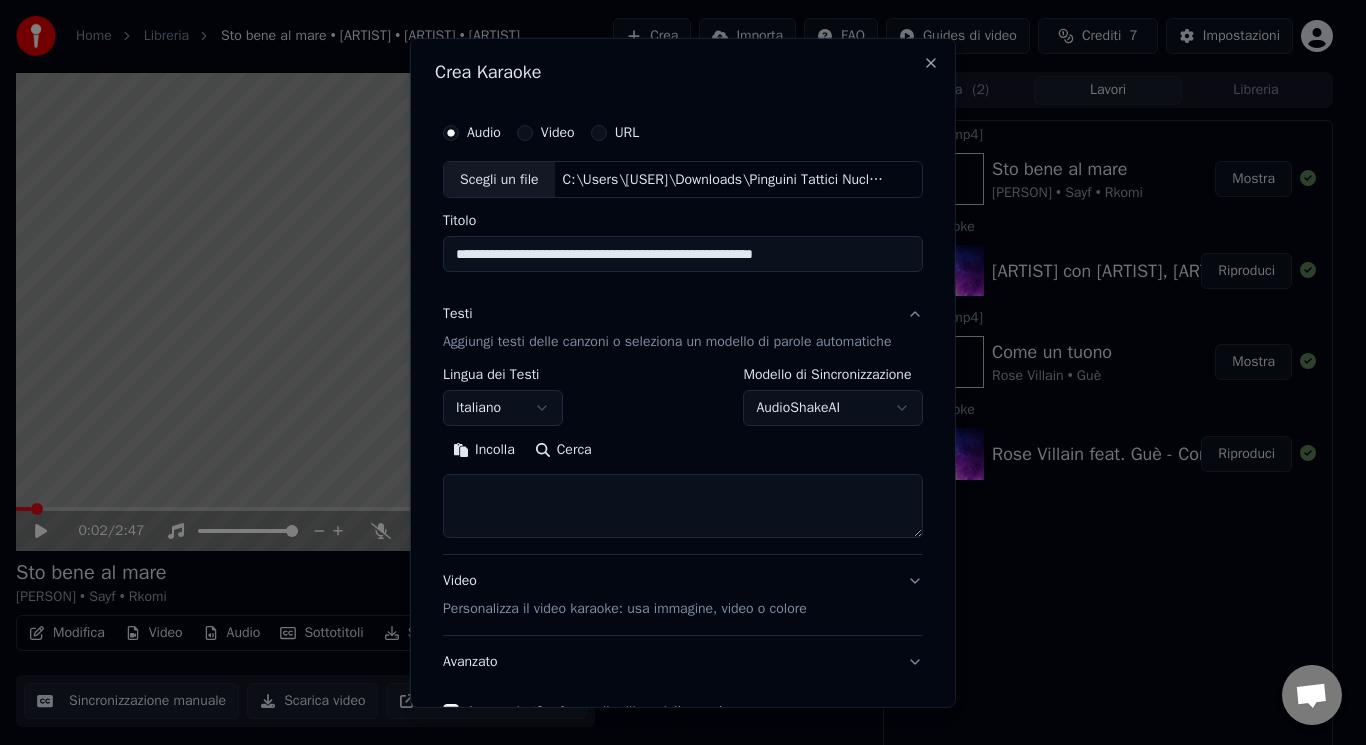 click at bounding box center (683, 506) 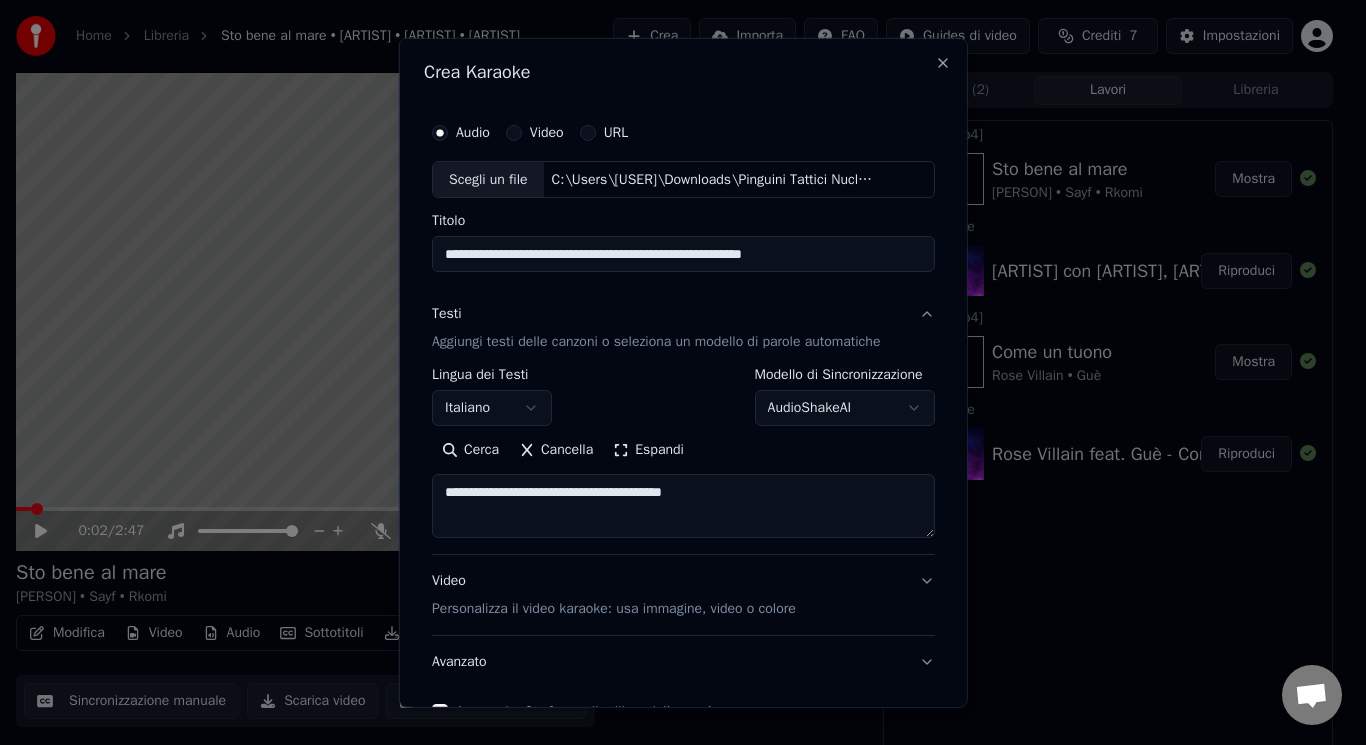 drag, startPoint x: 774, startPoint y: 482, endPoint x: 427, endPoint y: 458, distance: 347.82898 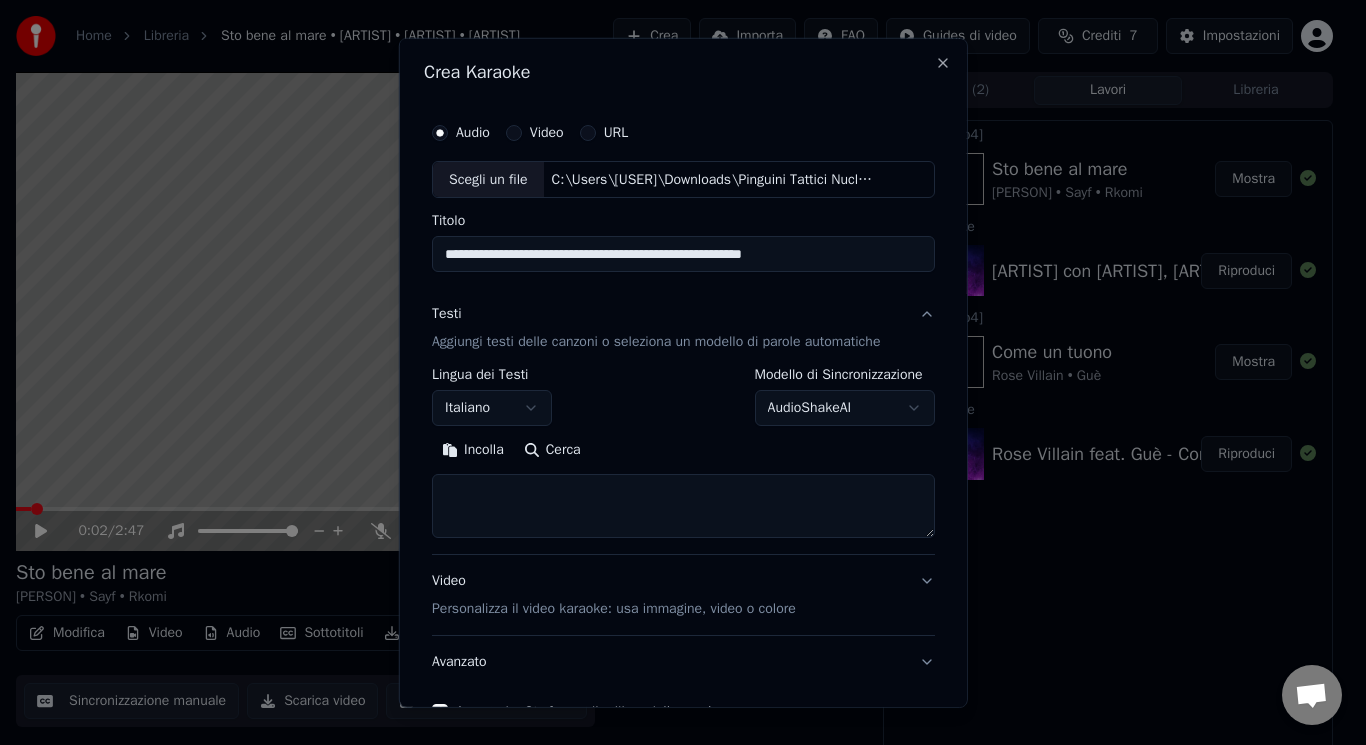 click at bounding box center (683, 506) 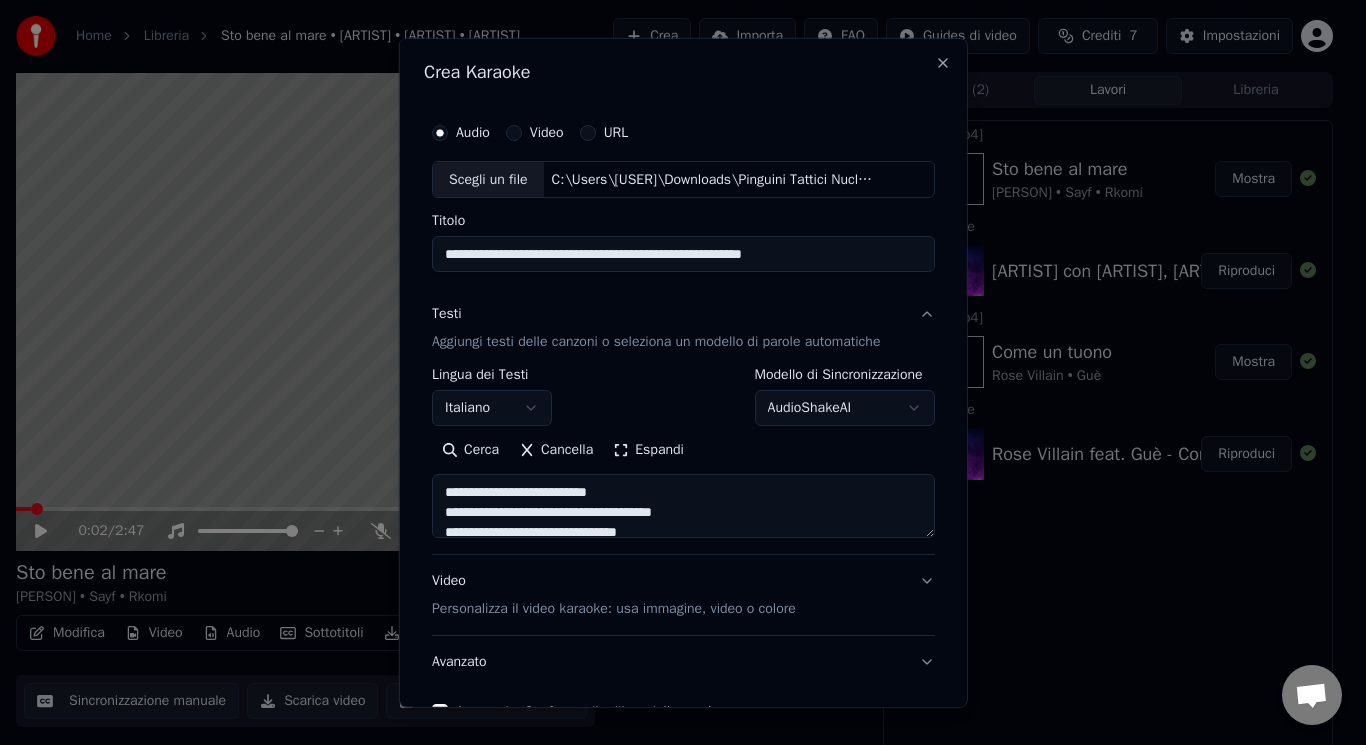 click on "Espandi" at bounding box center [648, 450] 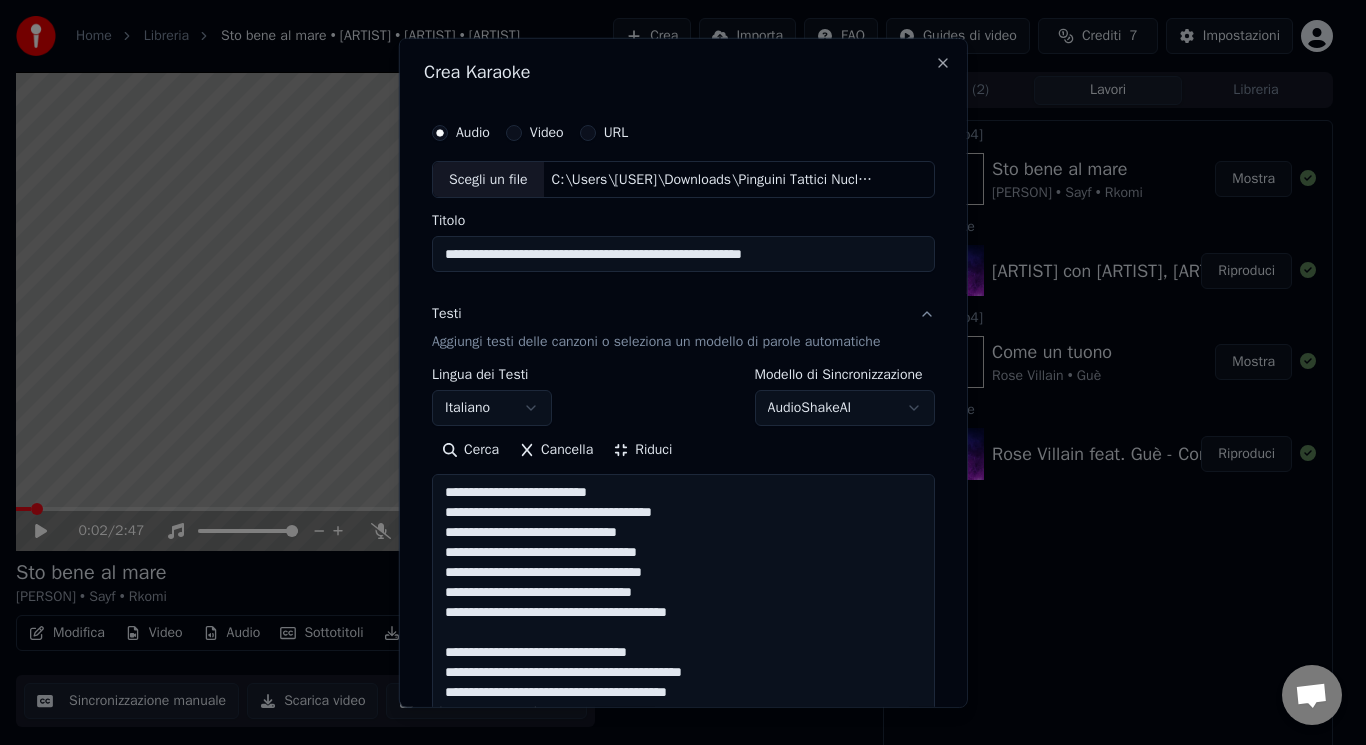 click on "Home Libreria Sto bene al mare • [PERSON] • Sayf • Rkomi Crea Importa FAQ Guides di video Crediti 7 Impostazioni 0:02  /  2:47 Sto bene al mare [PERSON] • Sayf • Rkomi BPM 100 Tonalità G#m Modifica Video Audio Sottotitoli Scarica Libreria cloud Sincronizzazione manuale Scarica video Apri Schermo Duplicato Coda ( 2 ) Lavori Libreria Esporta [.mp4] Sto bene al mare [PERSON] • Sayf • Rkomi Mostra Crea Karaoke [PERSON] con Sayf, Rkomi - Sto bene al mare Riproduci Esporta [.mp4] Come un tuono Rose Villain • Guè Mostra Crea Karaoke Rose Villain feat. Guè - Come un tuono Riproduci Conversazione Adam Hai domande? Chatta con noi! Il servizio clienti non è in linea Offline. Sei stato inattivo per qualche tempo. Invia un messaggio per ricollegarti alla chat. Youka Desktop Ciao! Come posso aiutarti?  Venerdì, 18 Luglio non funziona 3 ore fa ci mette troppo a caricare e si blocca 3 ore fa fate immediatamente qualcosa 3 ore fa Invia un file Inserisci una emoji Invia un file Crisp" at bounding box center (674, 372) 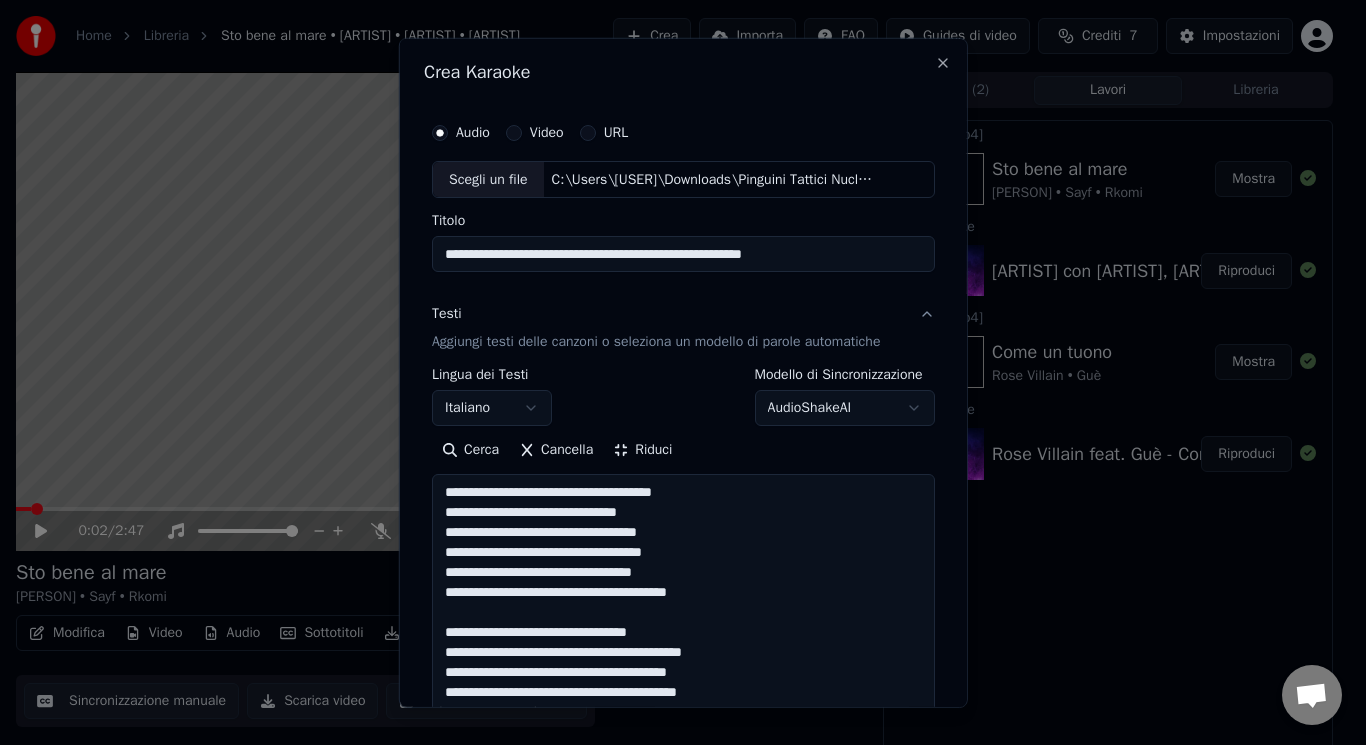 drag, startPoint x: 667, startPoint y: 626, endPoint x: 431, endPoint y: 633, distance: 236.10379 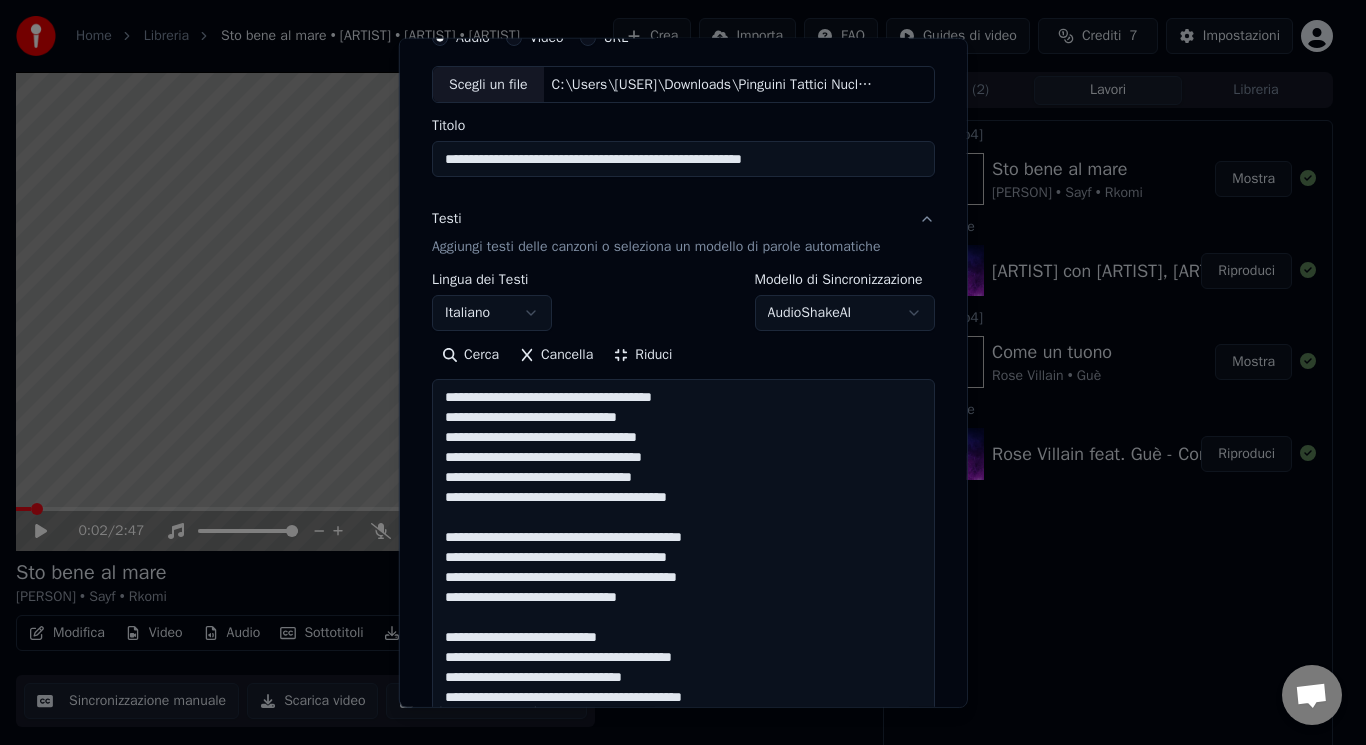 scroll, scrollTop: 155, scrollLeft: 0, axis: vertical 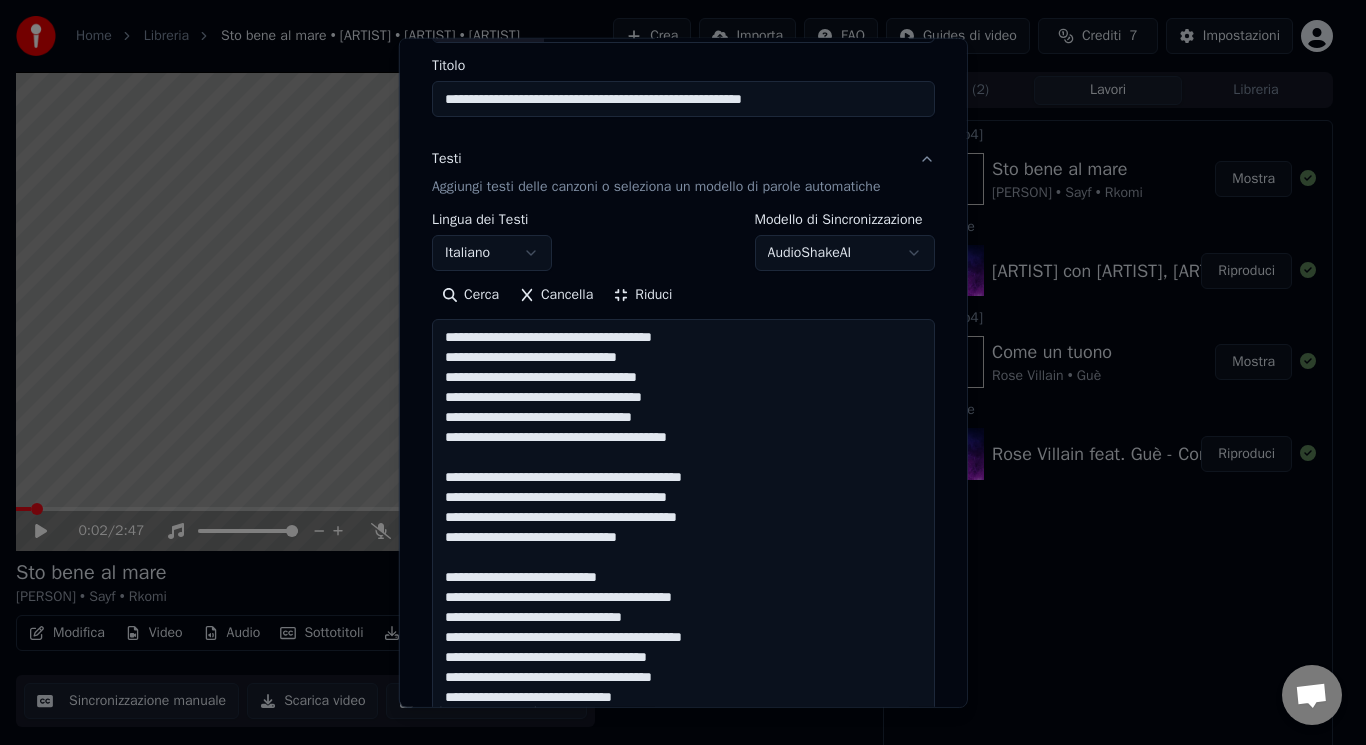 drag, startPoint x: 632, startPoint y: 576, endPoint x: 429, endPoint y: 575, distance: 203.00246 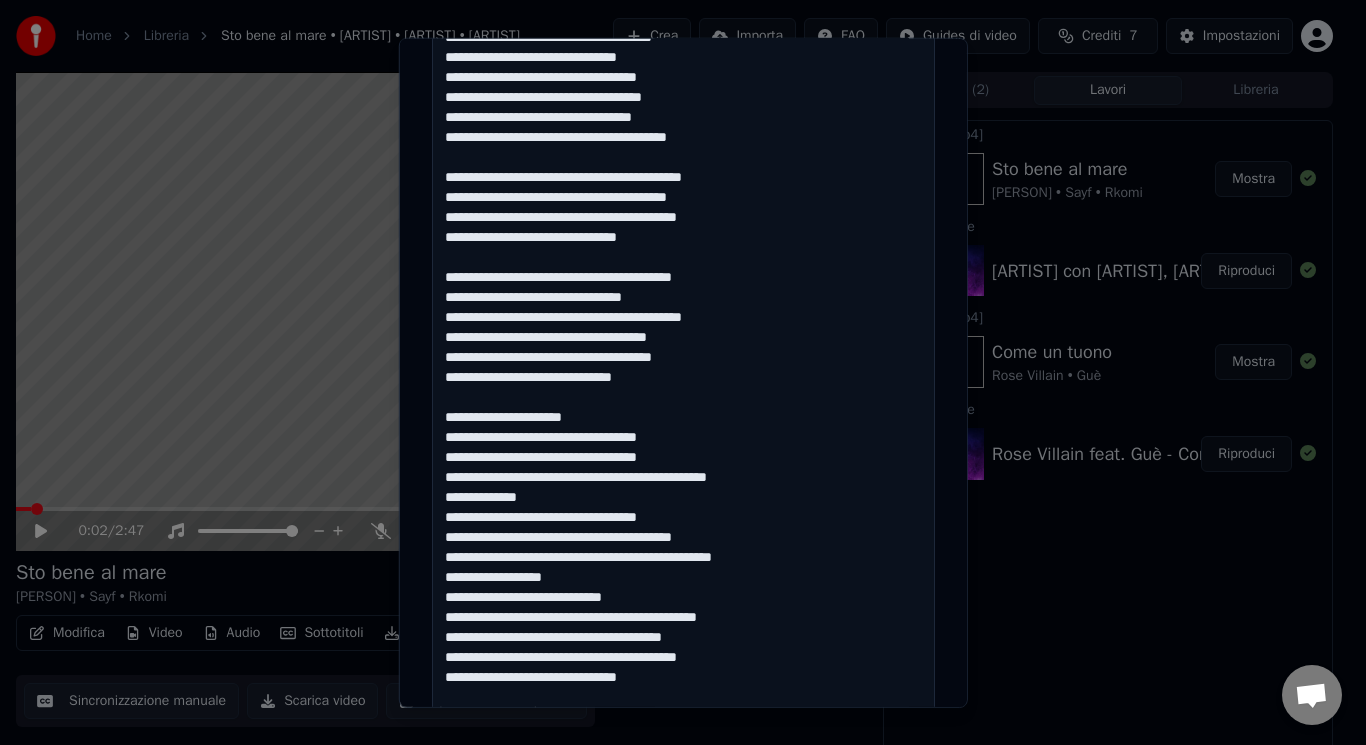 scroll, scrollTop: 475, scrollLeft: 0, axis: vertical 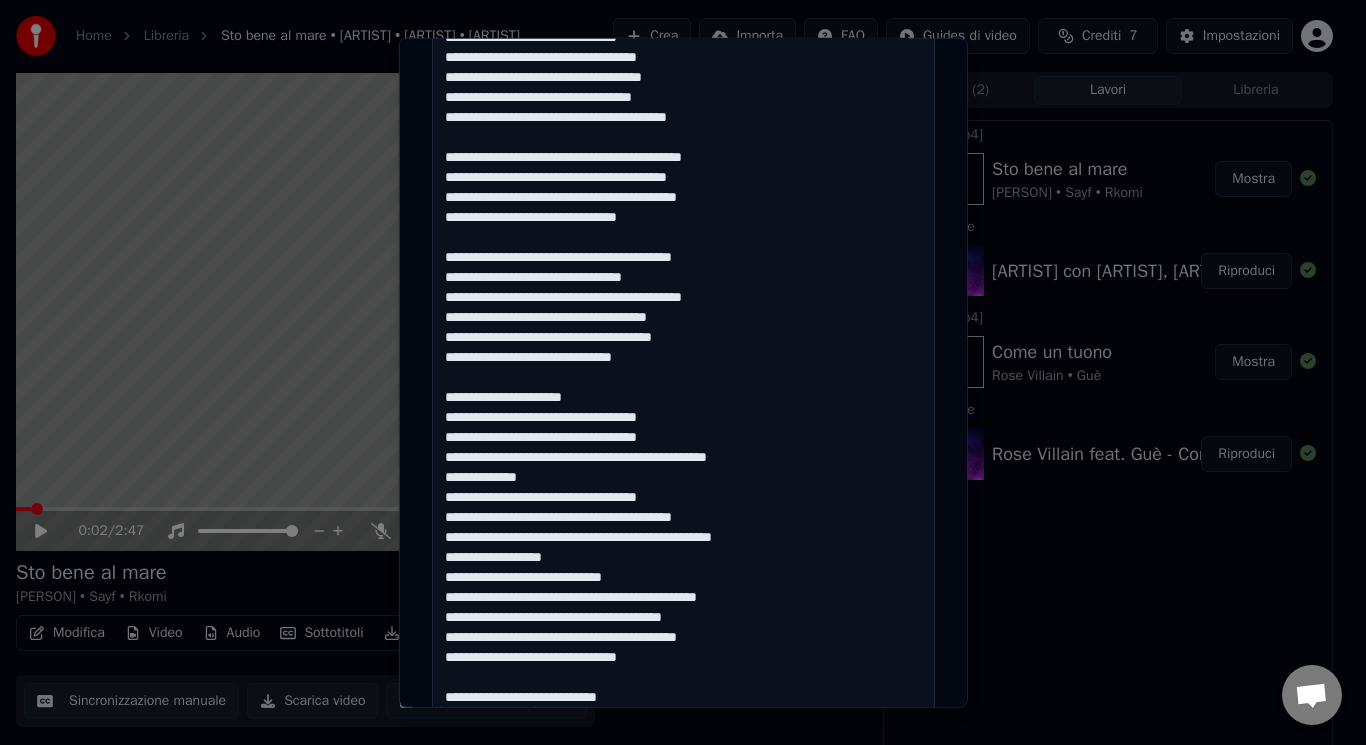 drag, startPoint x: 575, startPoint y: 475, endPoint x: 438, endPoint y: 480, distance: 137.09122 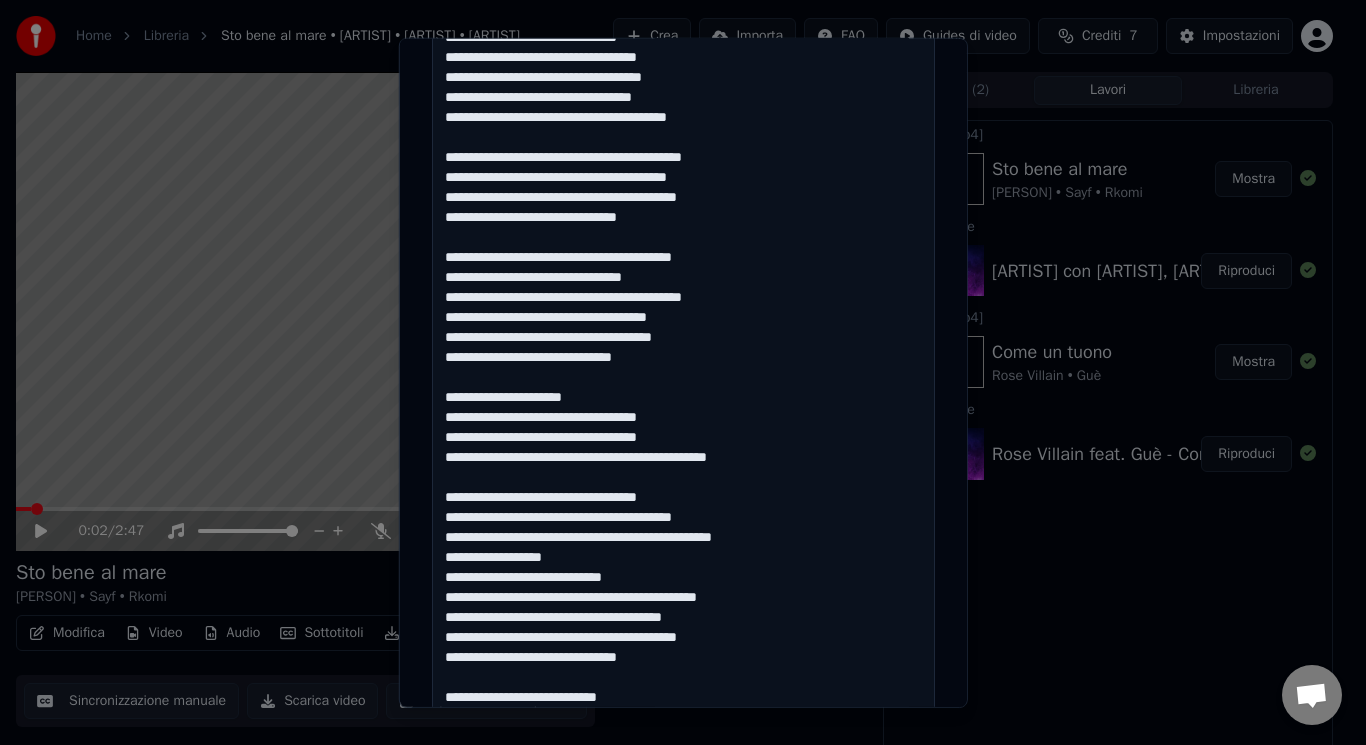 drag, startPoint x: 579, startPoint y: 559, endPoint x: 437, endPoint y: 551, distance: 142.22517 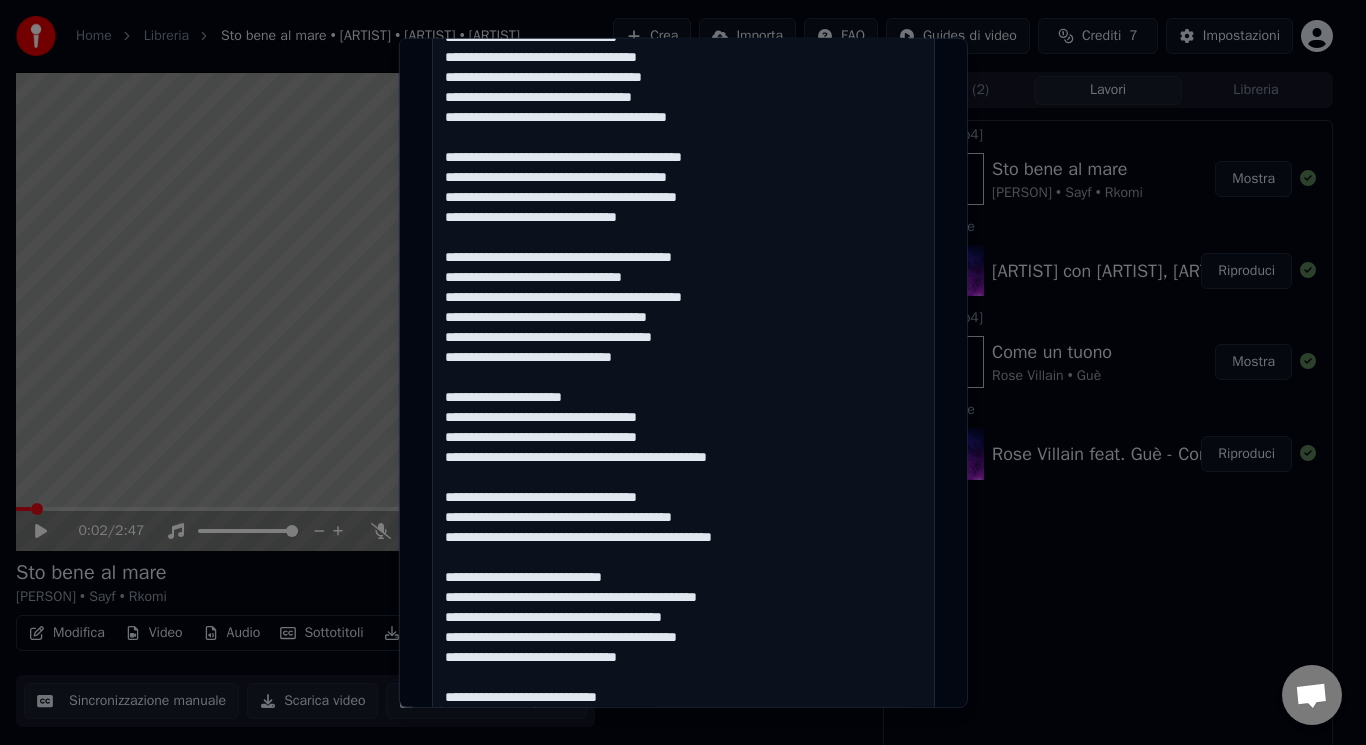 drag, startPoint x: 551, startPoint y: 575, endPoint x: 427, endPoint y: 580, distance: 124.10077 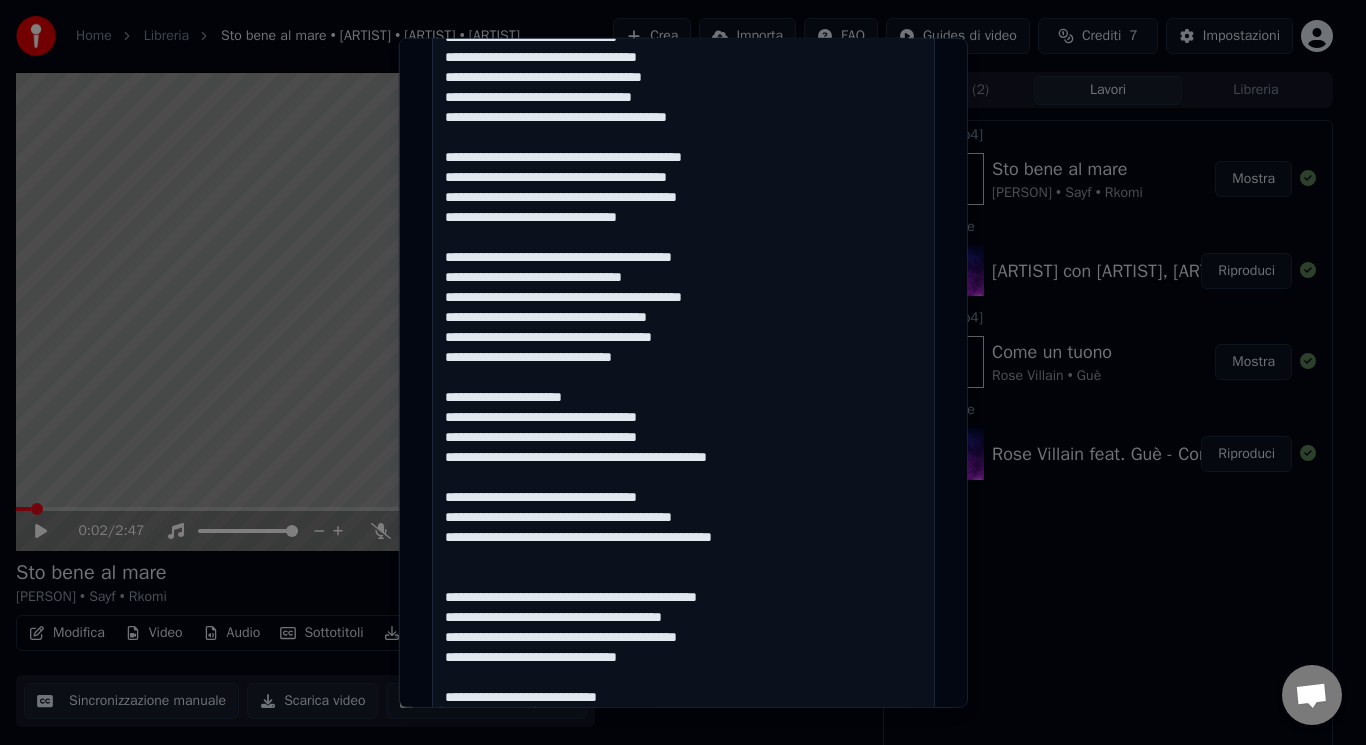 drag, startPoint x: 601, startPoint y: 398, endPoint x: 435, endPoint y: 402, distance: 166.04819 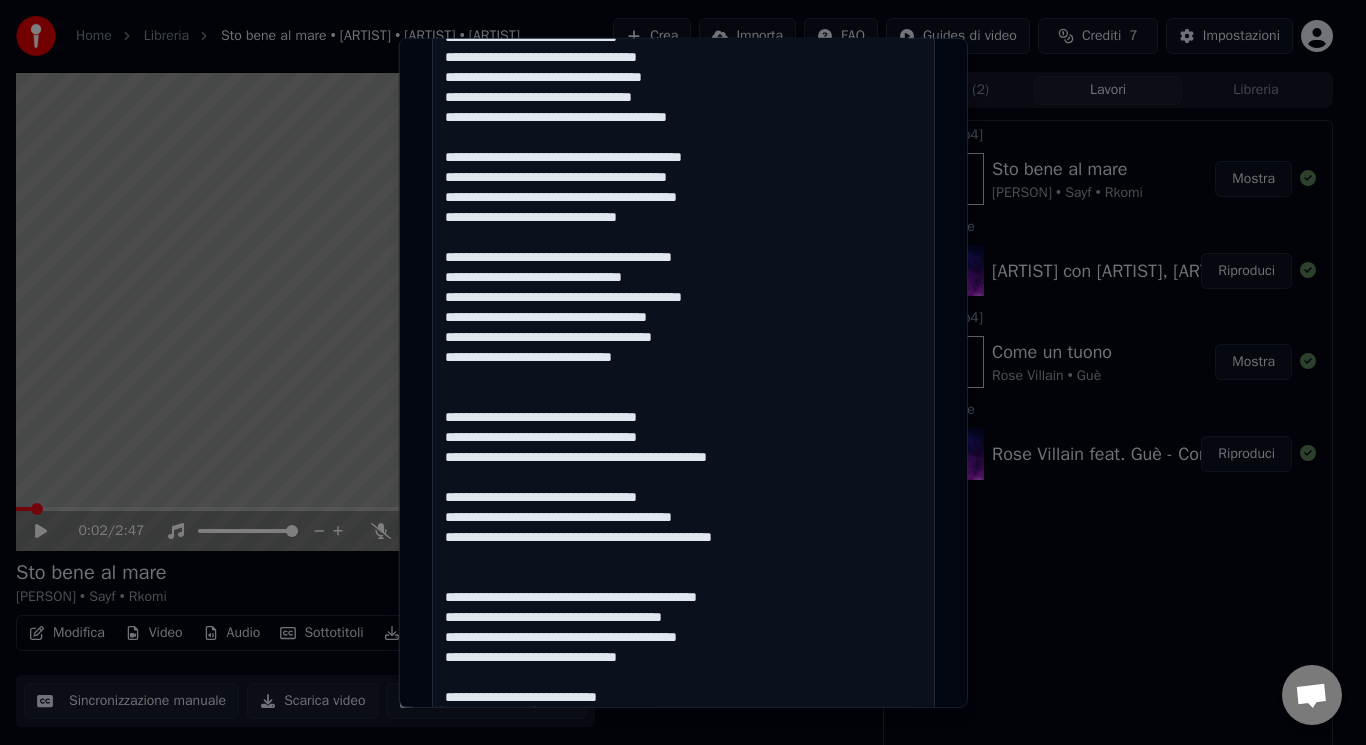 click at bounding box center (683, 636) 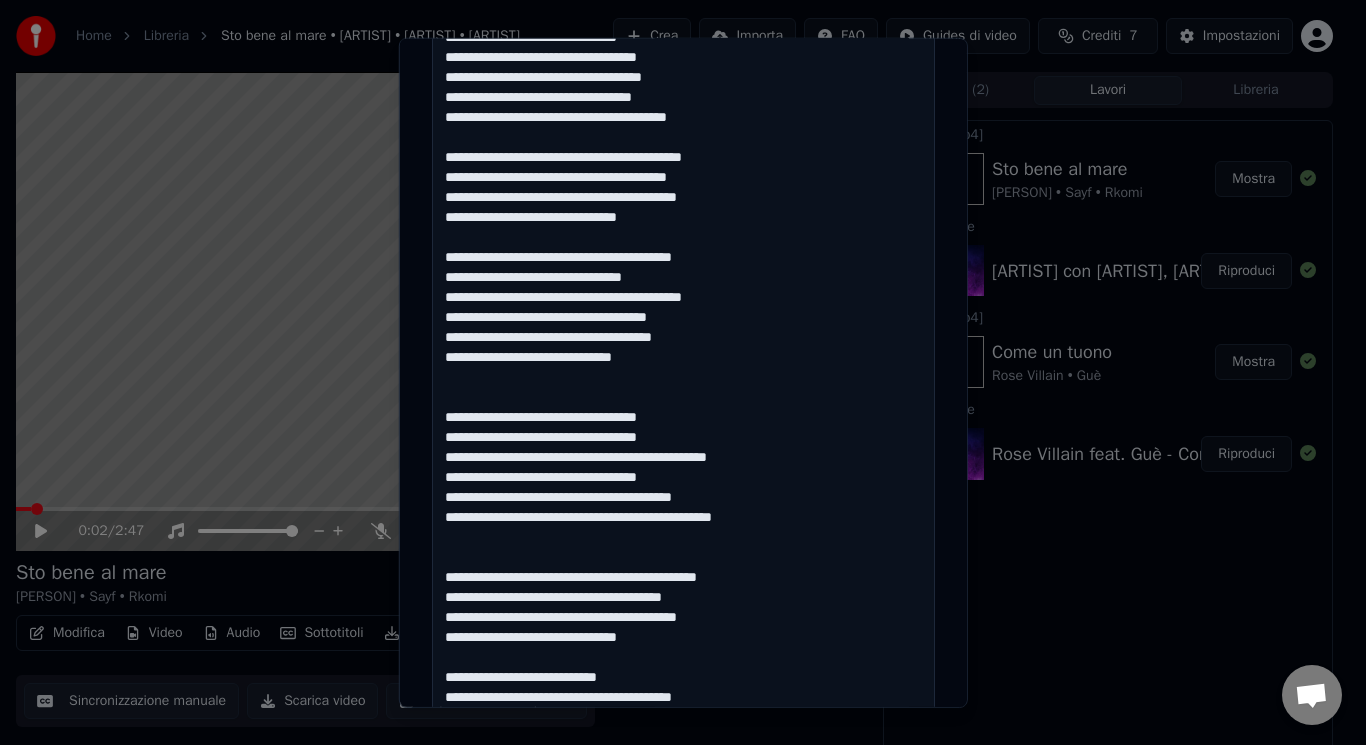 click at bounding box center (683, 636) 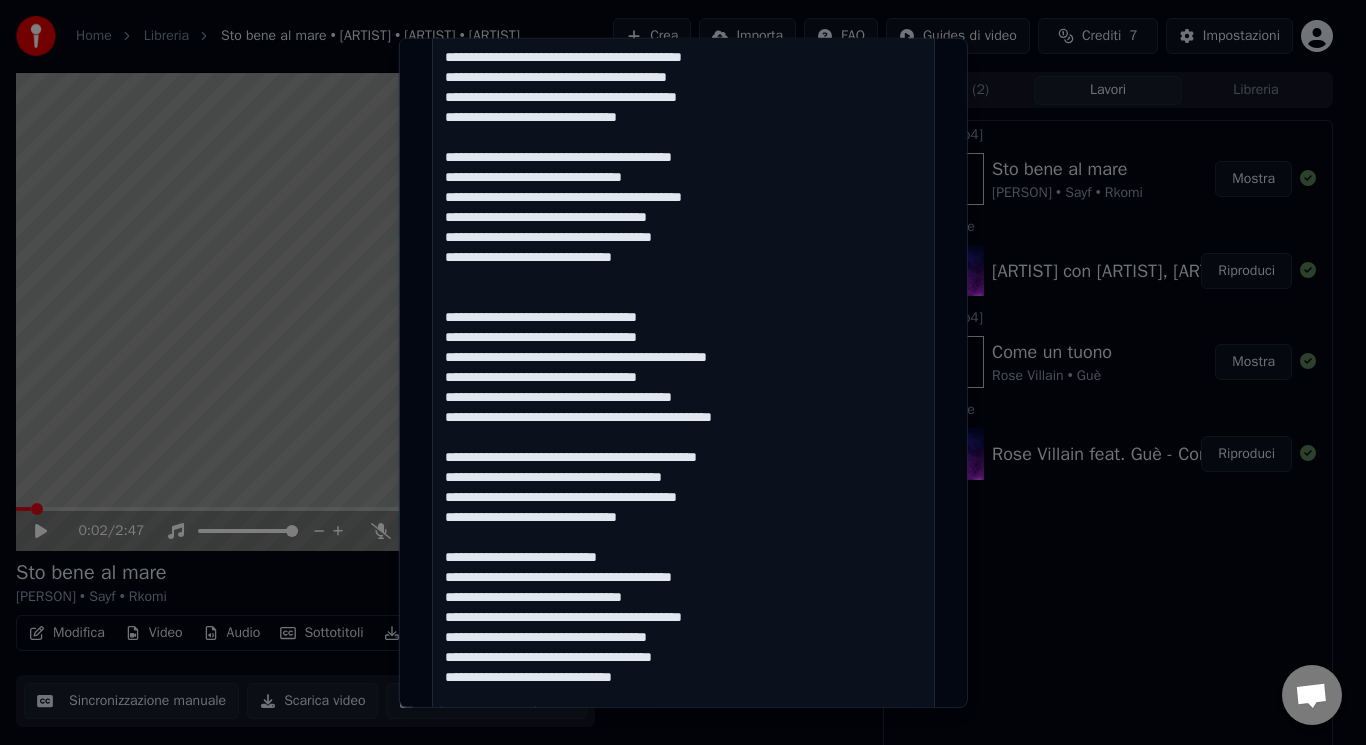 scroll, scrollTop: 595, scrollLeft: 0, axis: vertical 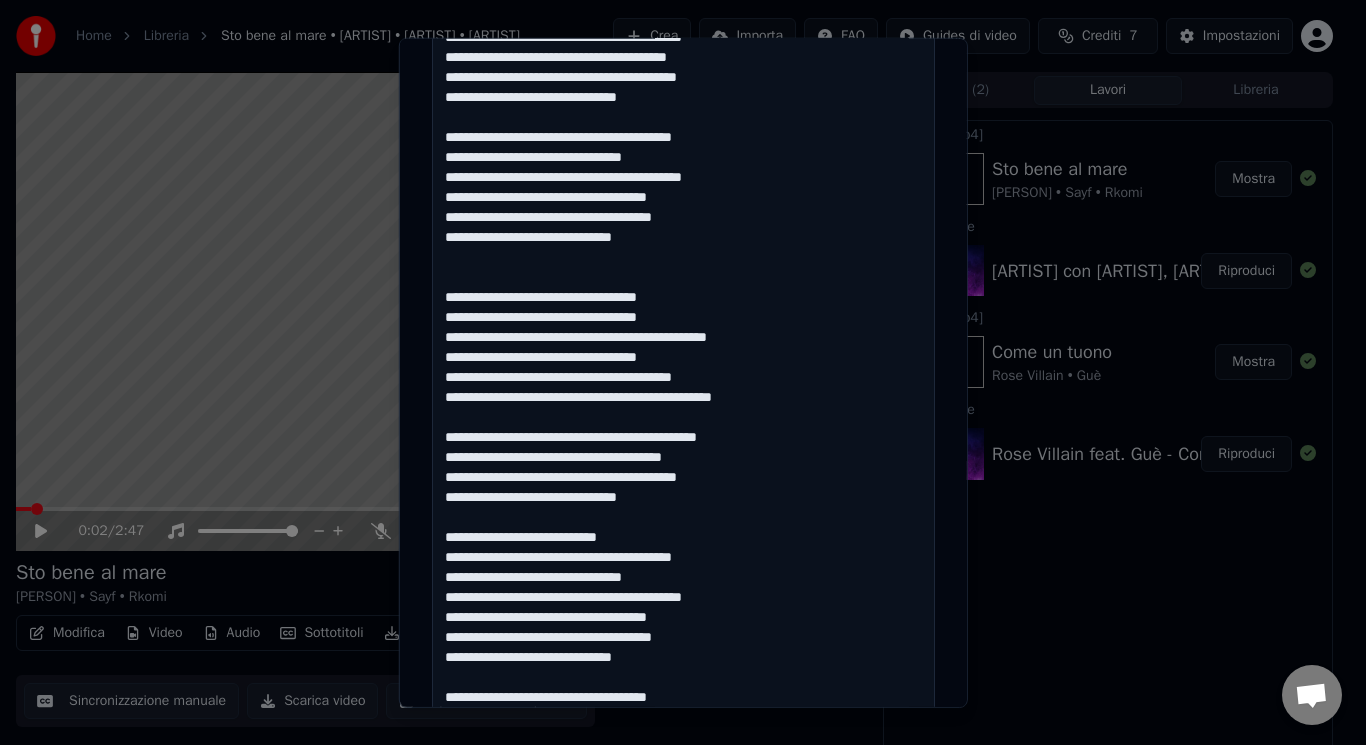 drag, startPoint x: 646, startPoint y: 533, endPoint x: 437, endPoint y: 521, distance: 209.34421 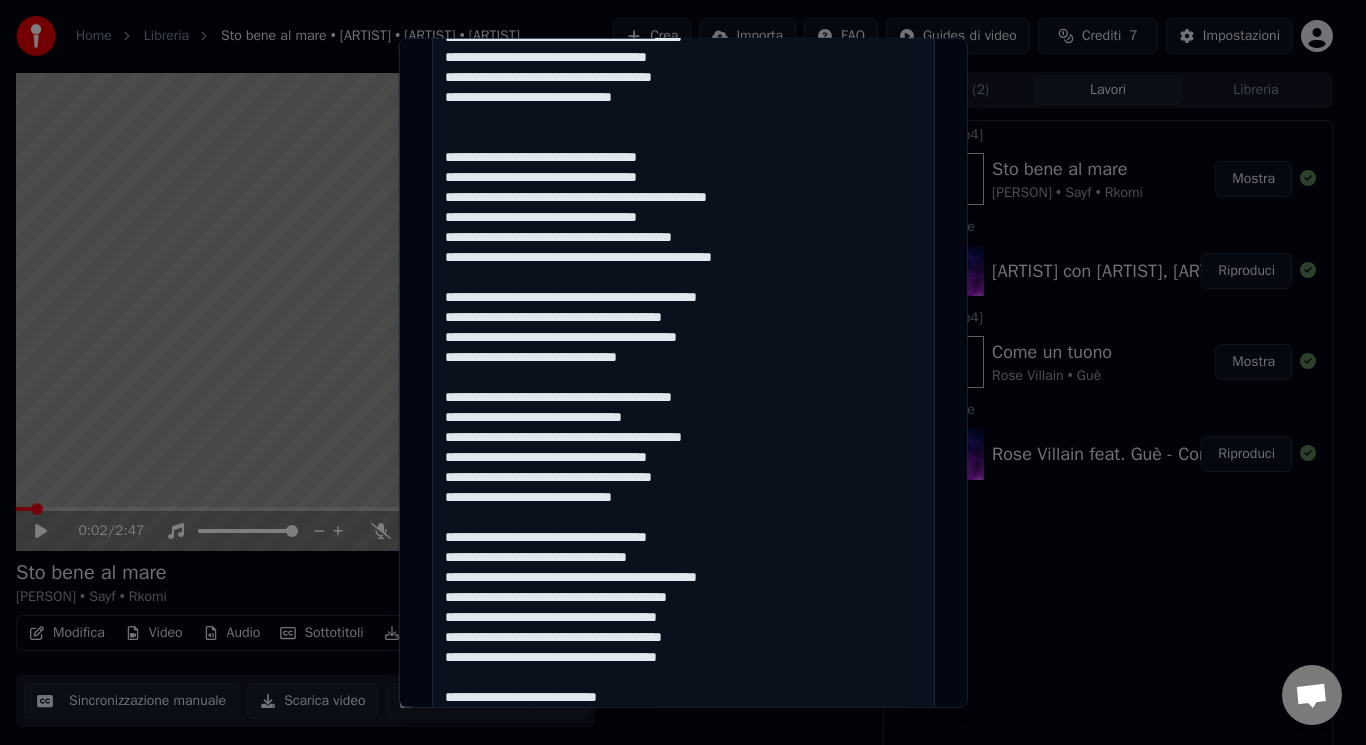 scroll, scrollTop: 755, scrollLeft: 0, axis: vertical 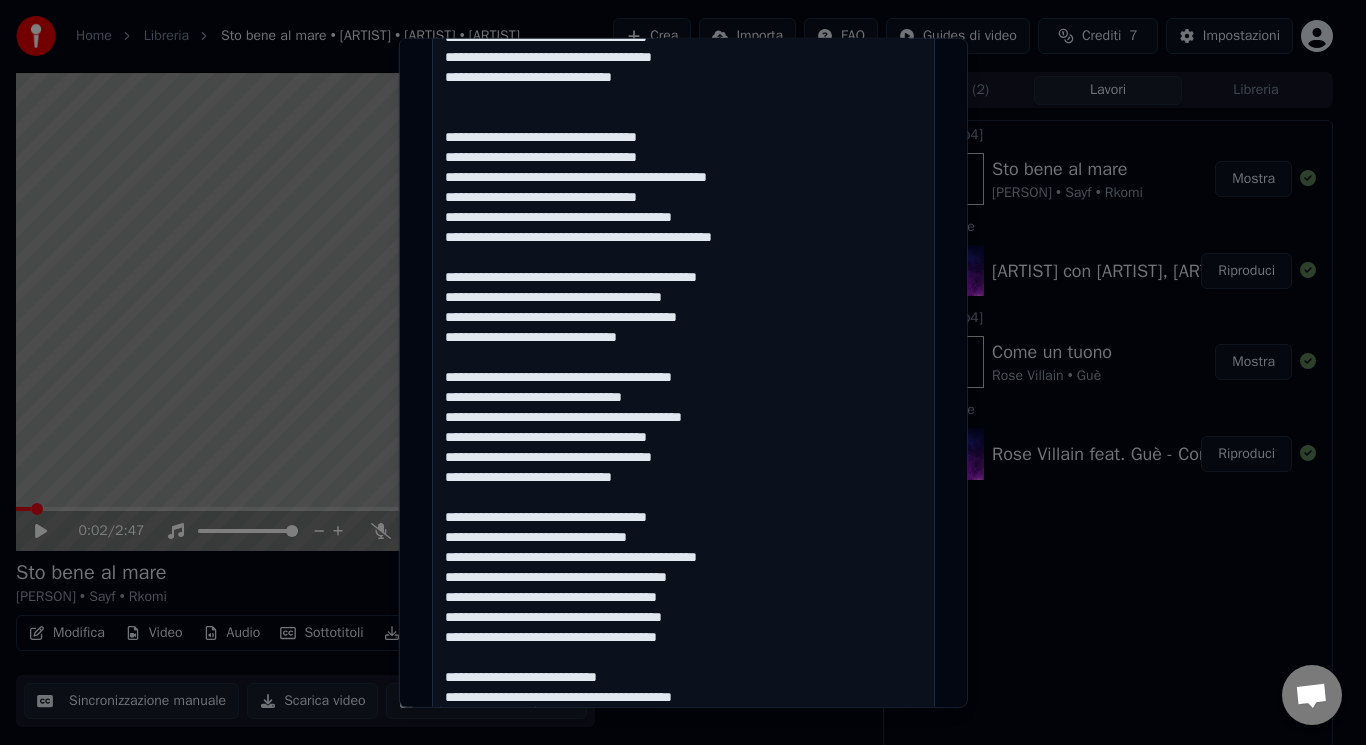 drag, startPoint x: 704, startPoint y: 512, endPoint x: 443, endPoint y: 497, distance: 261.43066 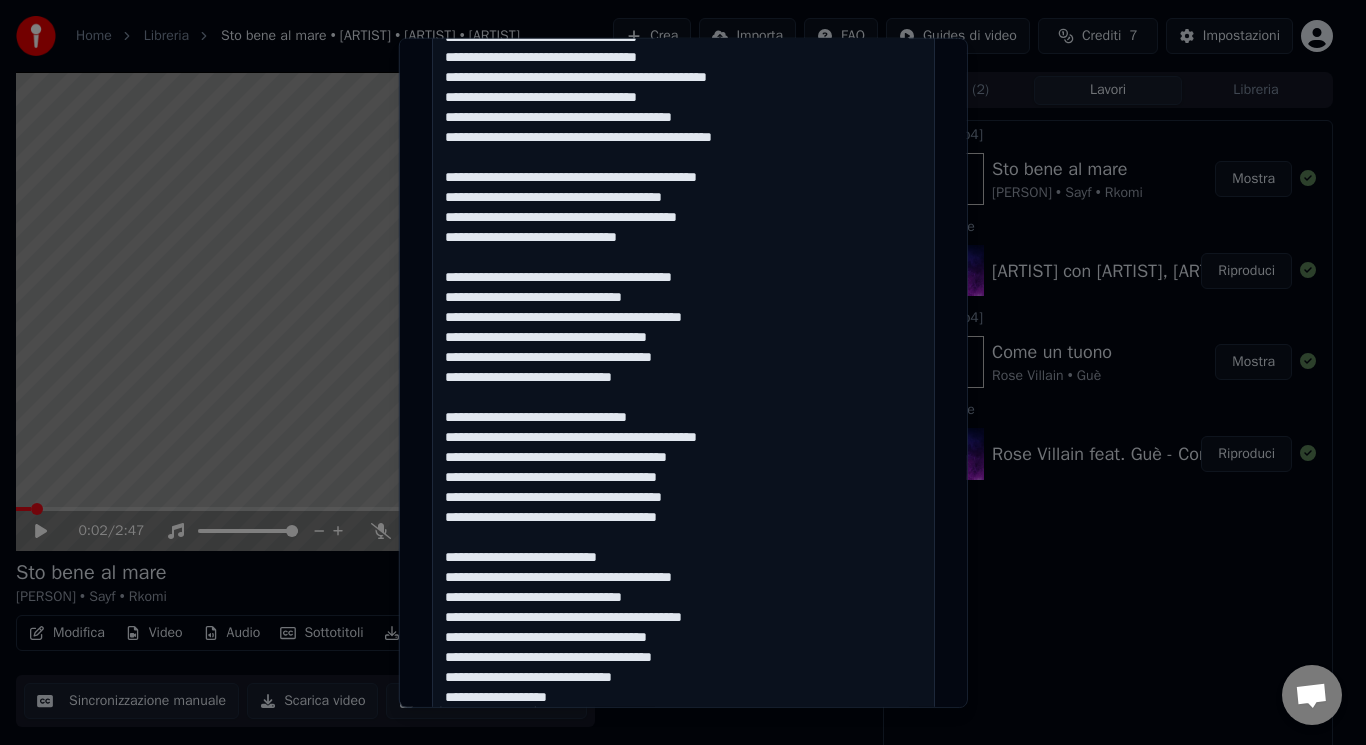 scroll, scrollTop: 875, scrollLeft: 0, axis: vertical 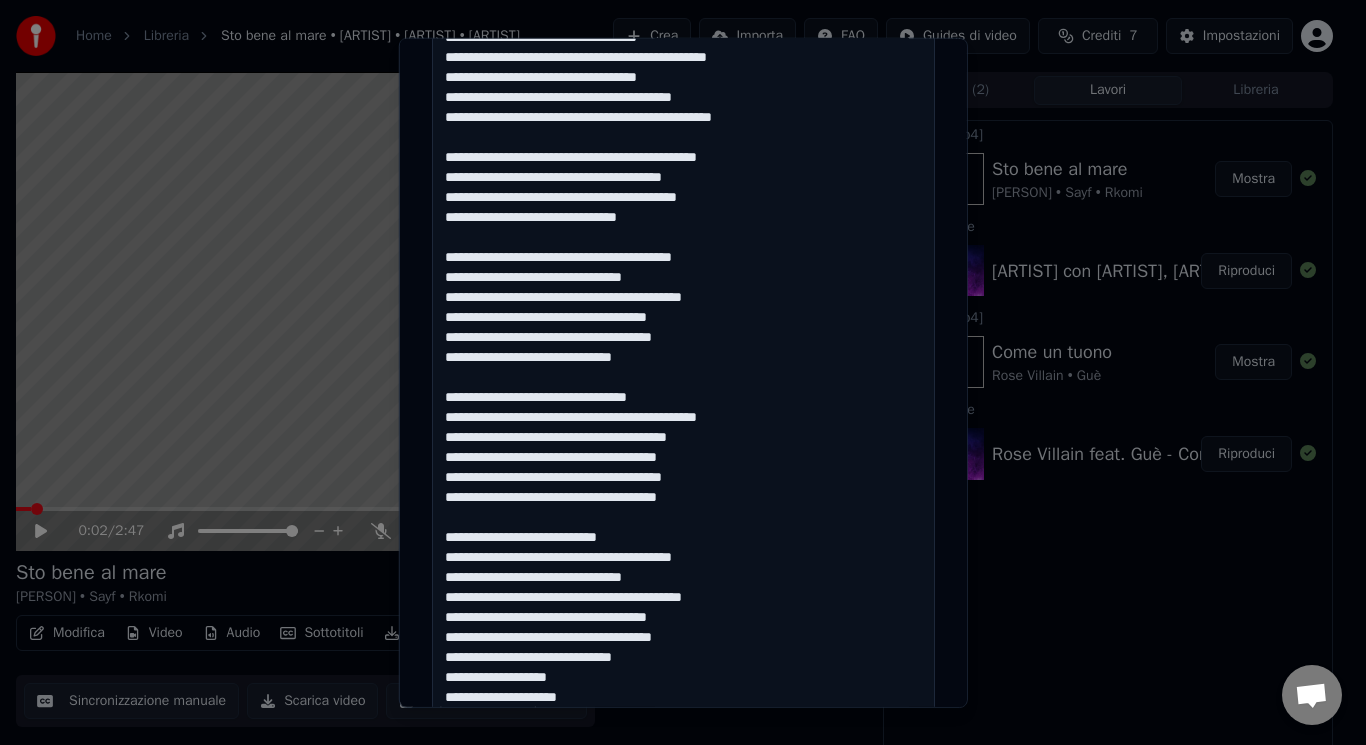 drag, startPoint x: 624, startPoint y: 542, endPoint x: 436, endPoint y: 522, distance: 189.06084 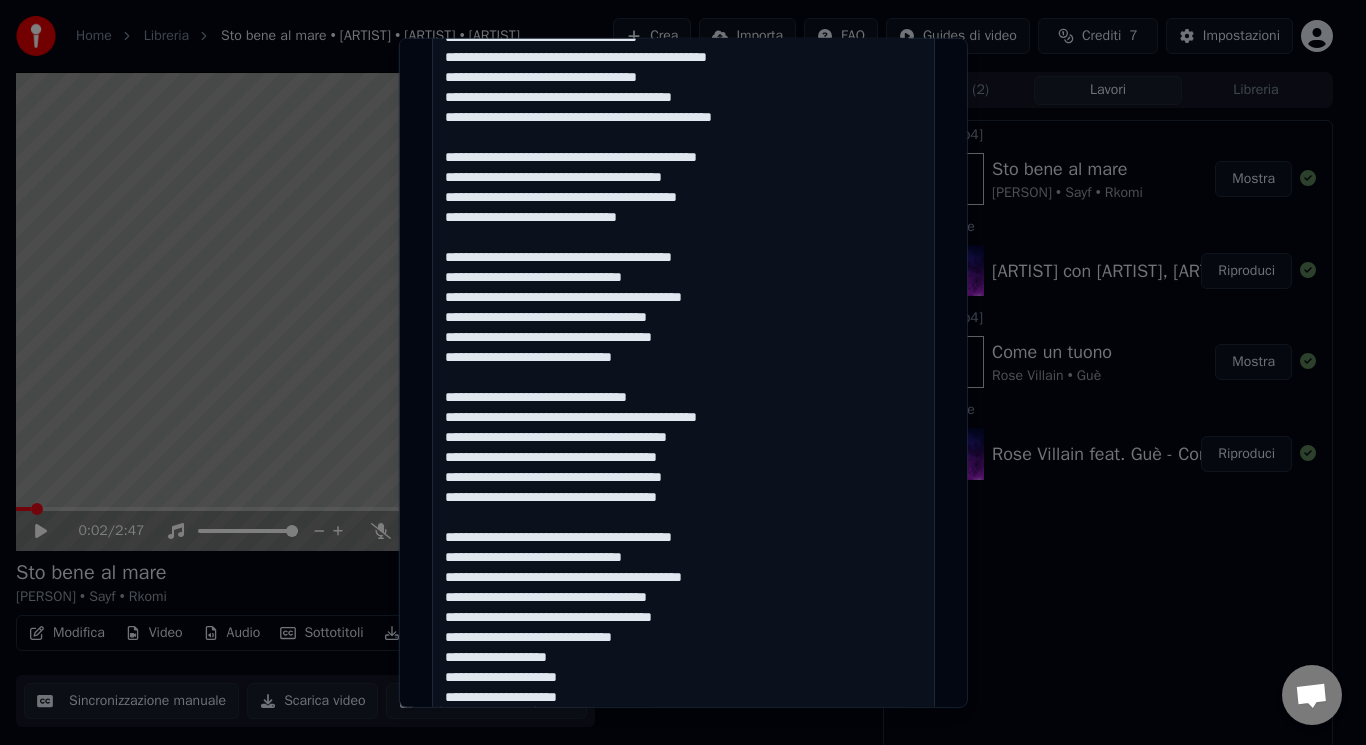 click at bounding box center (683, 236) 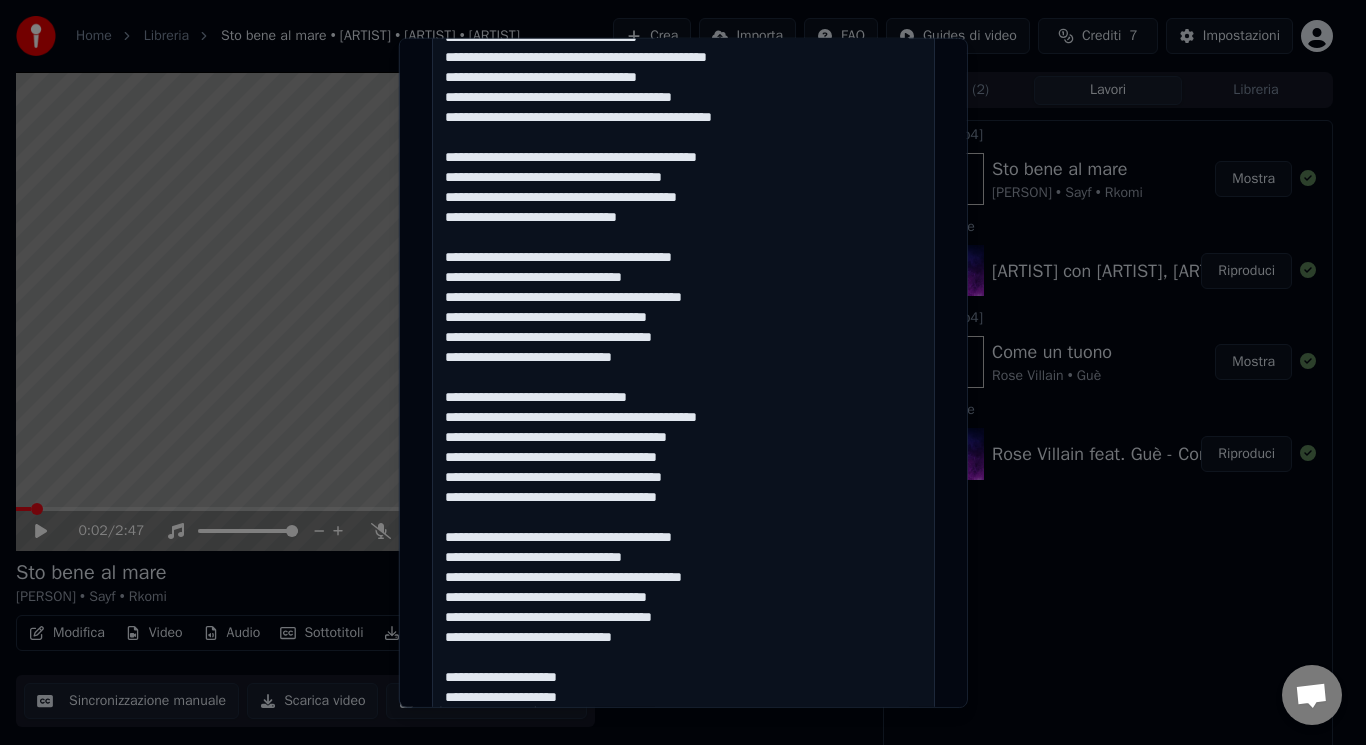 type on "**********" 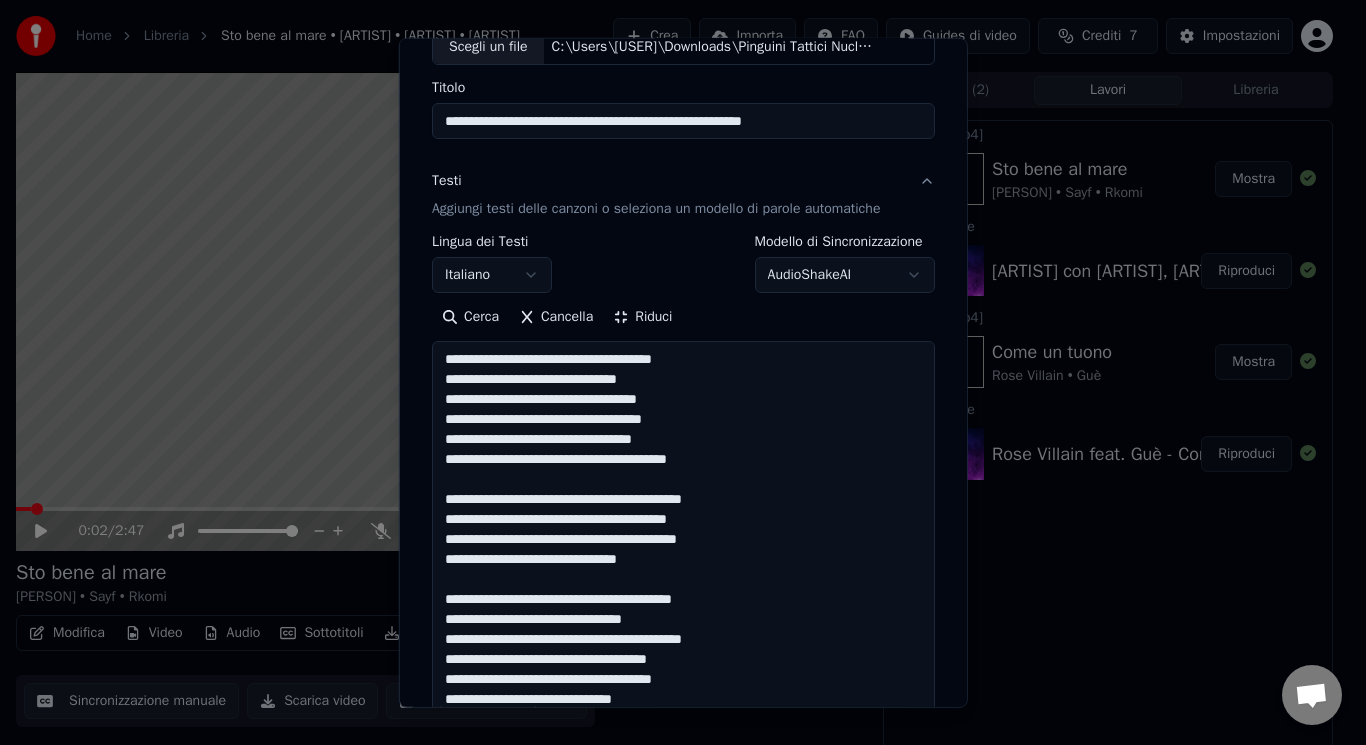 scroll, scrollTop: 0, scrollLeft: 0, axis: both 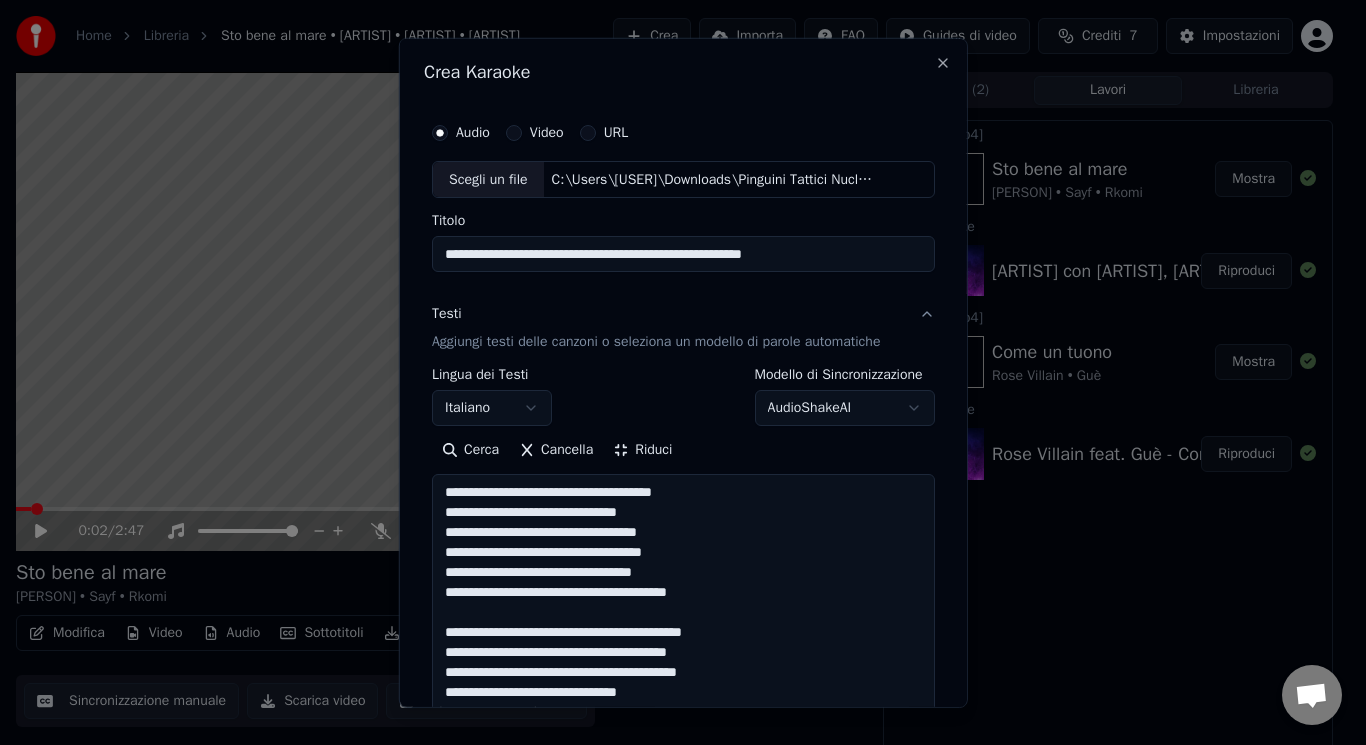 click on "Riduci" at bounding box center (642, 450) 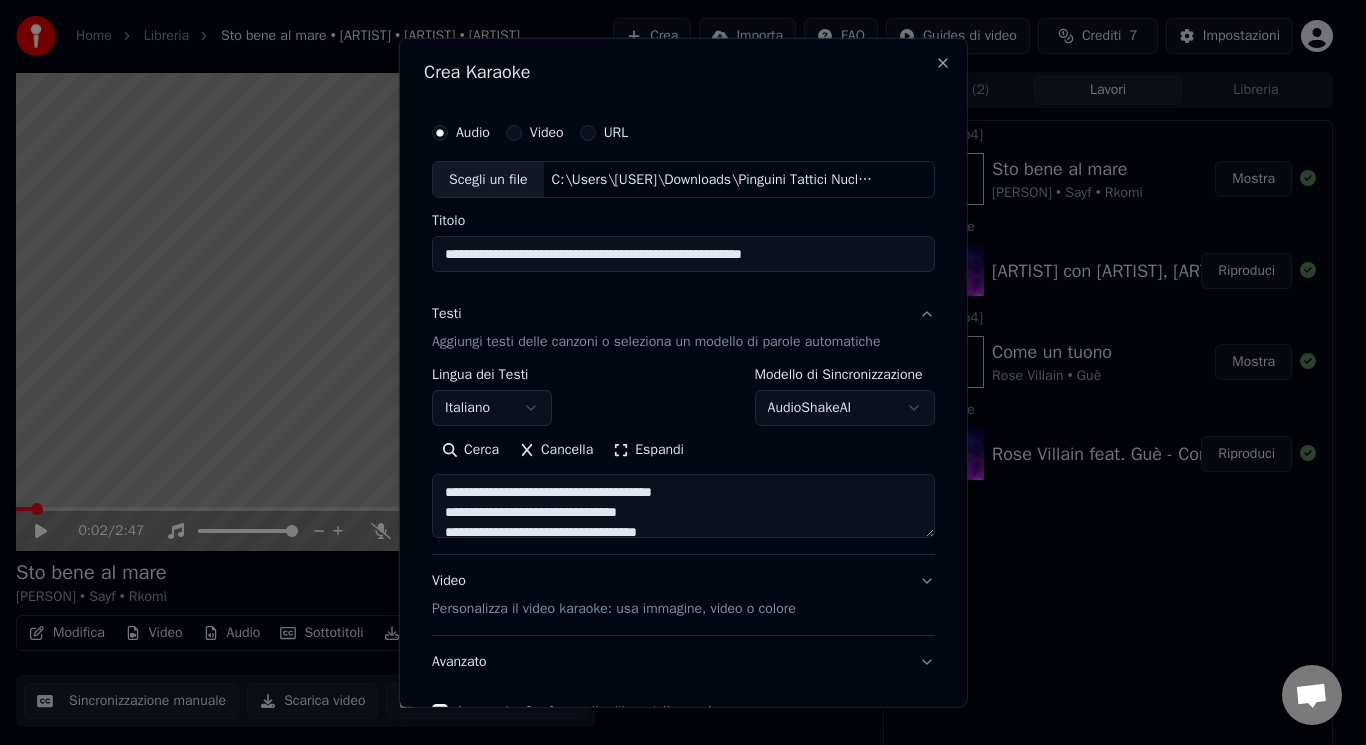 scroll, scrollTop: 121, scrollLeft: 0, axis: vertical 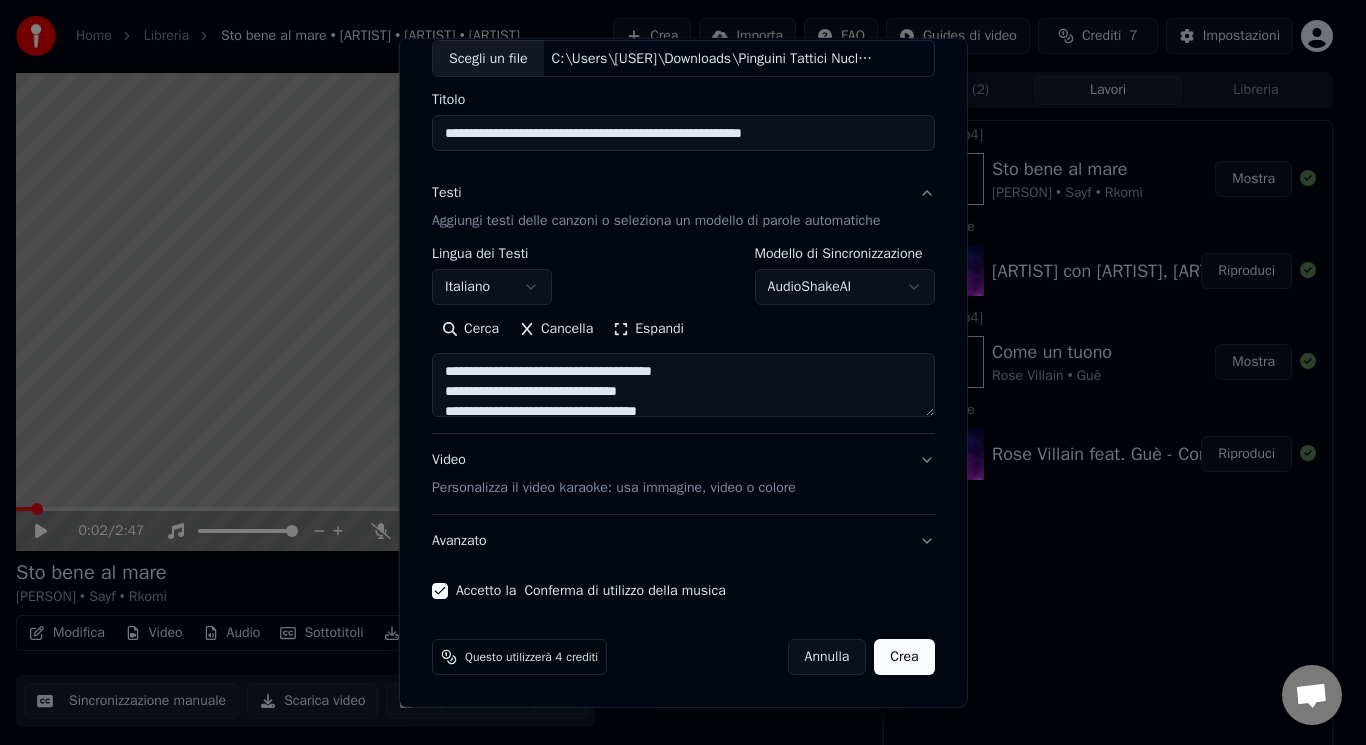 click on "Personalizza il video karaoke: usa immagine, video o colore" at bounding box center [614, 488] 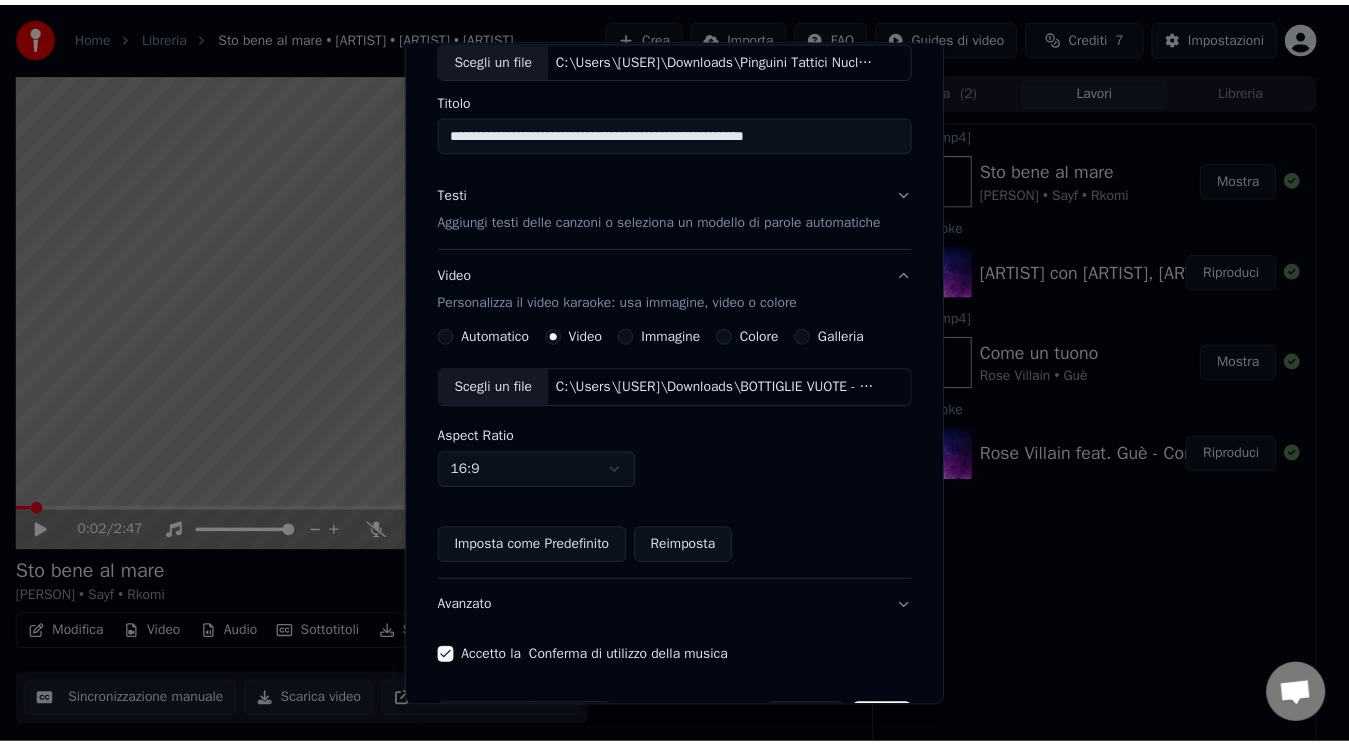 scroll, scrollTop: 187, scrollLeft: 0, axis: vertical 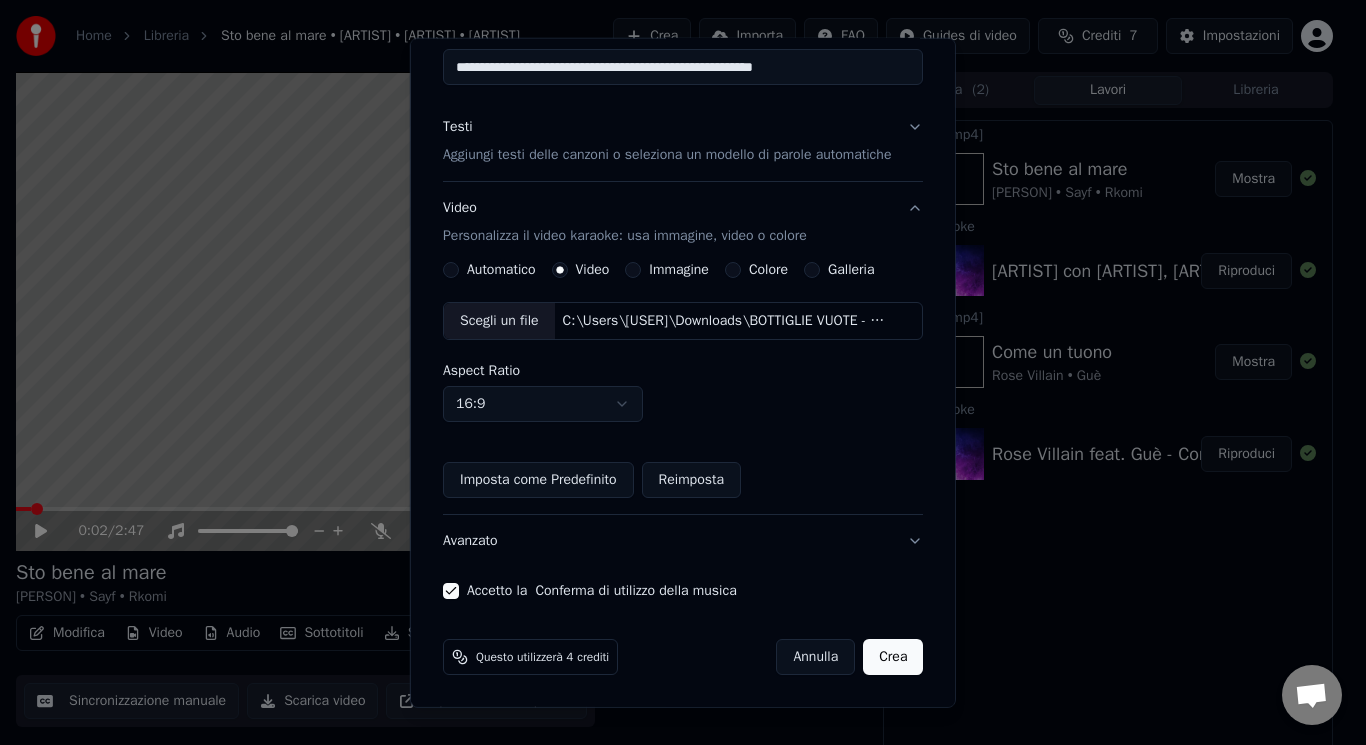 click on "Crea" at bounding box center (893, 657) 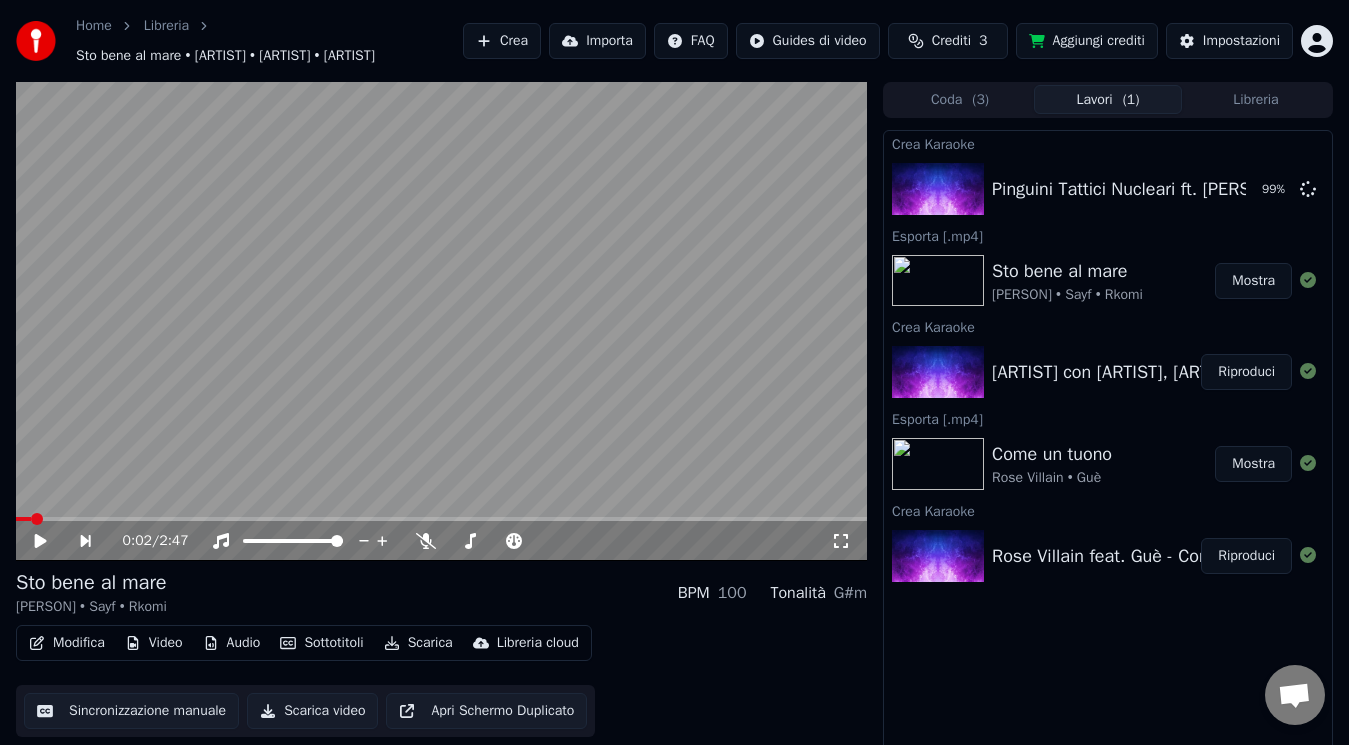 click 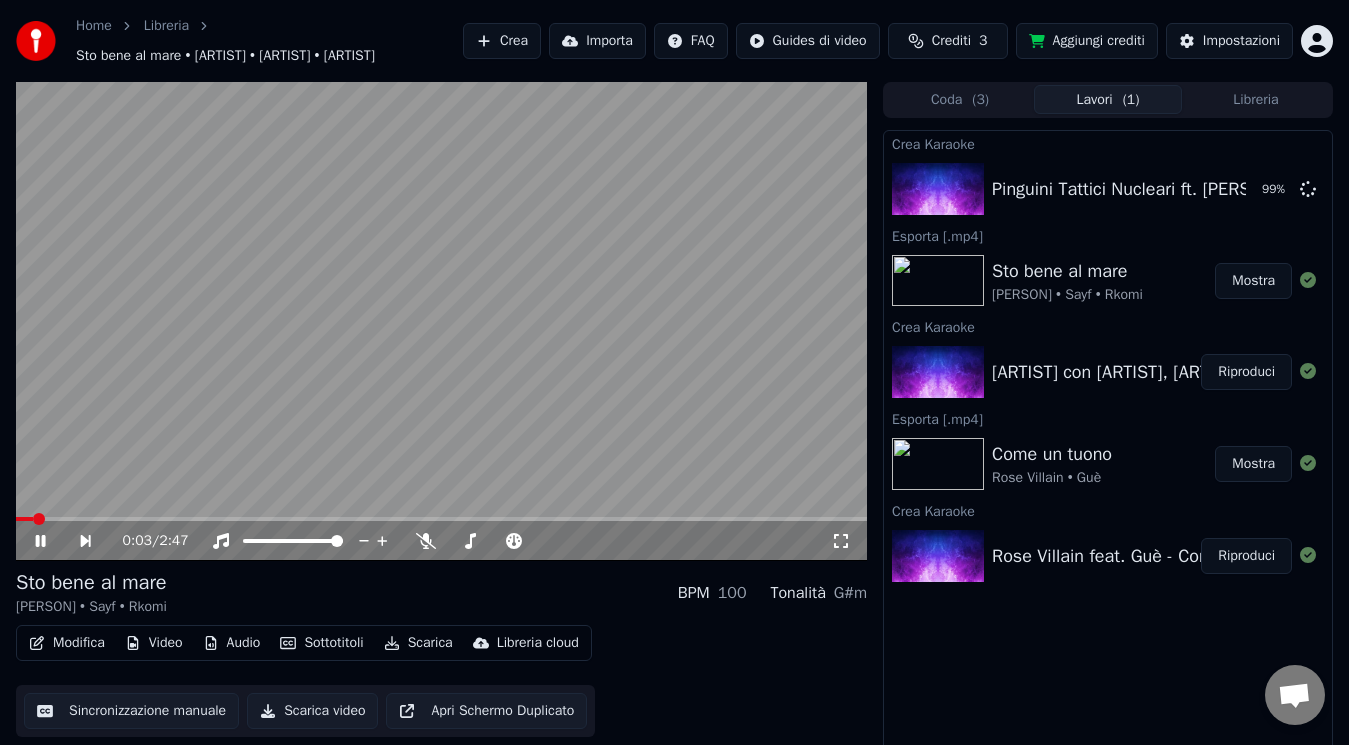 click 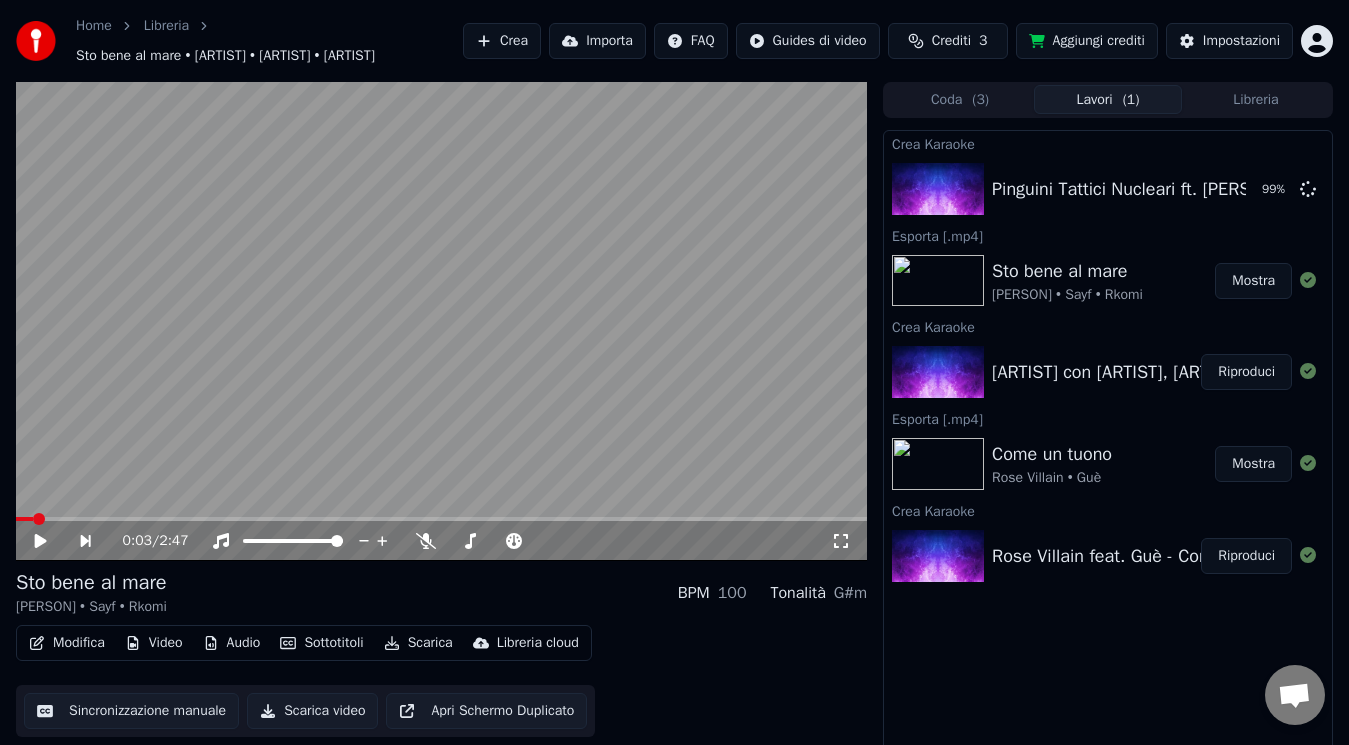 click at bounding box center (441, 321) 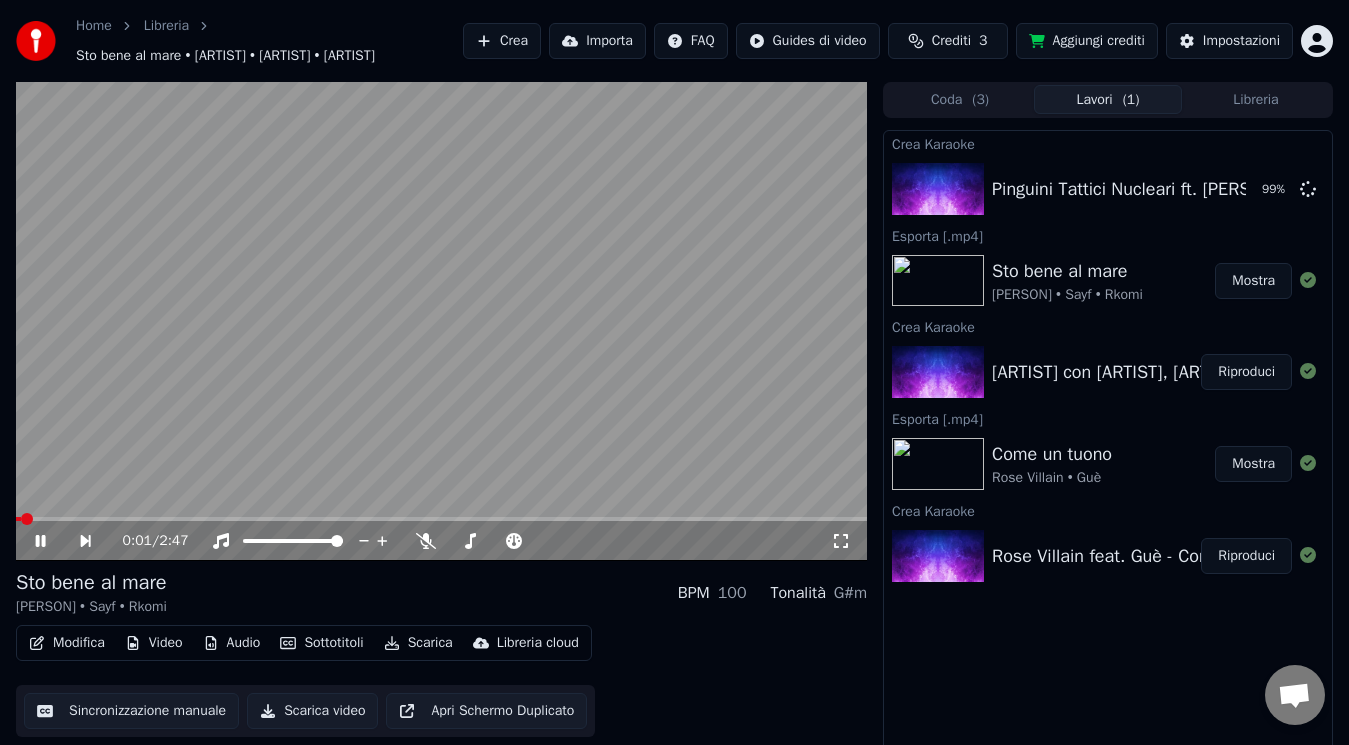 click 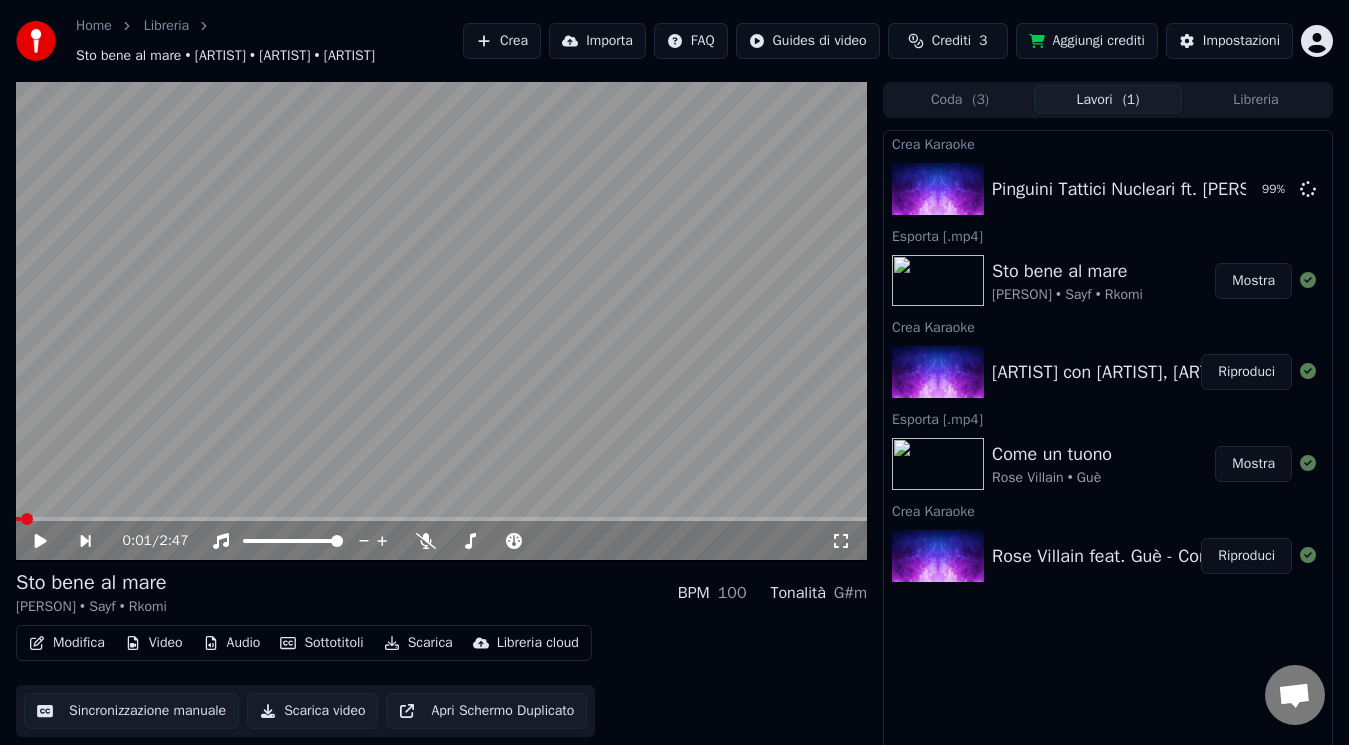 click 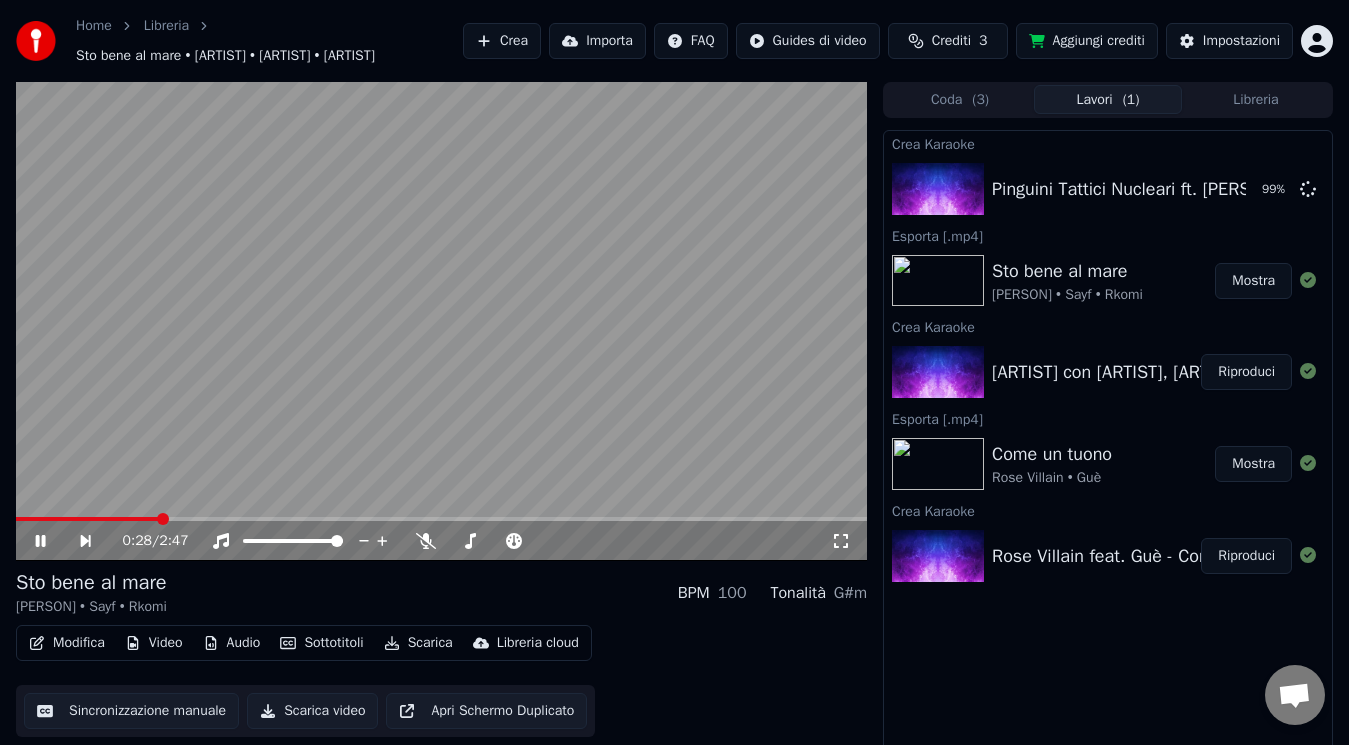click 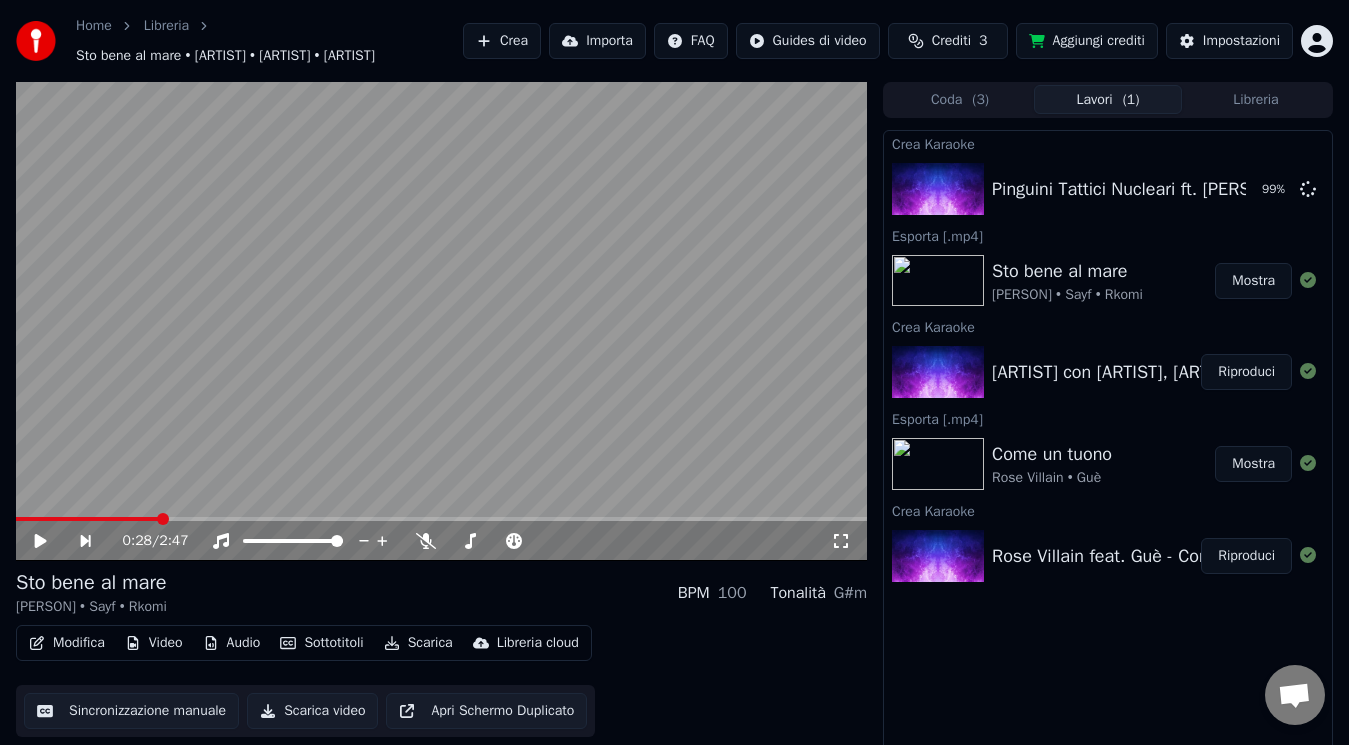 click 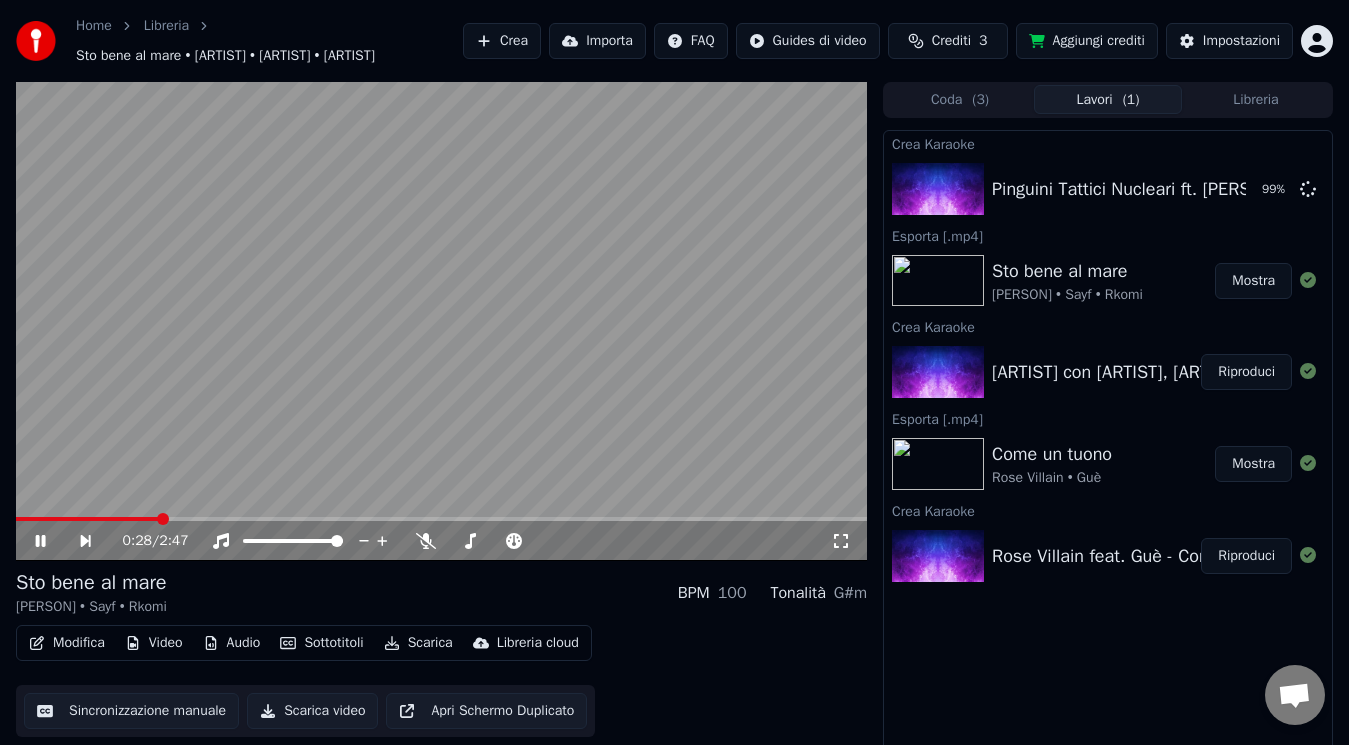 click on "0:28  /  2:47" at bounding box center [441, 541] 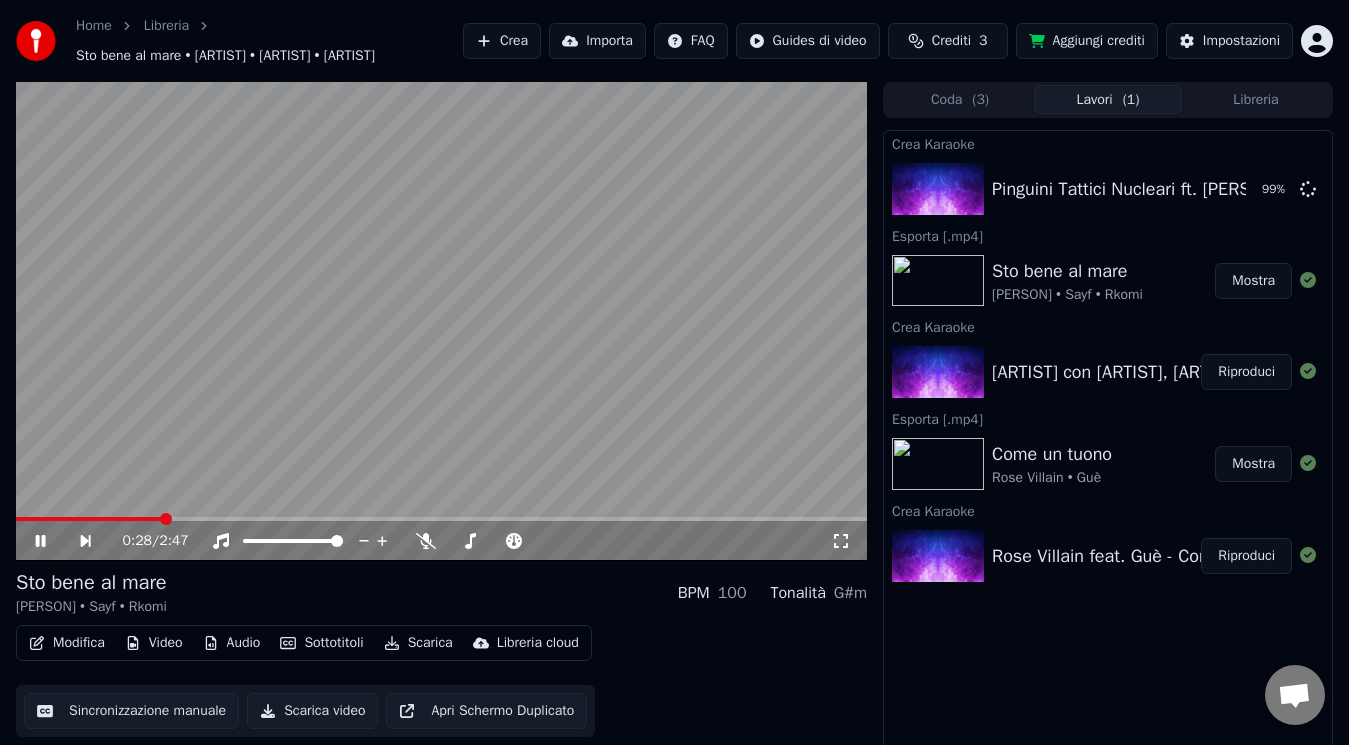 click 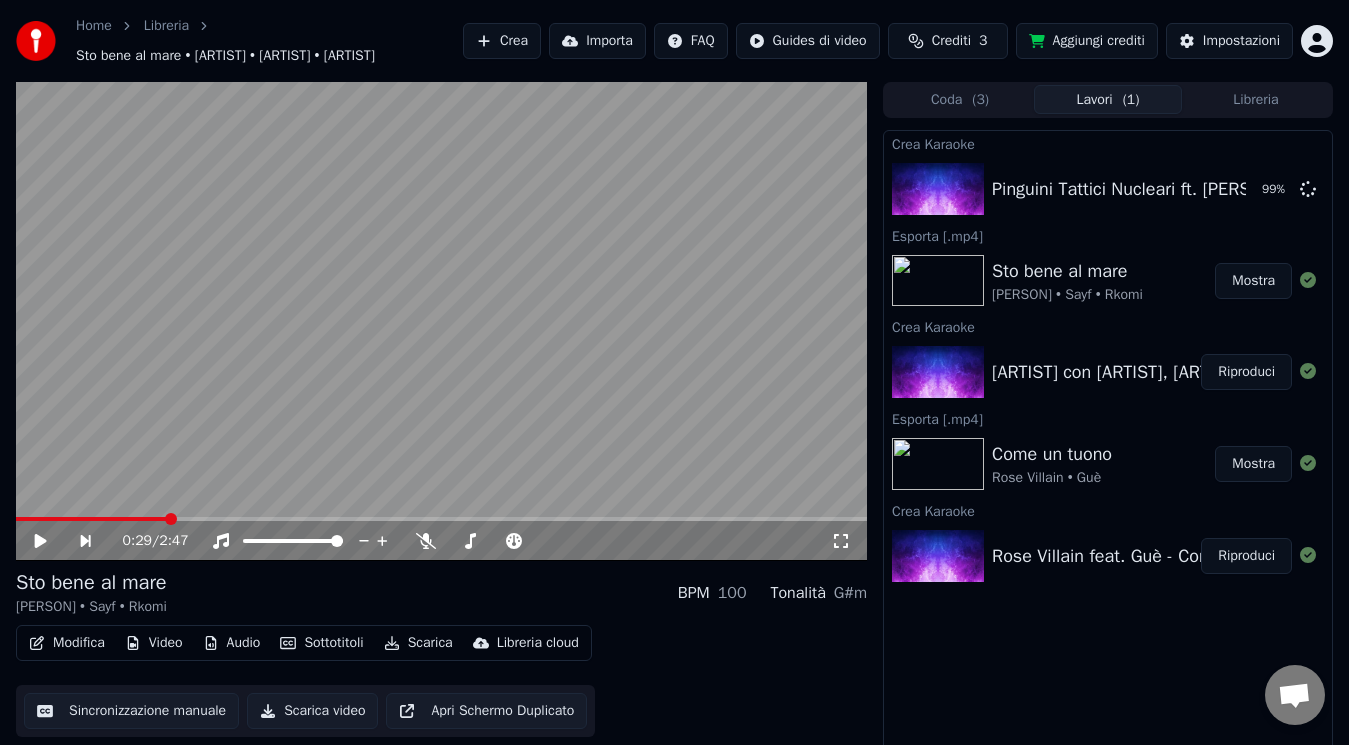 click 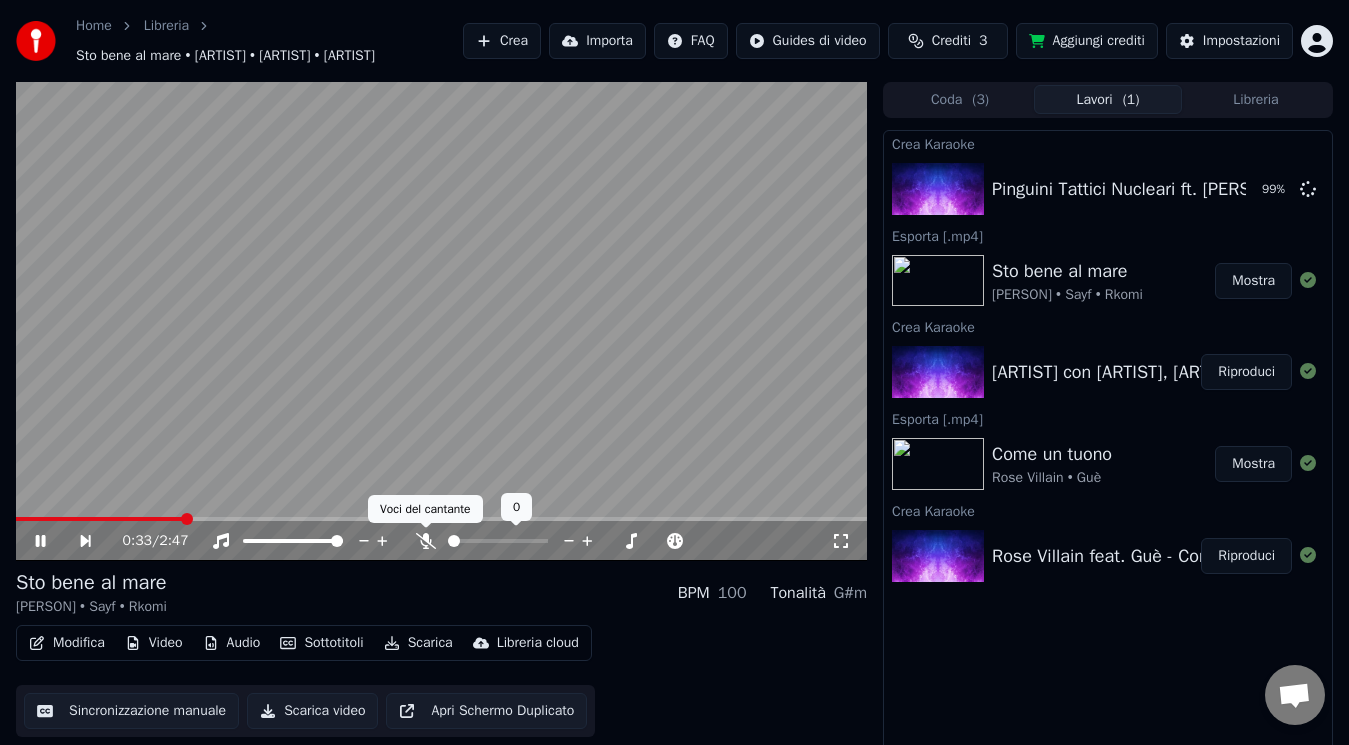 click 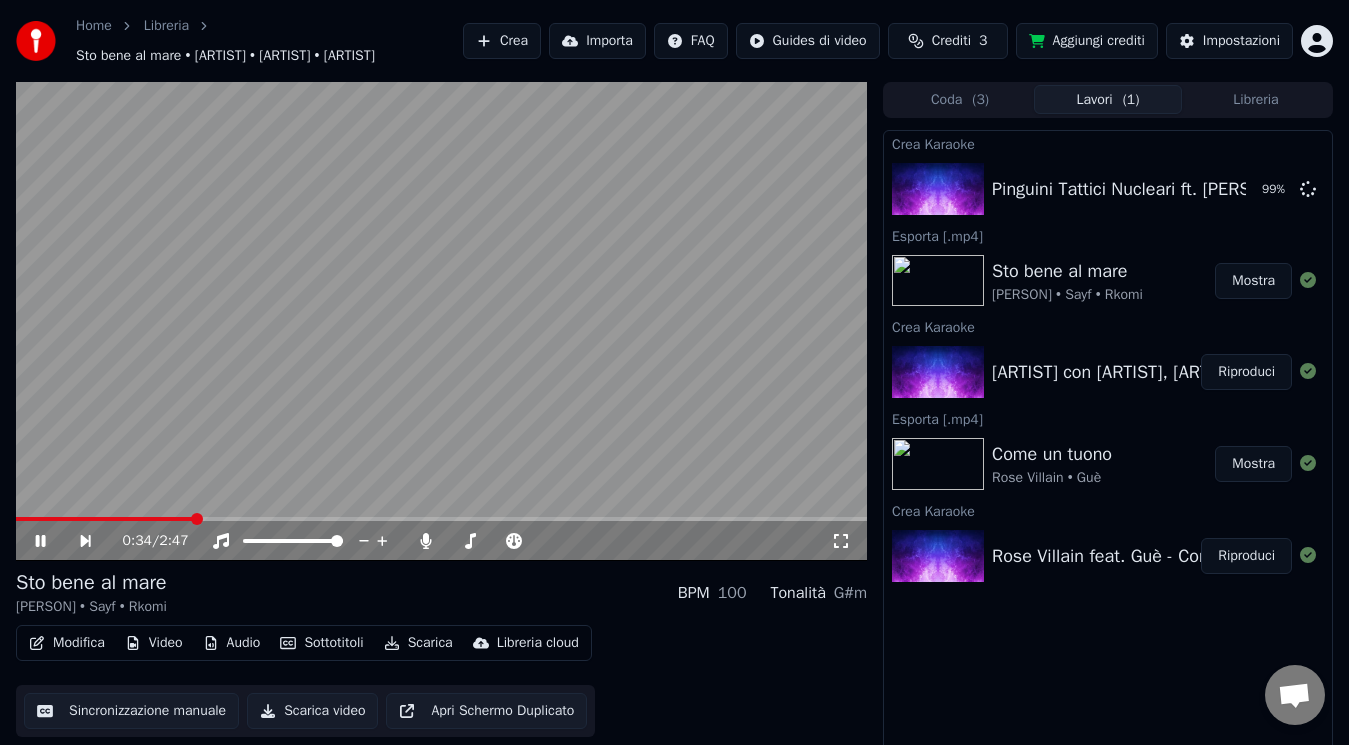 click at bounding box center (104, 519) 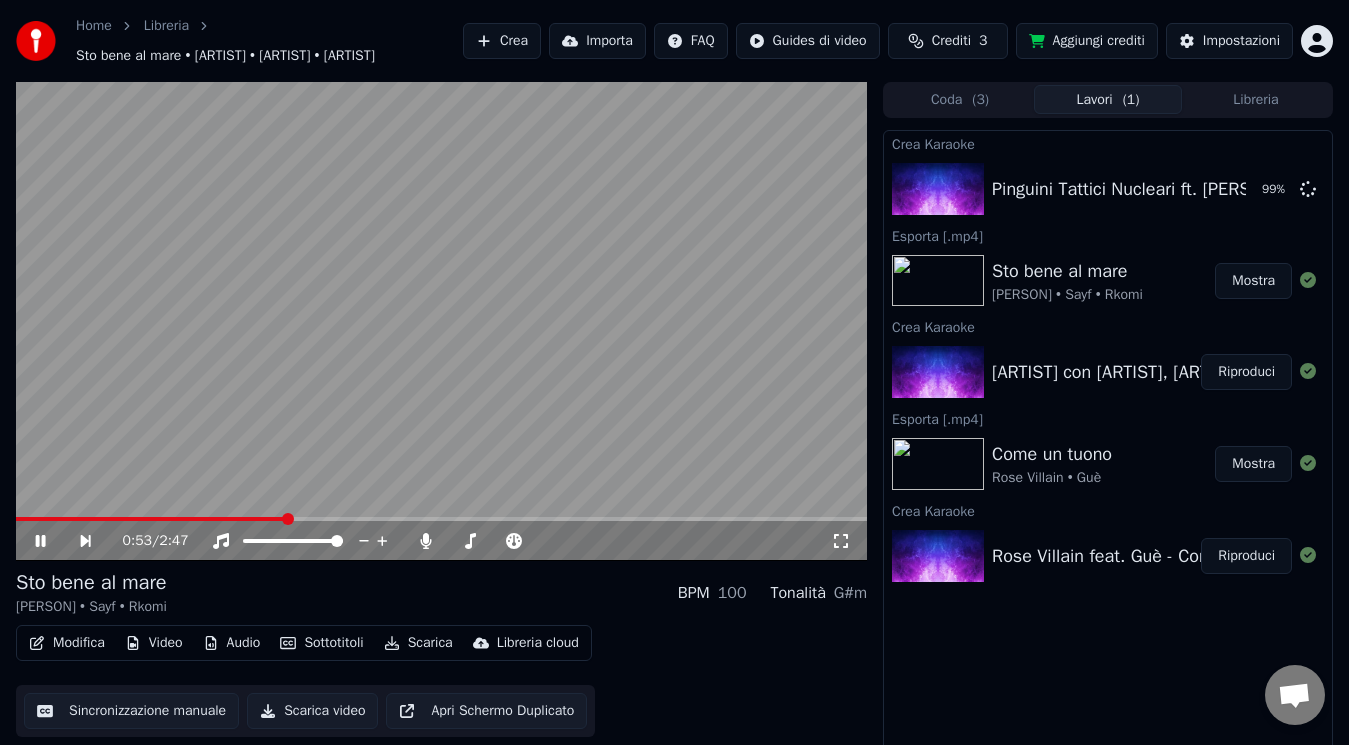 click at bounding box center (150, 519) 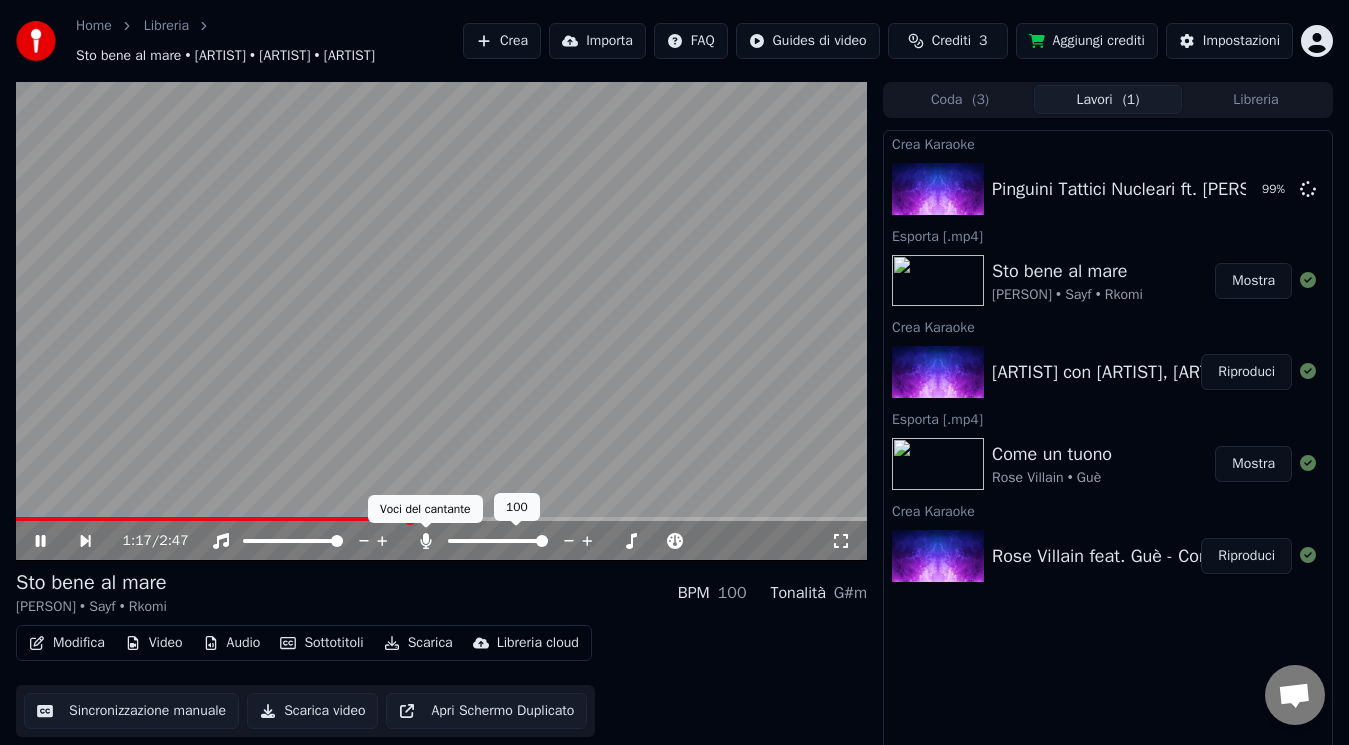 click 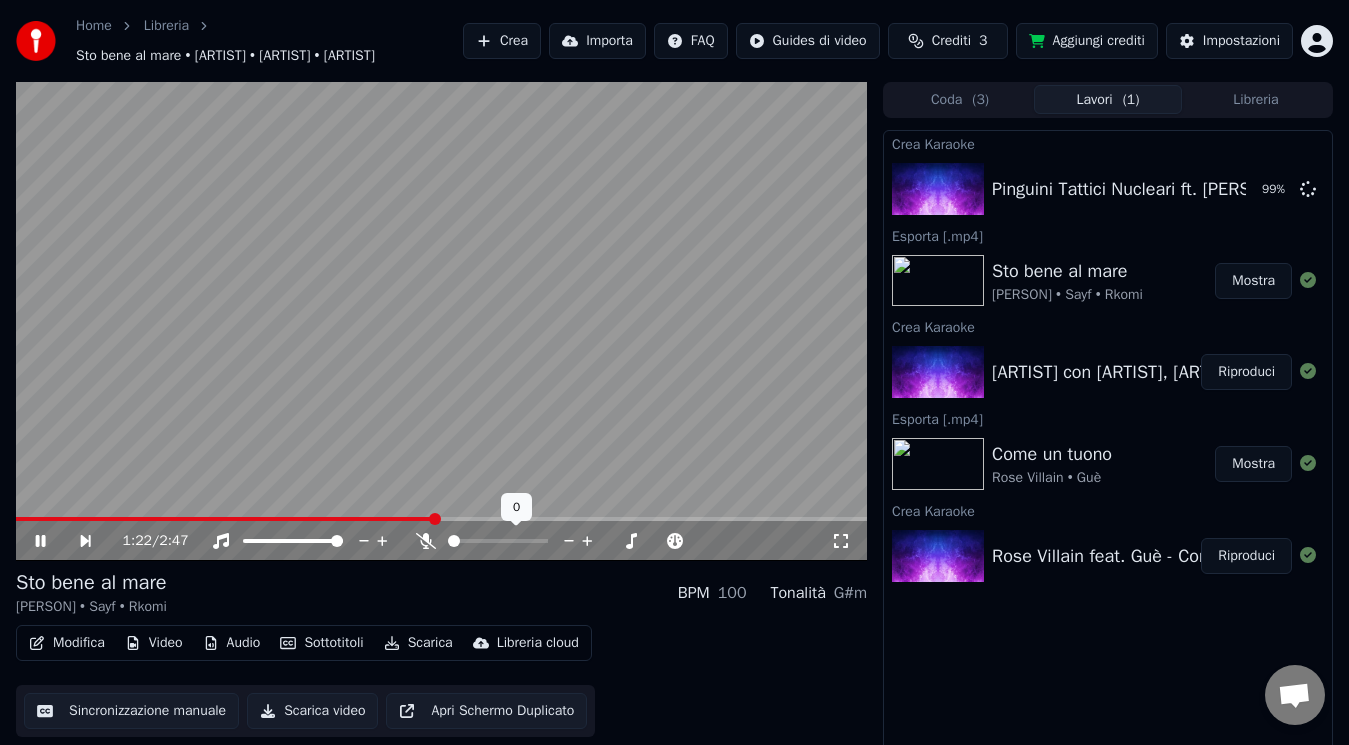 click 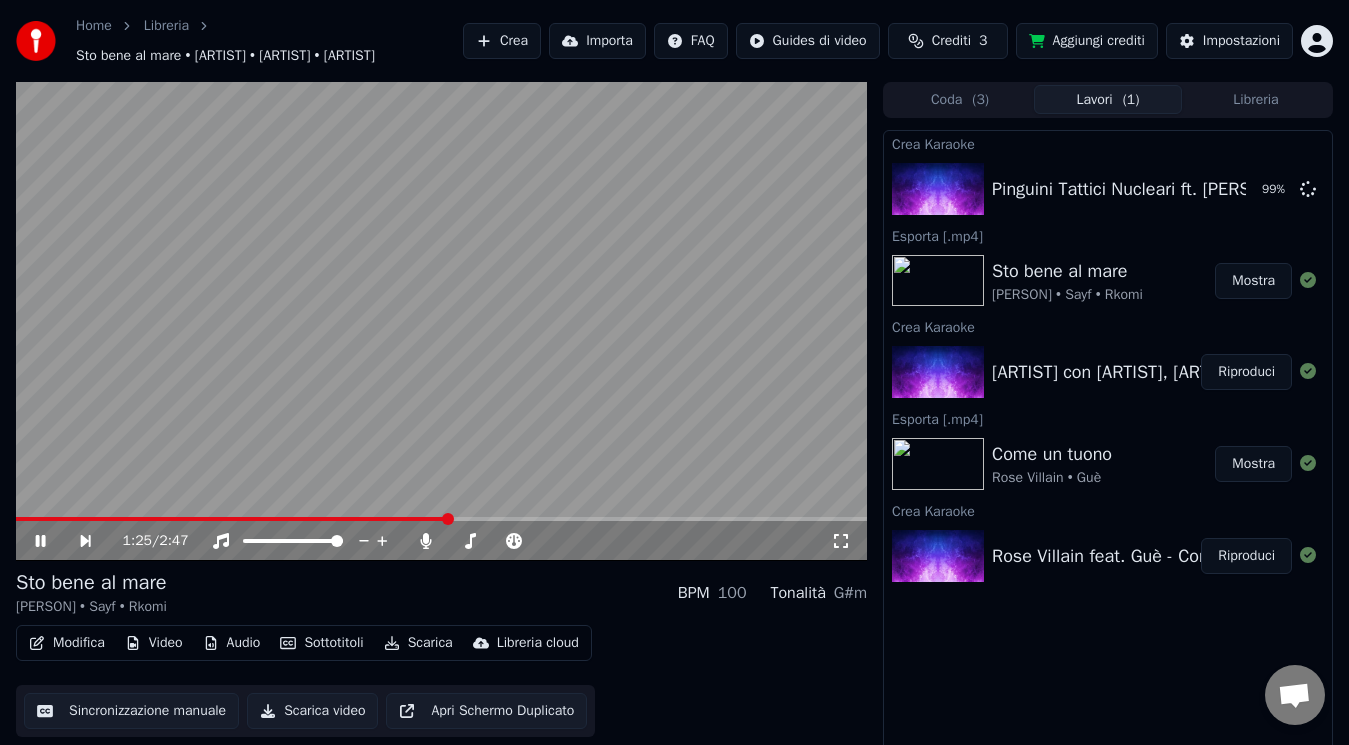 click at bounding box center (232, 519) 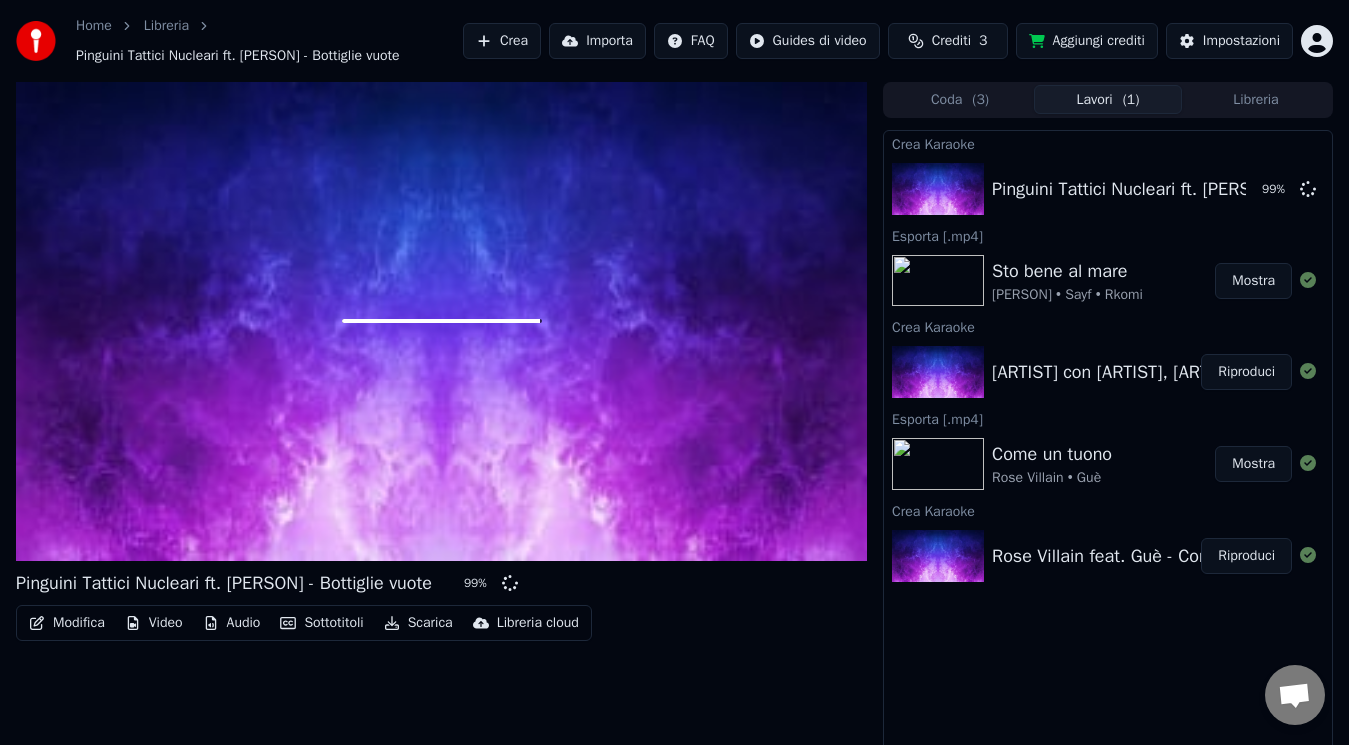click at bounding box center [441, 321] 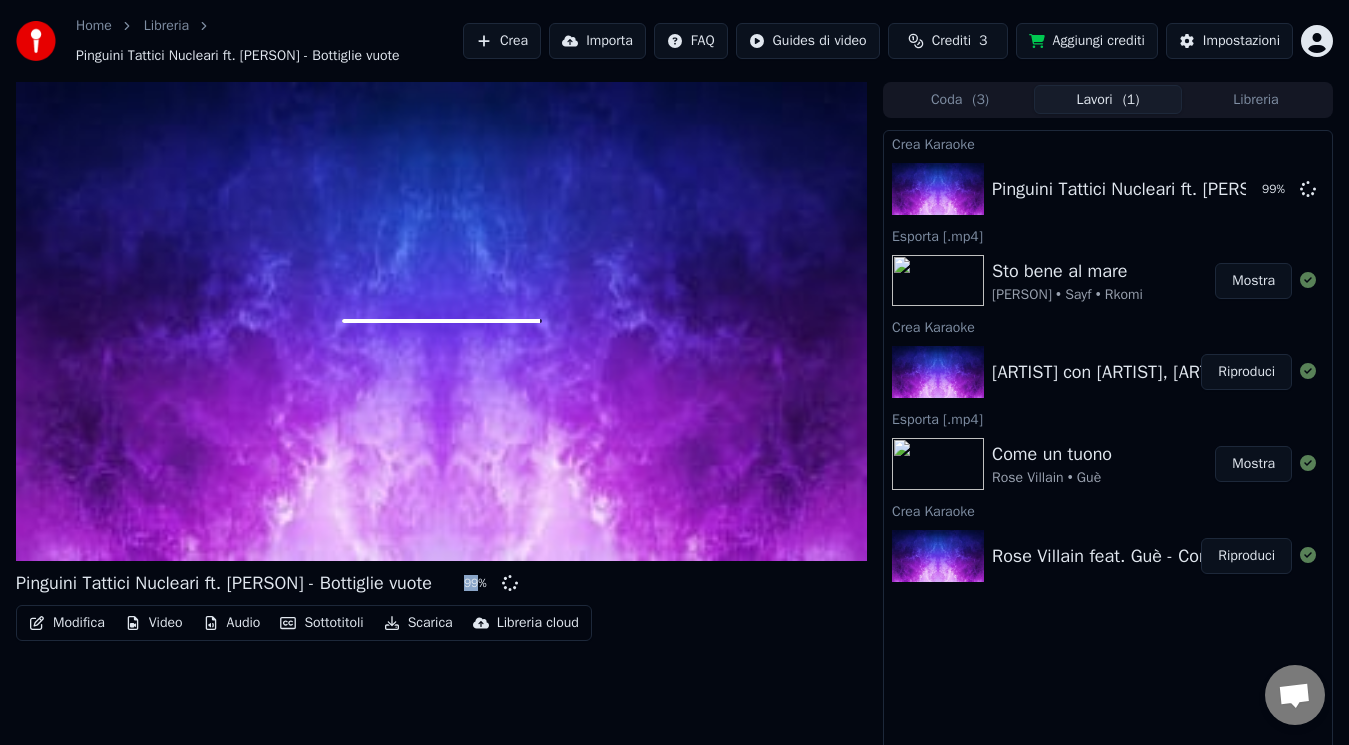drag, startPoint x: 443, startPoint y: 365, endPoint x: 407, endPoint y: 355, distance: 37.363083 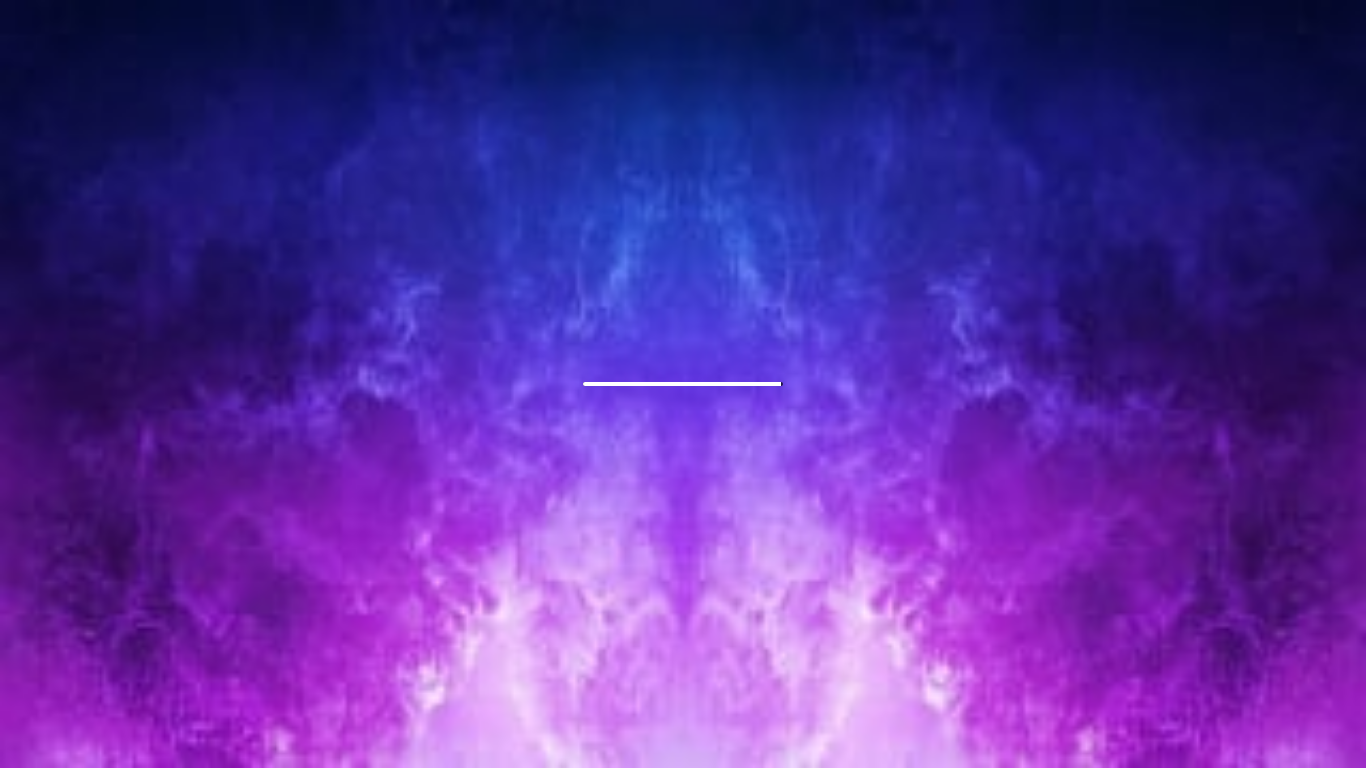 click at bounding box center [683, 384] 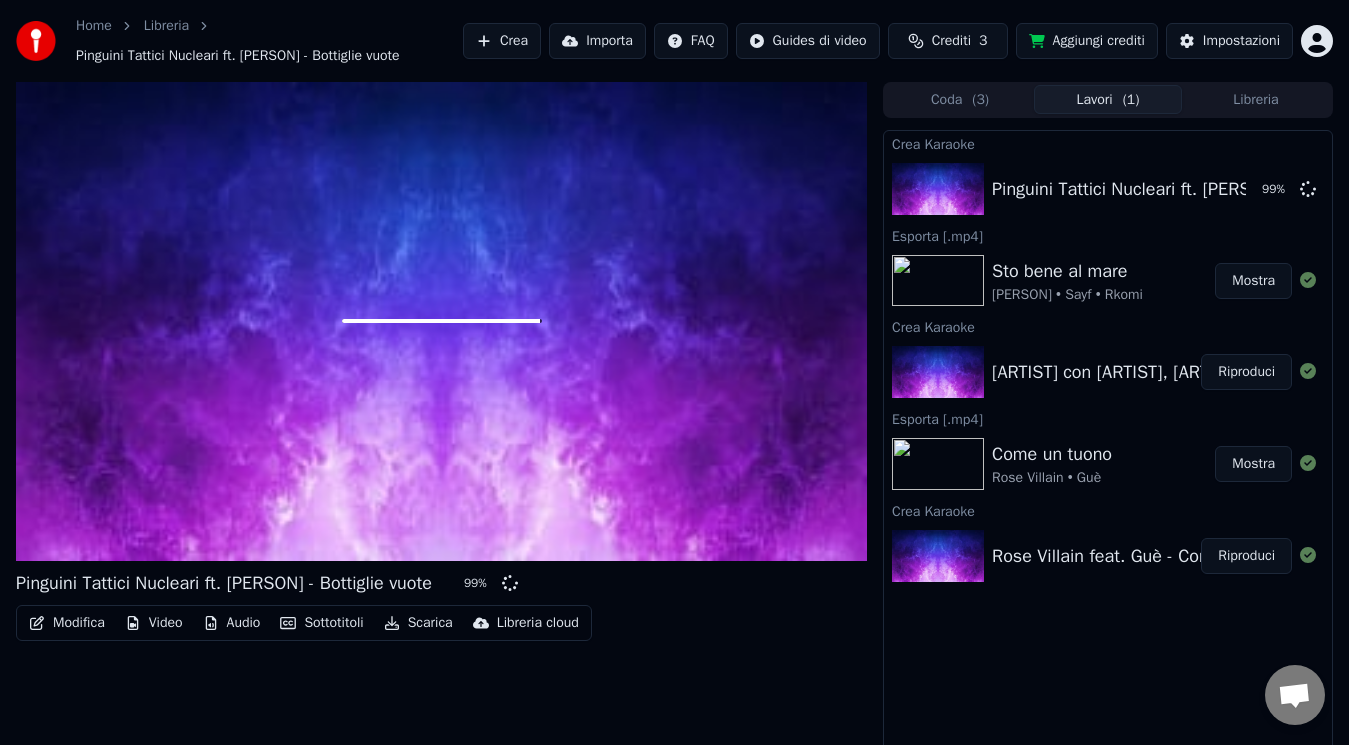 click on "Modifica Video Audio Sottotitoli Scarica Libreria cloud" at bounding box center [441, 623] 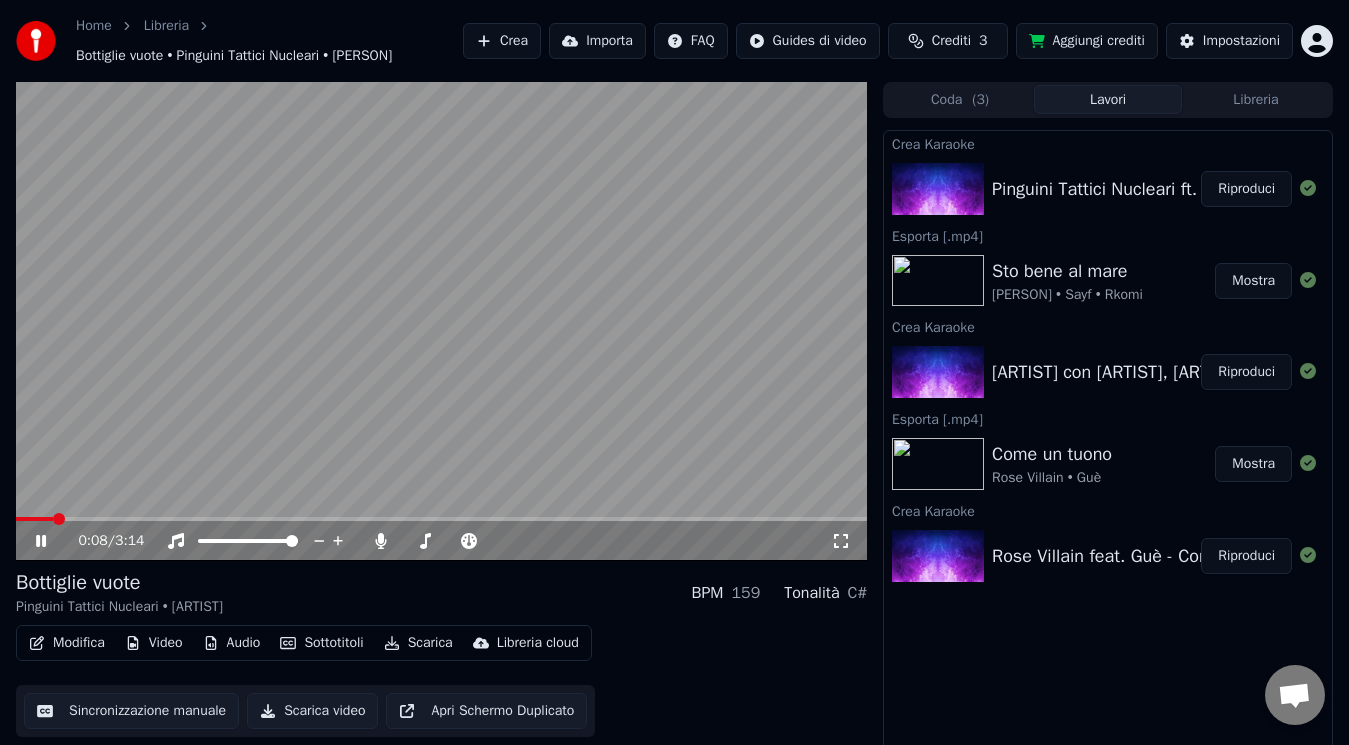 click on "Scarica video" at bounding box center (312, 711) 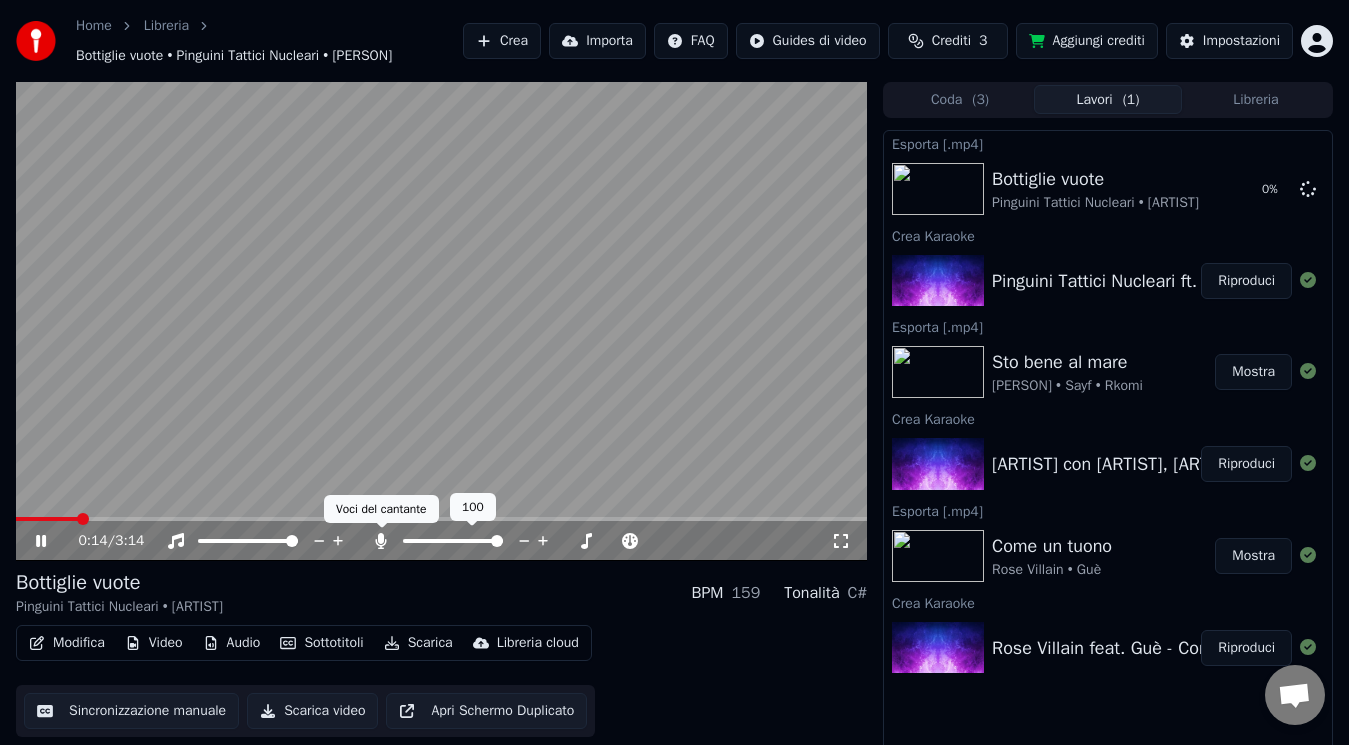 click 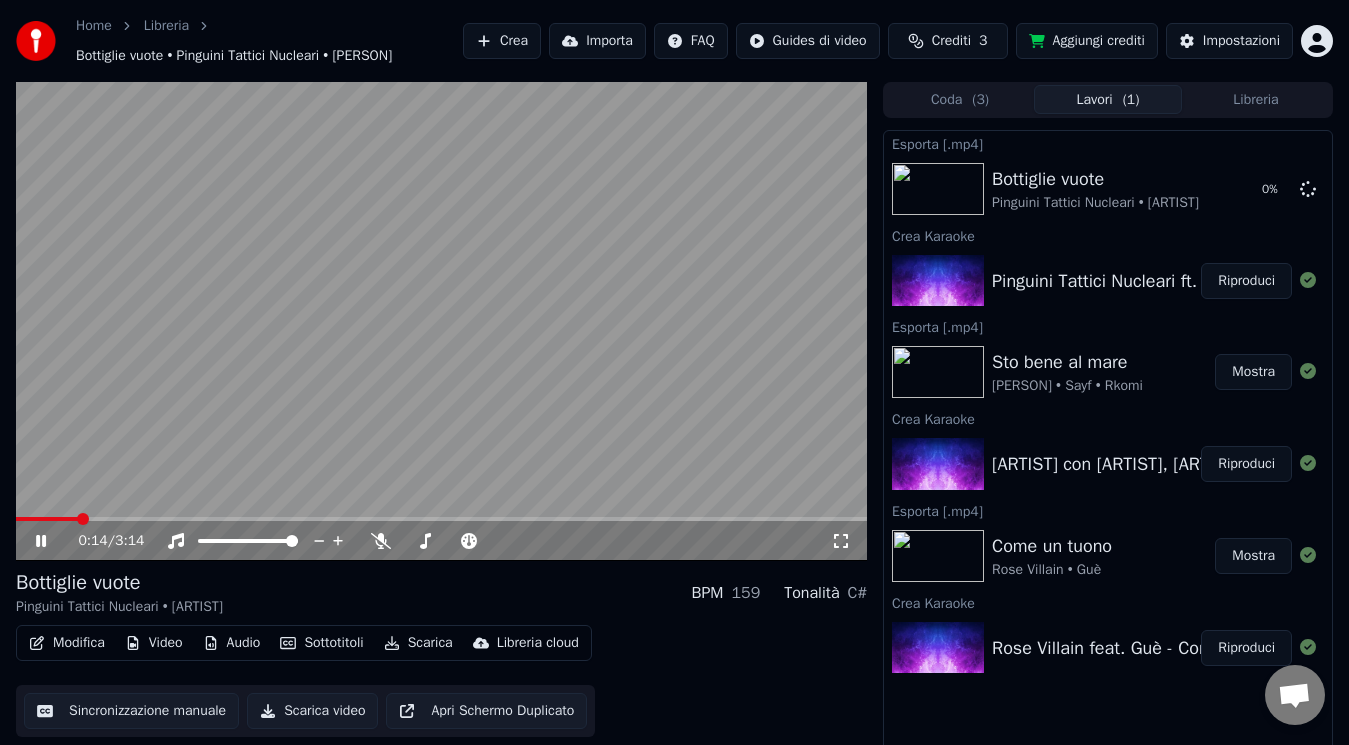click at bounding box center [47, 519] 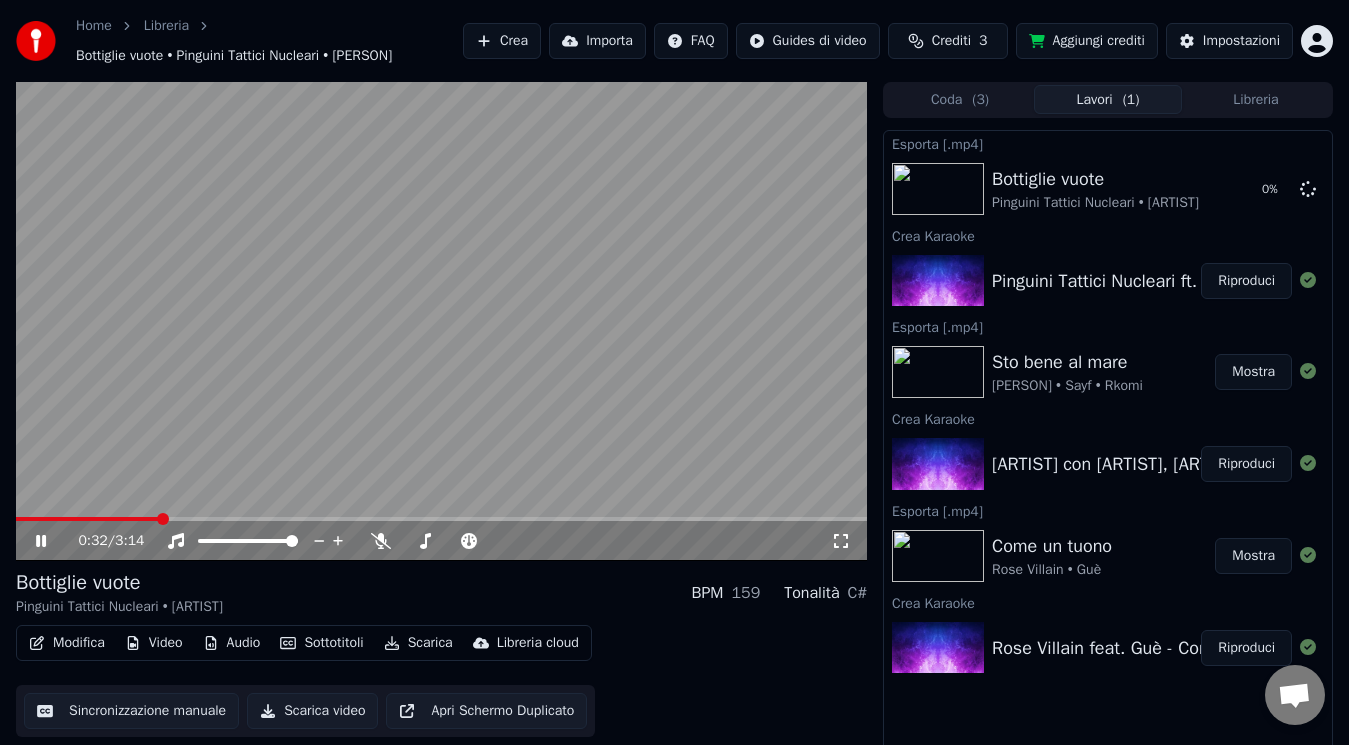 click at bounding box center [441, 519] 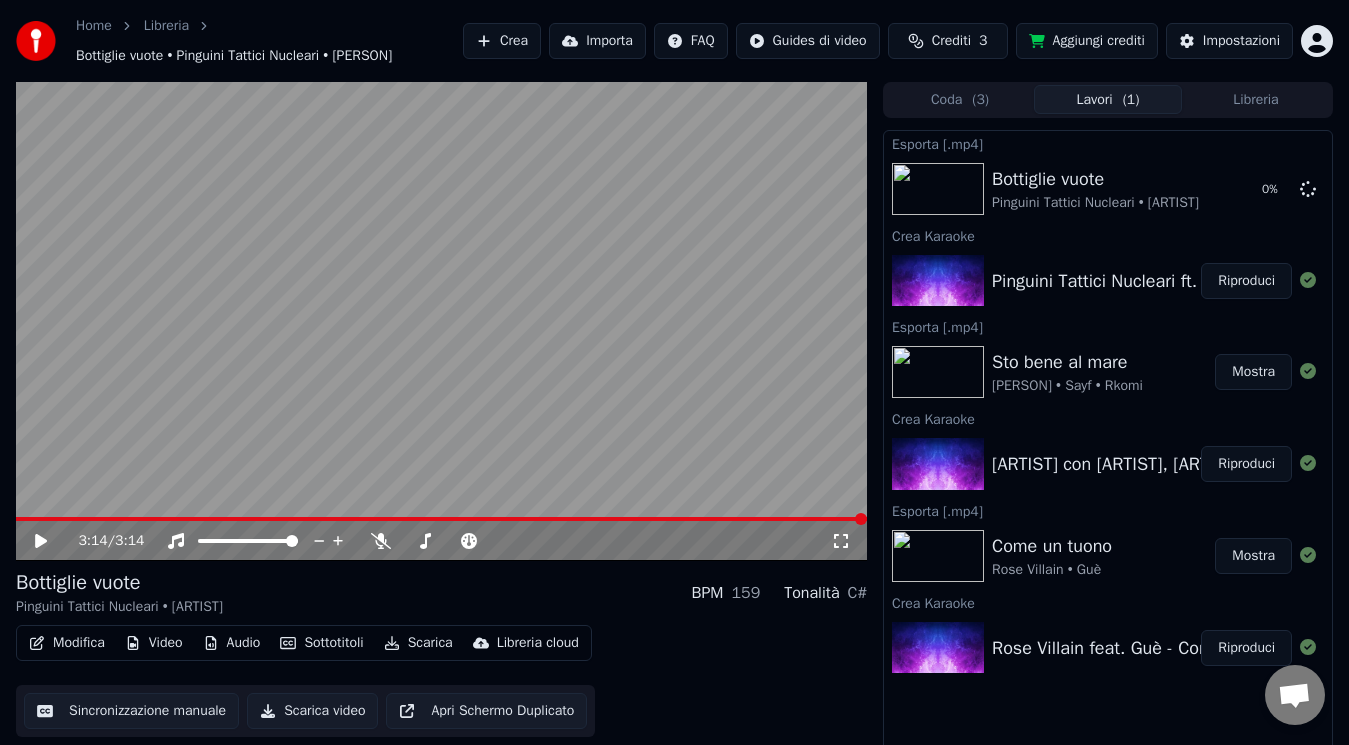 click 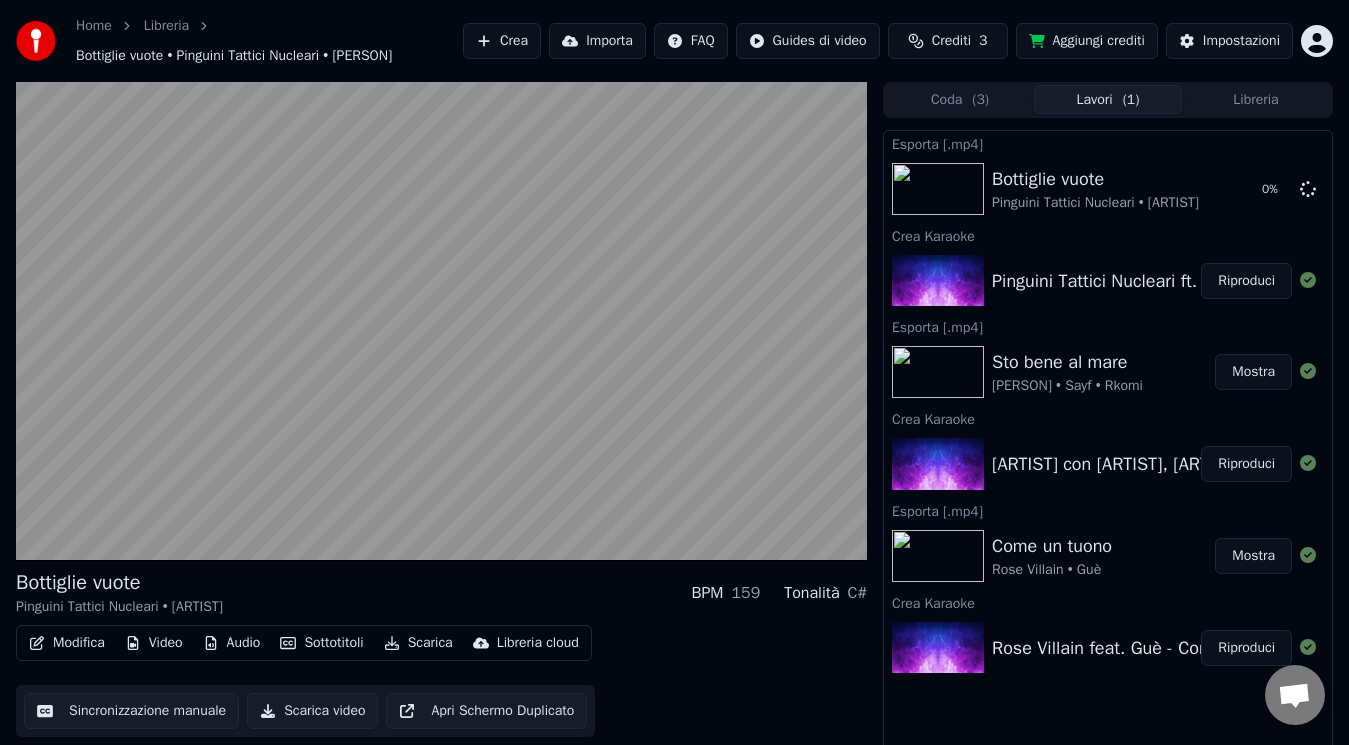 click on "Modifica Video Audio Sottotitoli Scarica Libreria cloud Sincronizzazione manuale Scarica video Apri Schermo Duplicato" at bounding box center (441, 681) 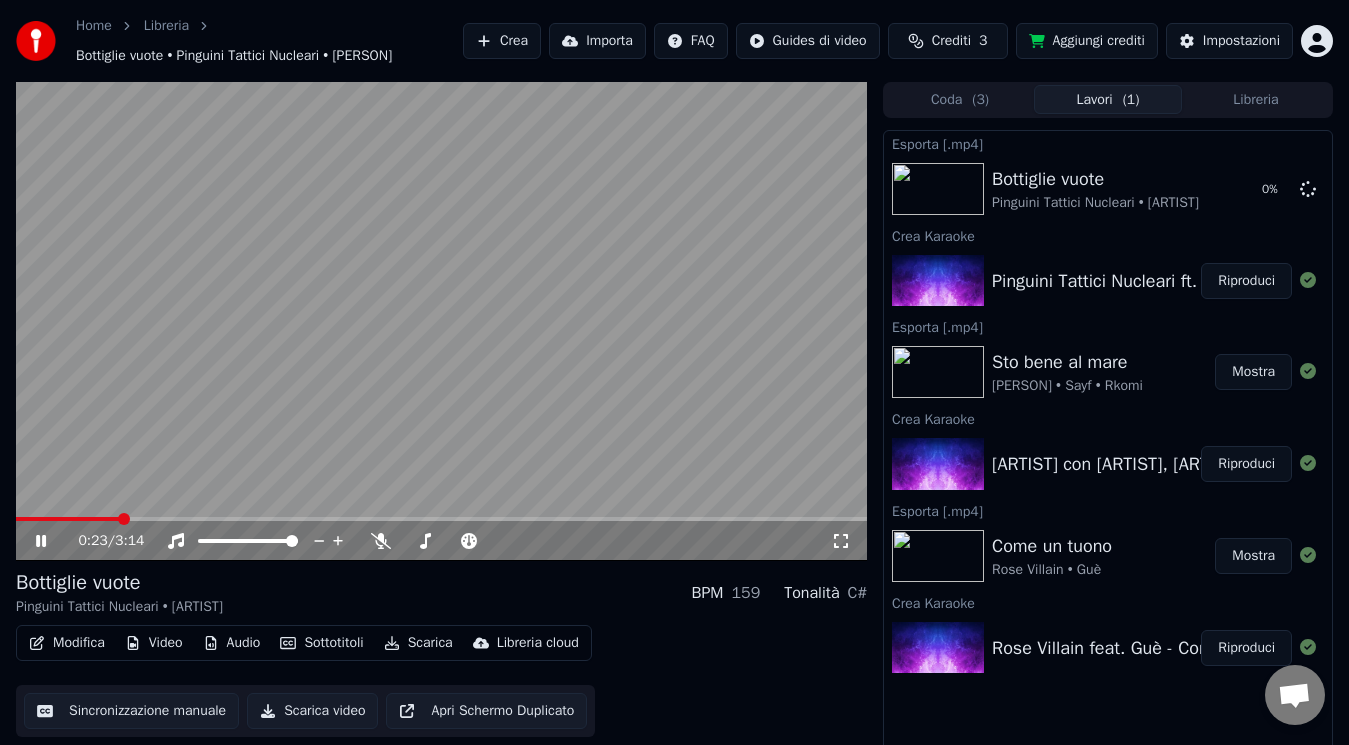 click 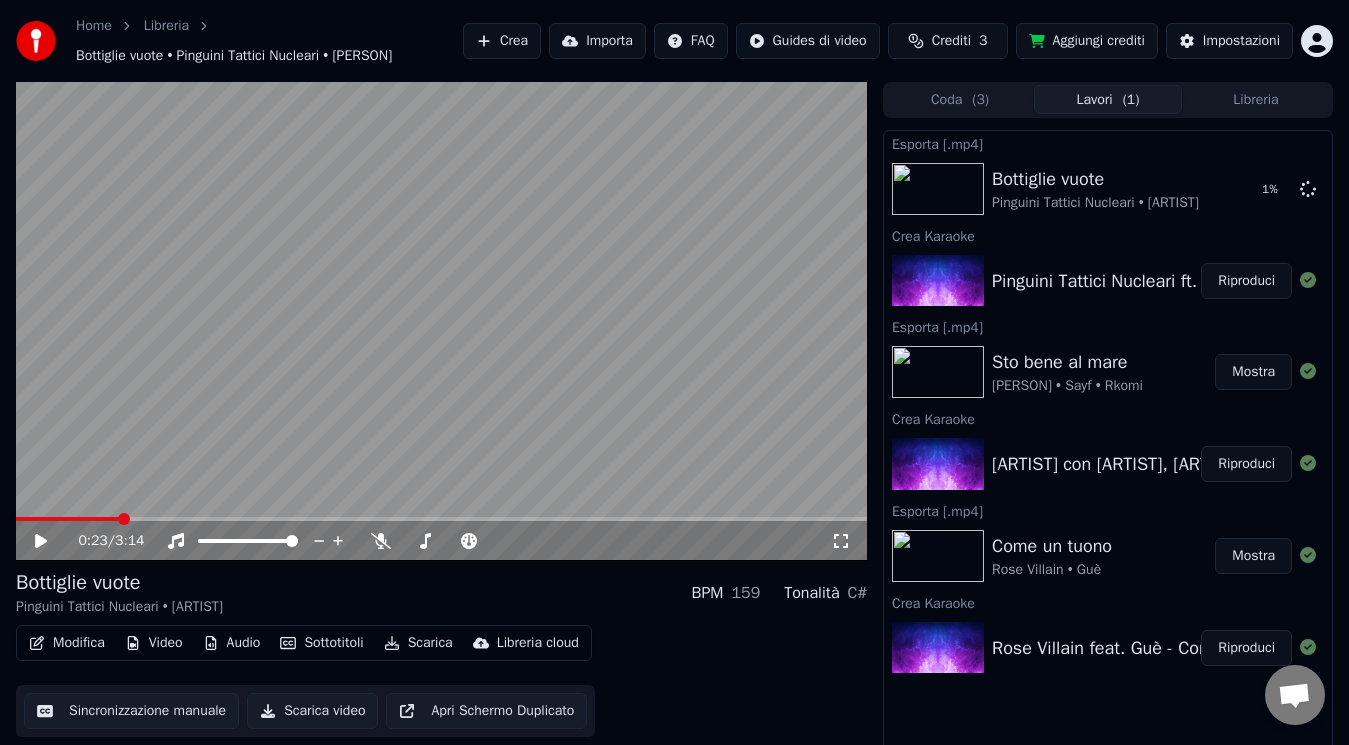 click on "0:23  /  3:14" at bounding box center [441, 321] 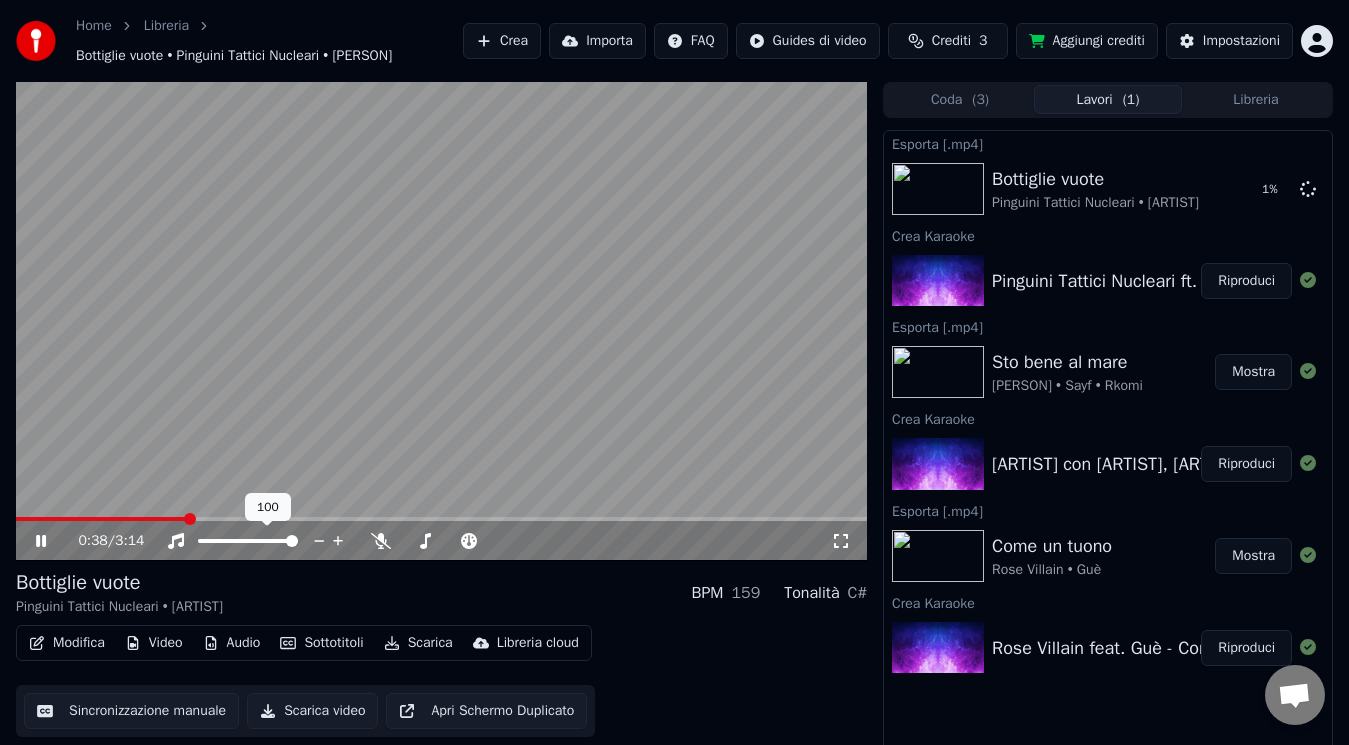 click 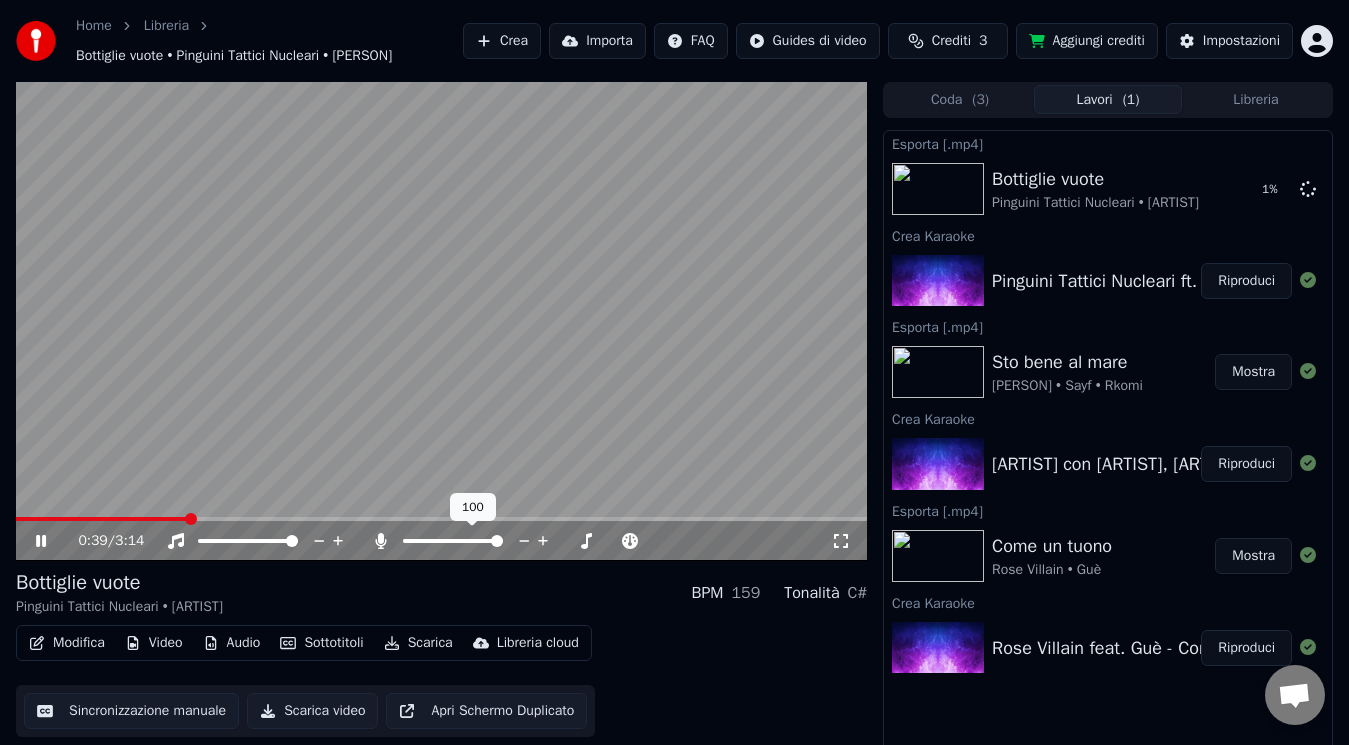 click 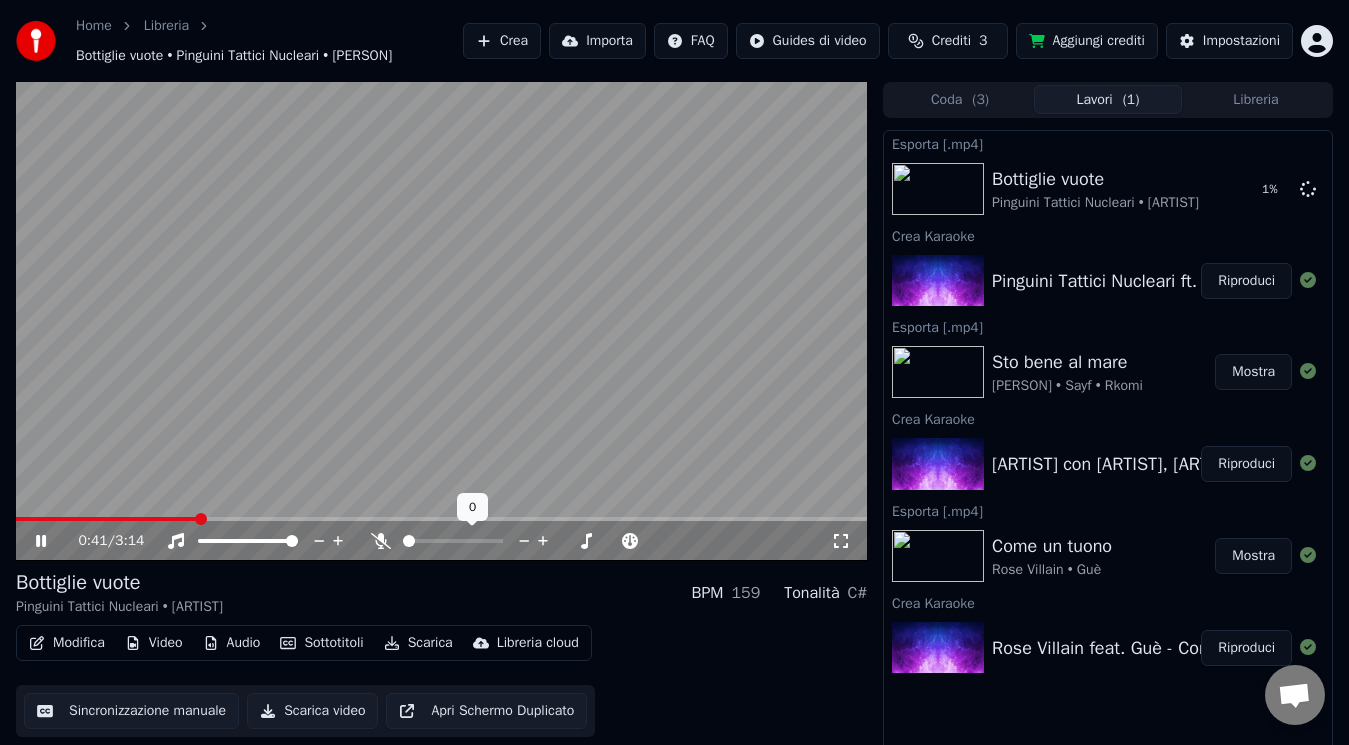 click 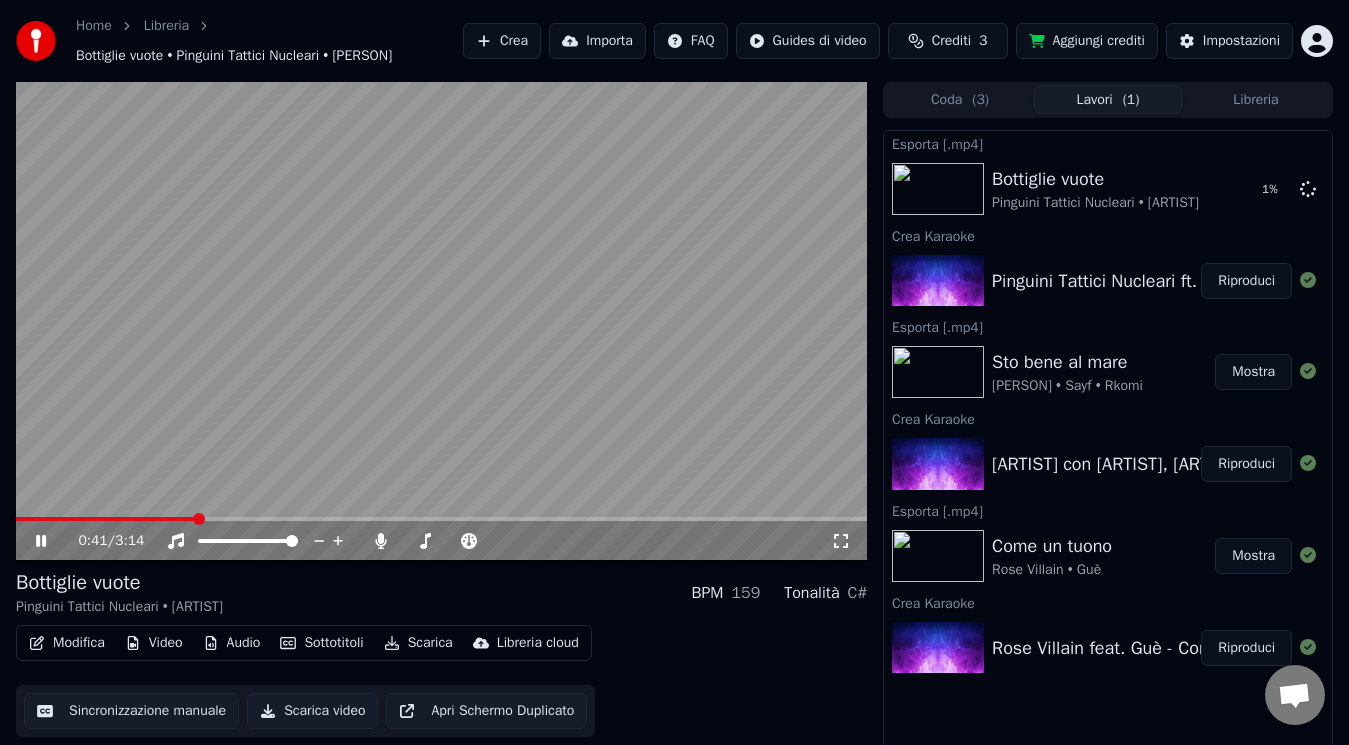 click at bounding box center (105, 519) 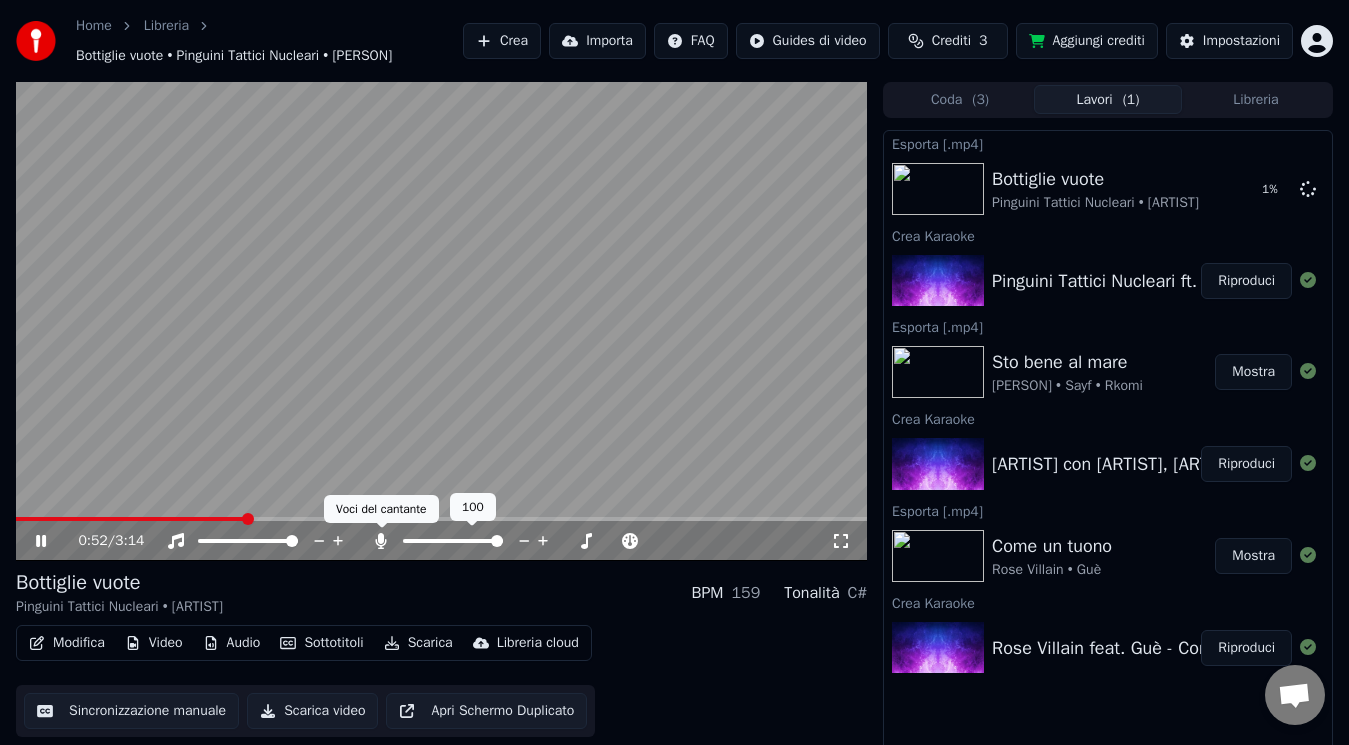 click 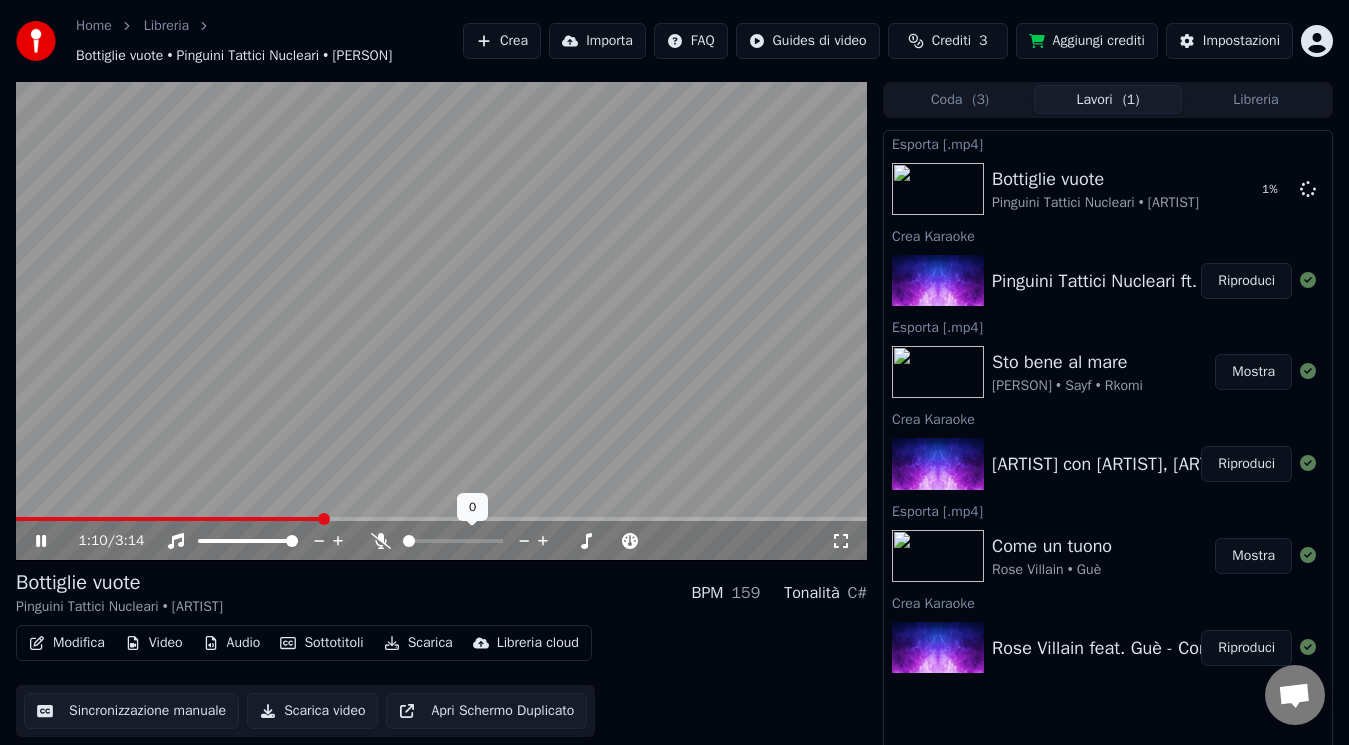 click 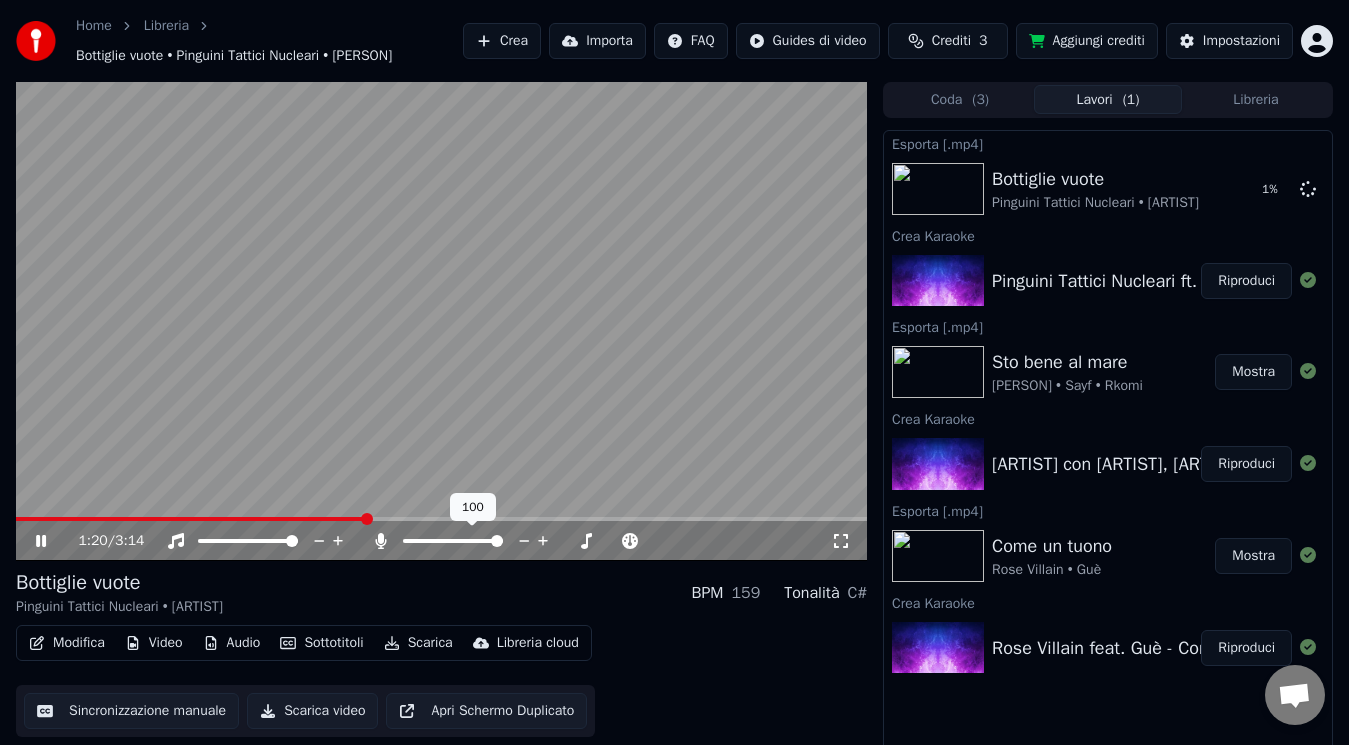click 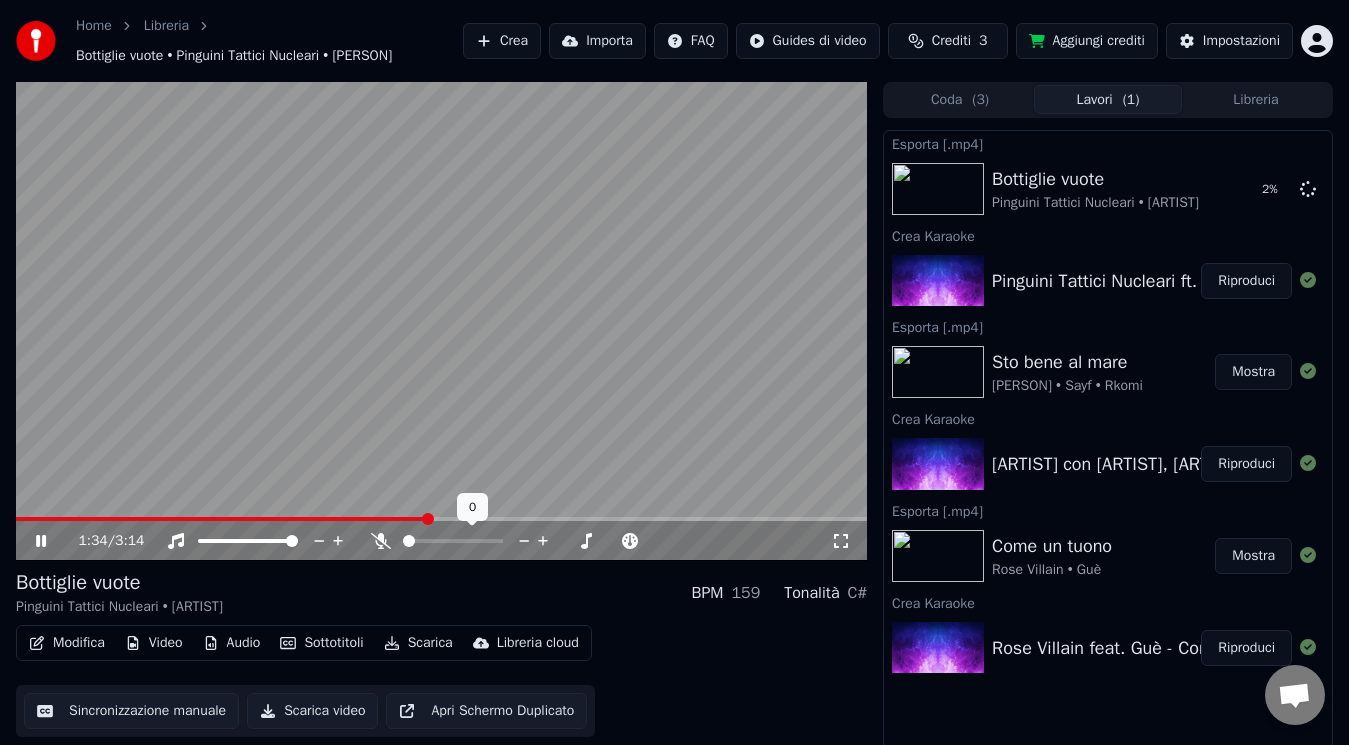 click 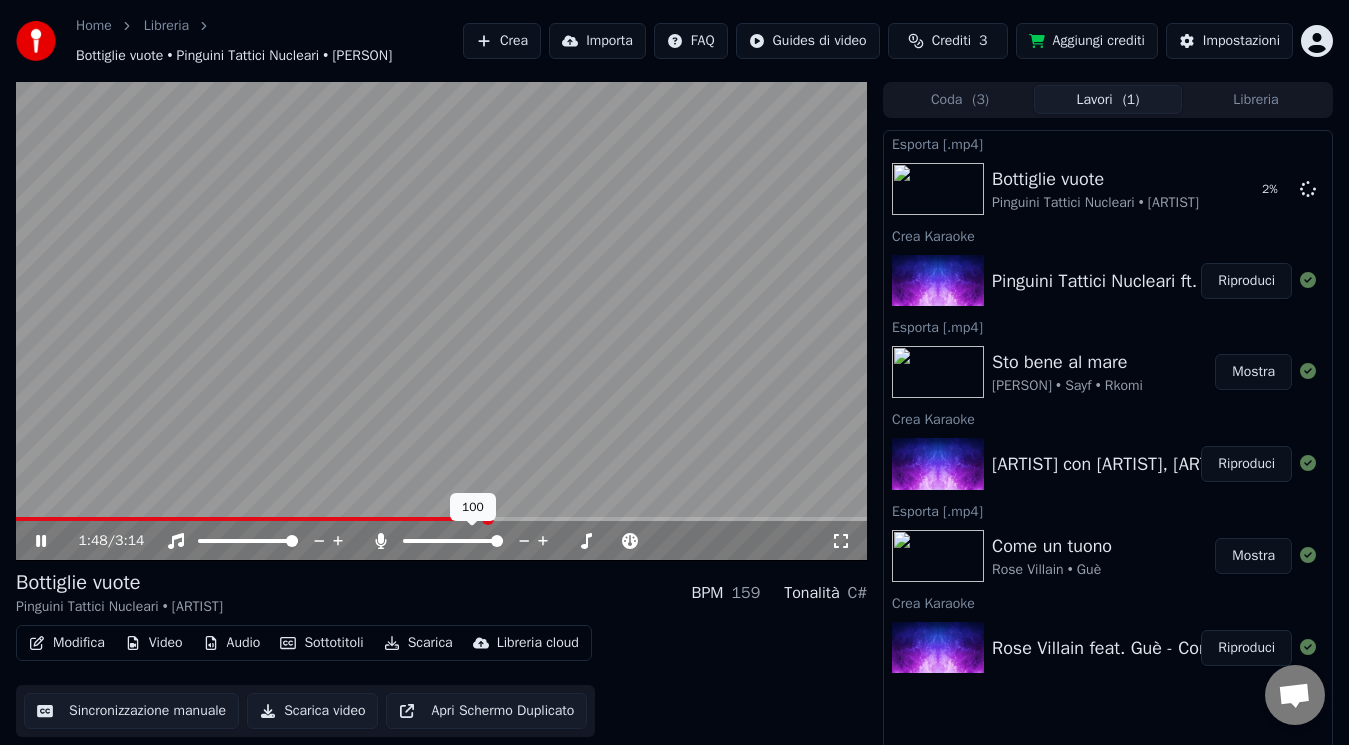 click 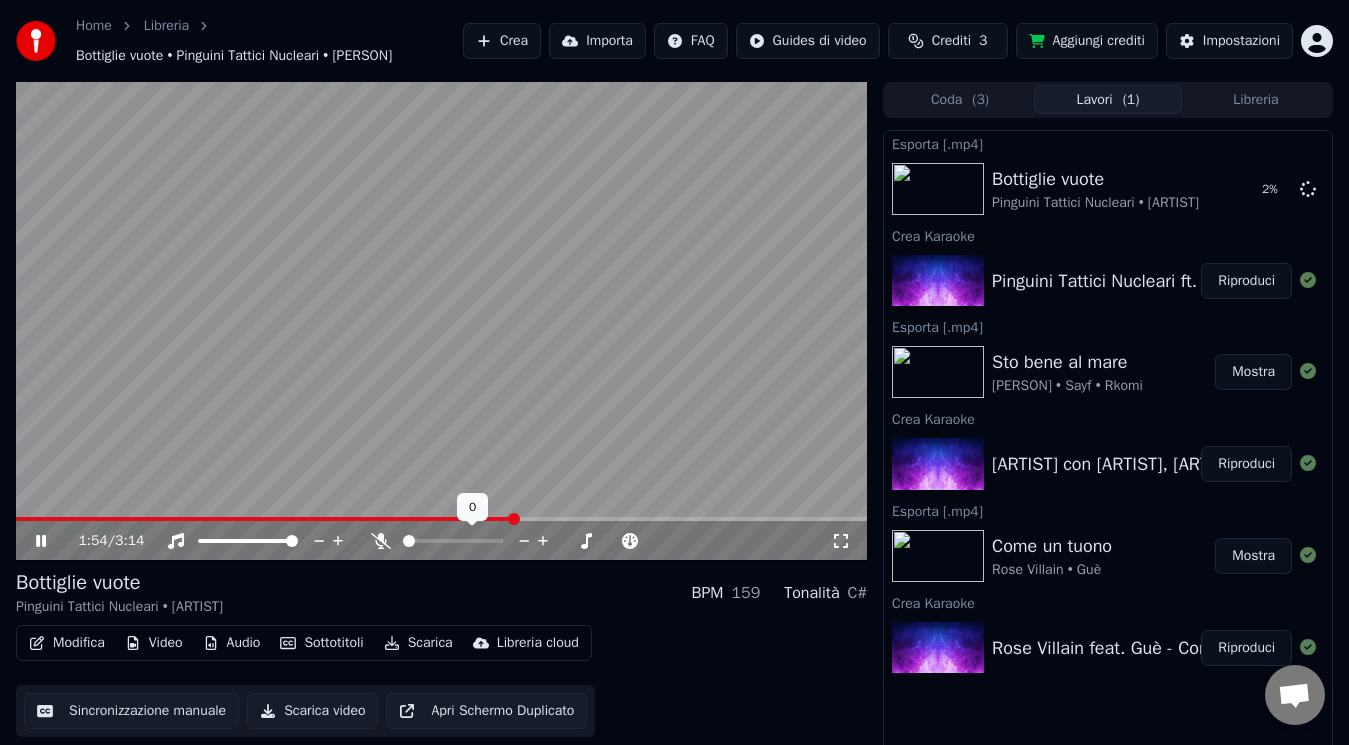 click 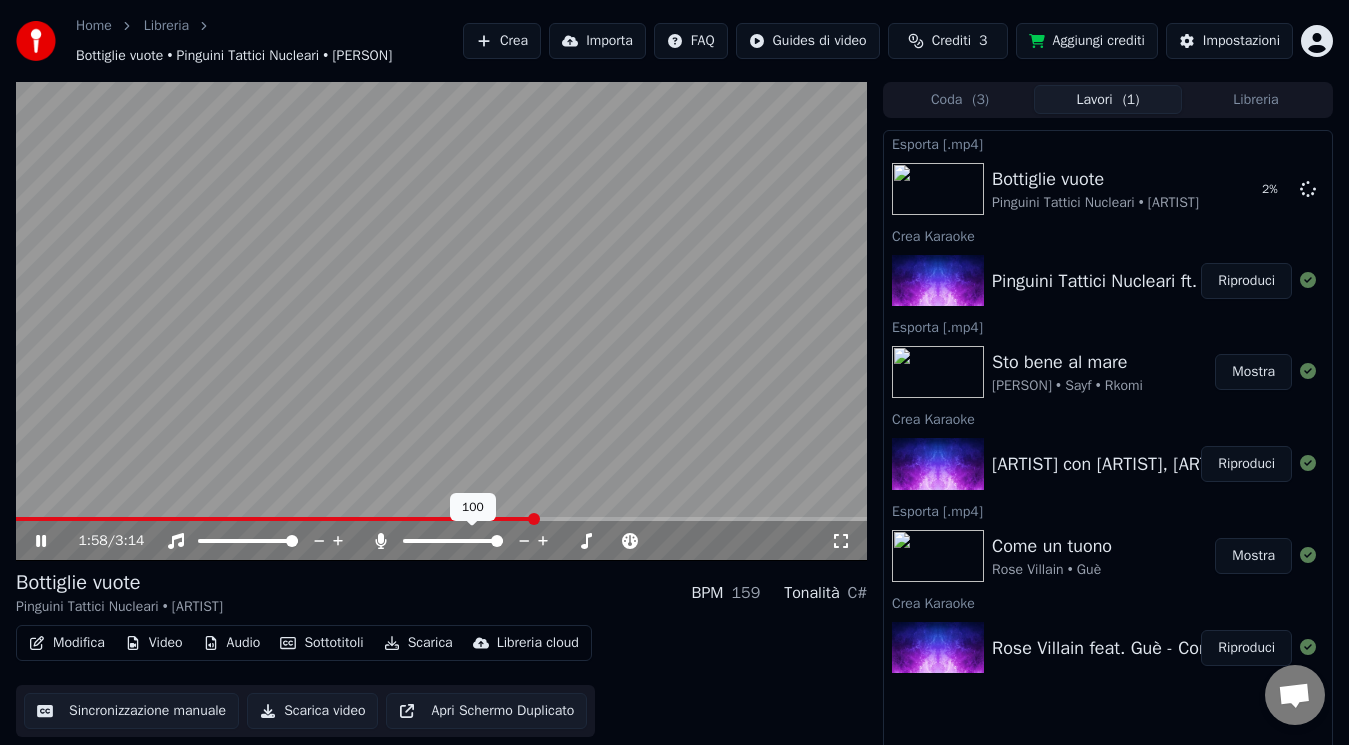 click 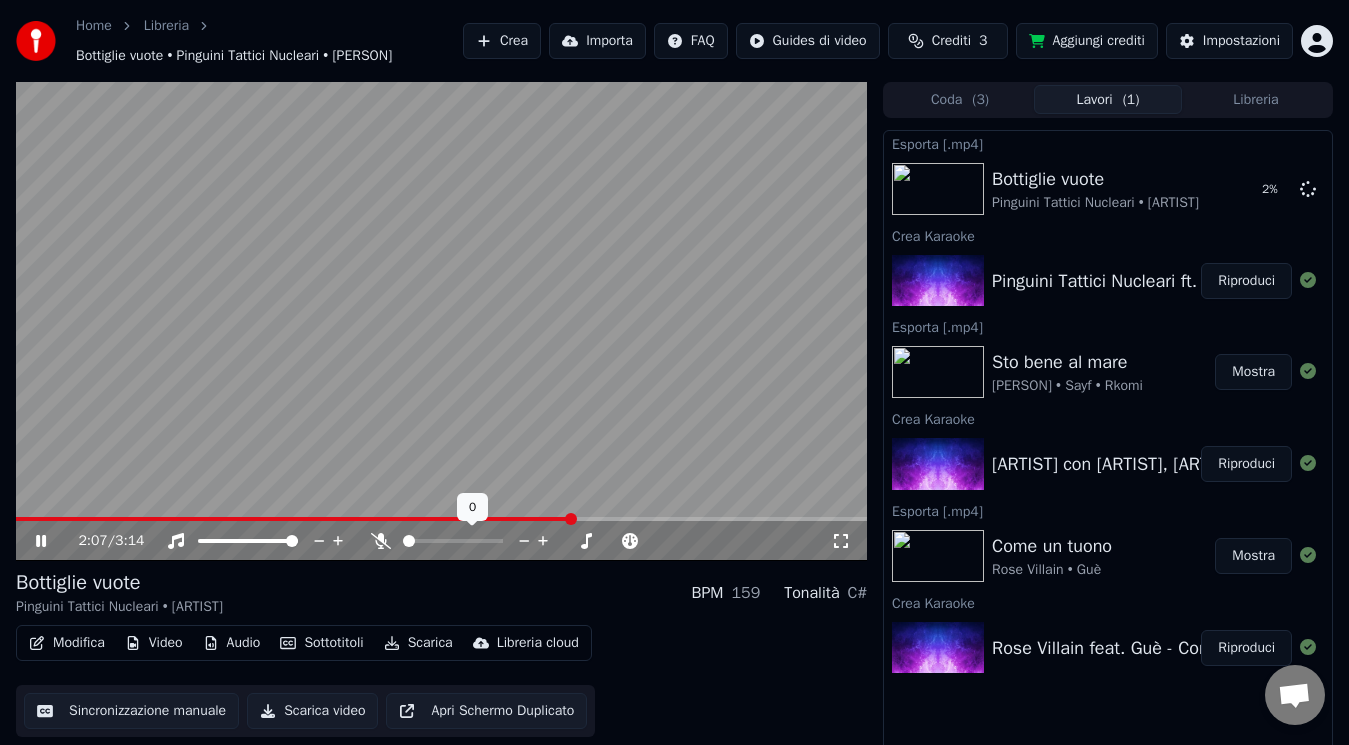 click 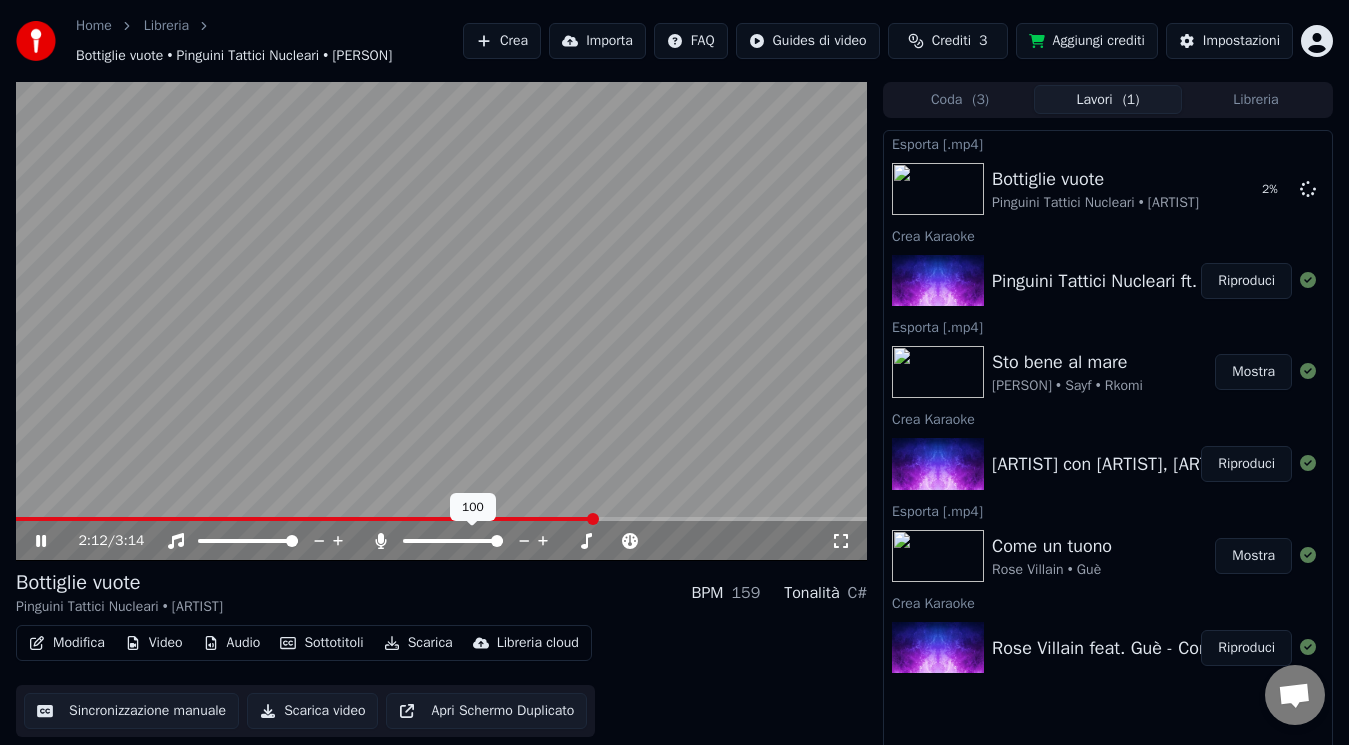 click 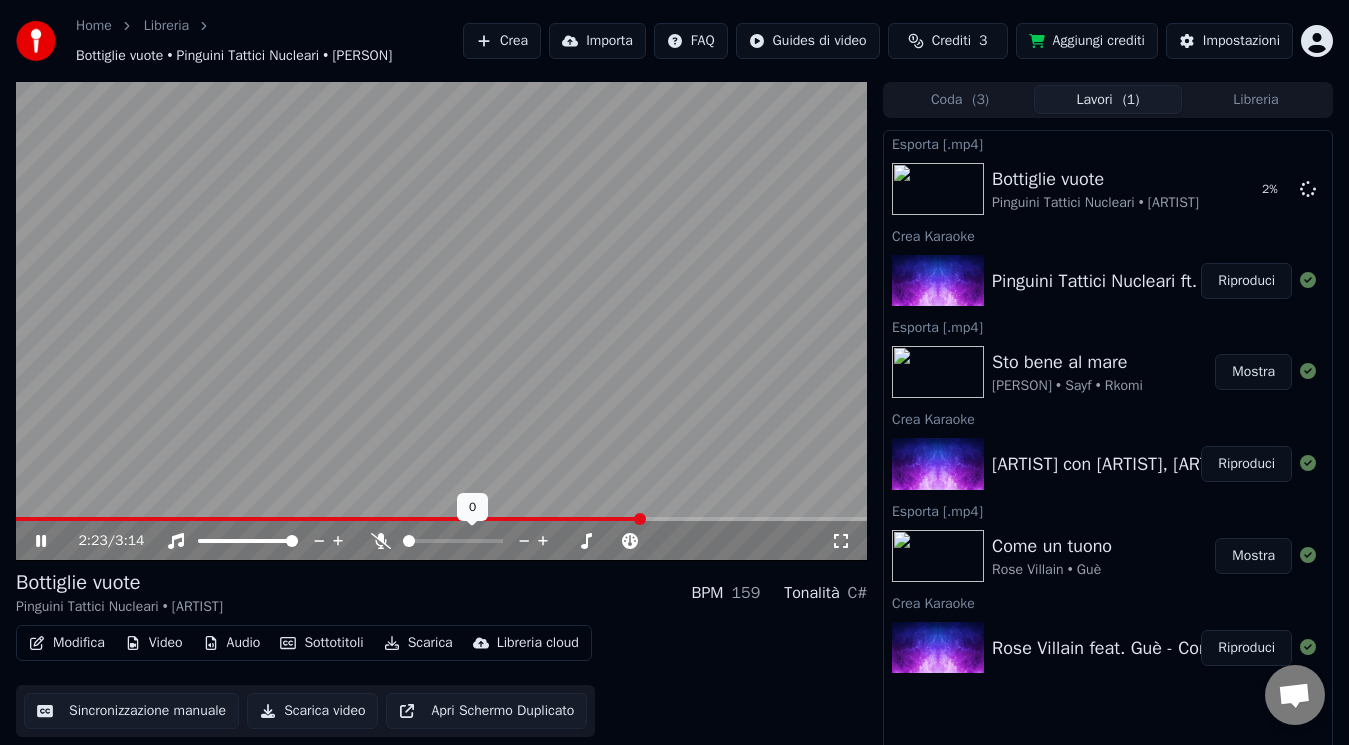 click 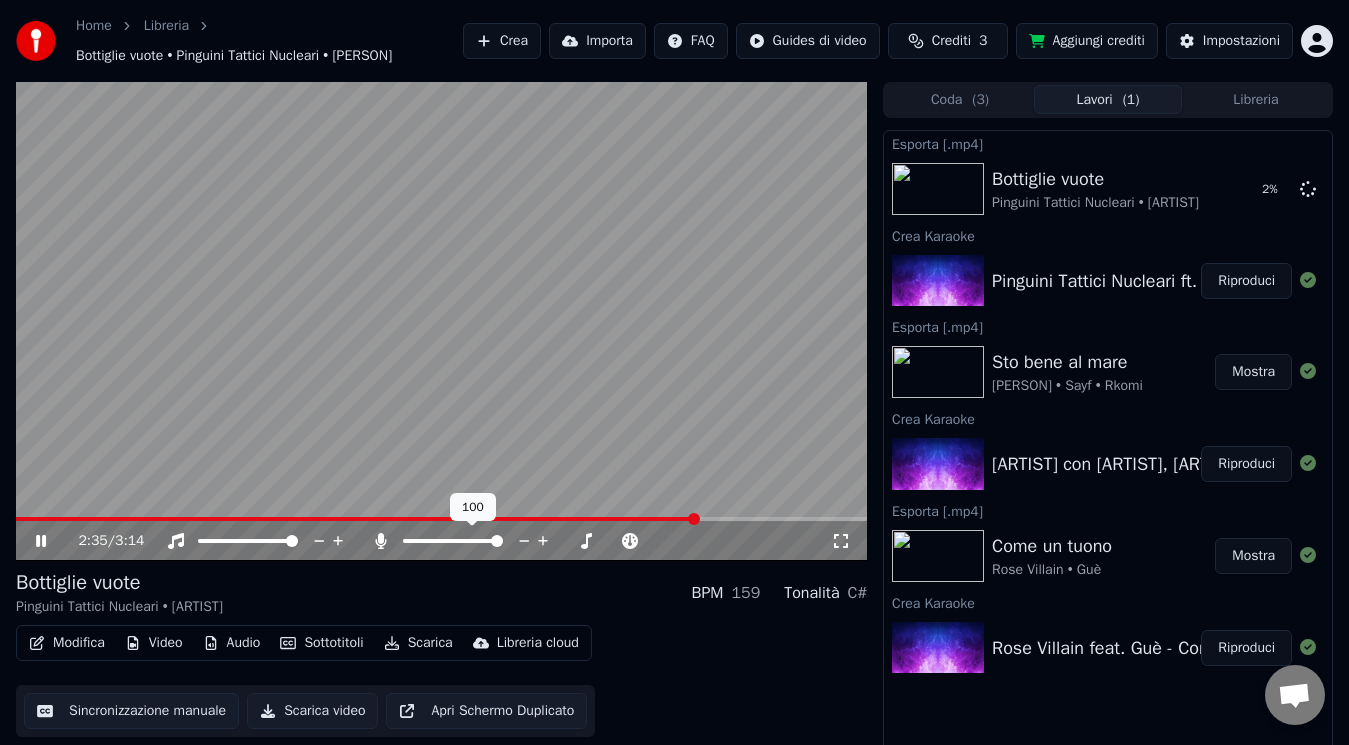 click 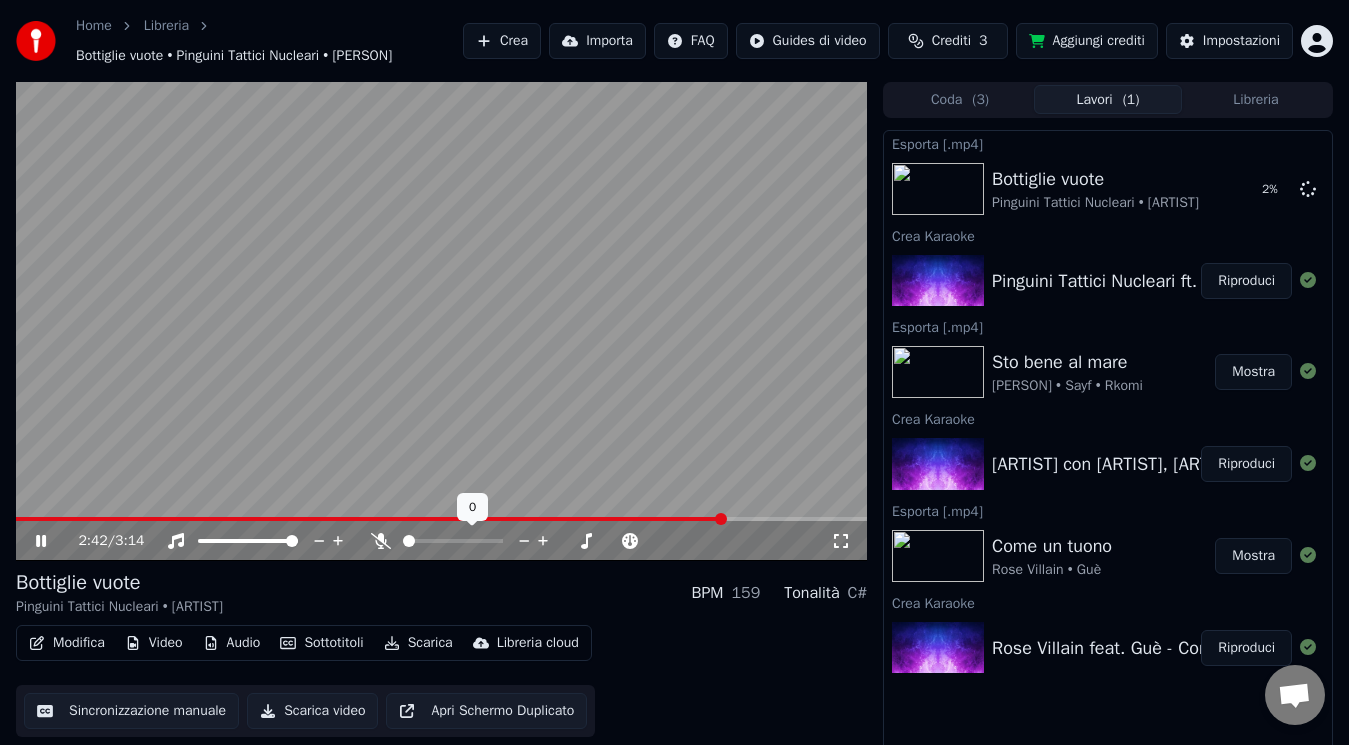 click 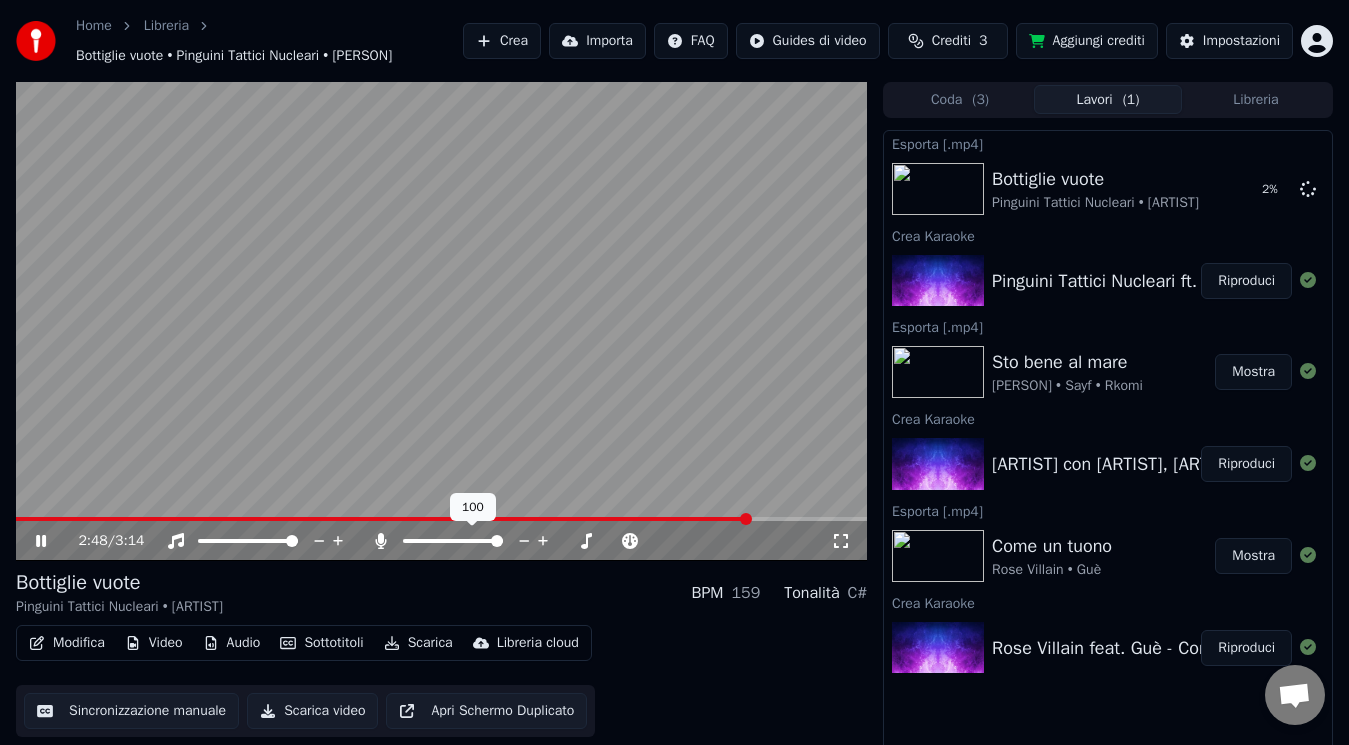 click 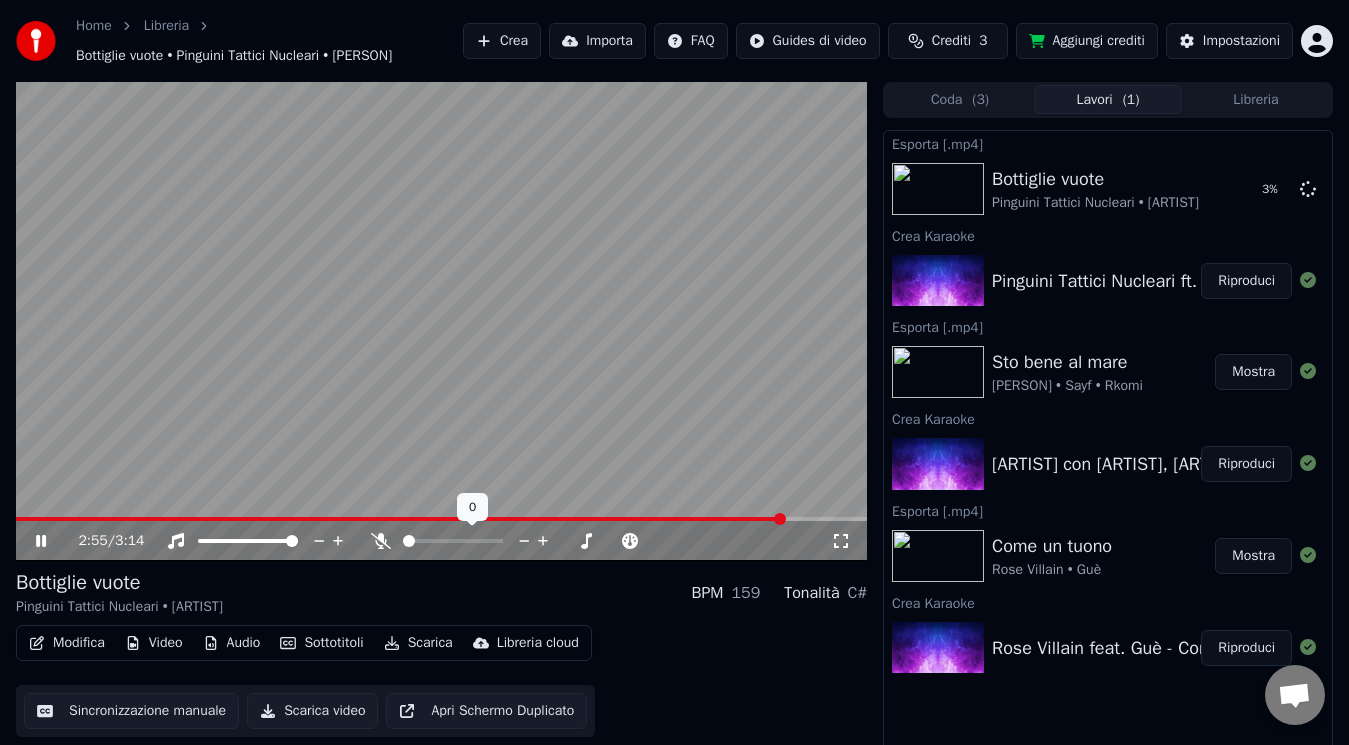 click 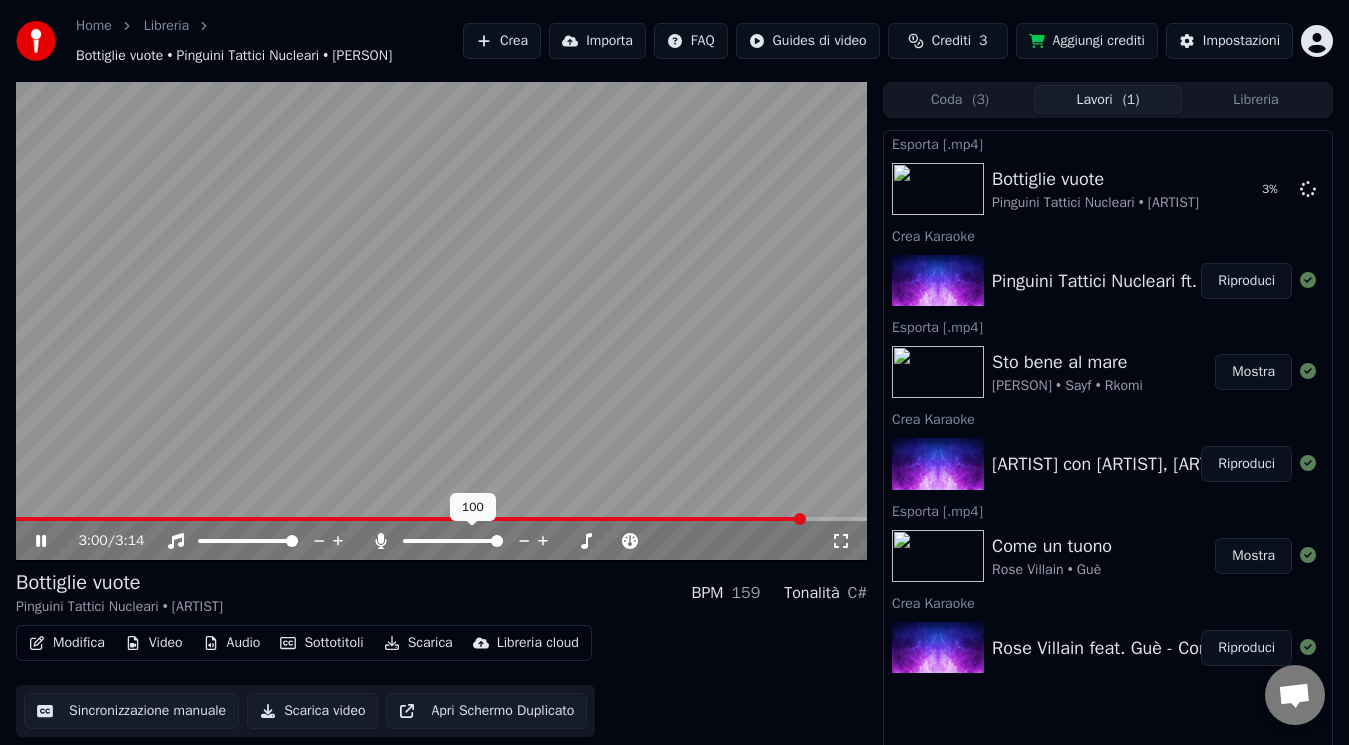 click 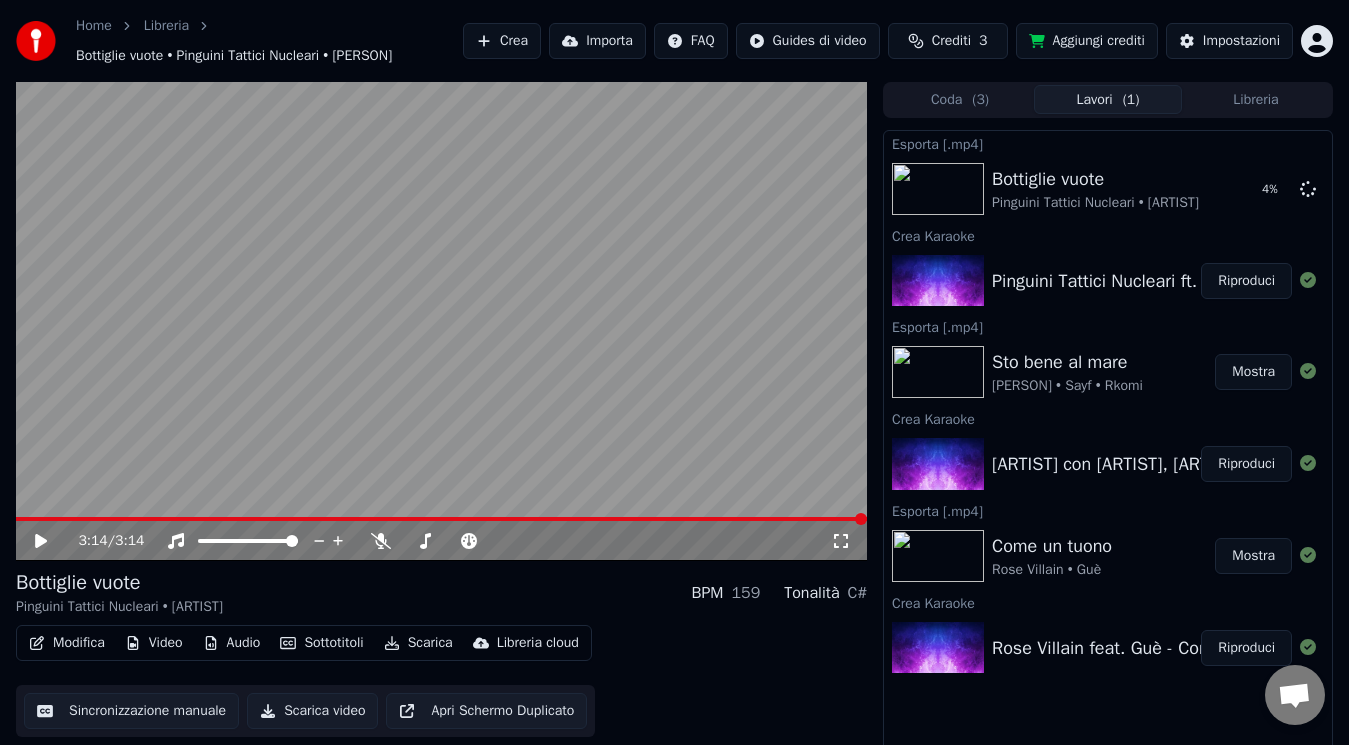 click on "Rose Villain feat. Guè - Come un tuono" at bounding box center [1145, 648] 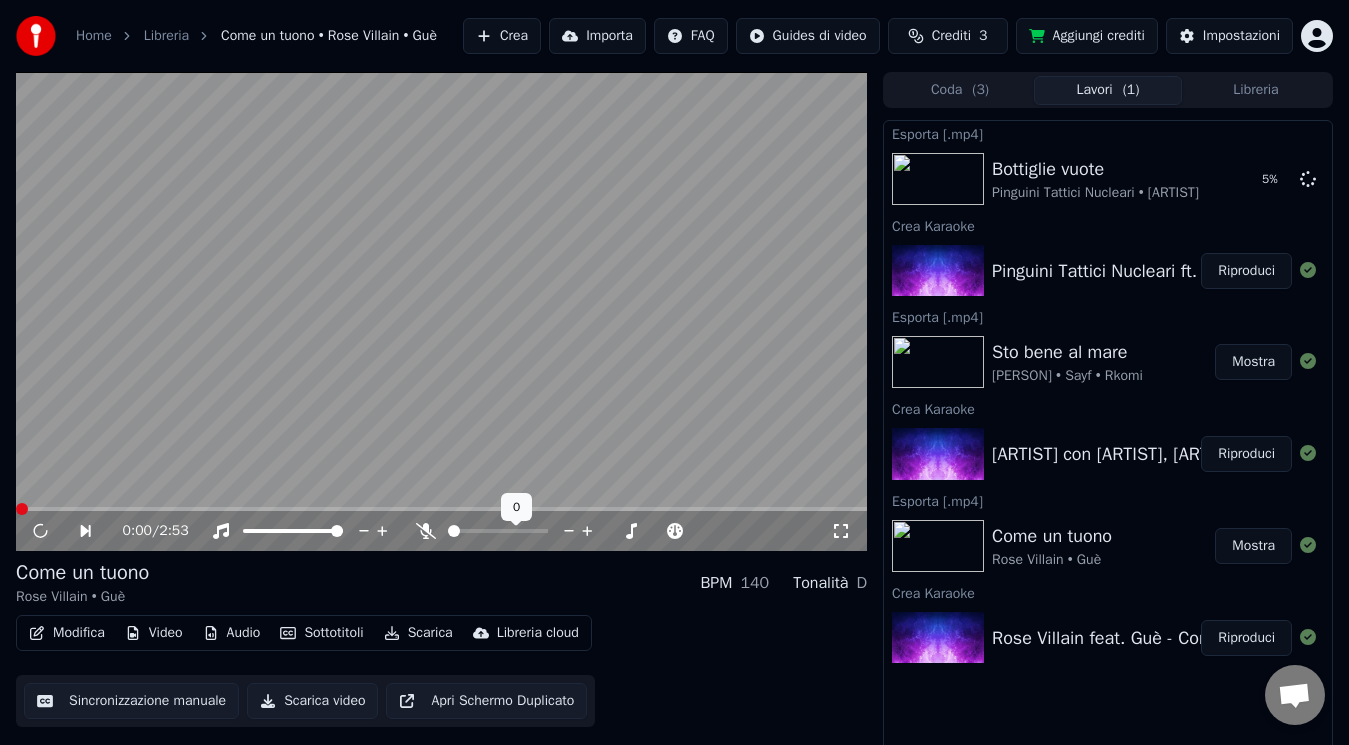 click 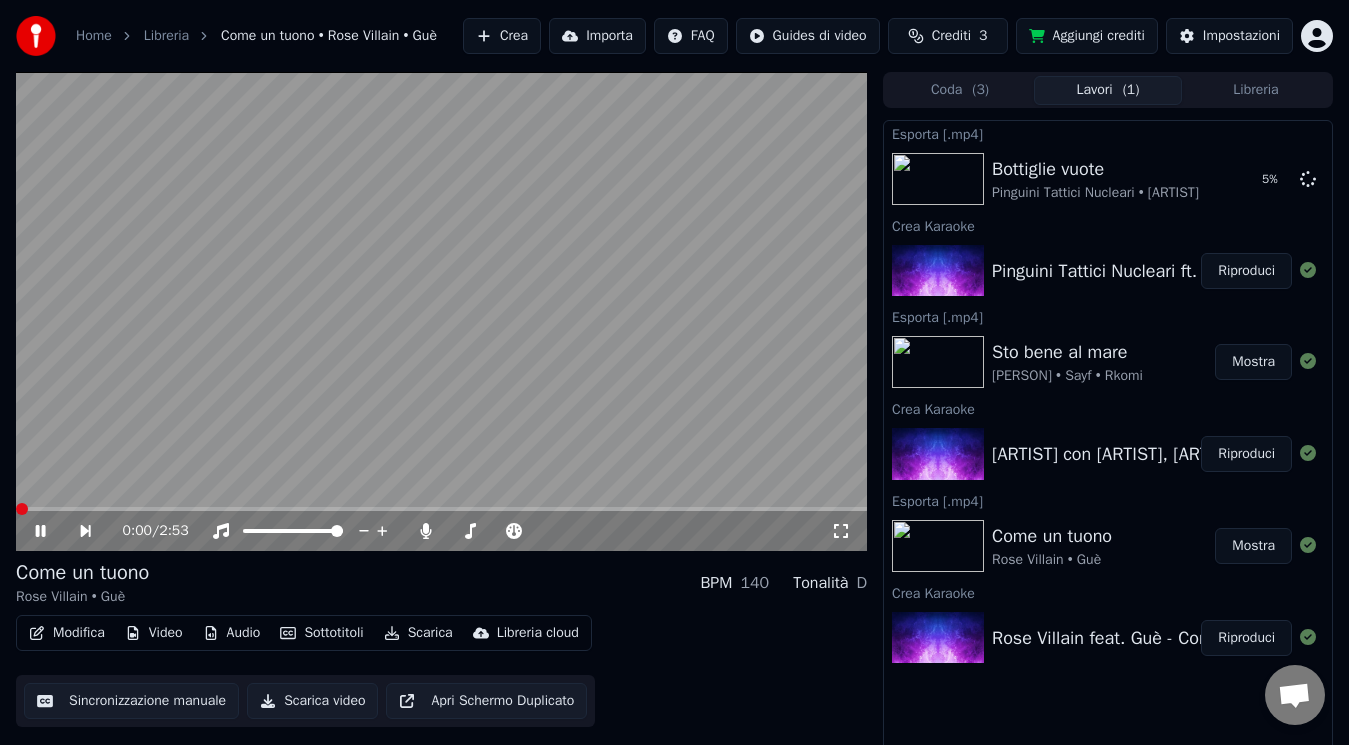 click at bounding box center [22, 509] 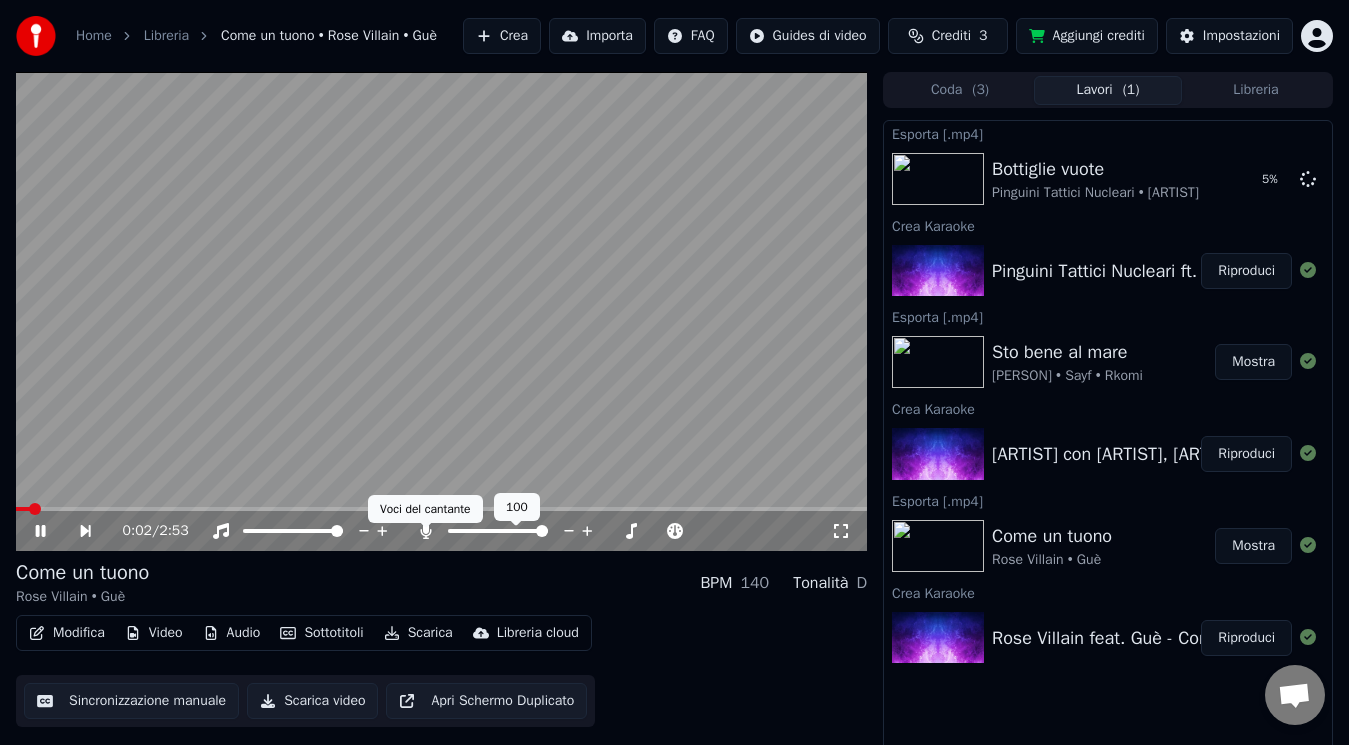 click 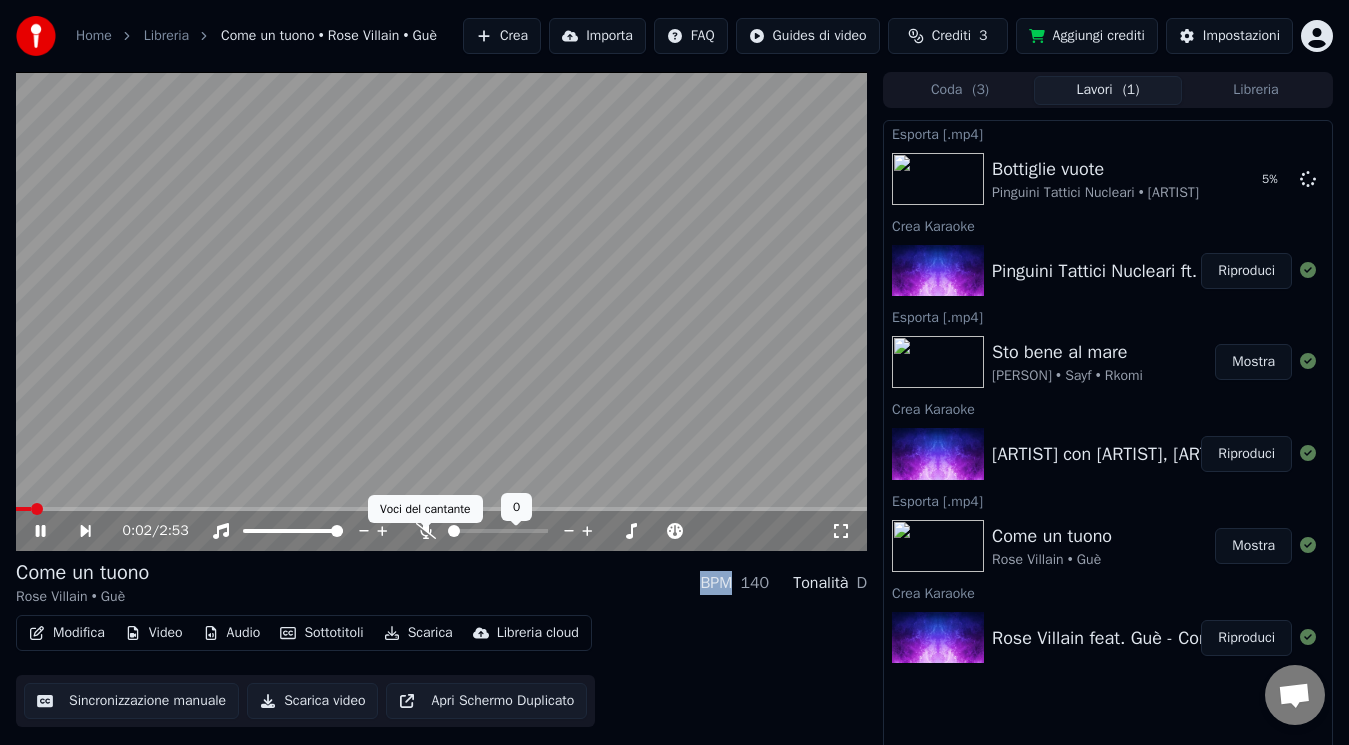 click 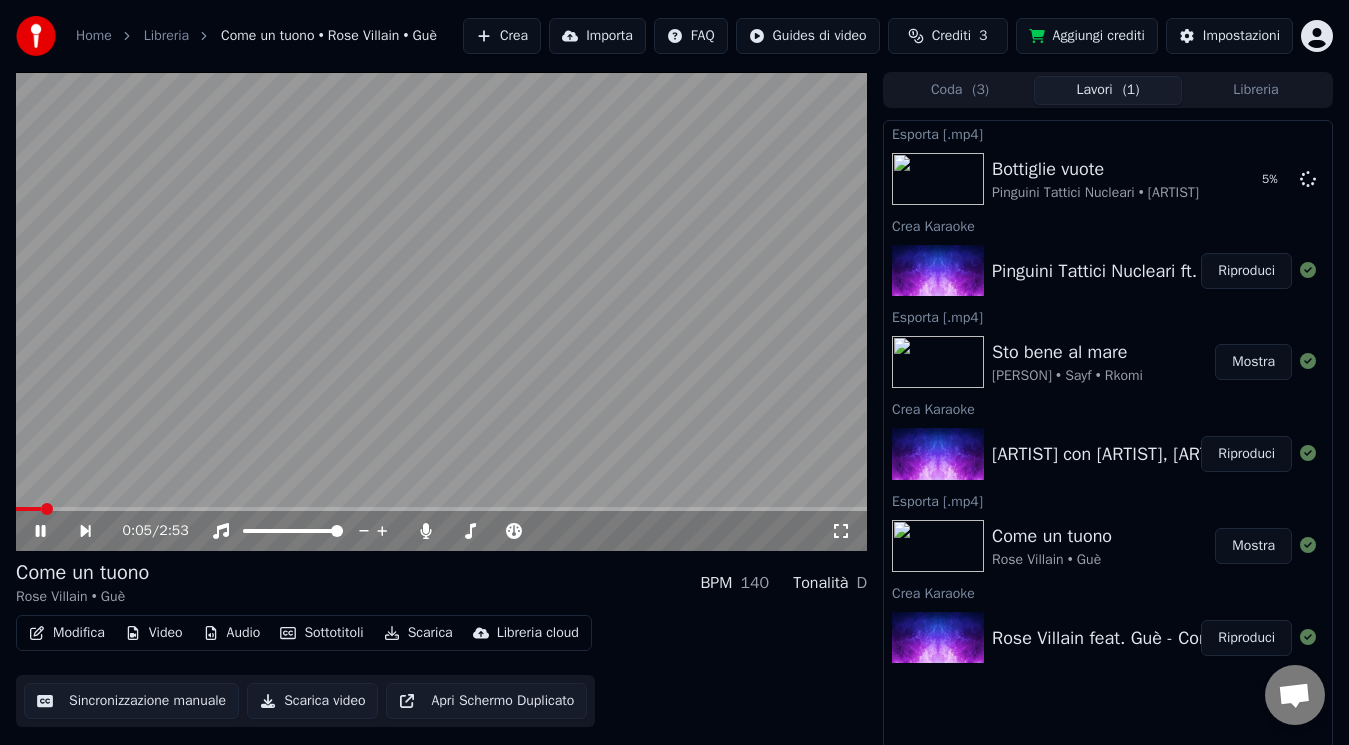 click on "0:05  /  2:53" at bounding box center [441, 531] 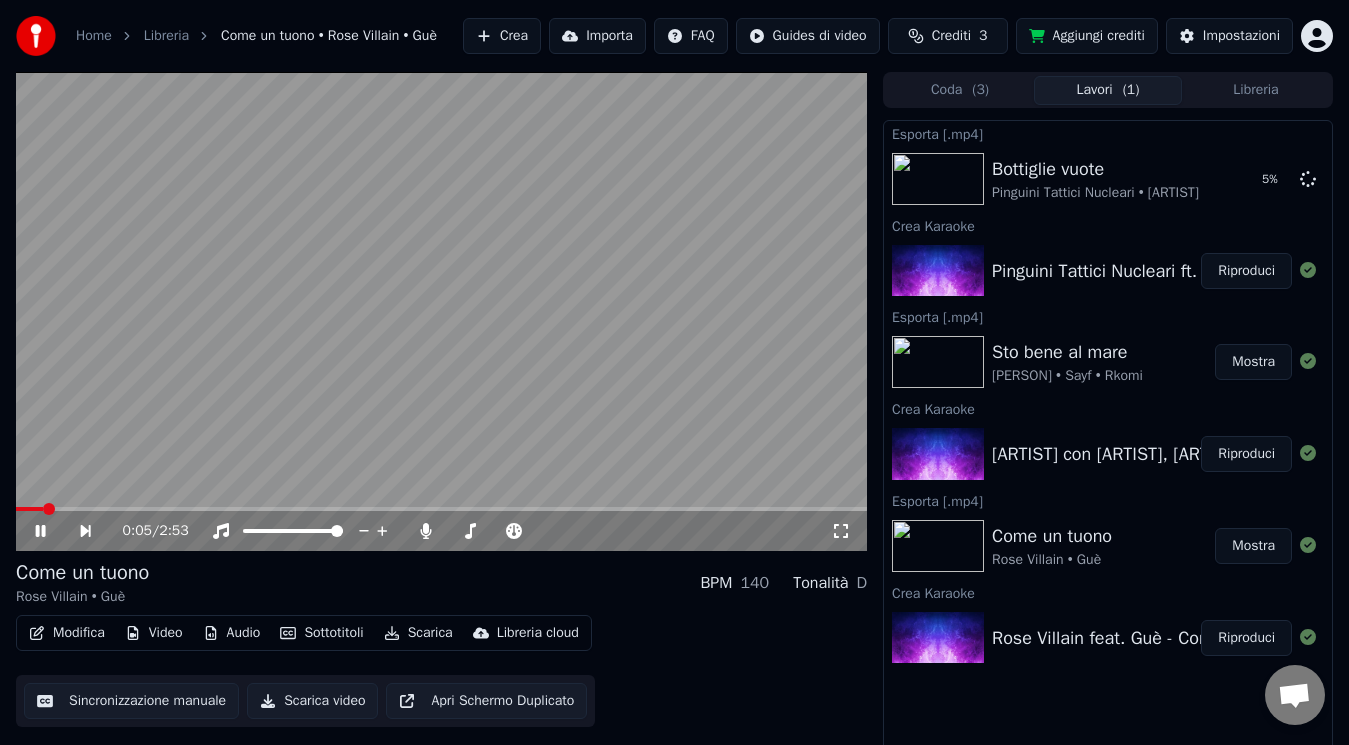 click at bounding box center (29, 509) 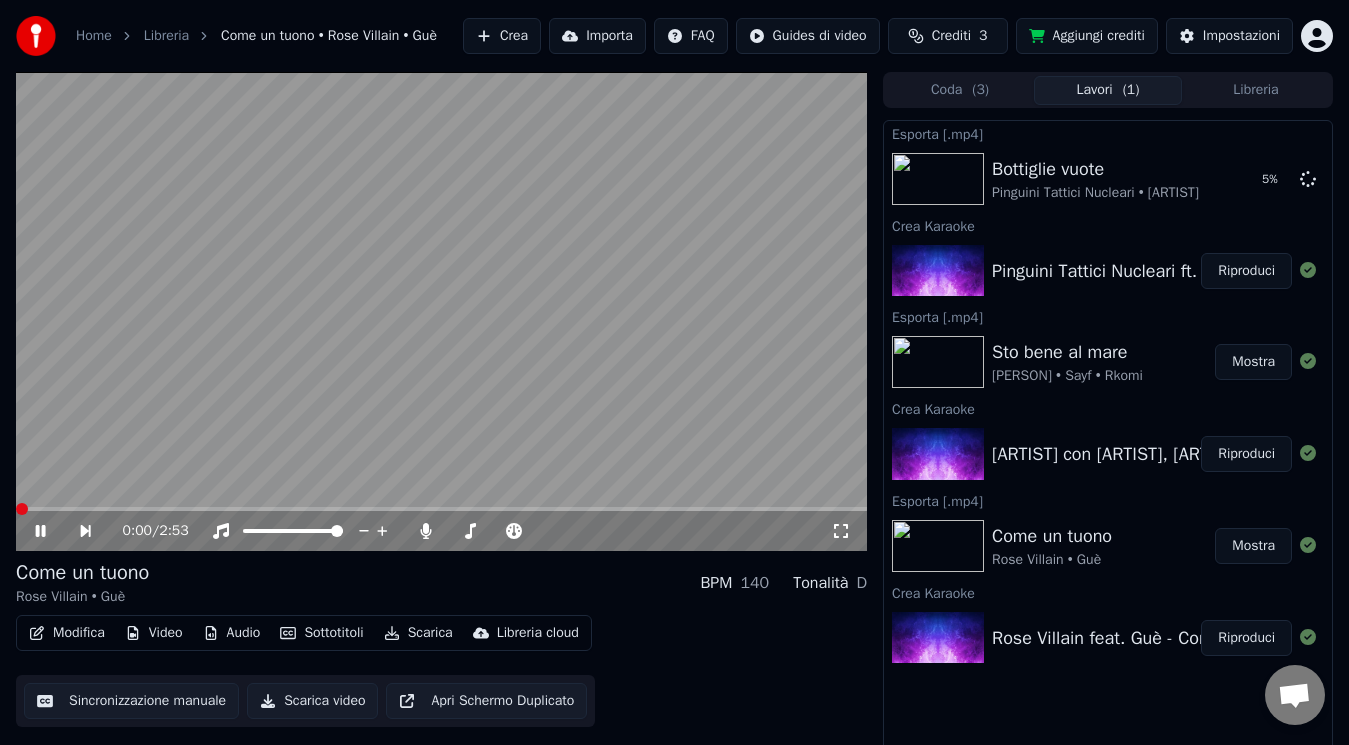 click at bounding box center (16, 509) 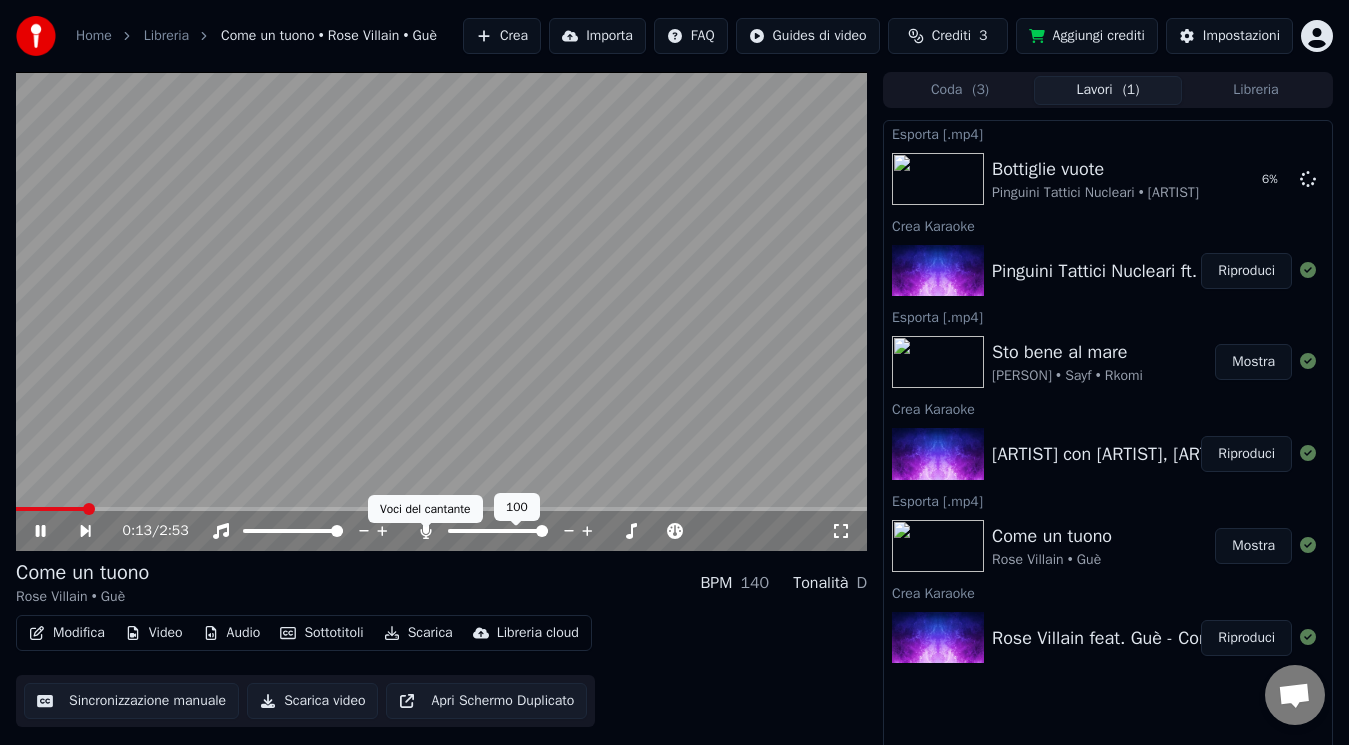 click 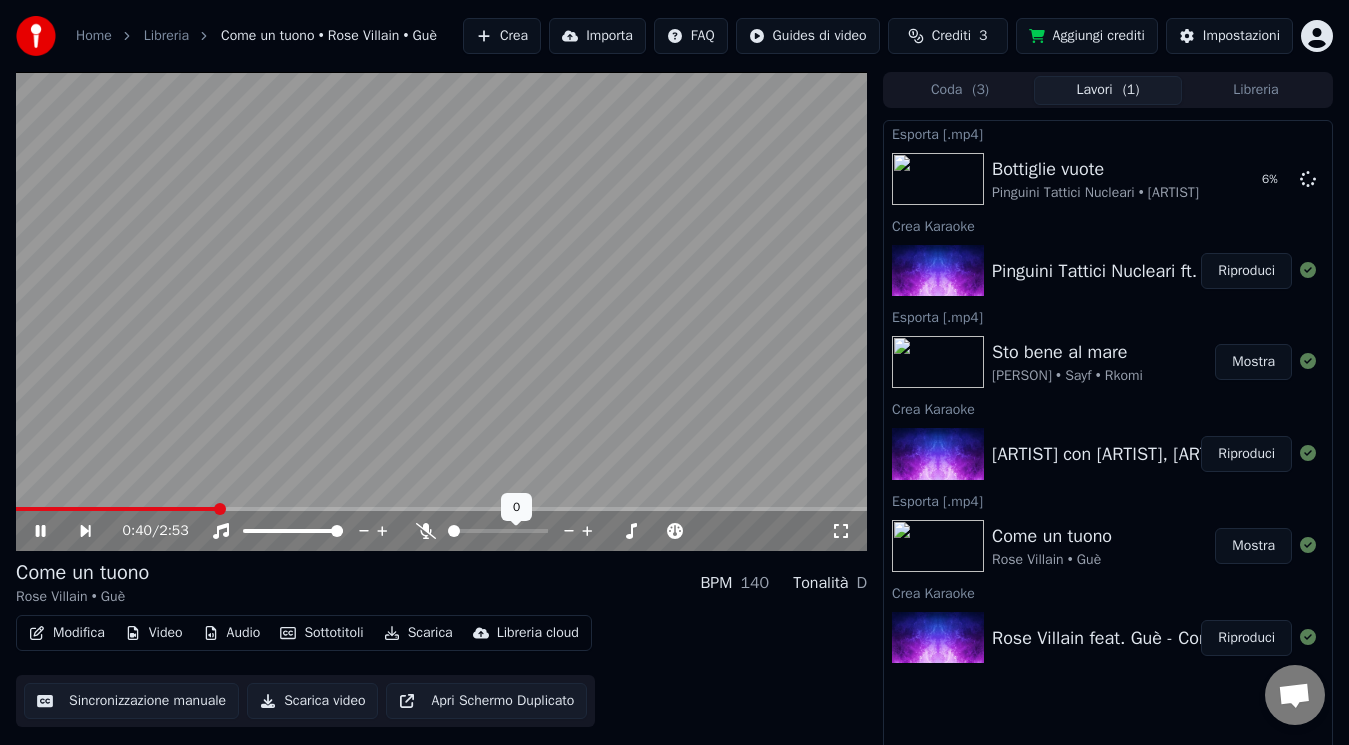 click 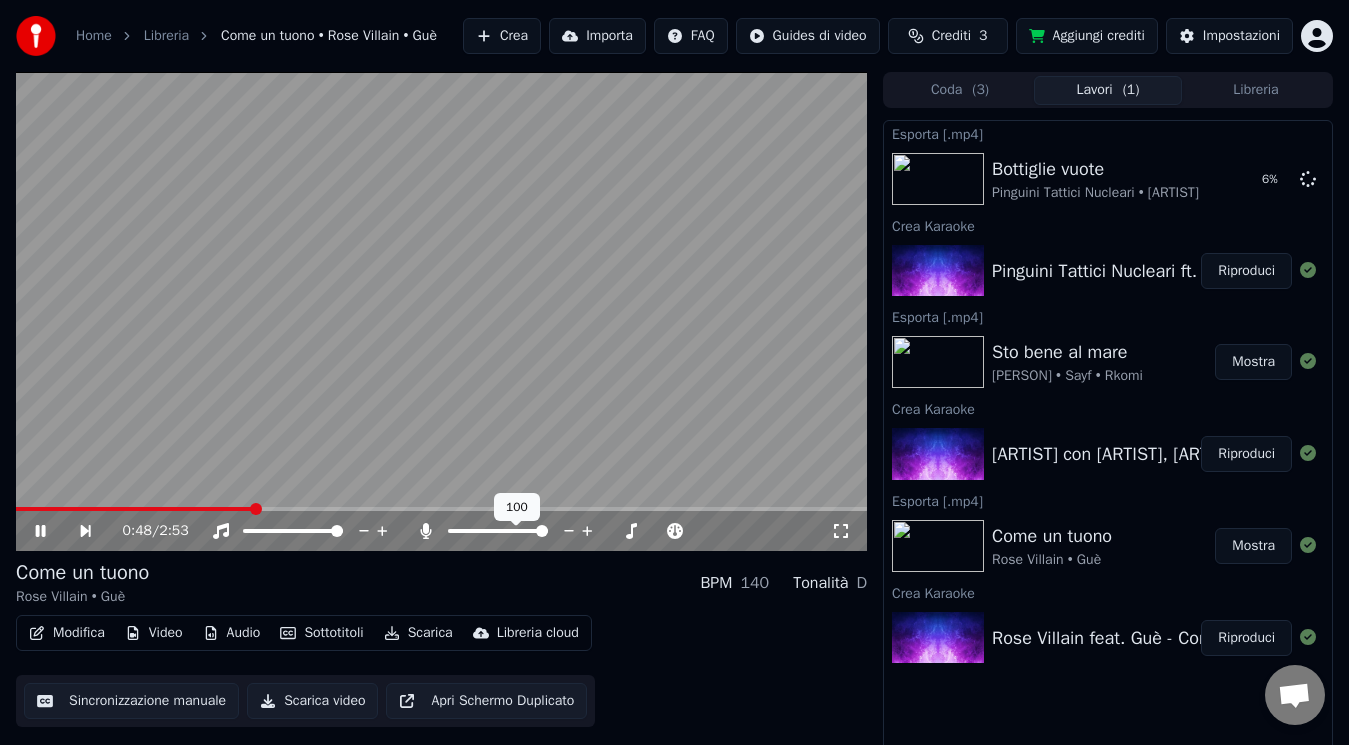 click 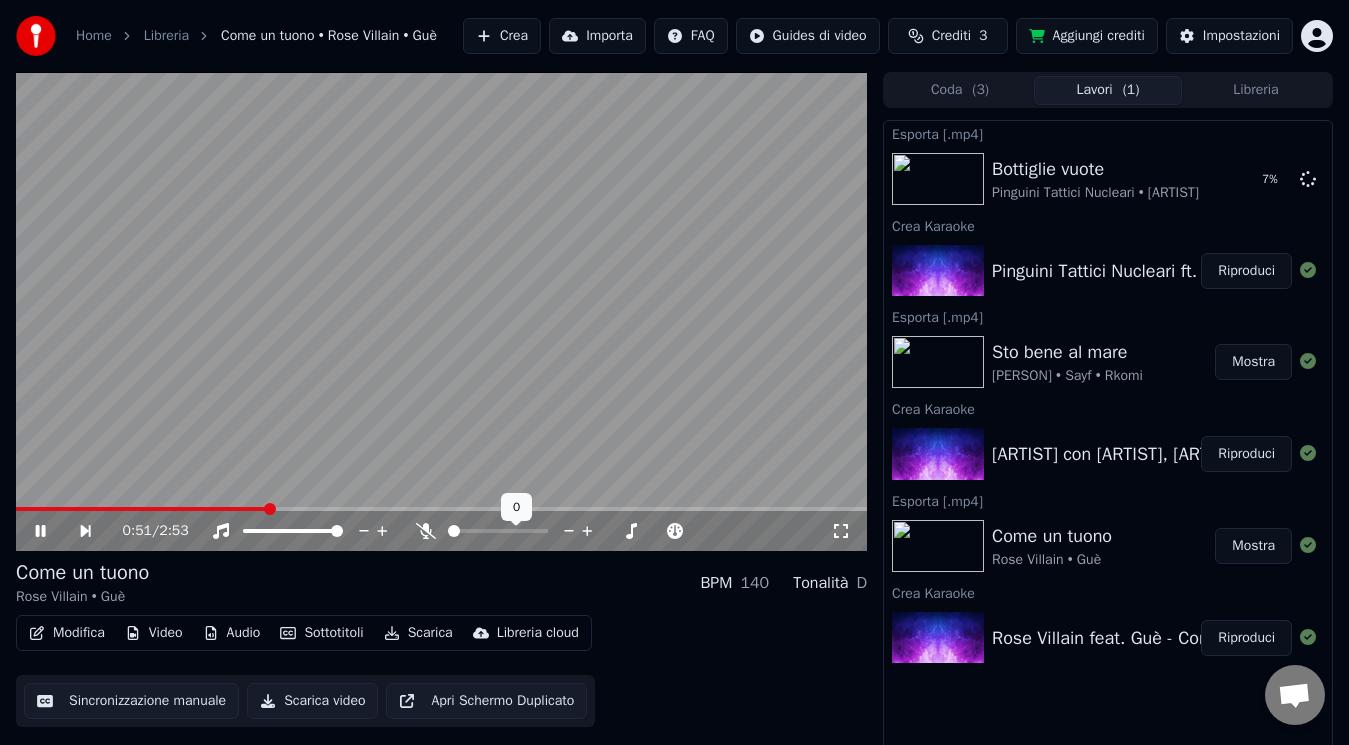 click 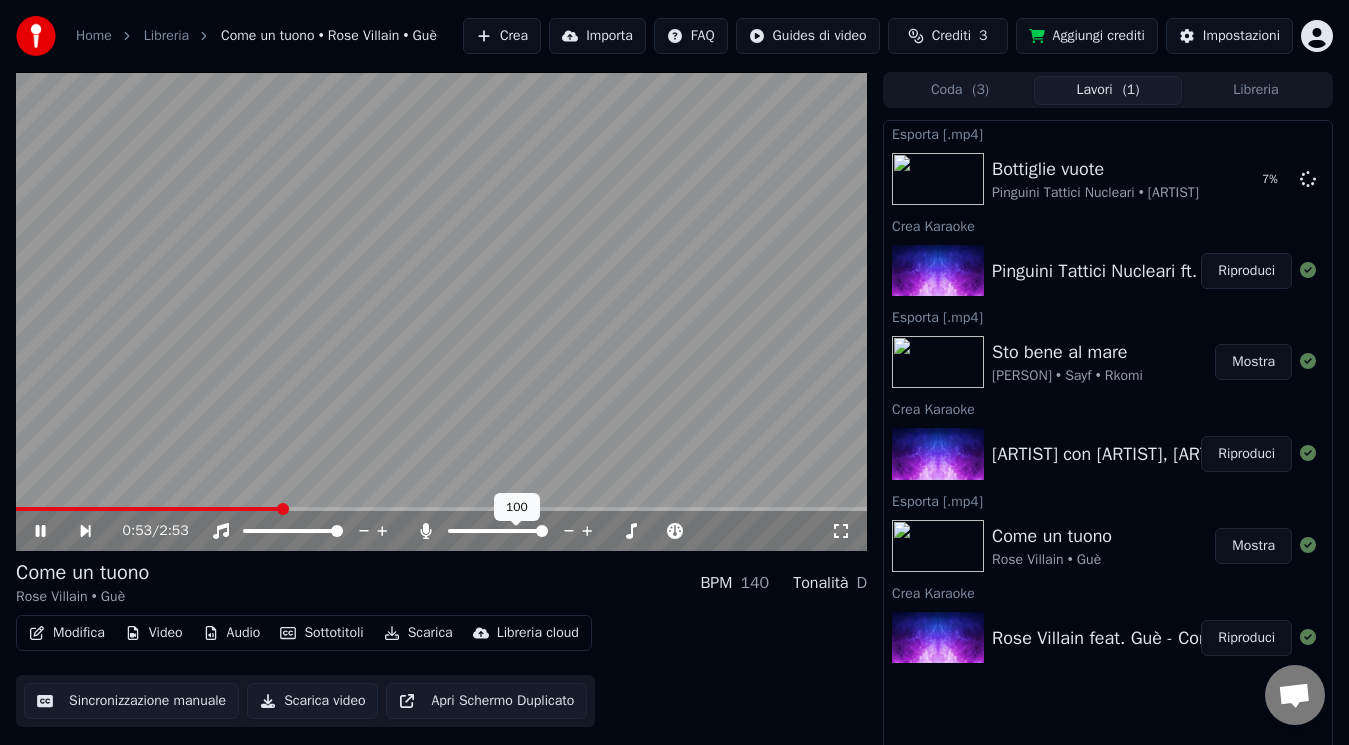 click 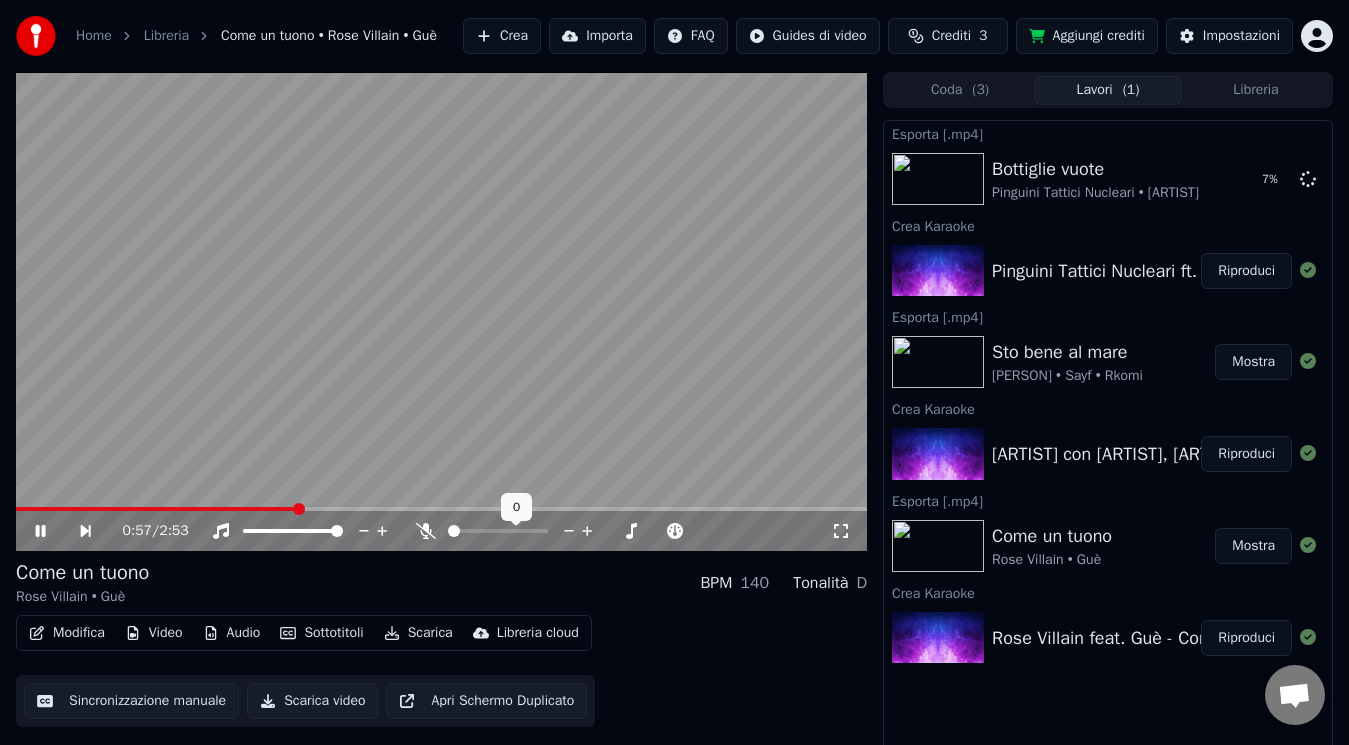 click 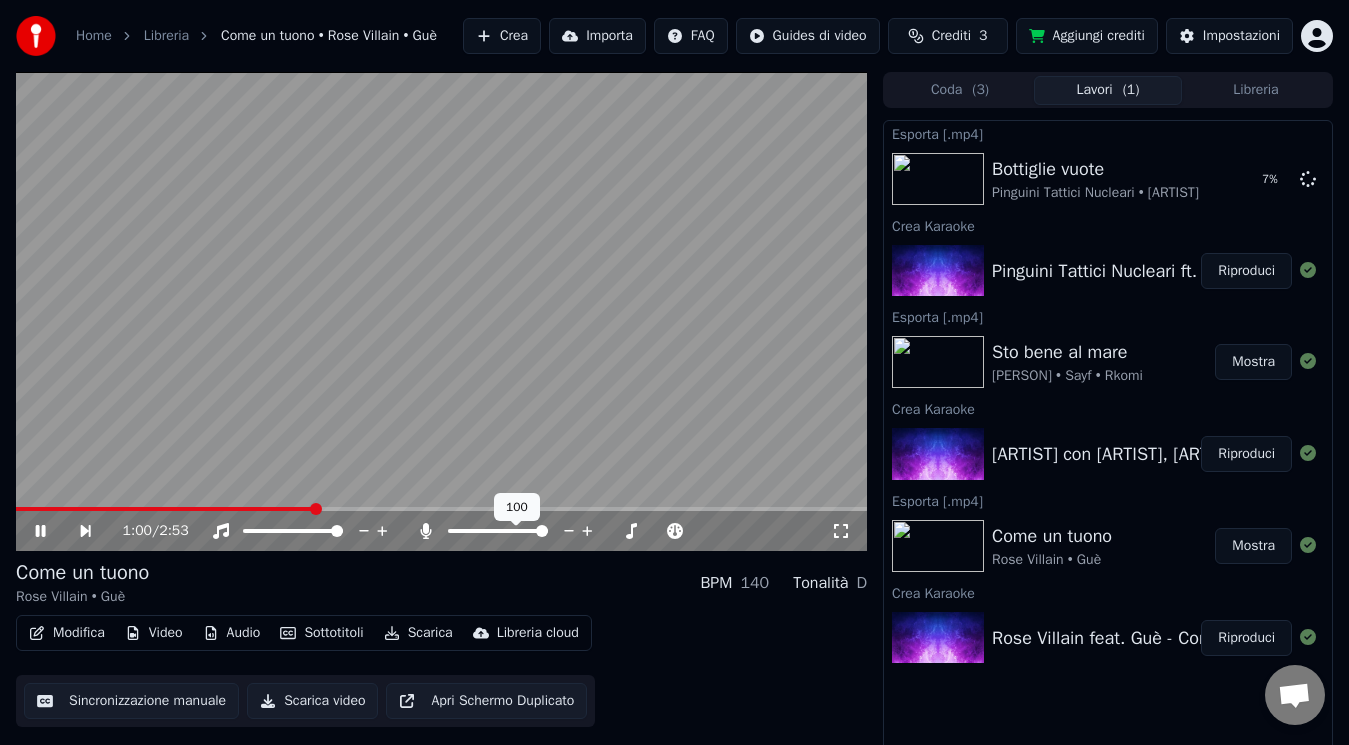 click 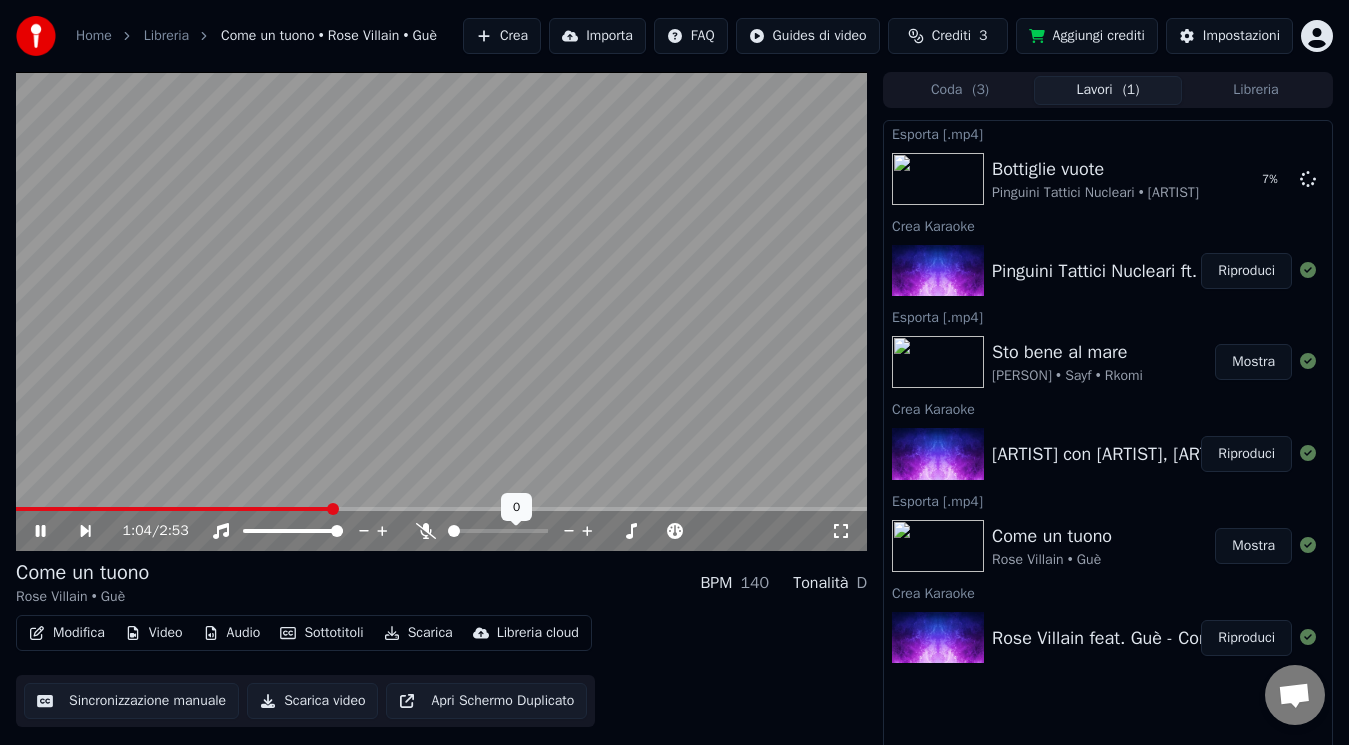 click 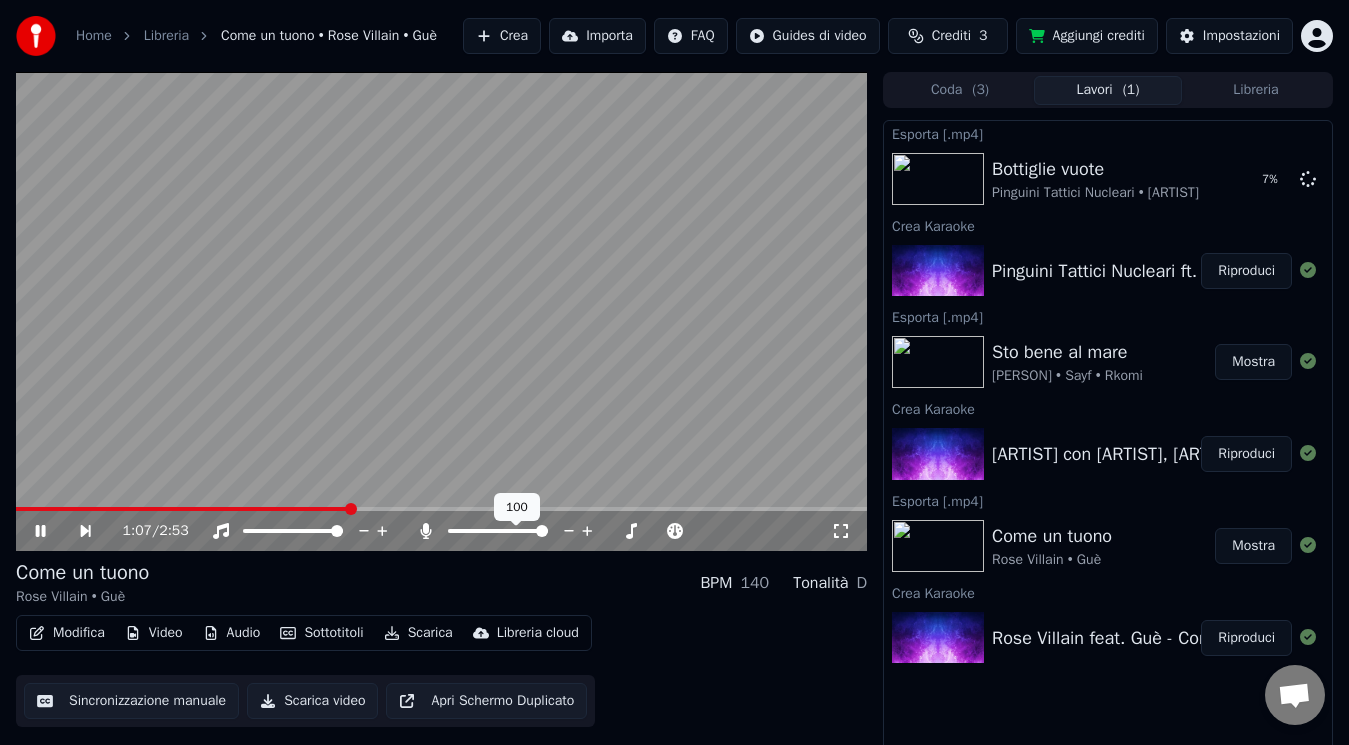 click 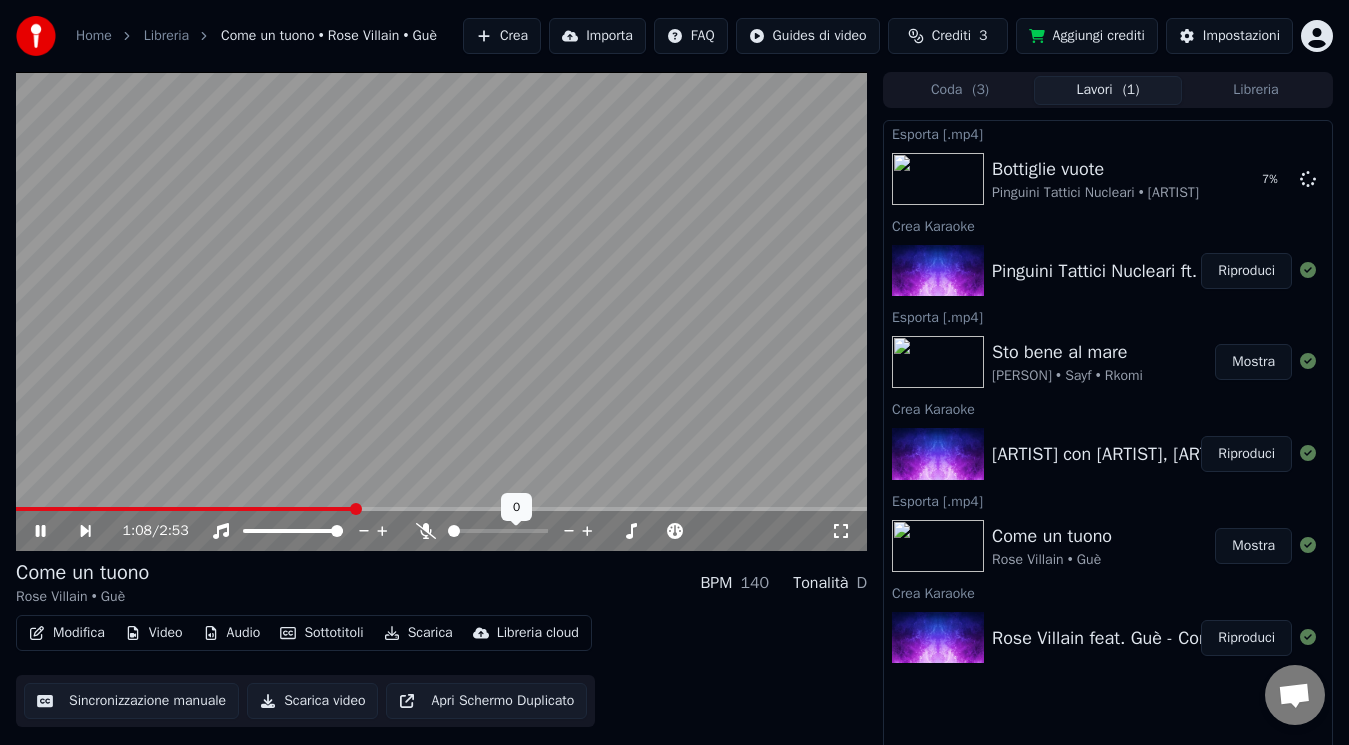 click 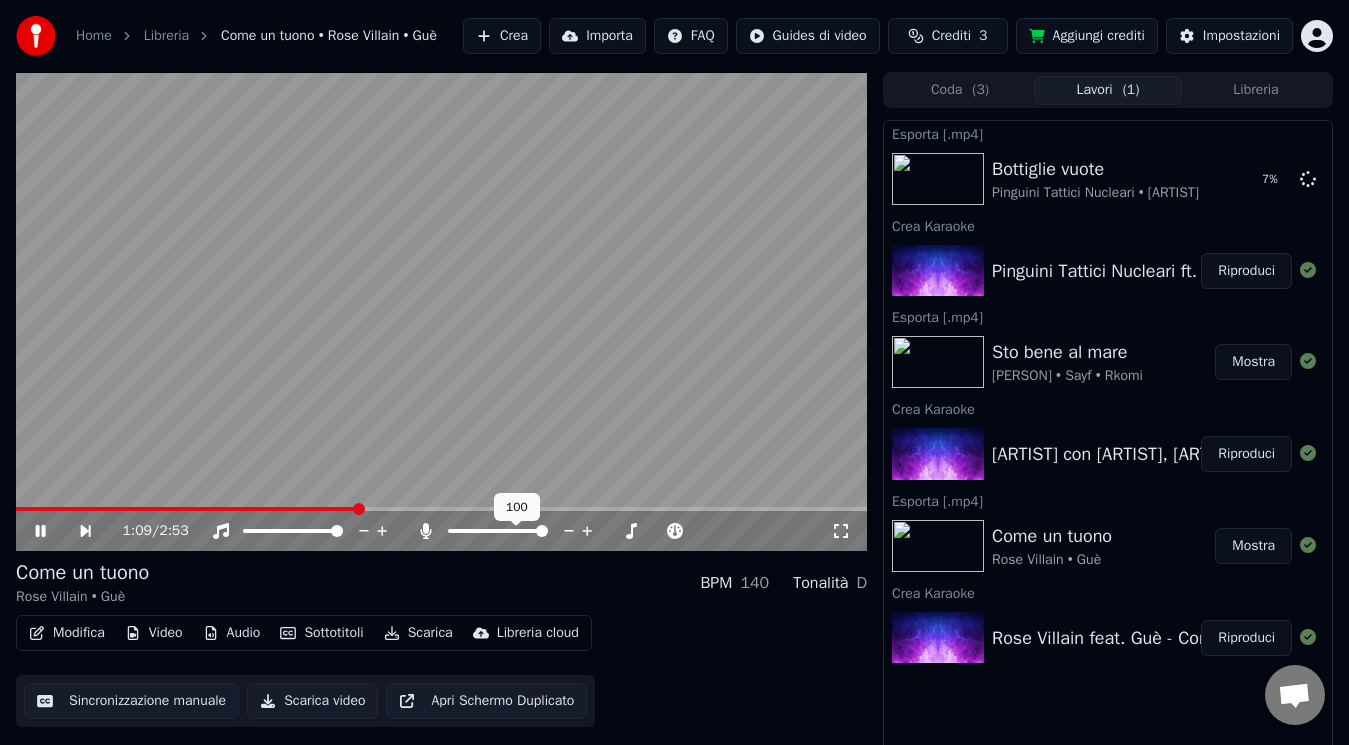 click 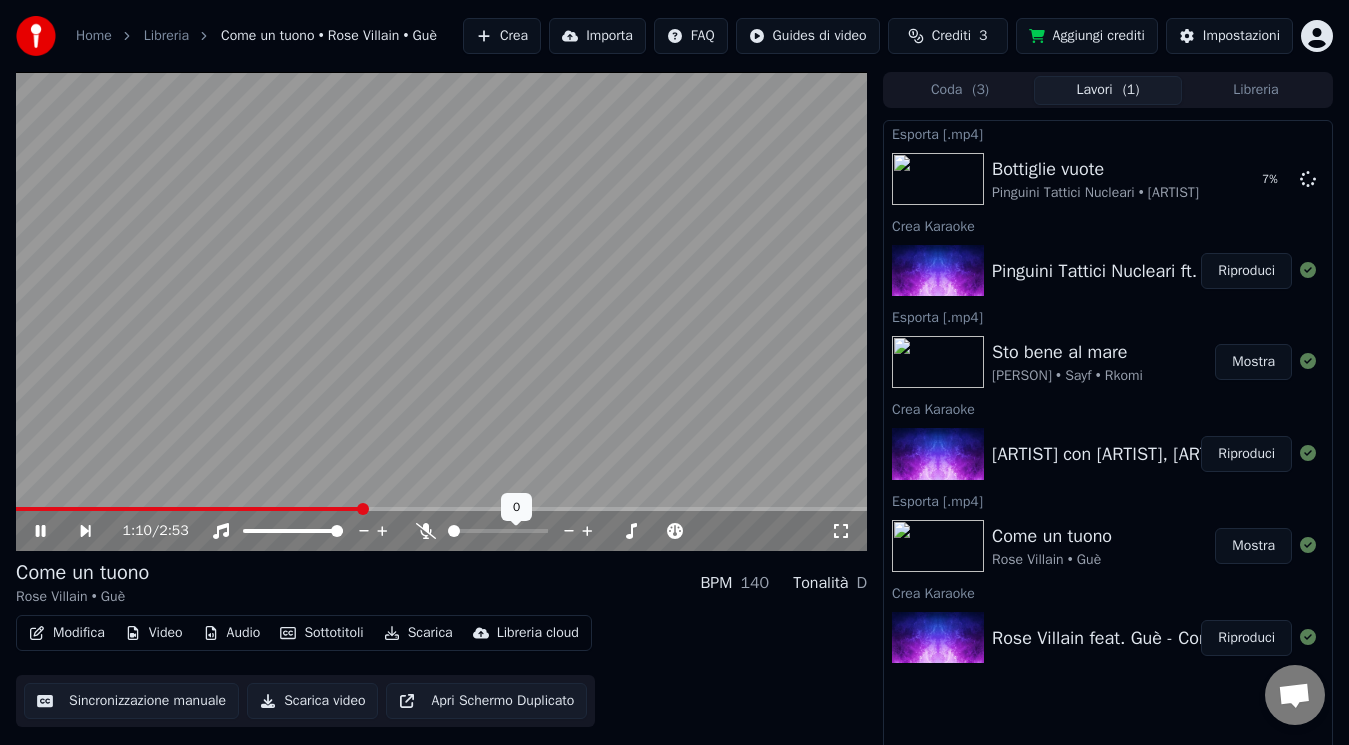 click 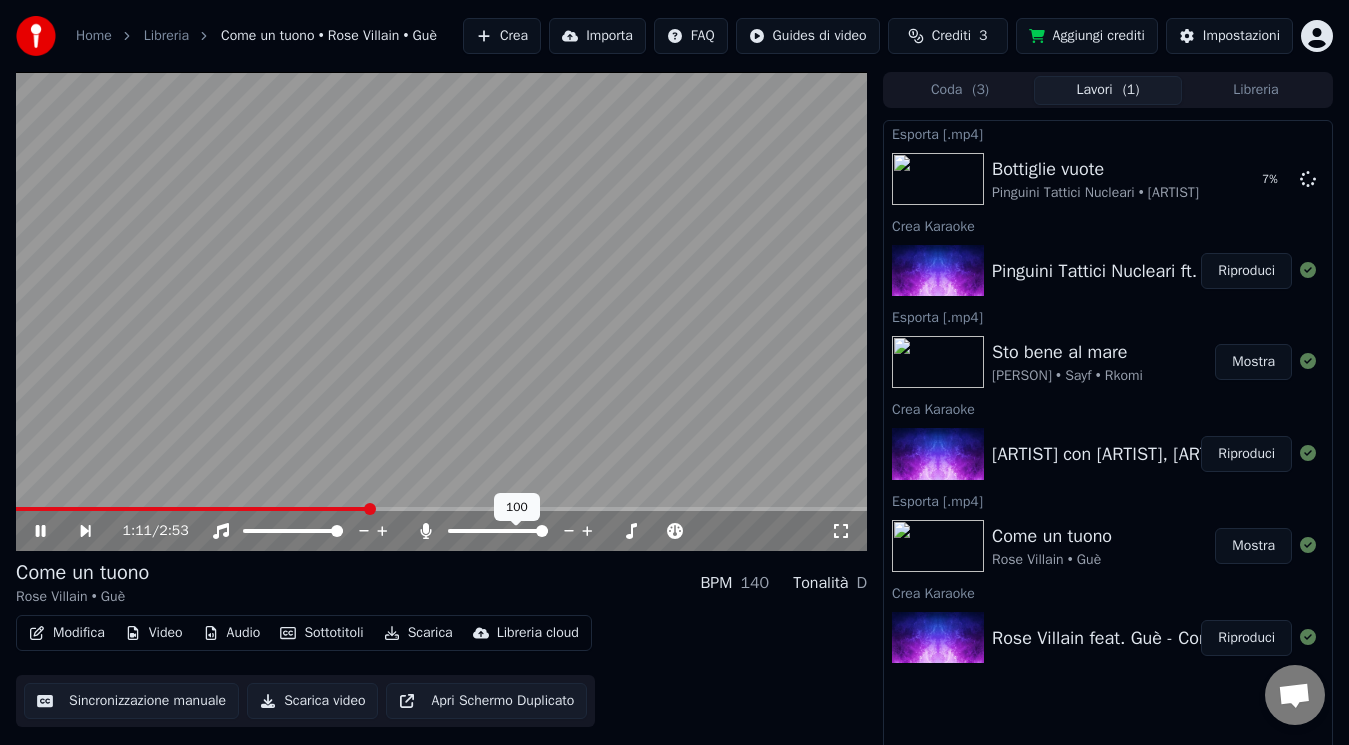 click 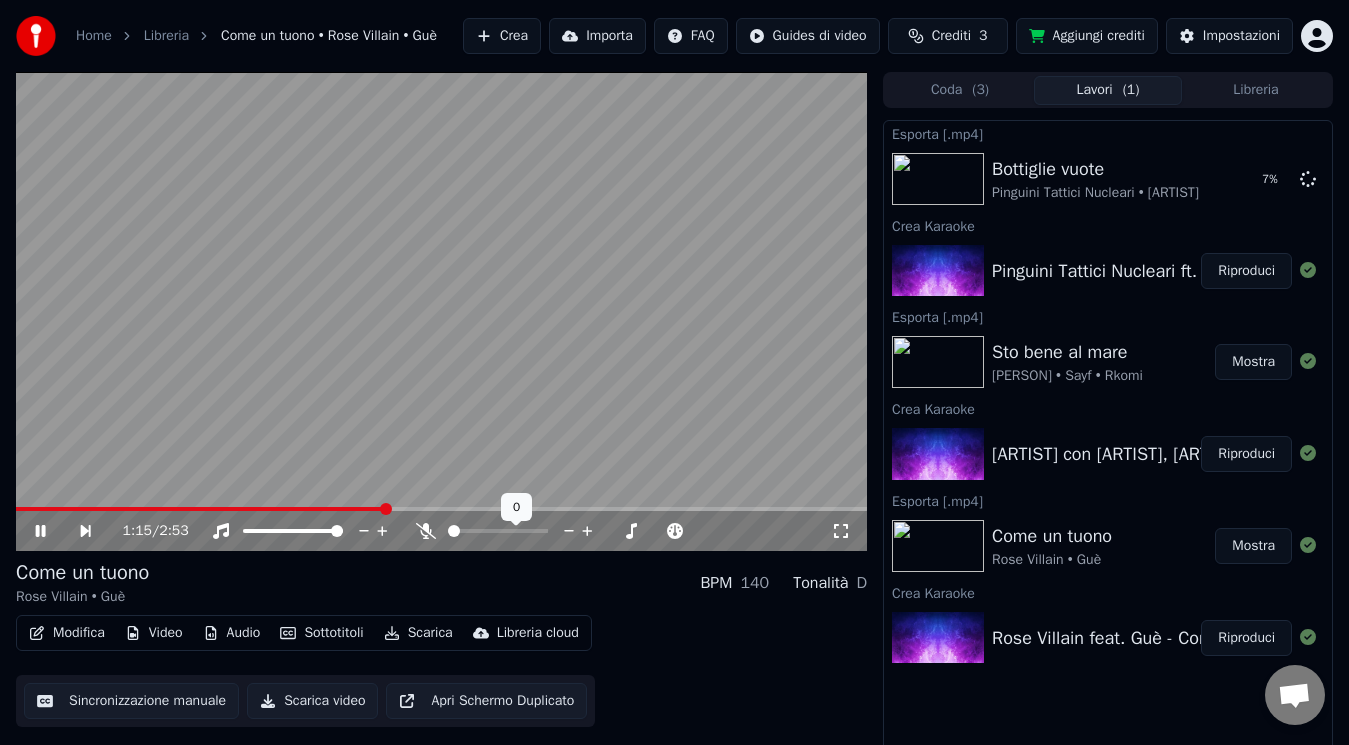 click 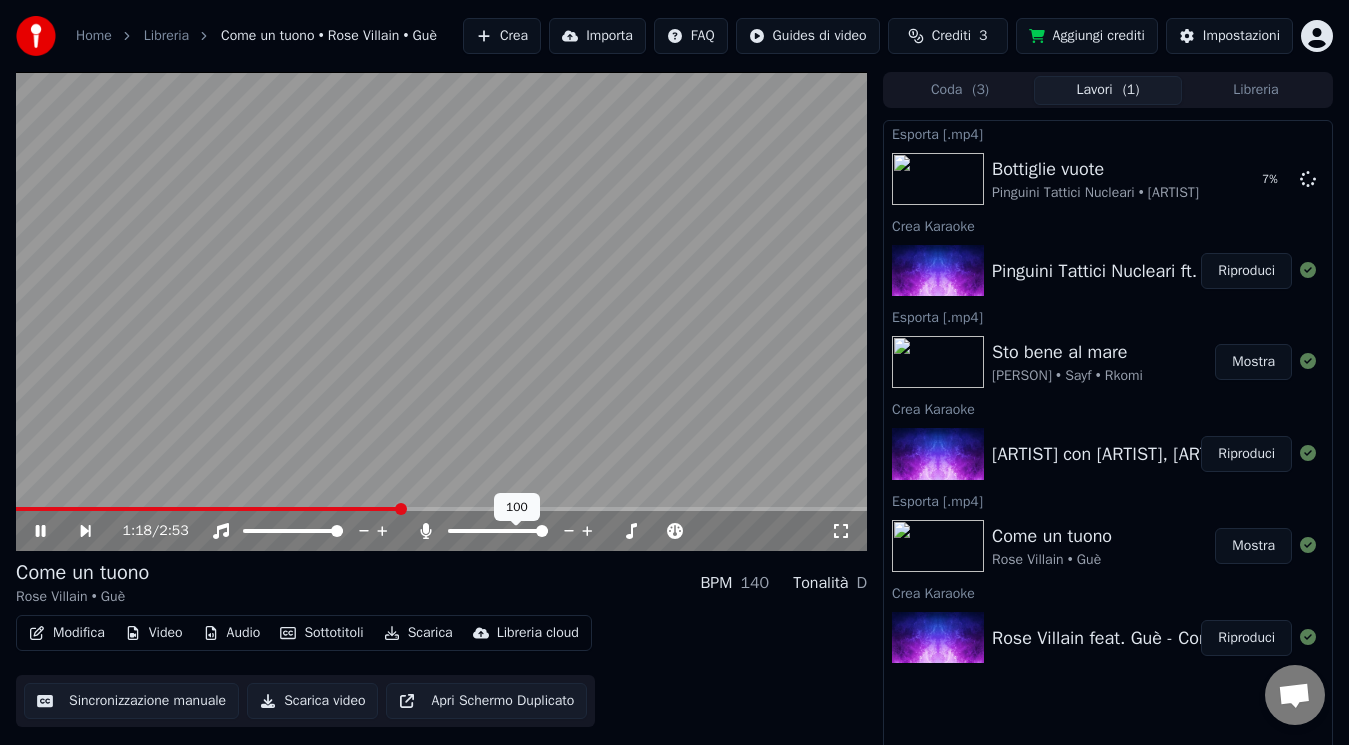 click 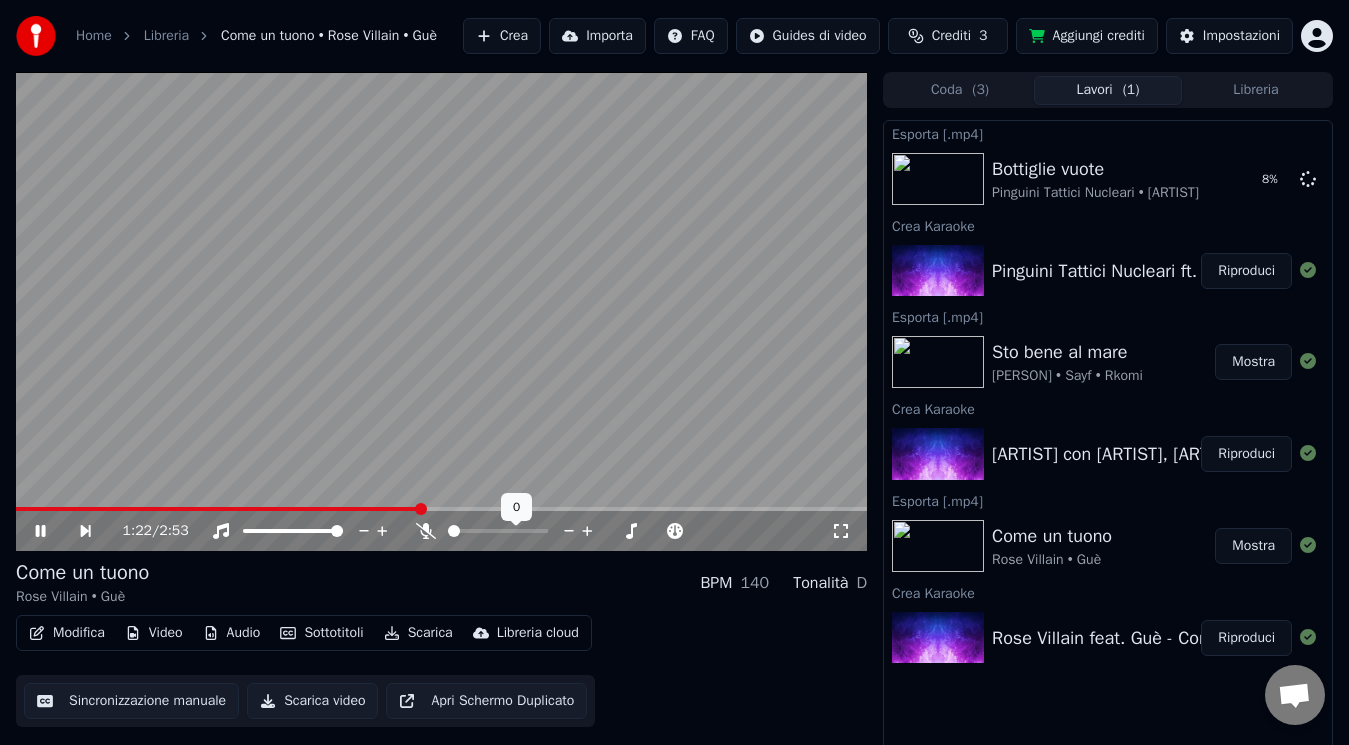 click 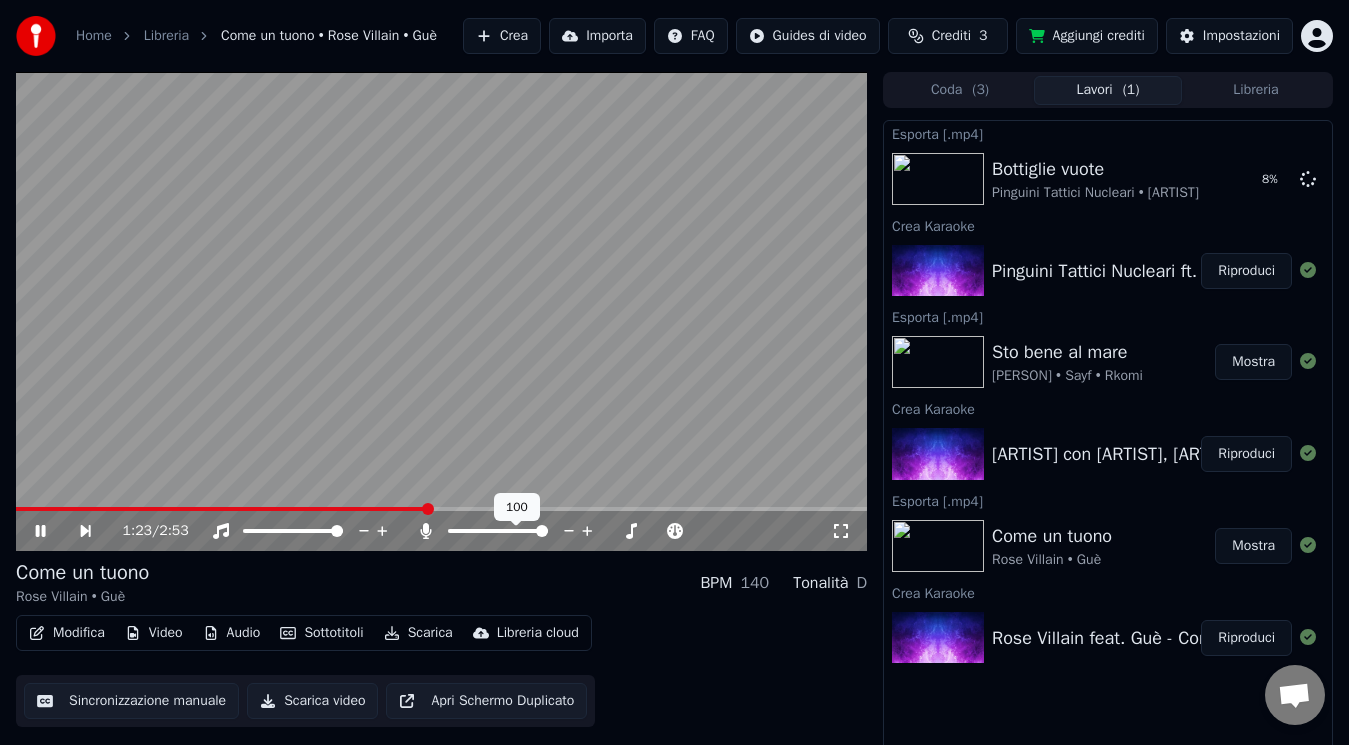 click 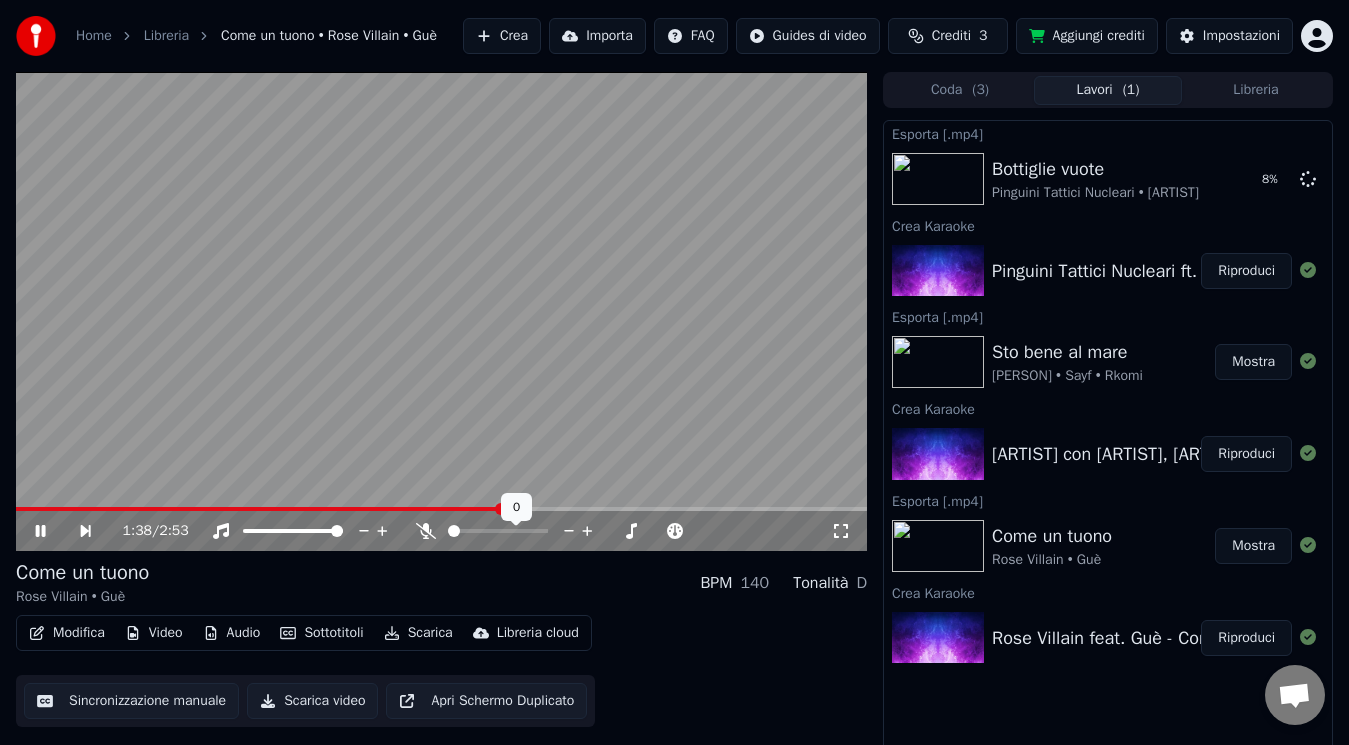 click 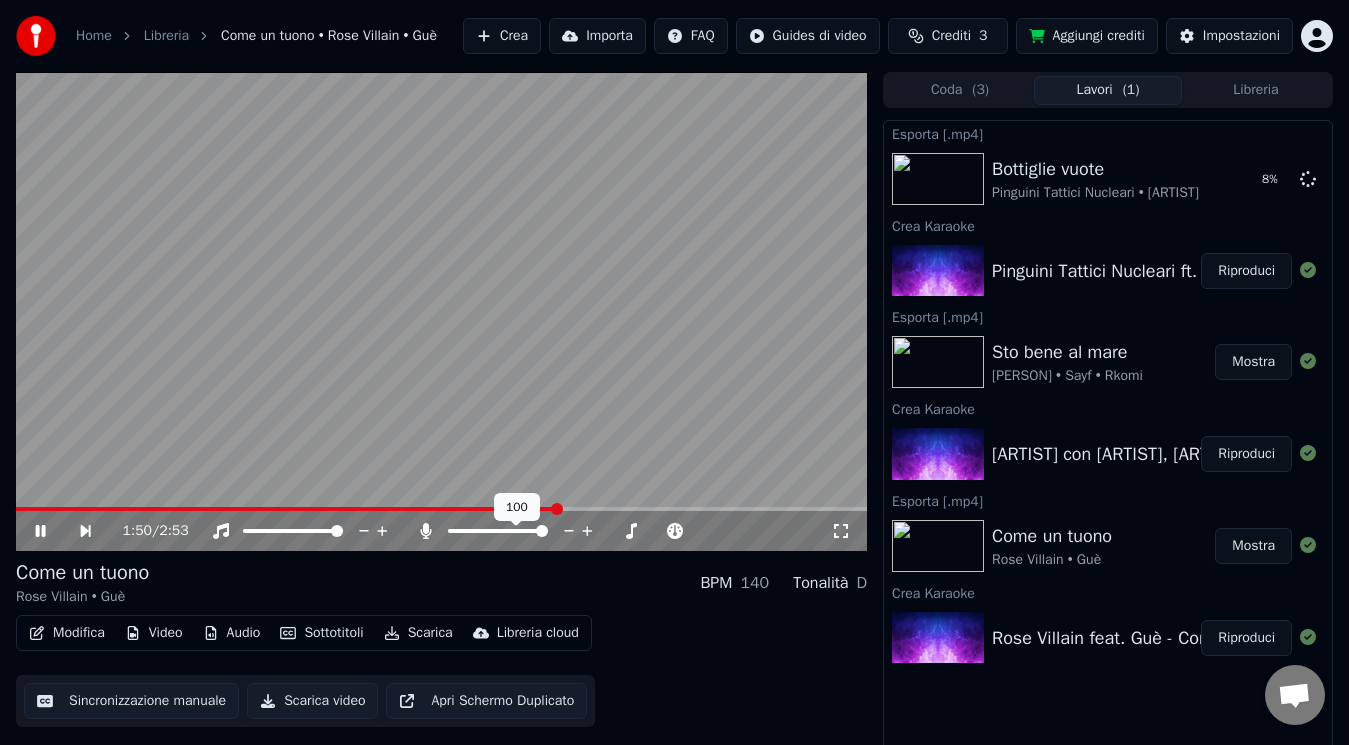 click 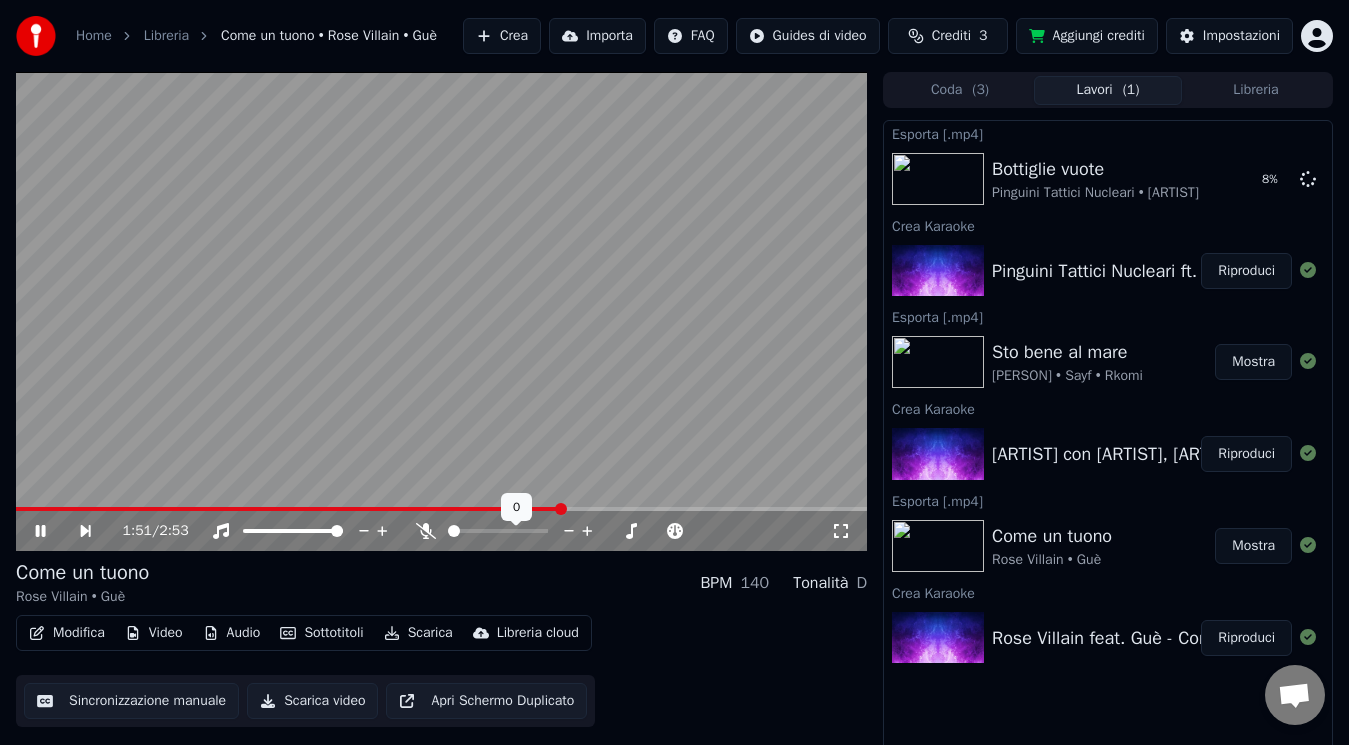 click 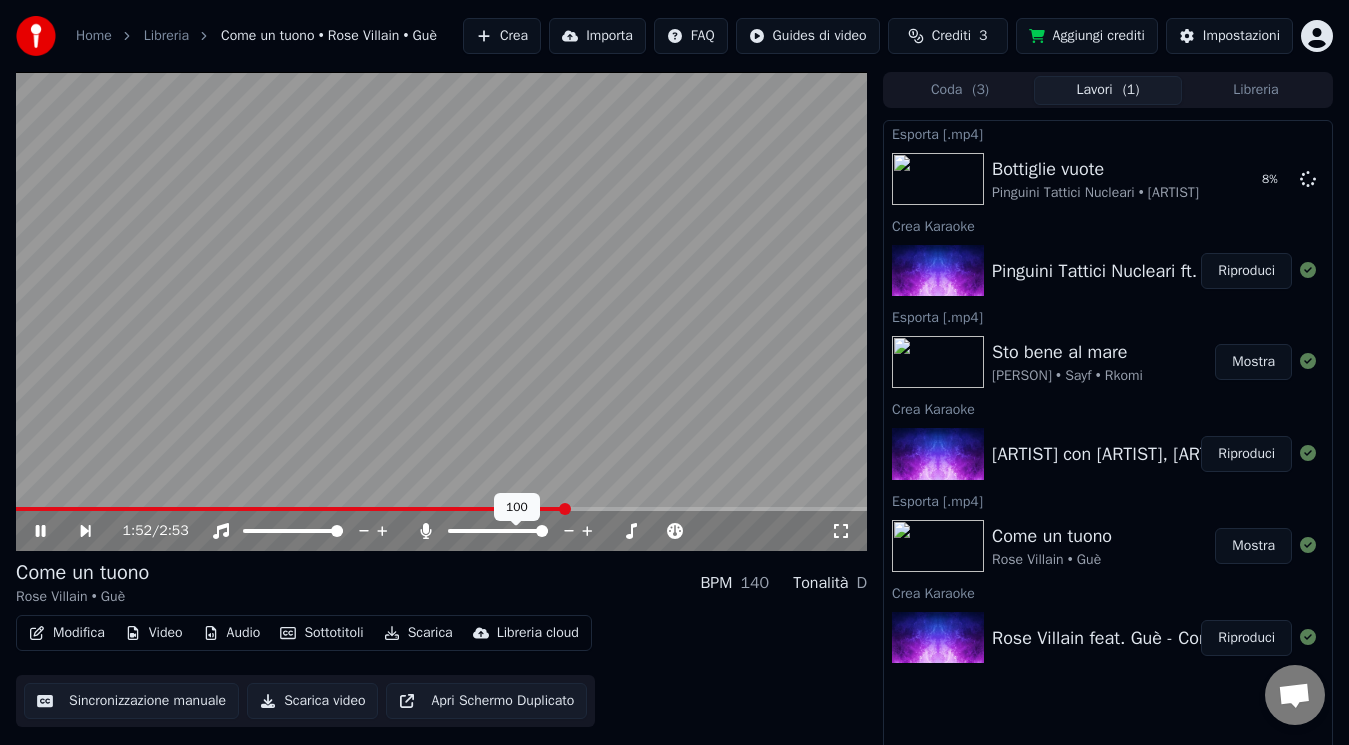 click 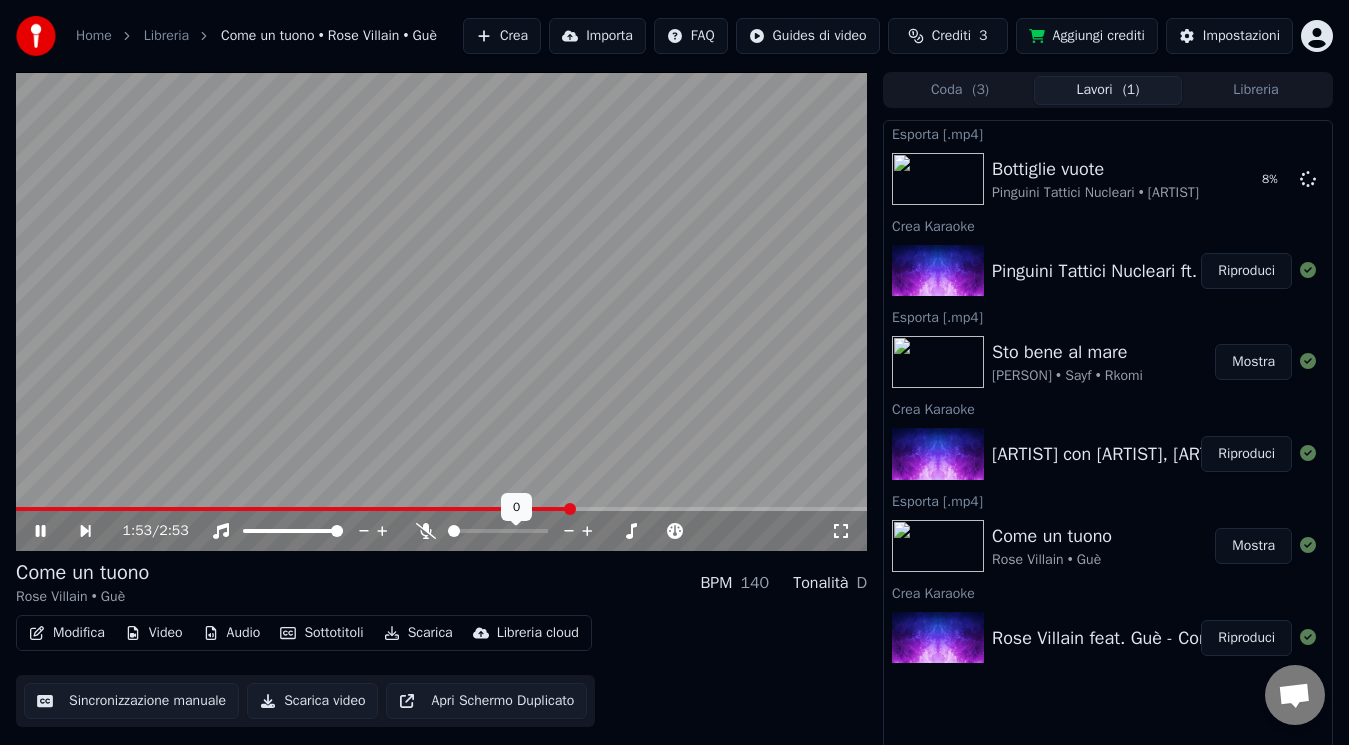 click 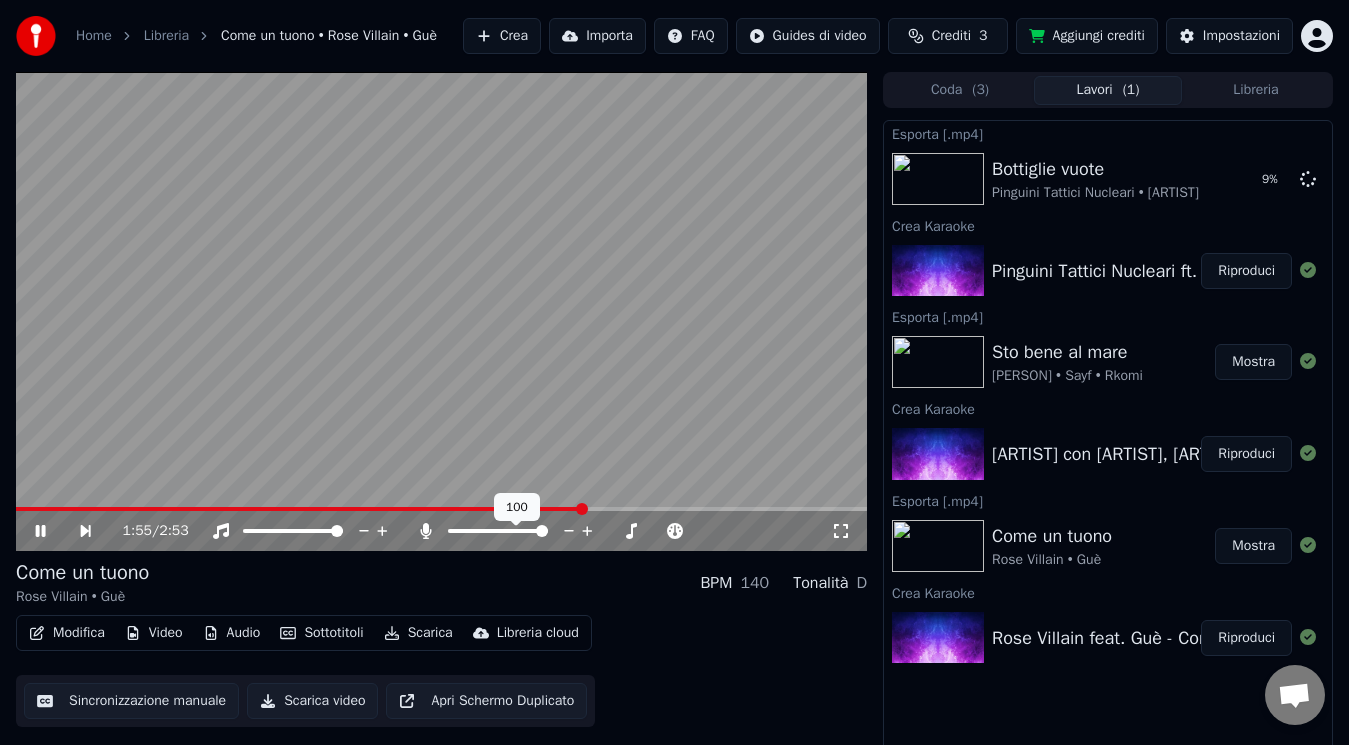 click 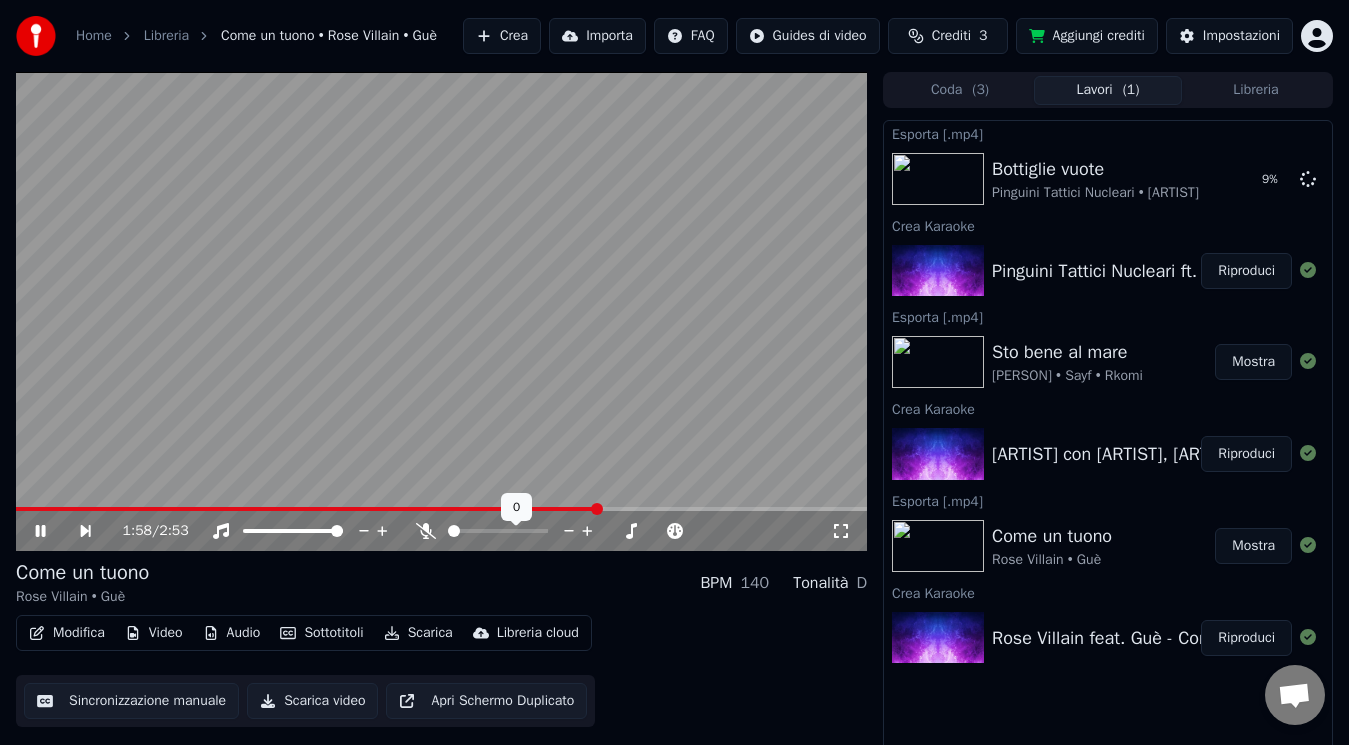click 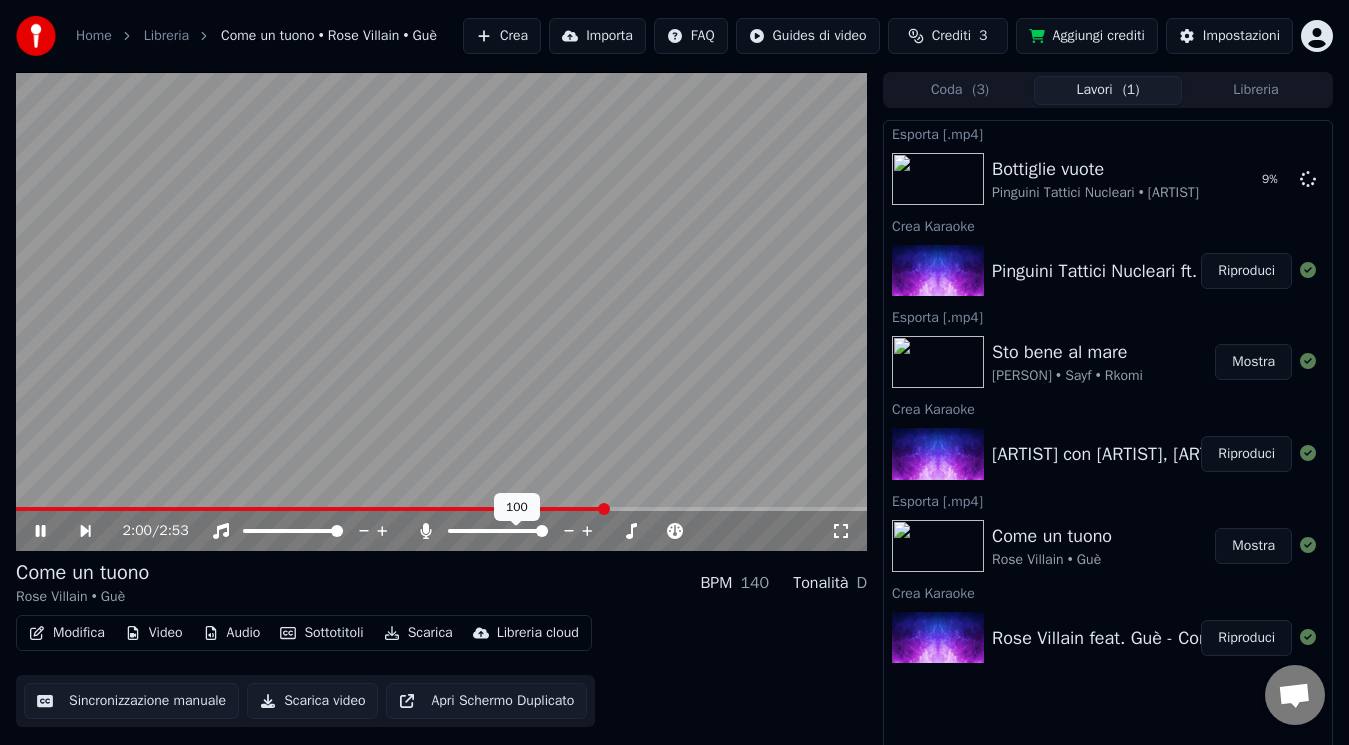 click 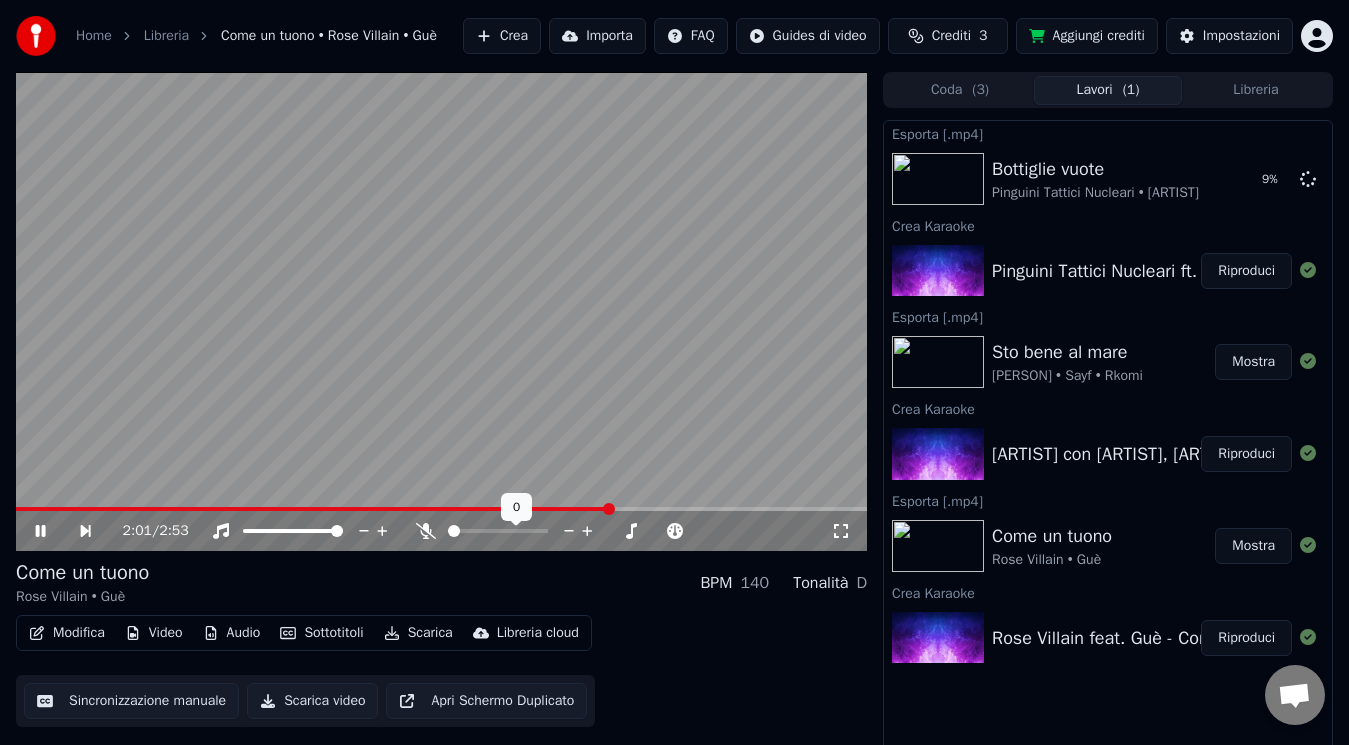 click 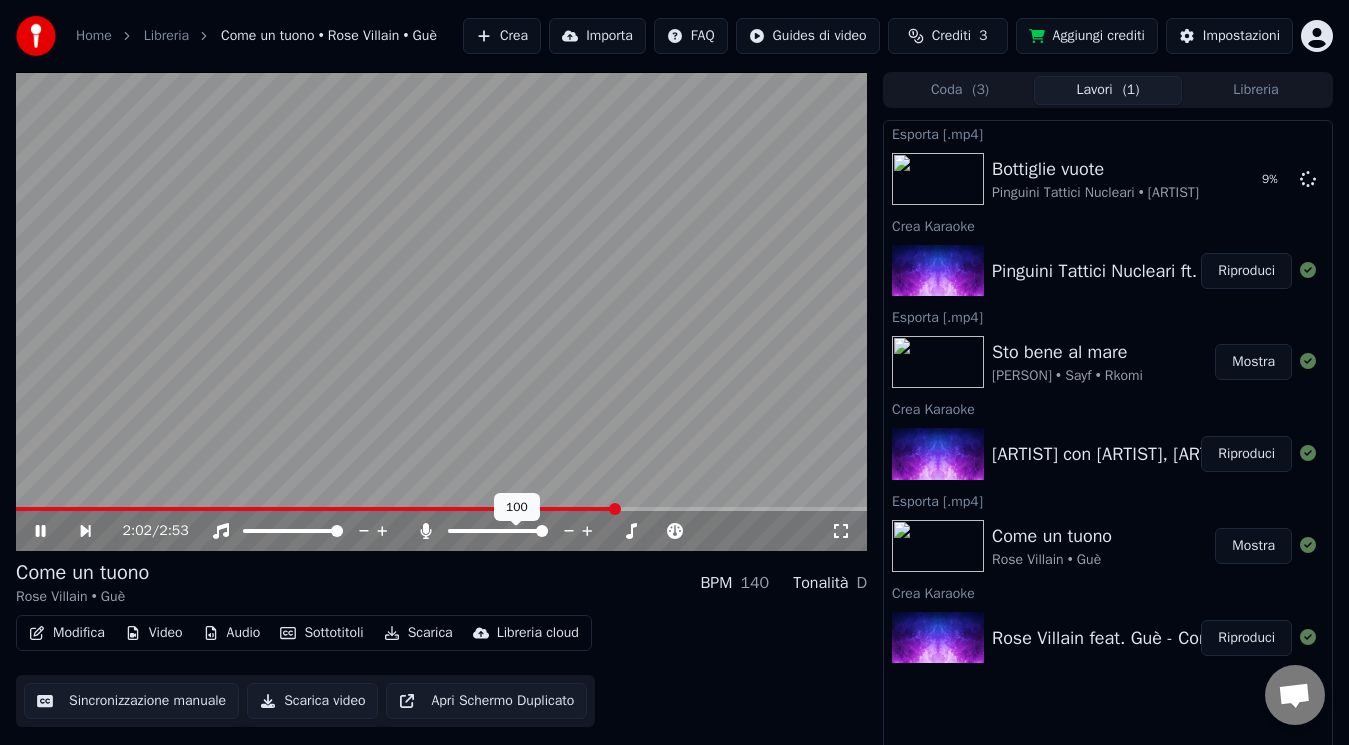 click 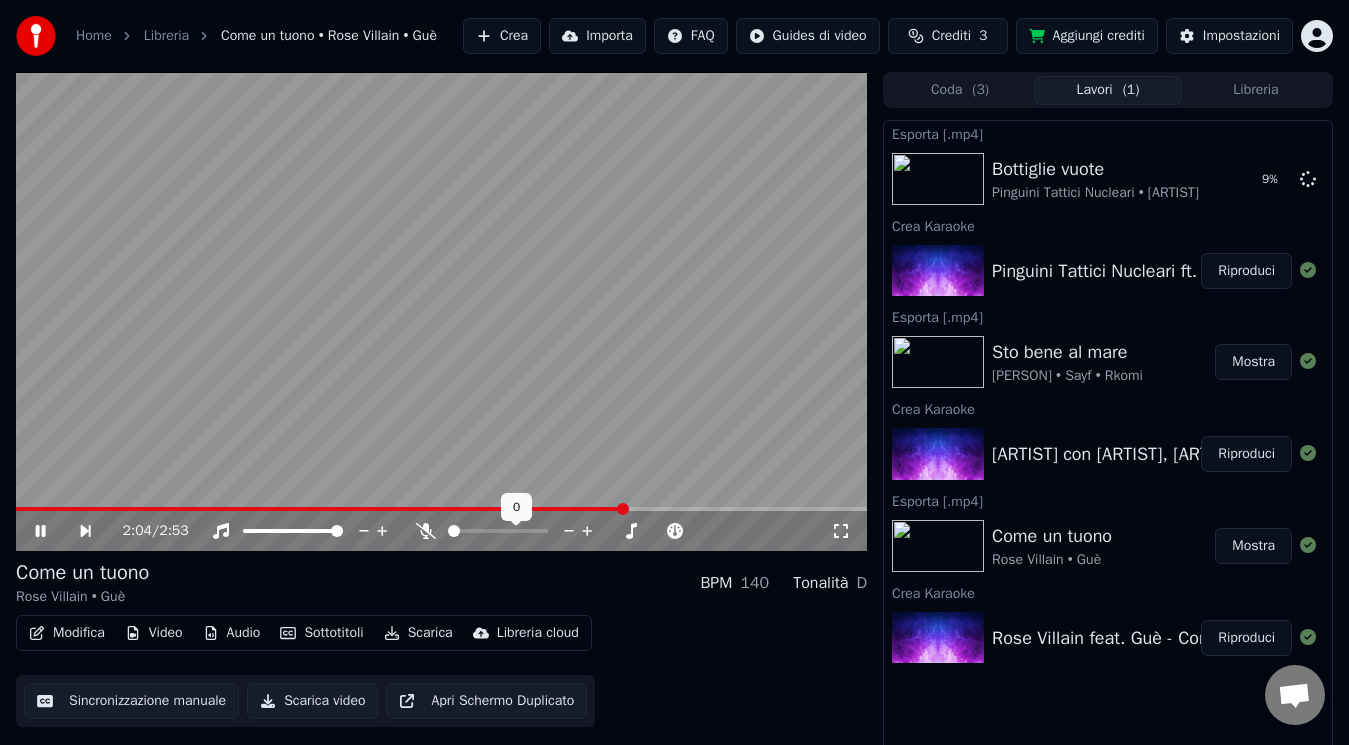 click 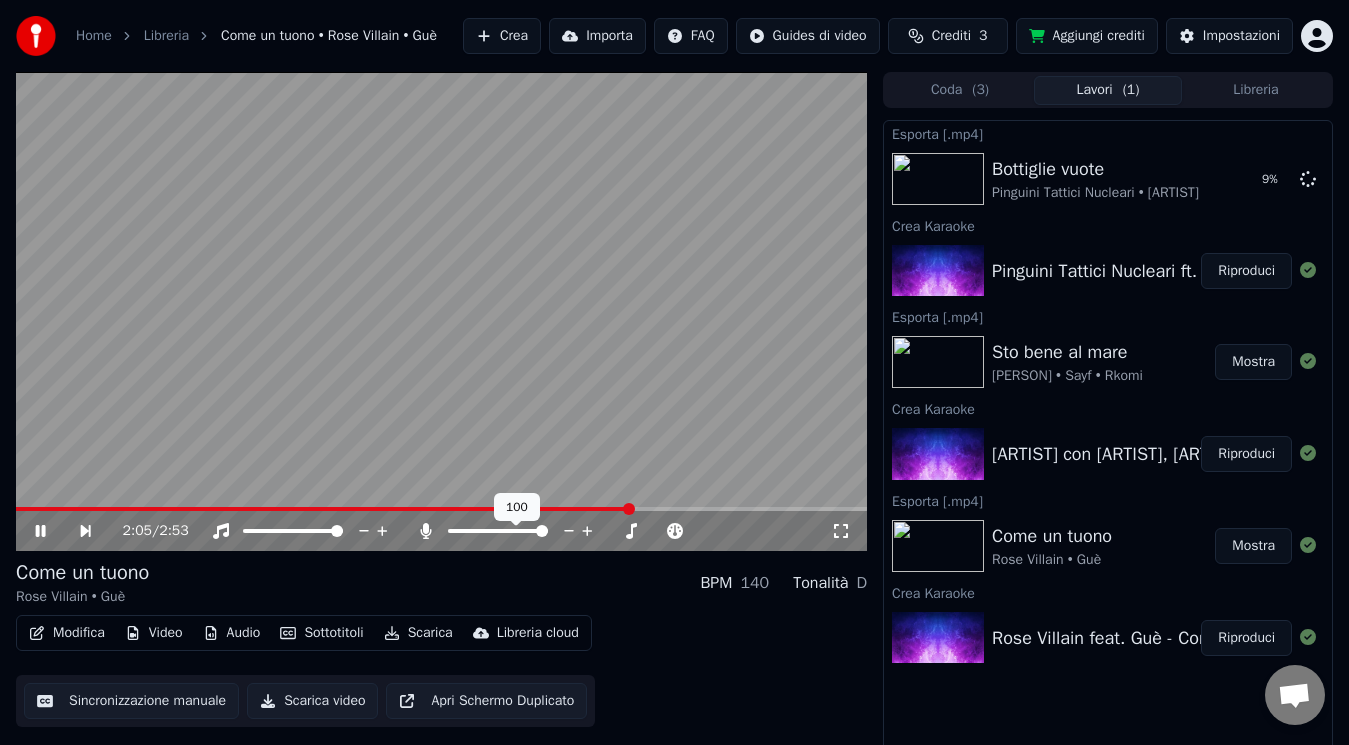 click 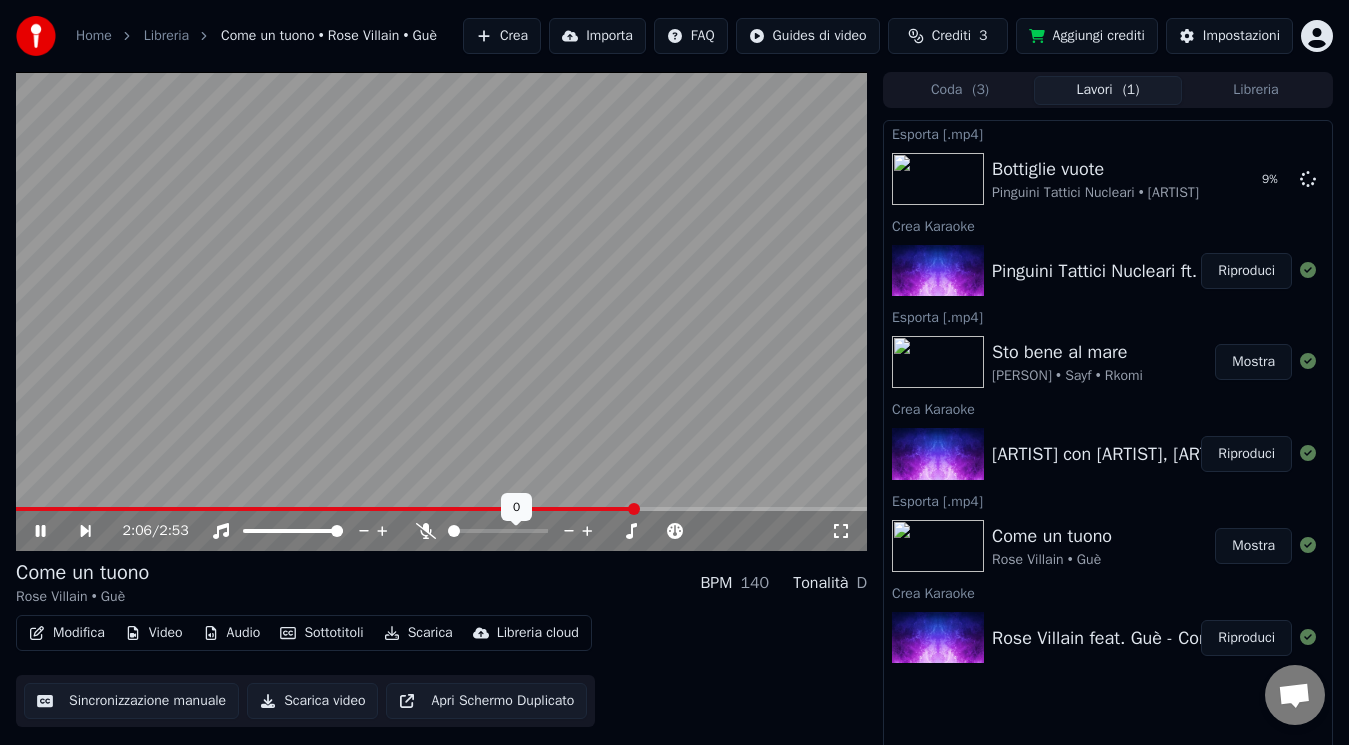 click 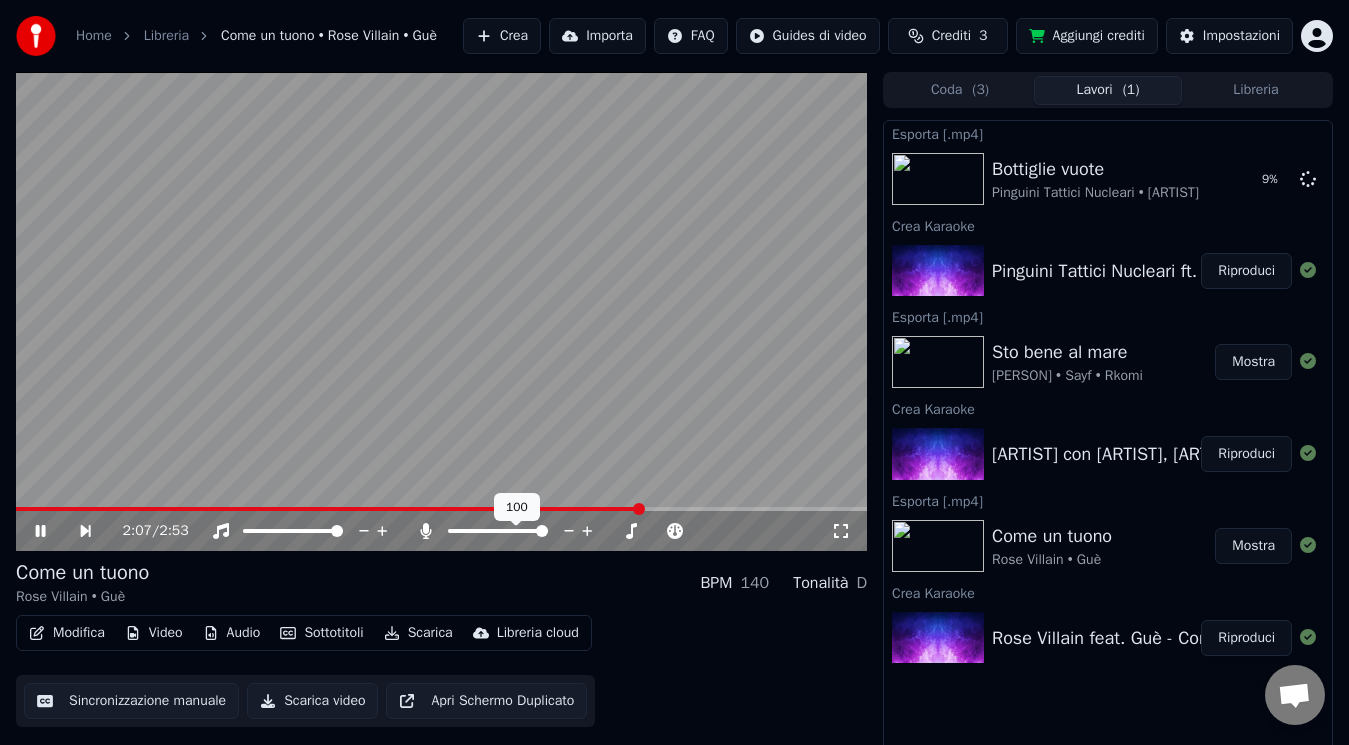 click 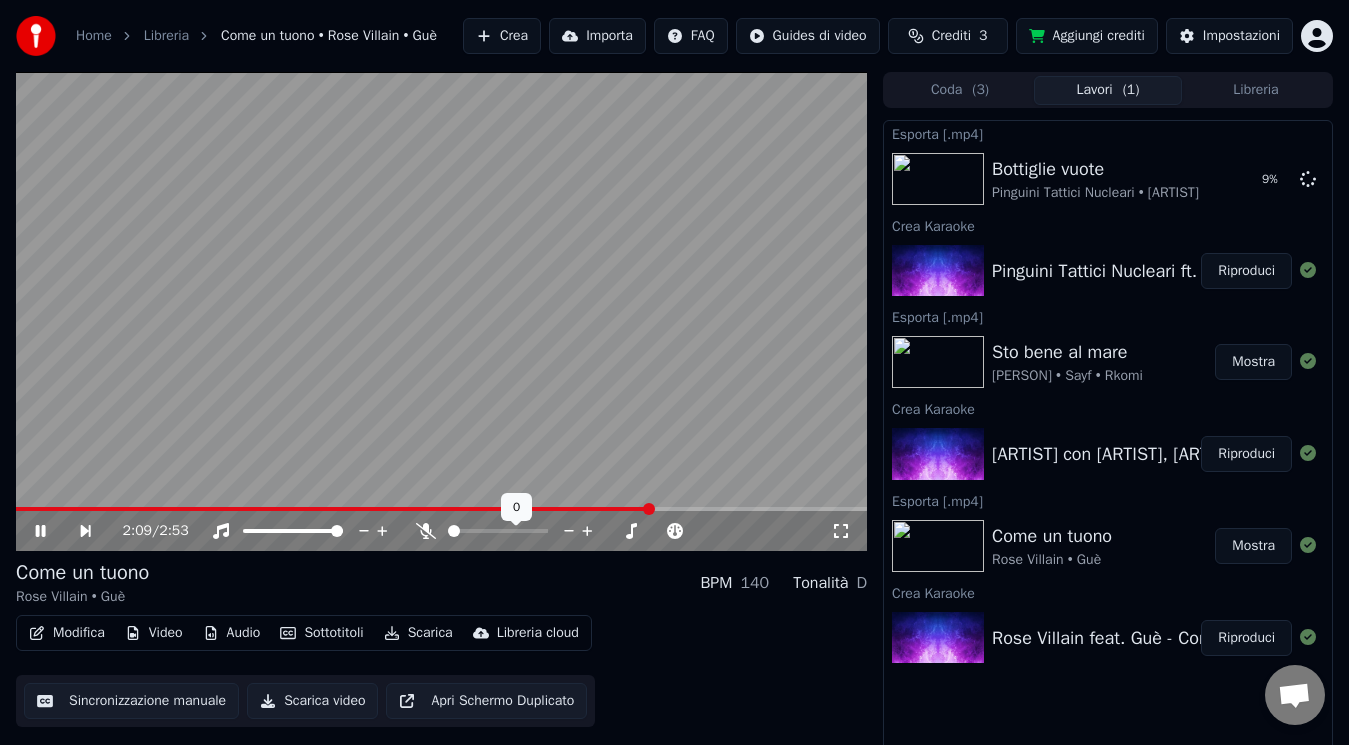 click 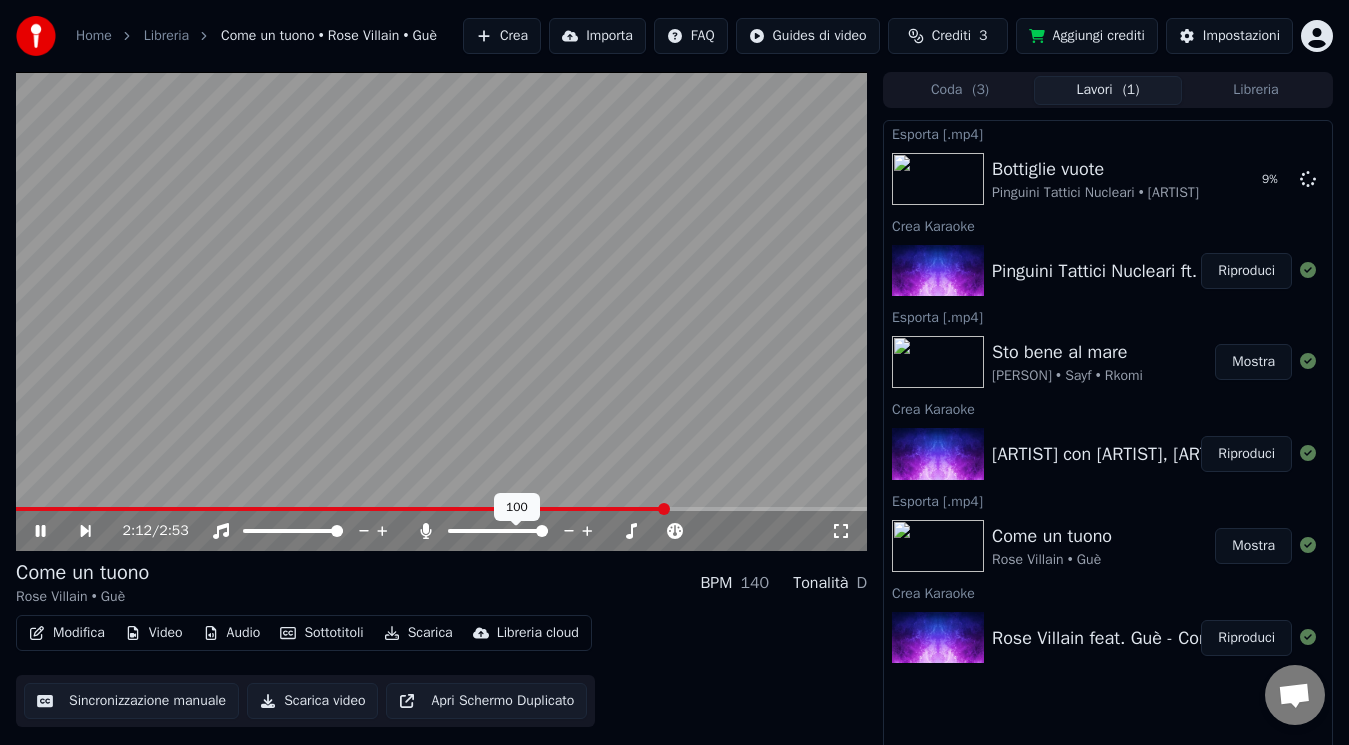 click 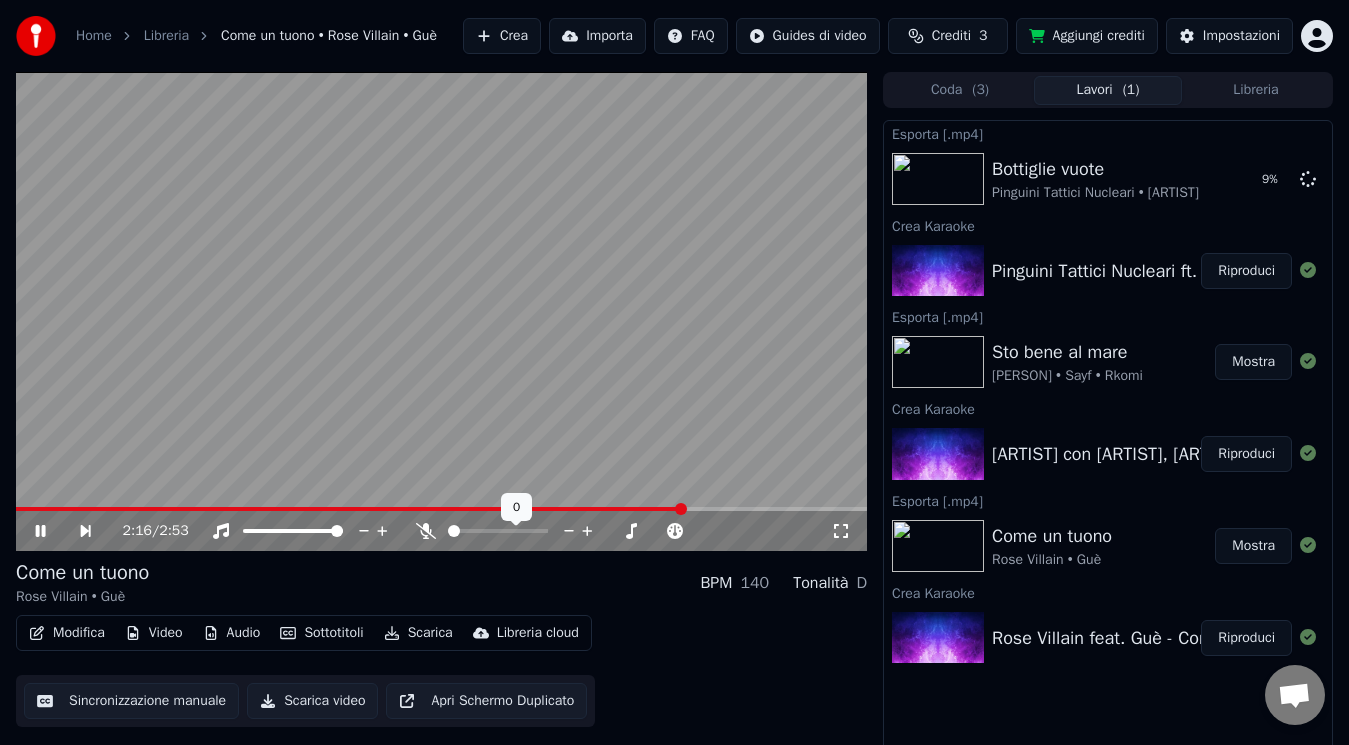click 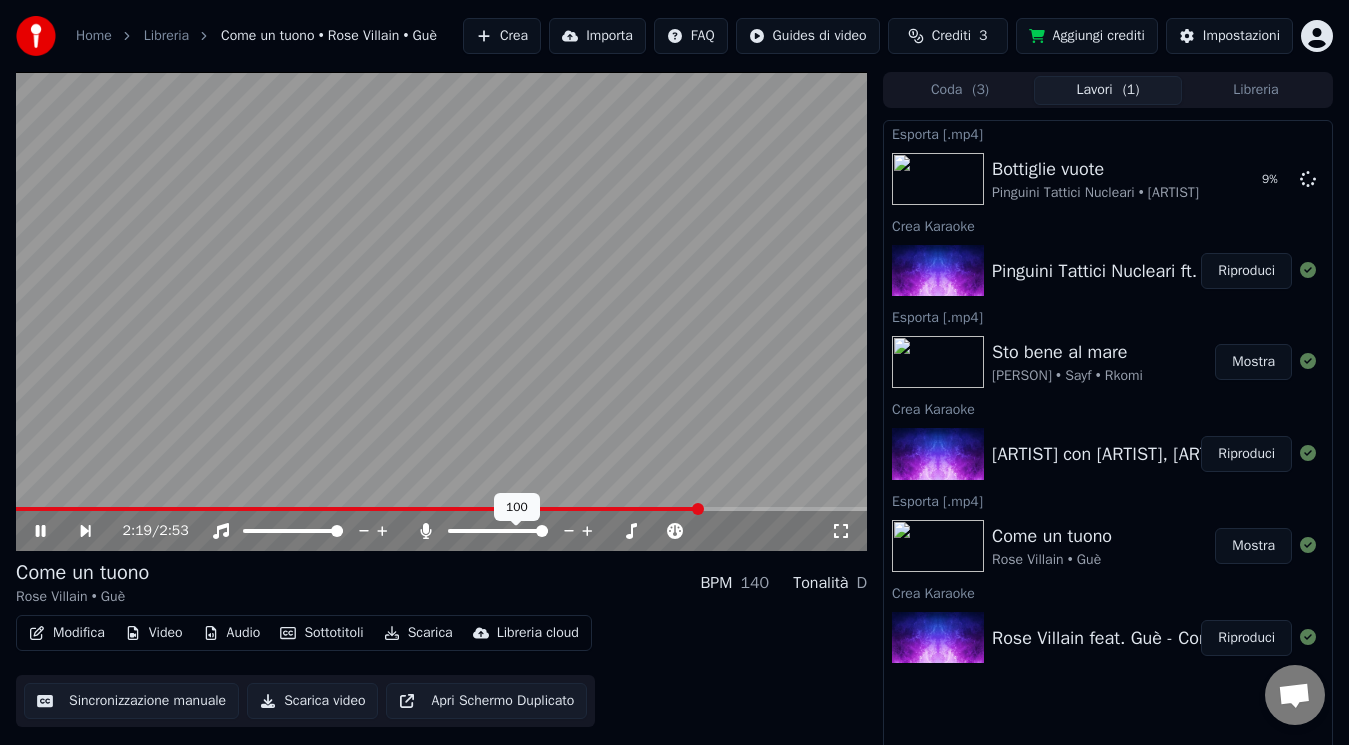 click 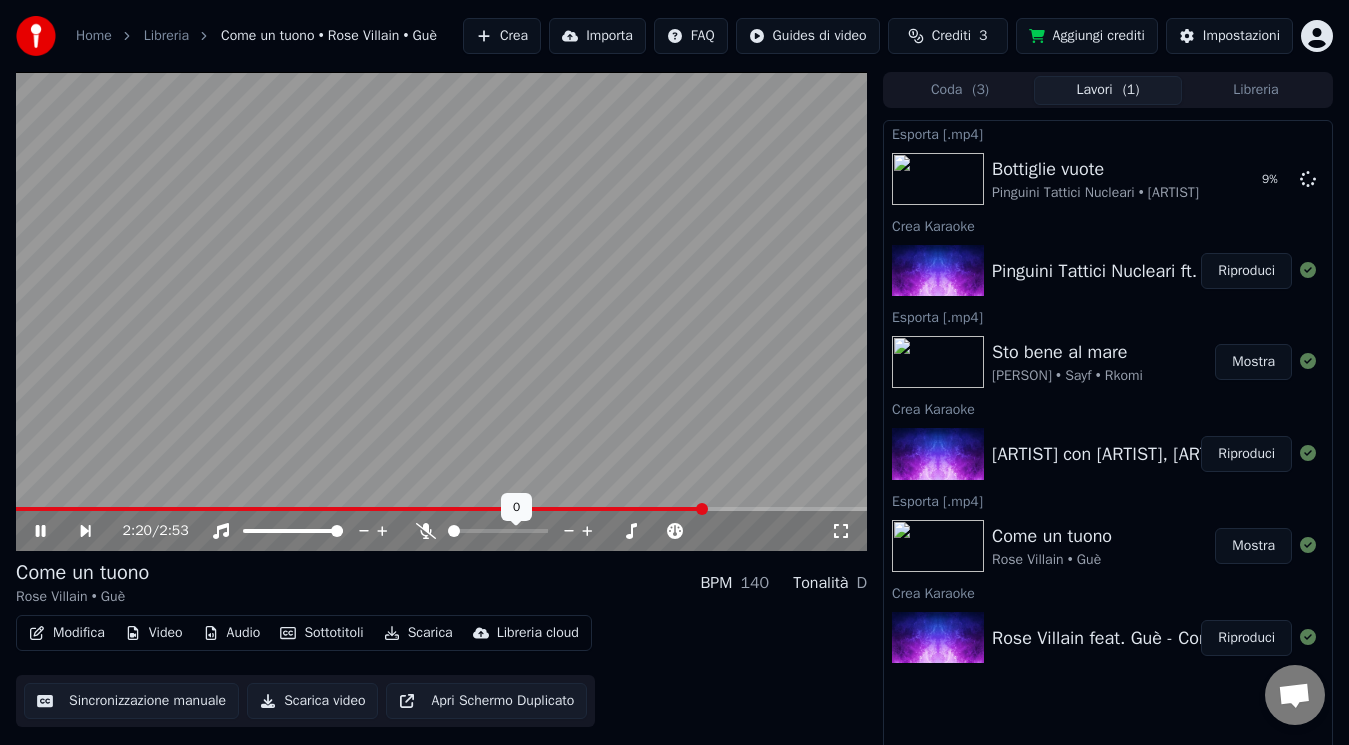 click 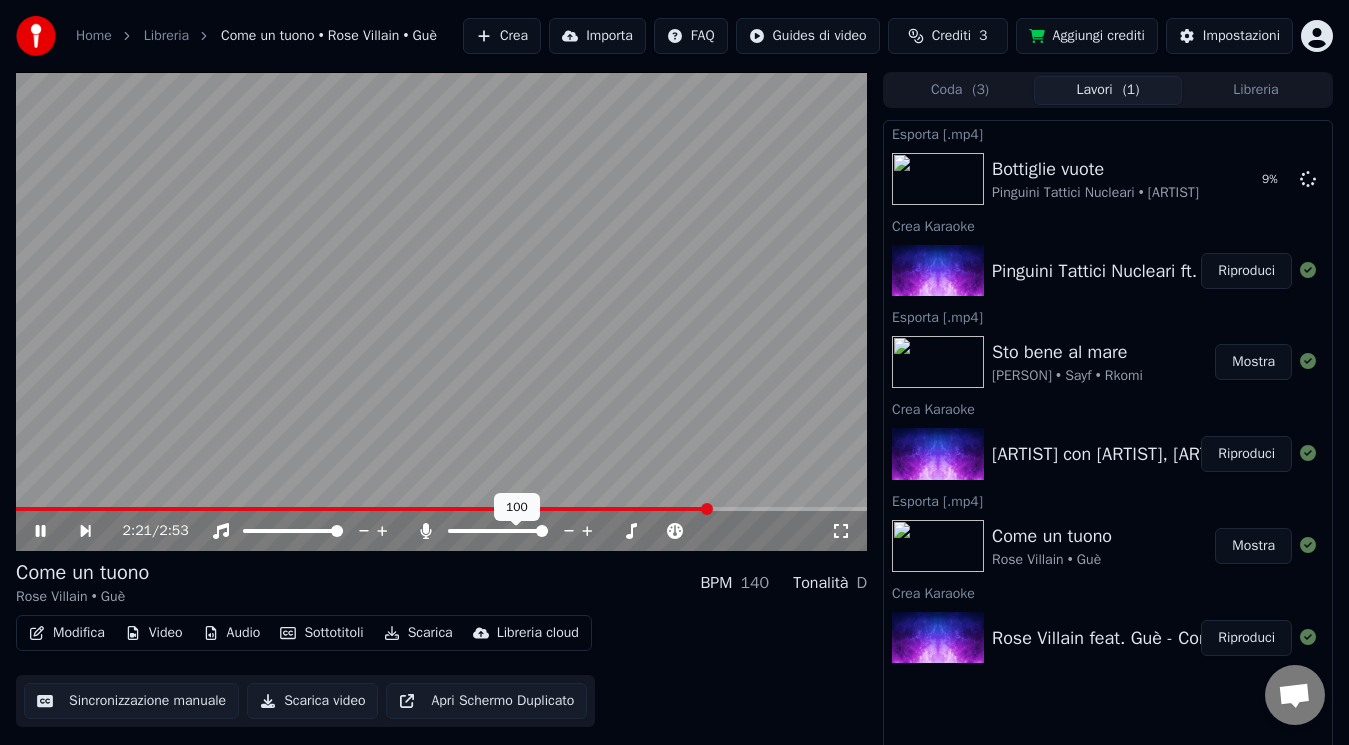 click 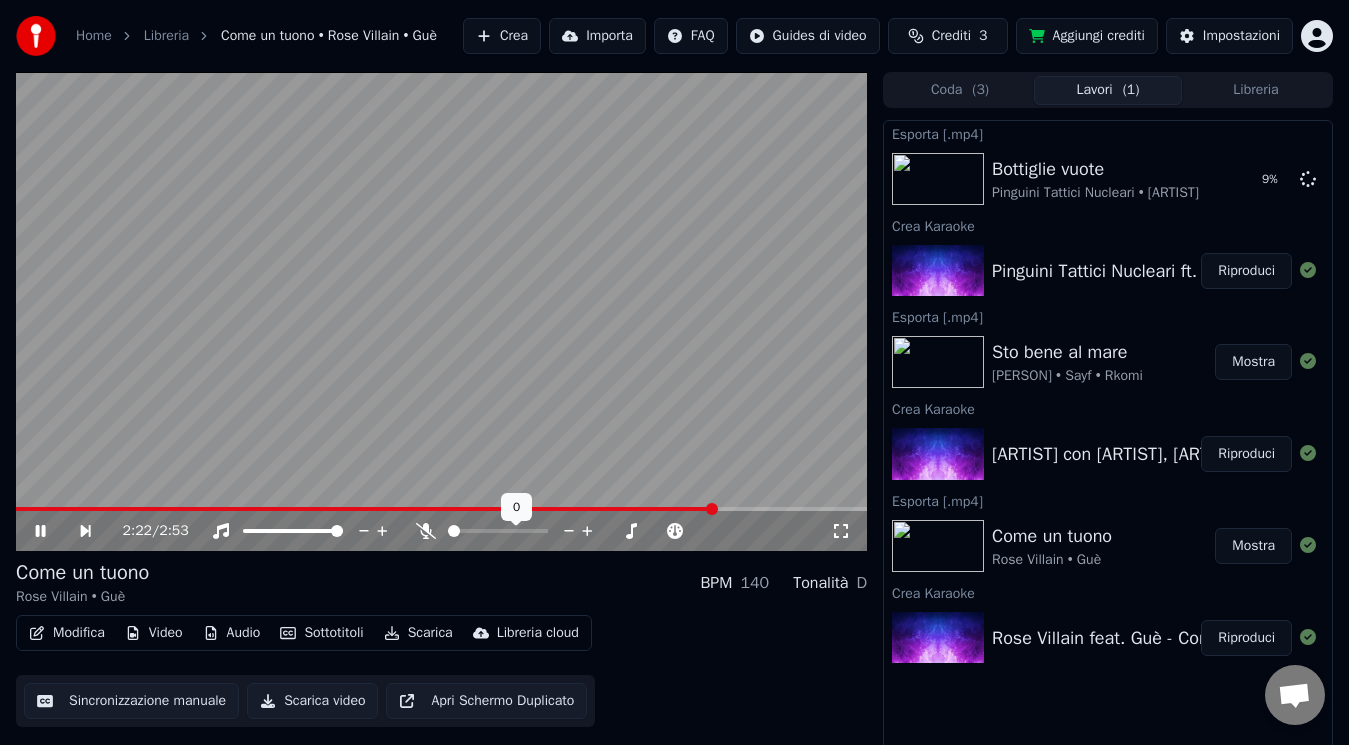 click 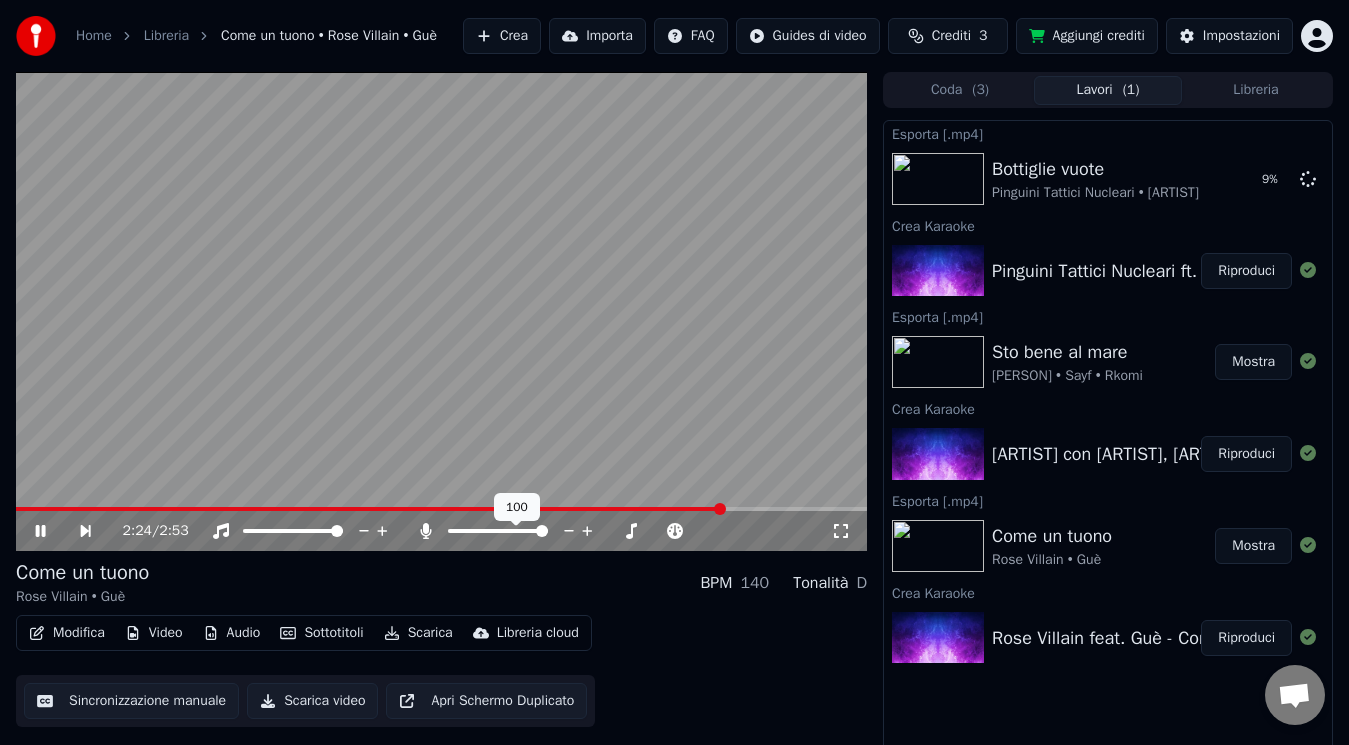 click 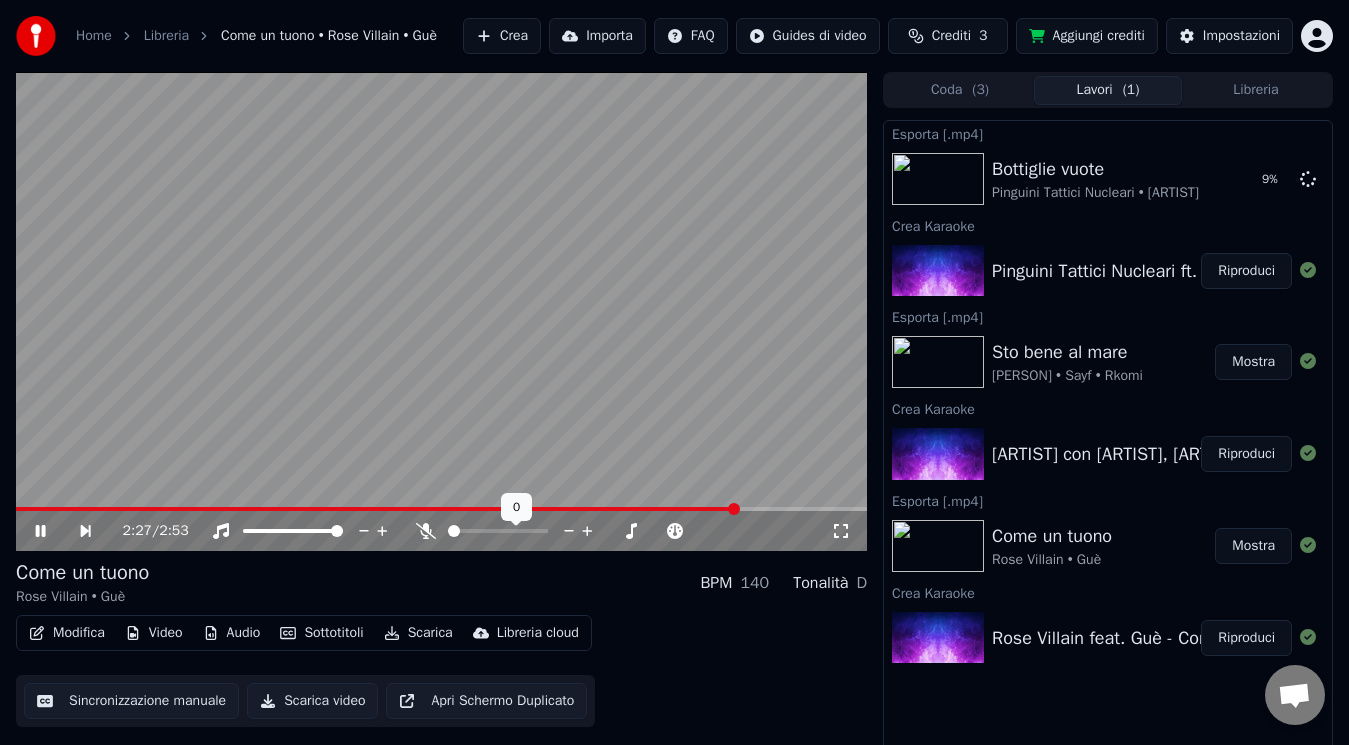 click 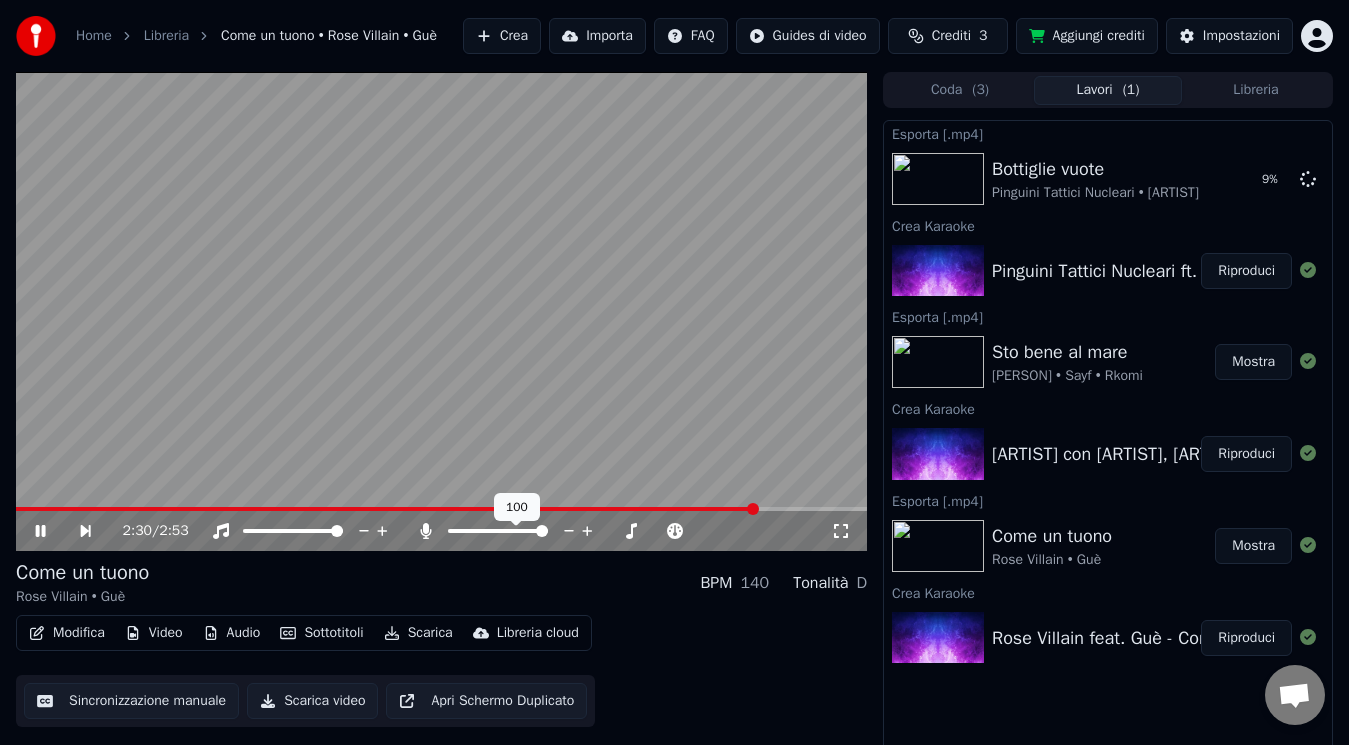 click 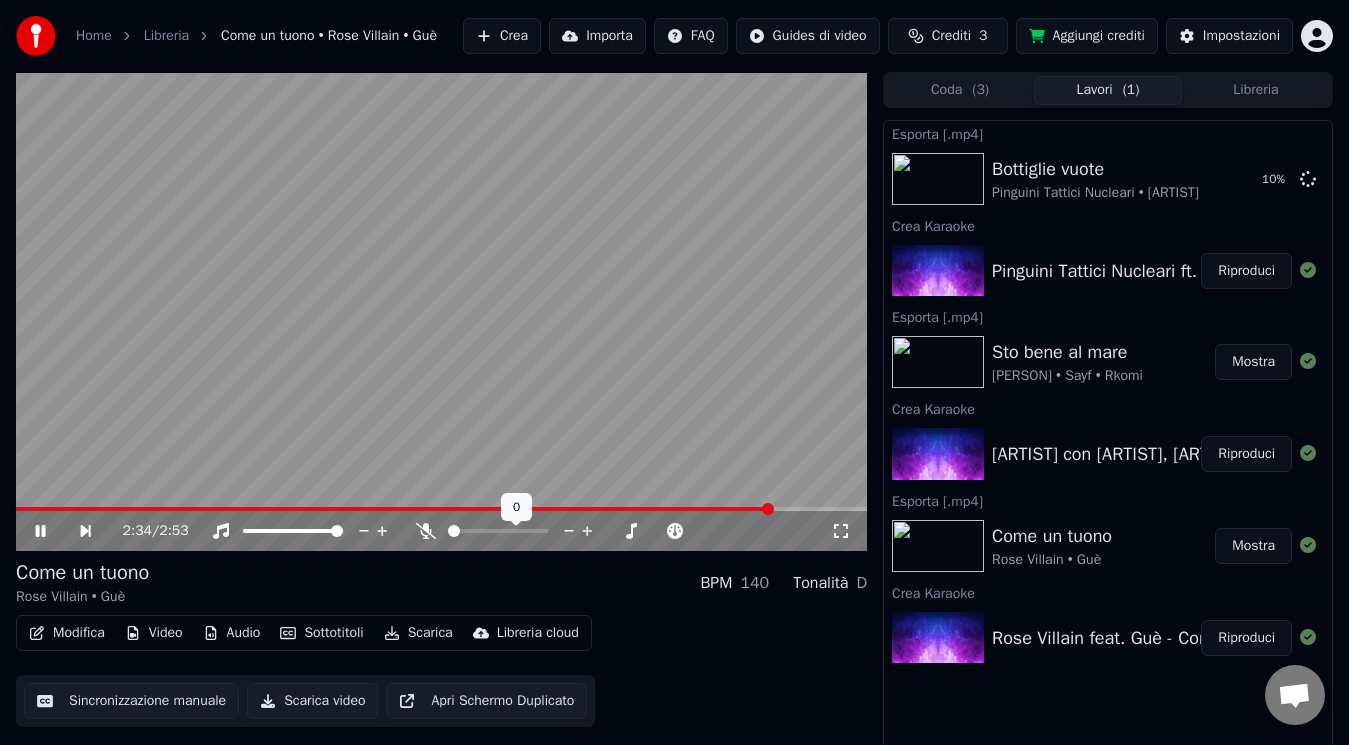click 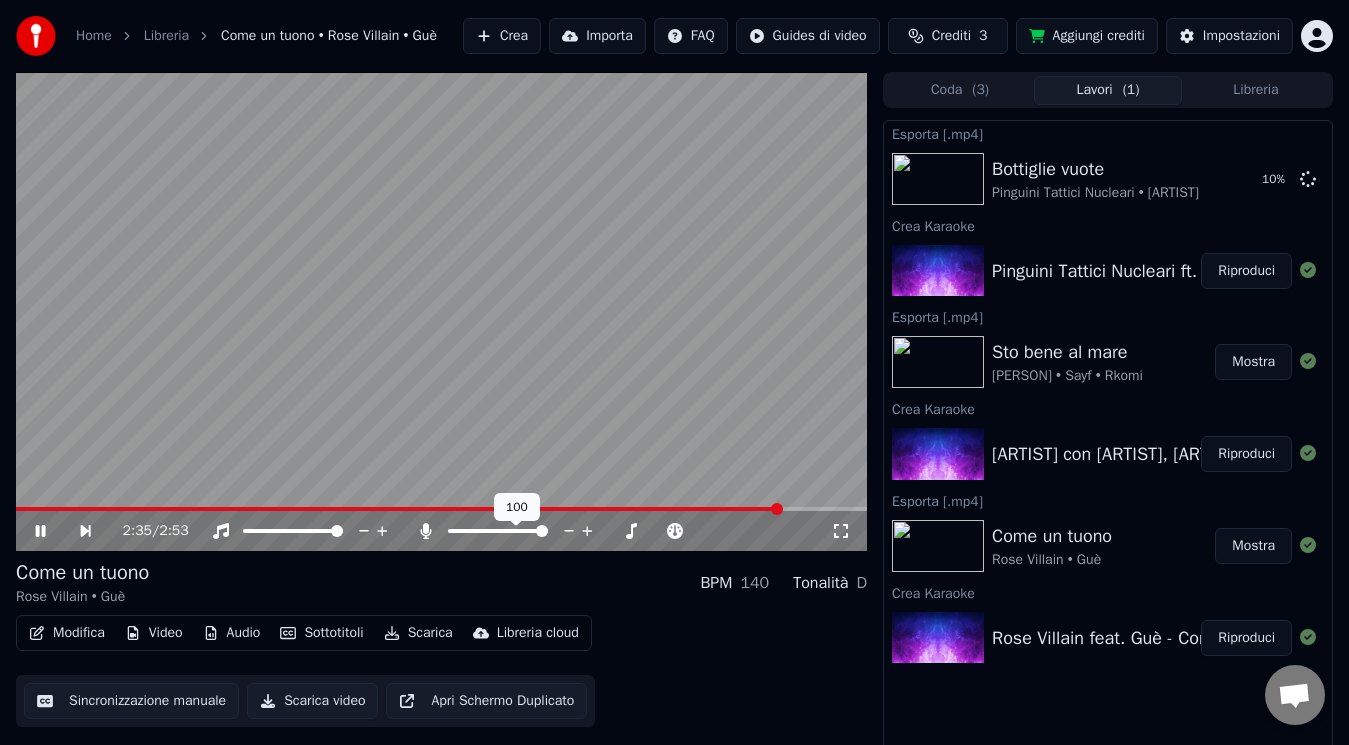 click 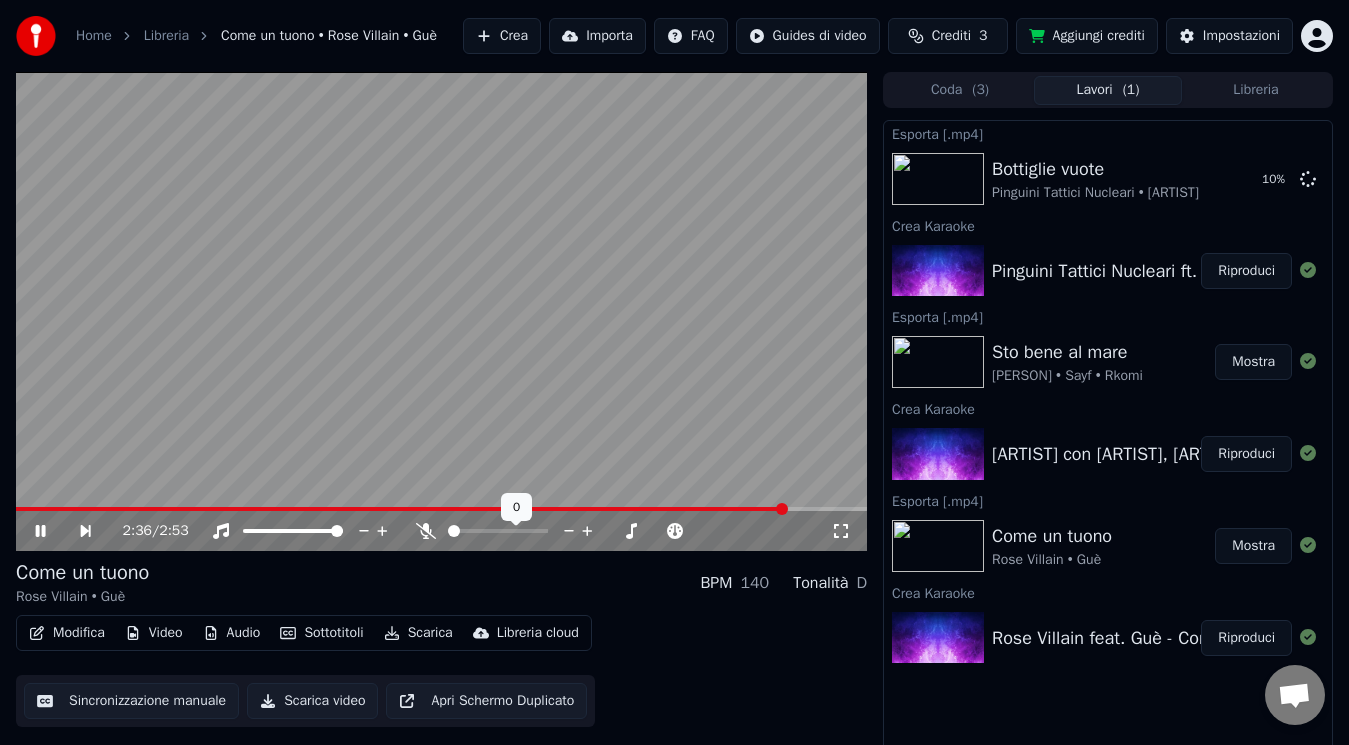 click 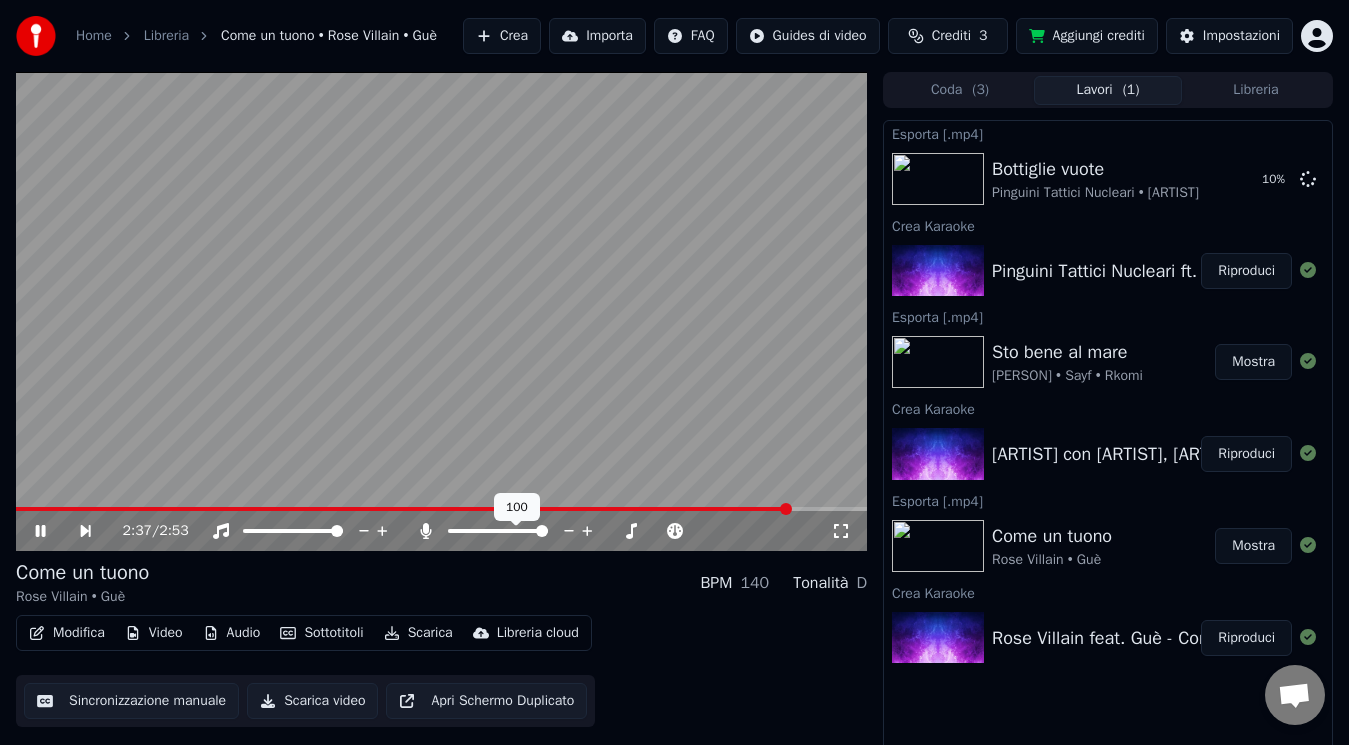 click 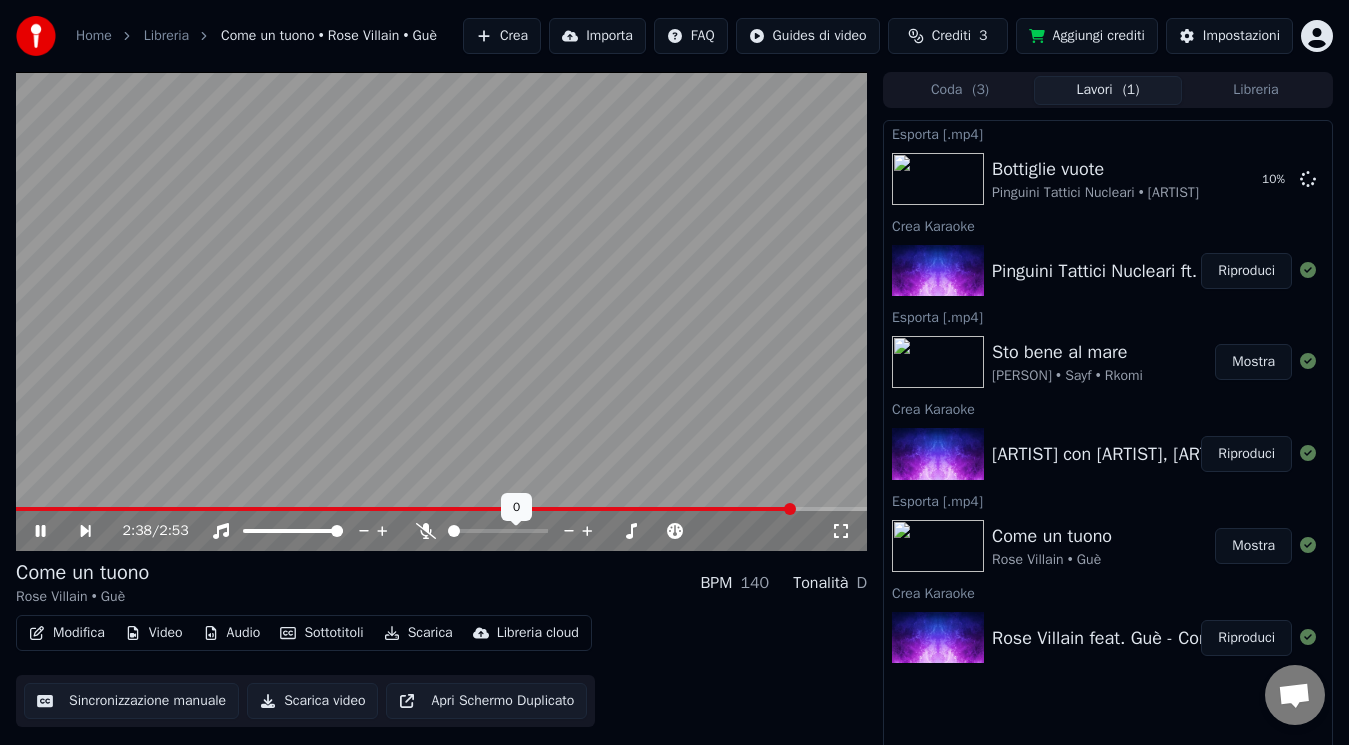 click 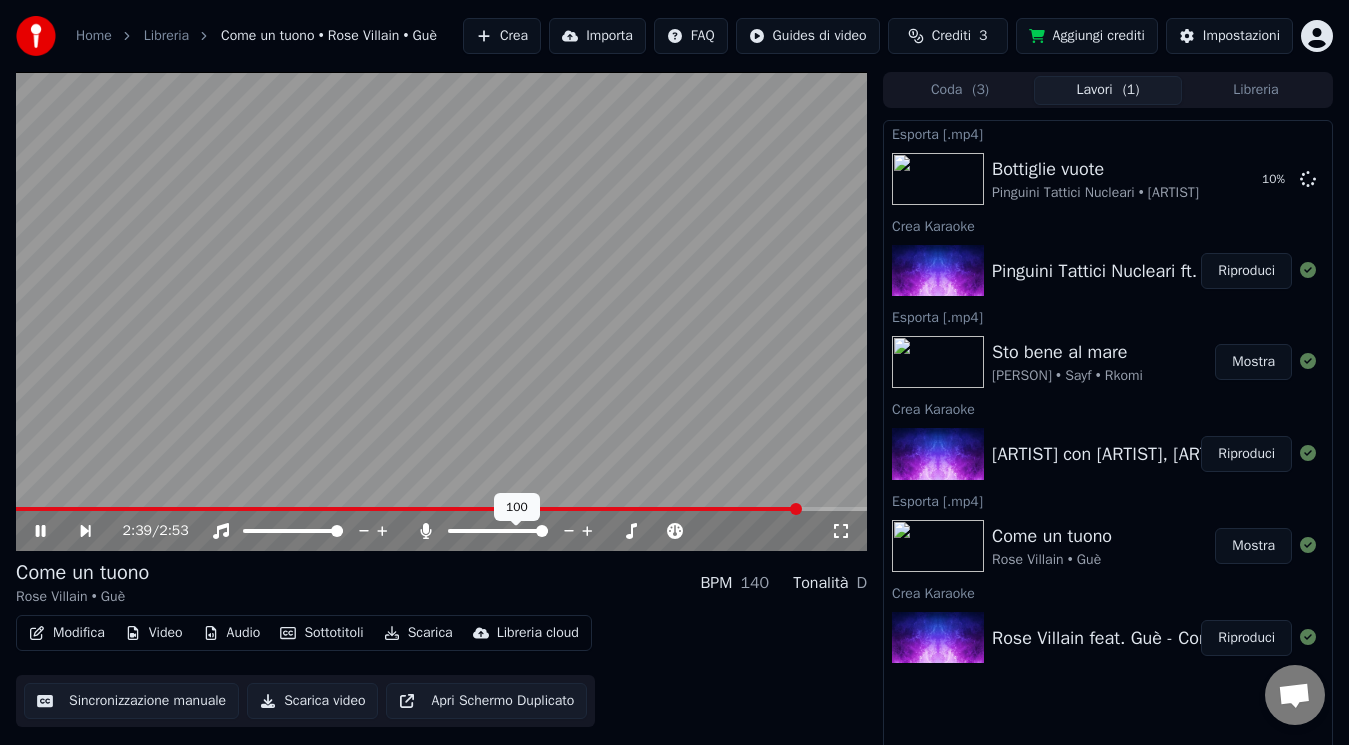 click 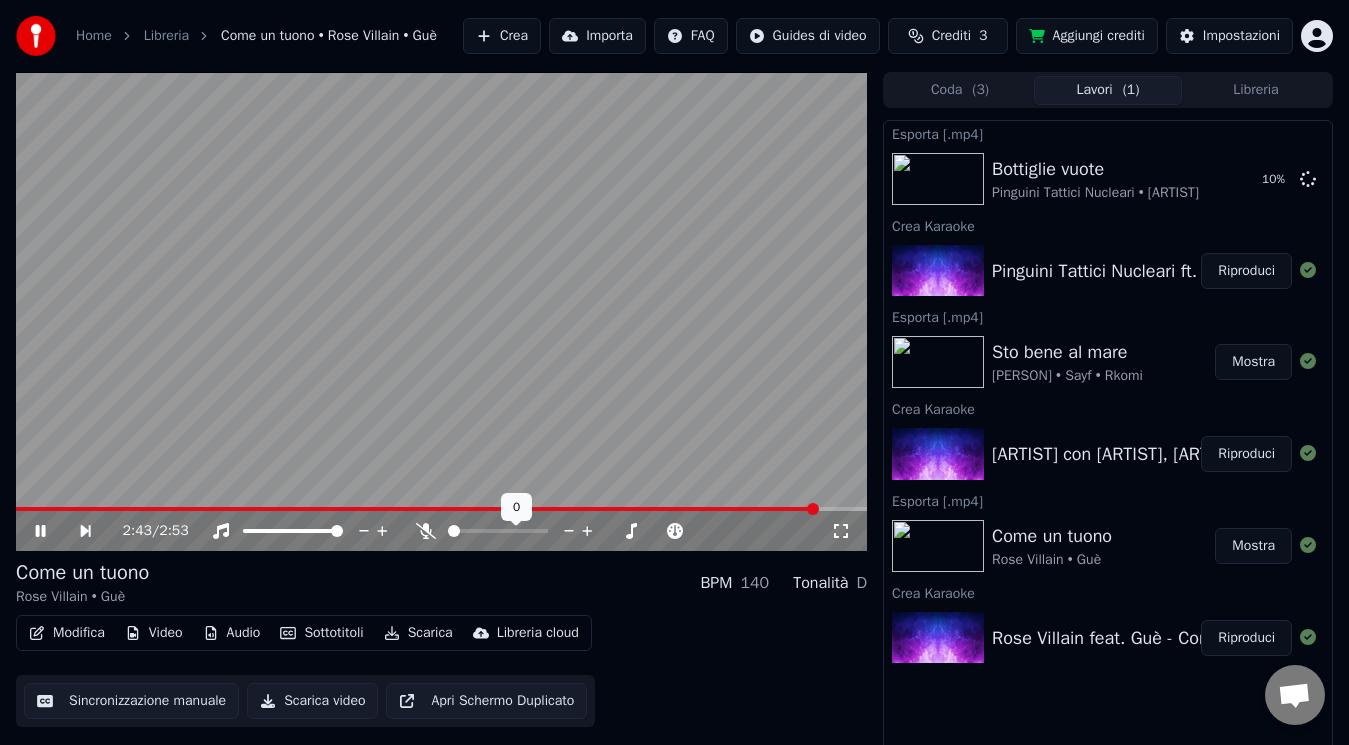 click 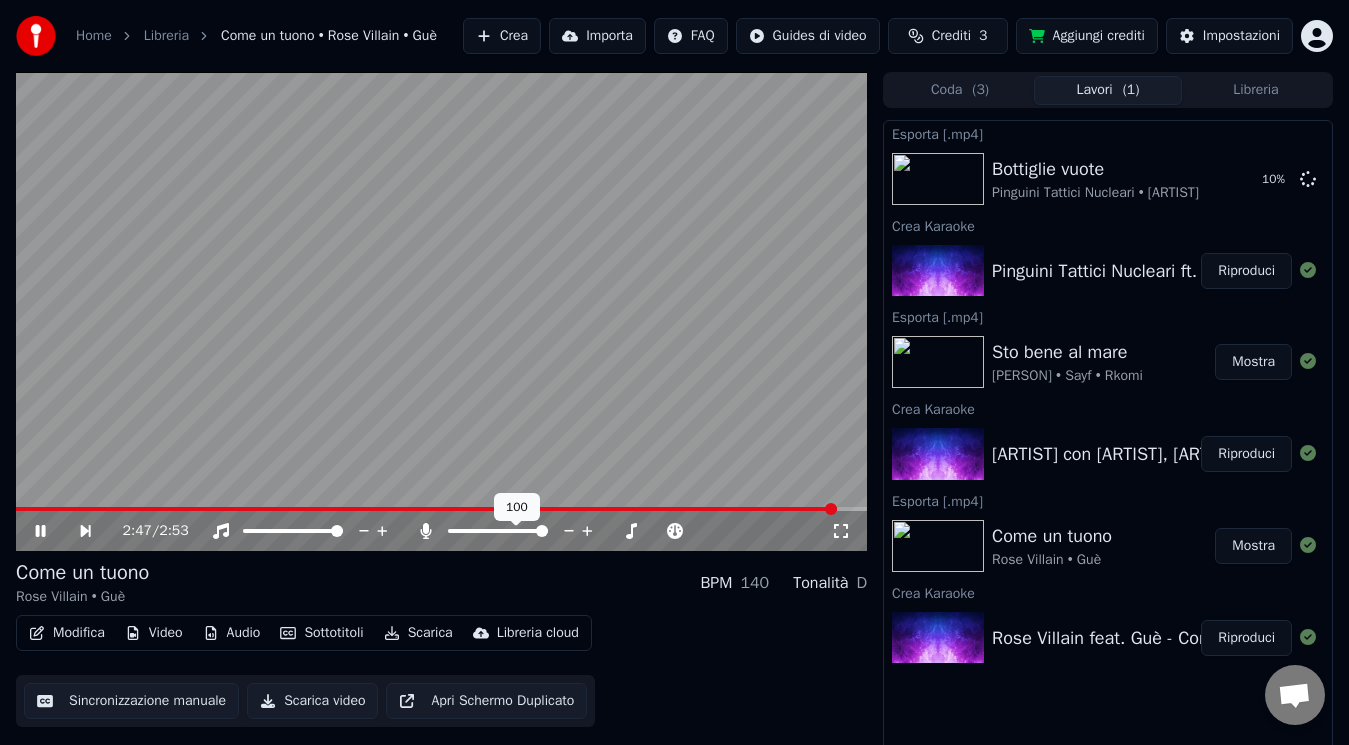 click 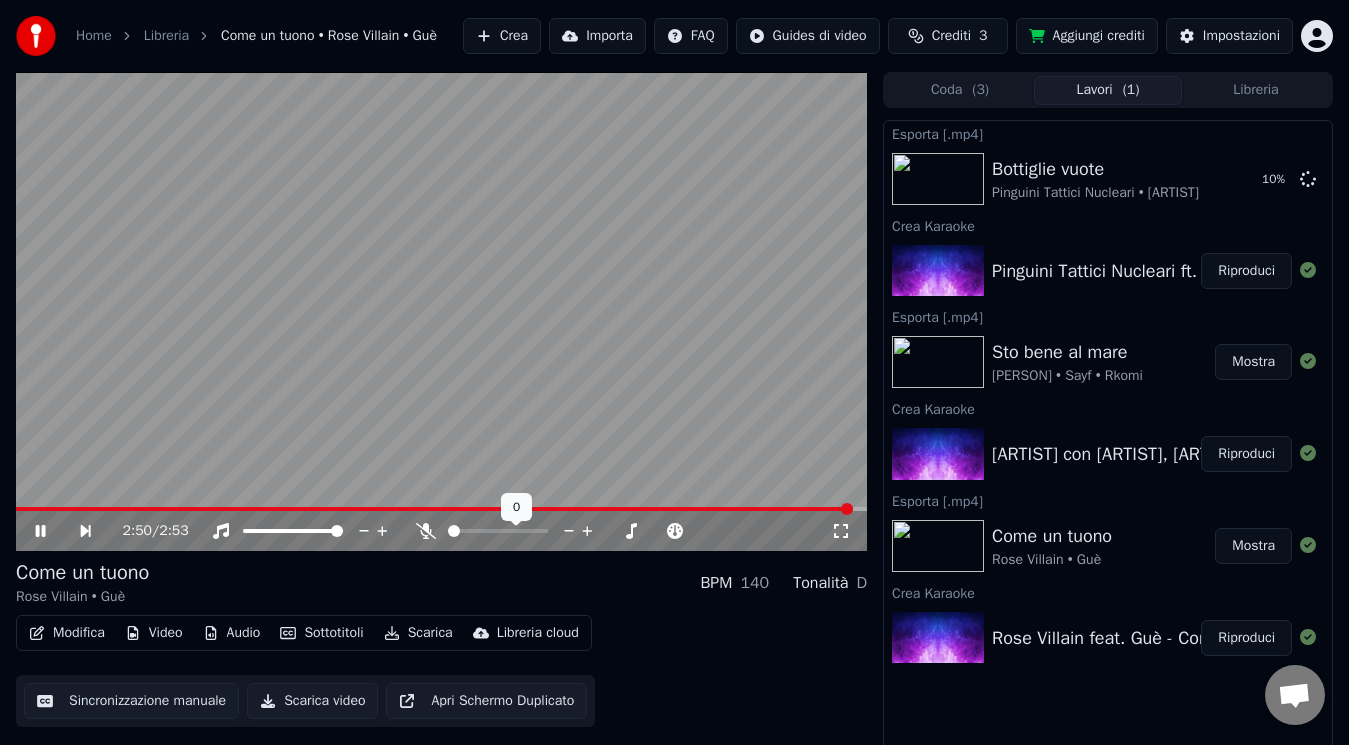 click 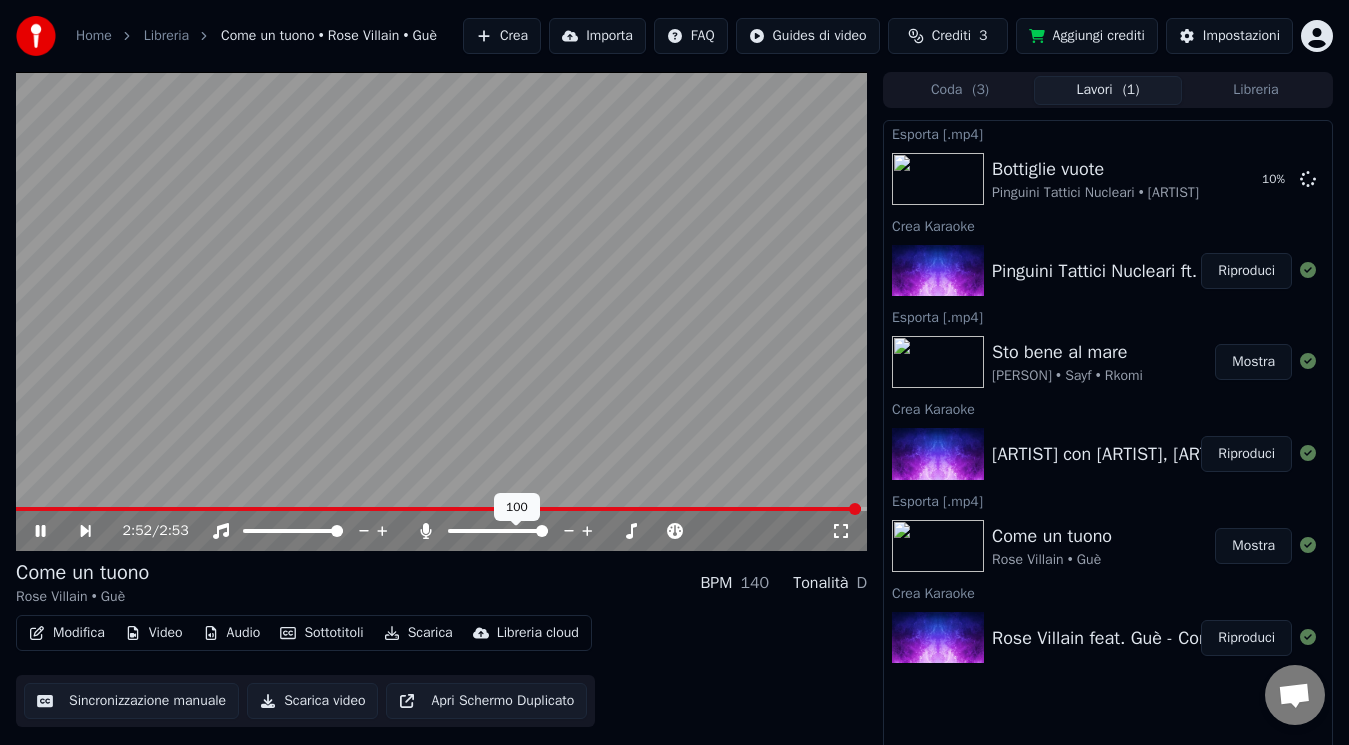 click 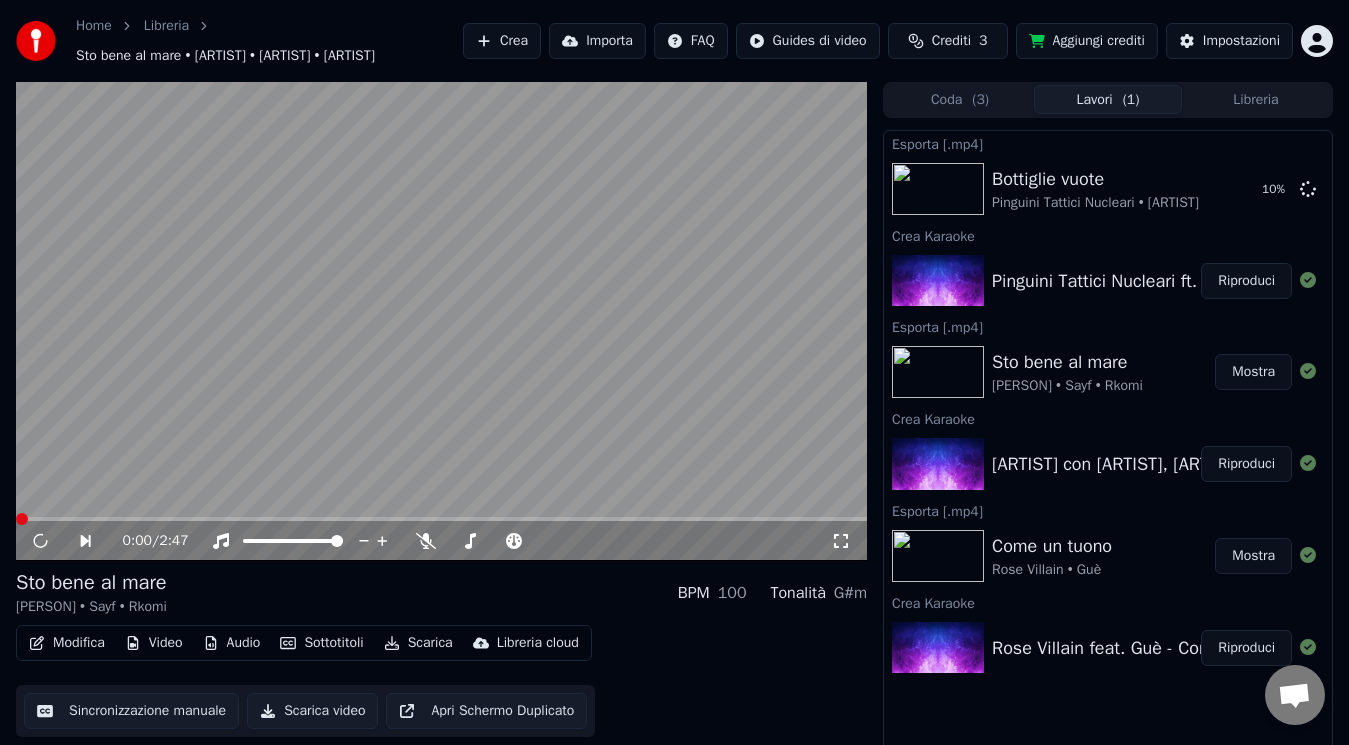 click 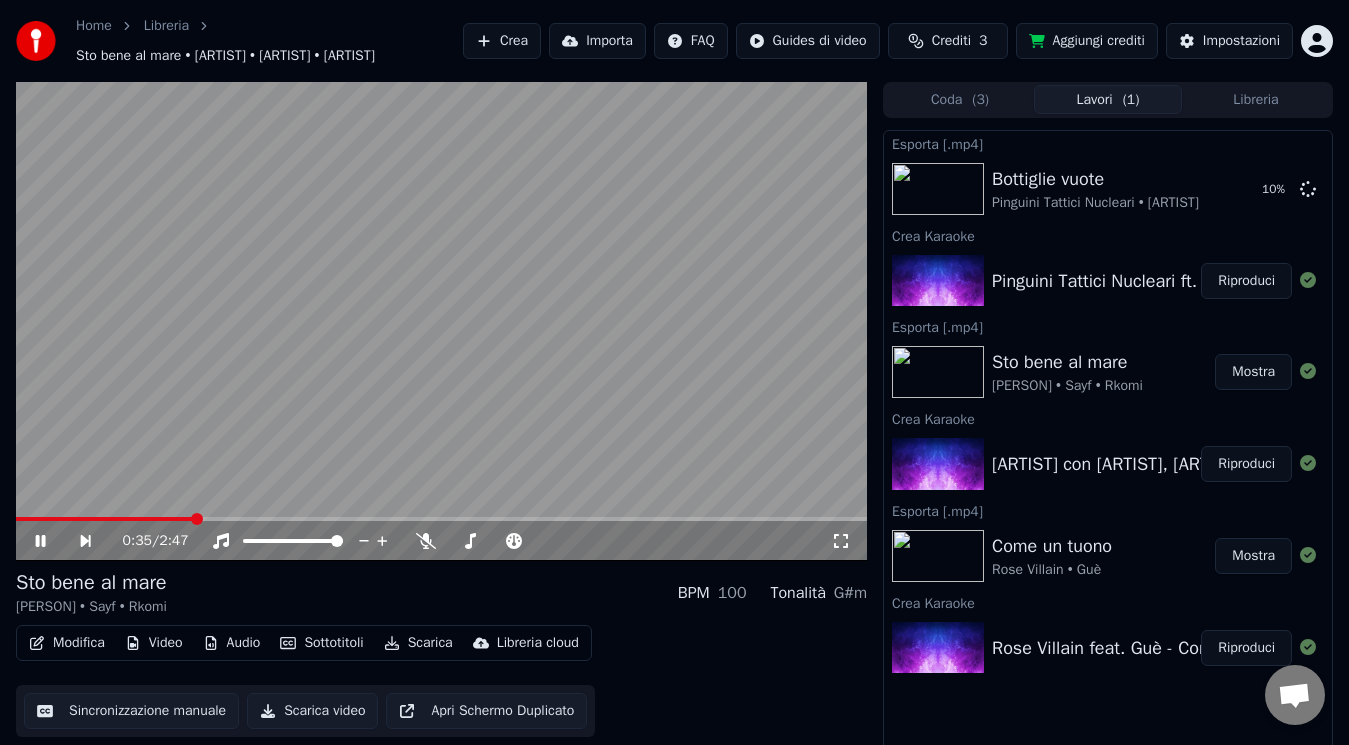 click at bounding box center [441, 519] 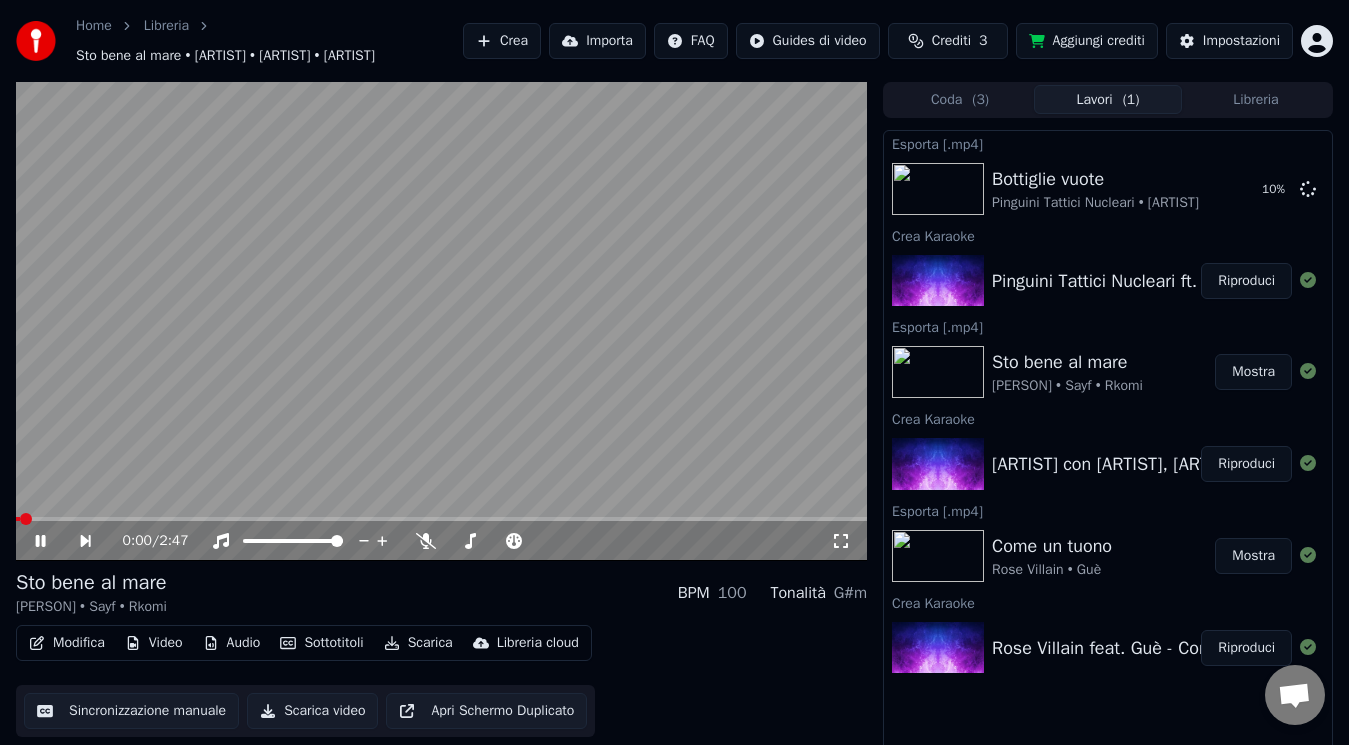click 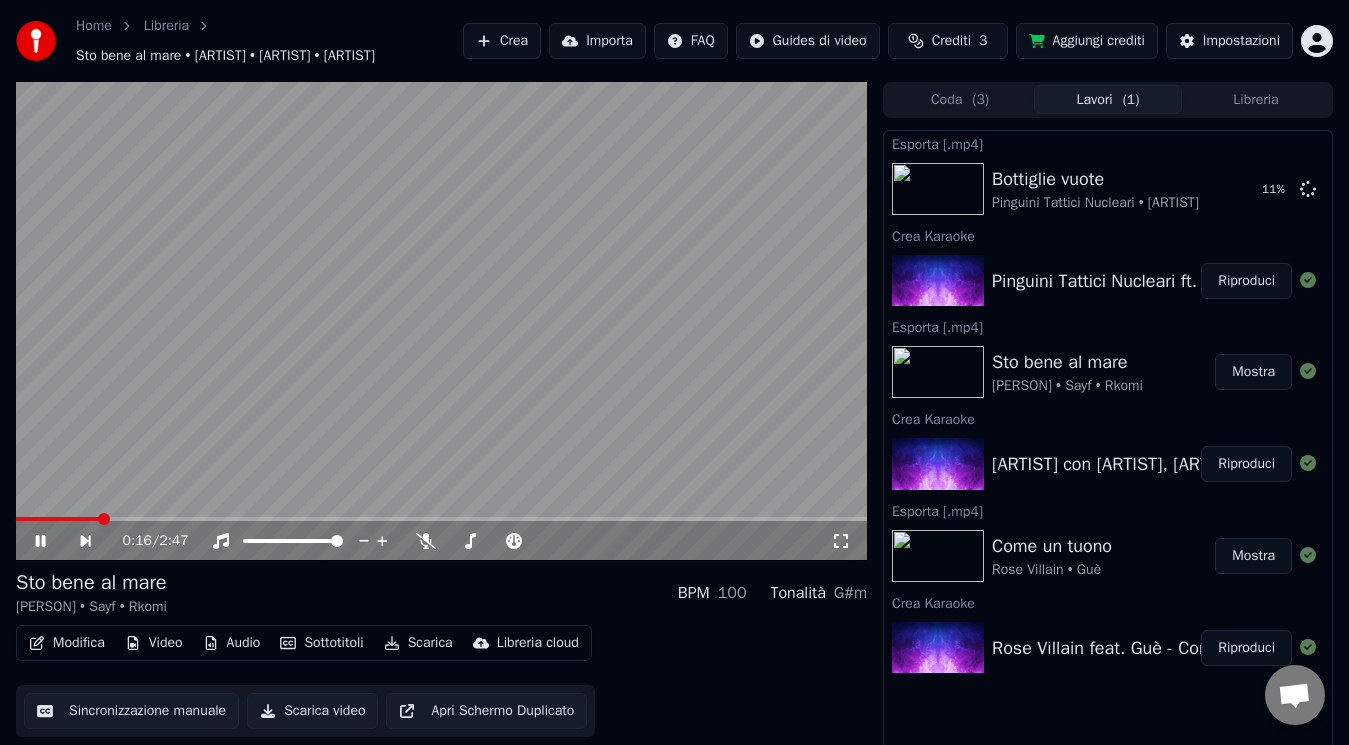 click 